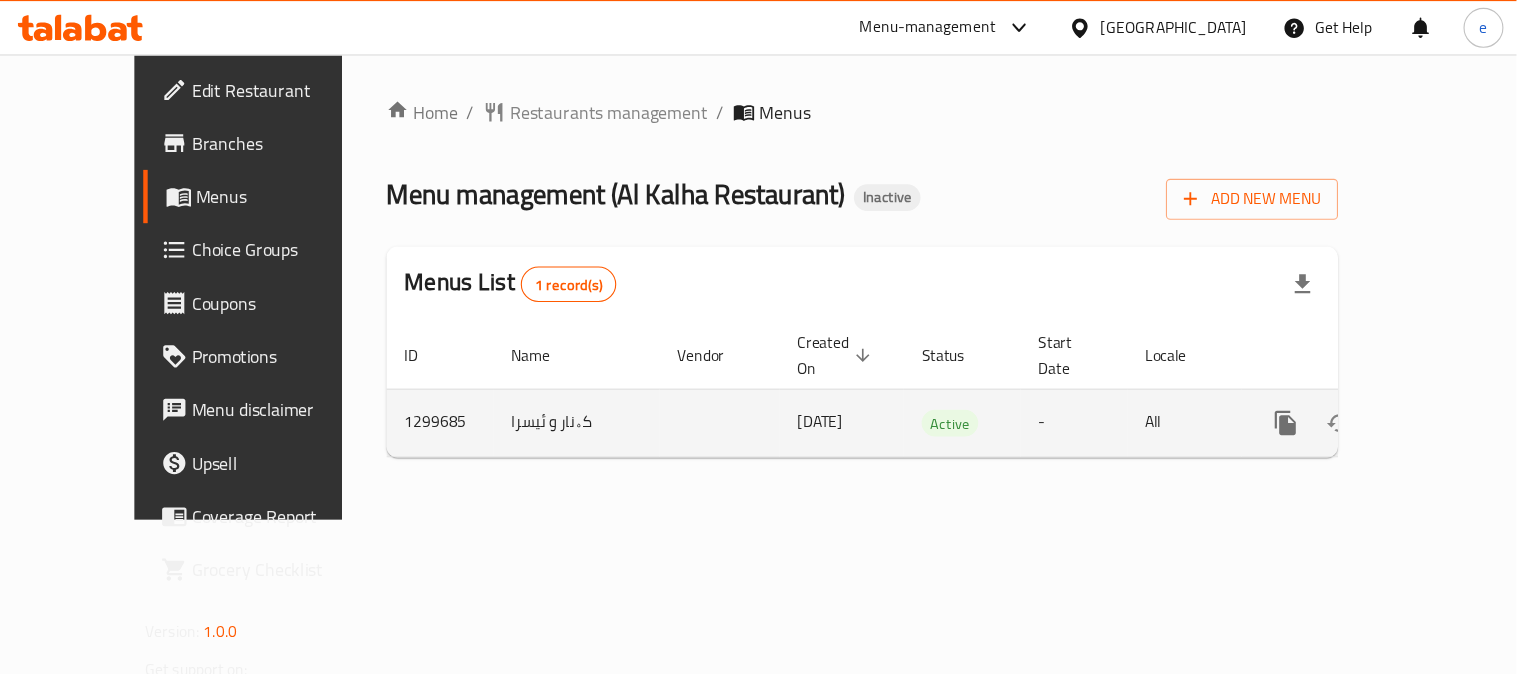scroll, scrollTop: 0, scrollLeft: 0, axis: both 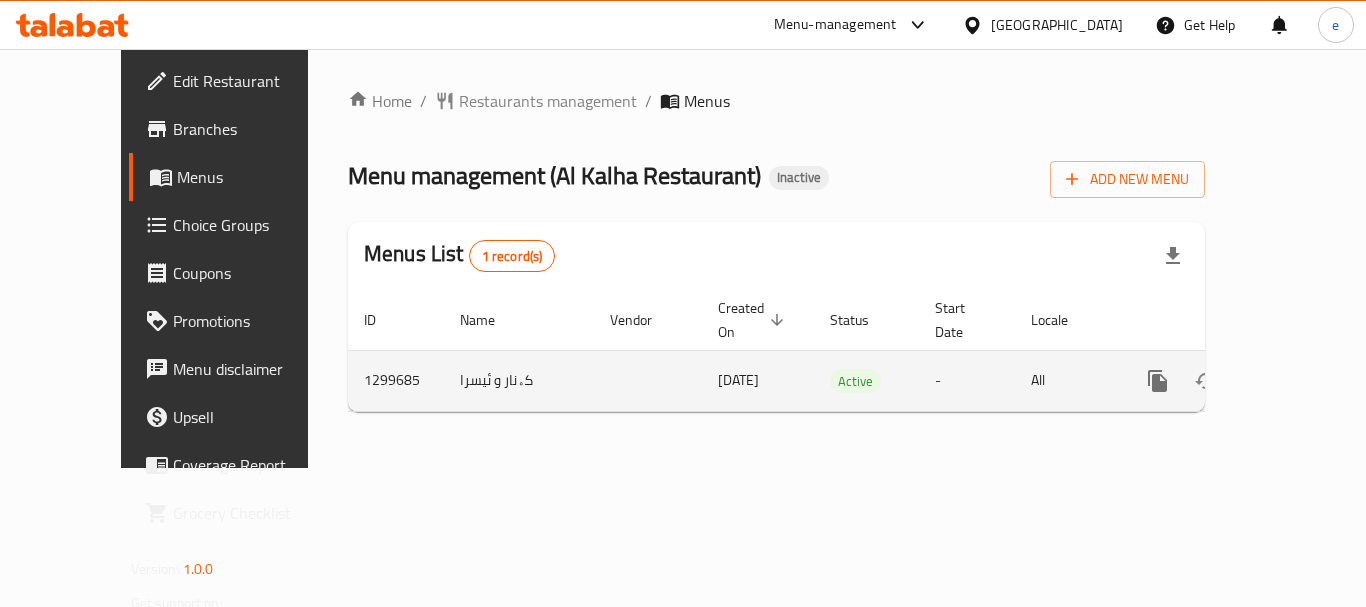 click 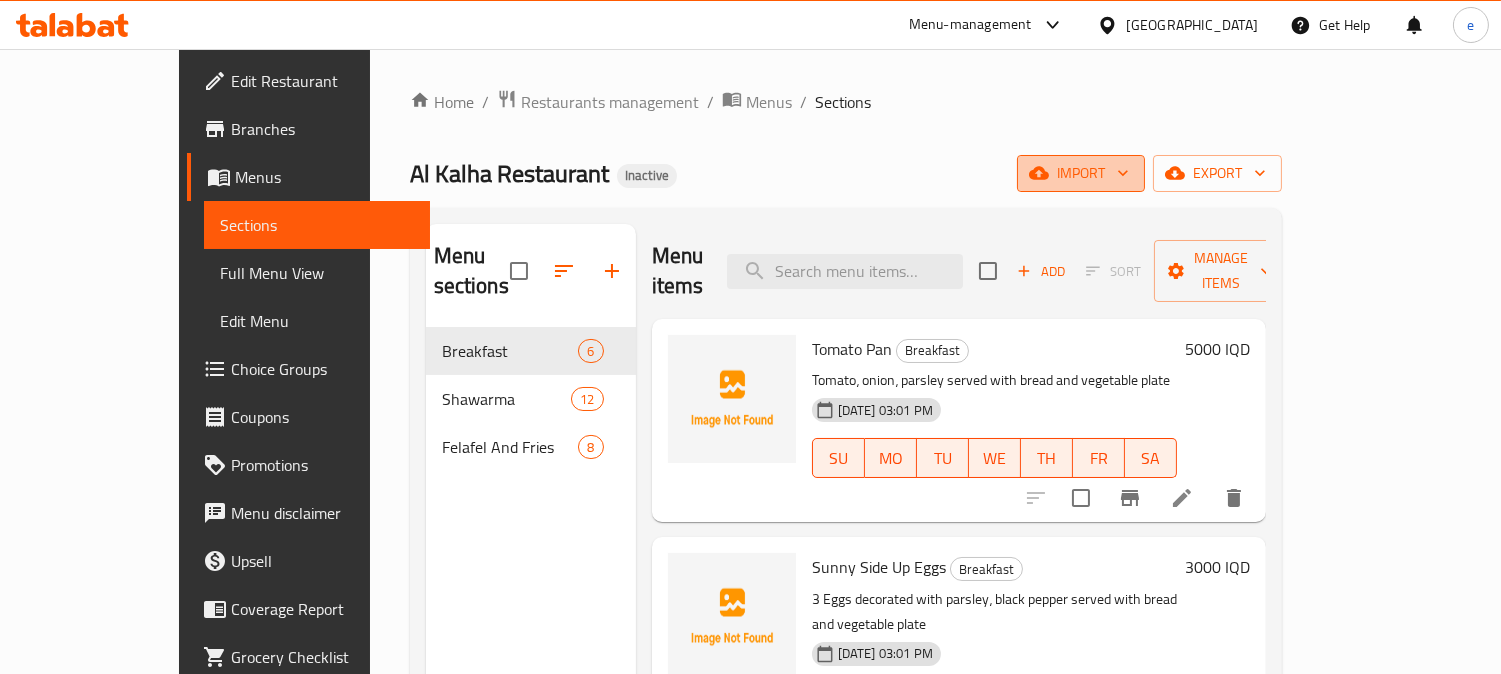 click on "import" at bounding box center [1081, 173] 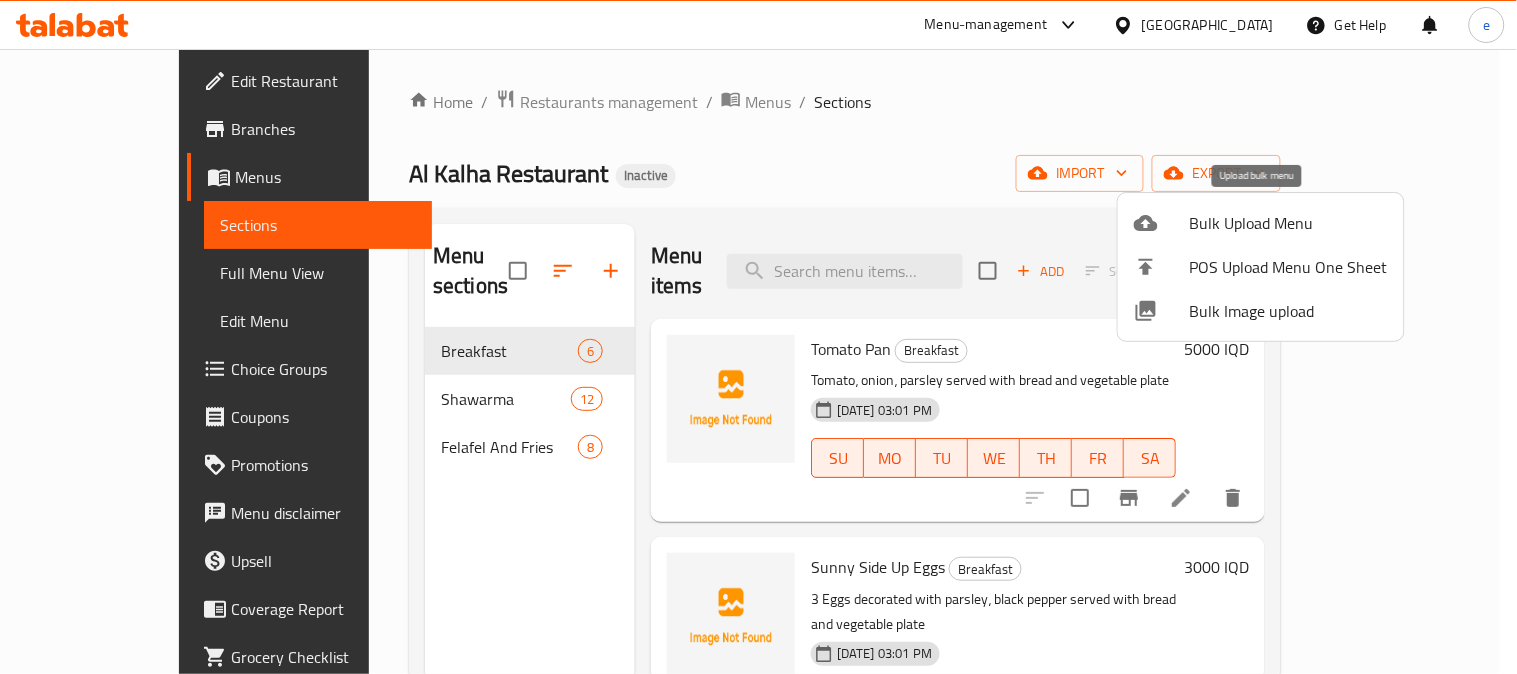 click on "Bulk Upload Menu" at bounding box center [1289, 223] 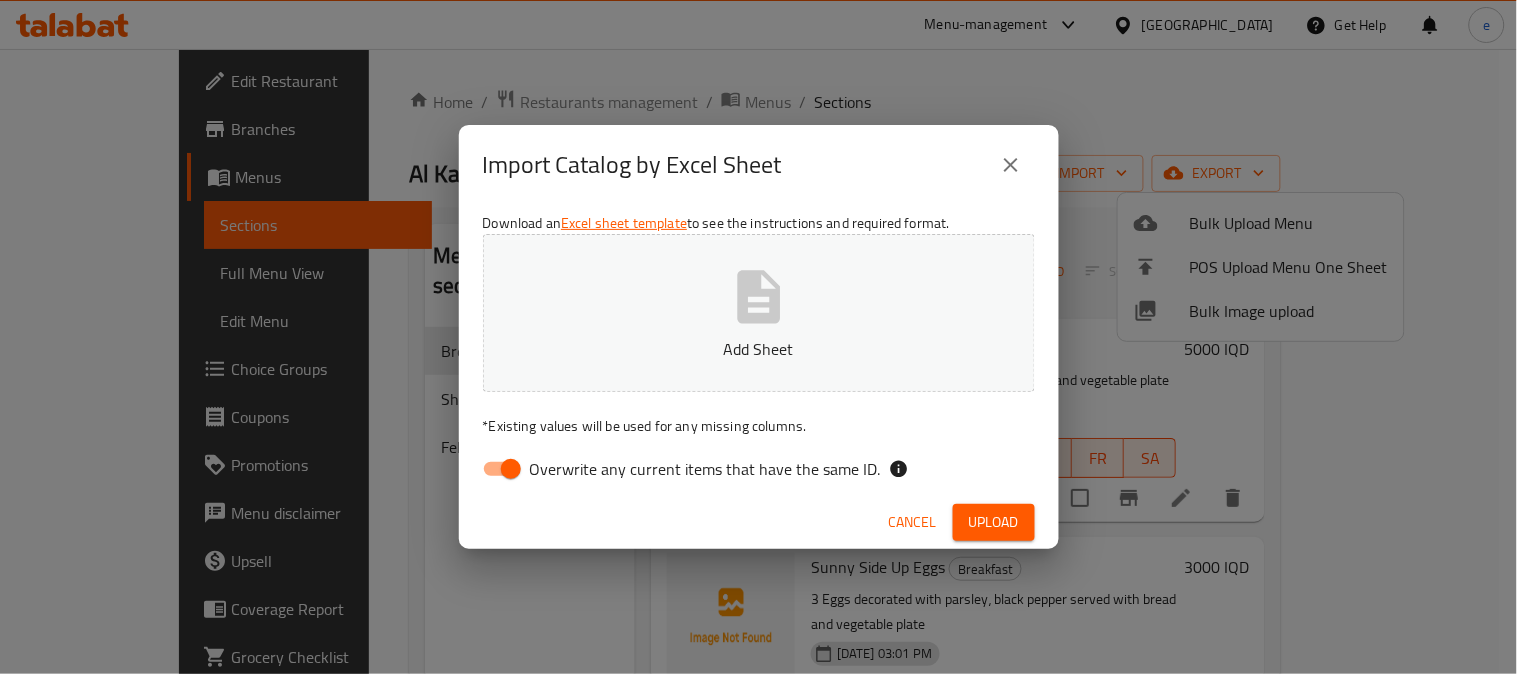 click on "Overwrite any current items that have the same ID." at bounding box center (511, 469) 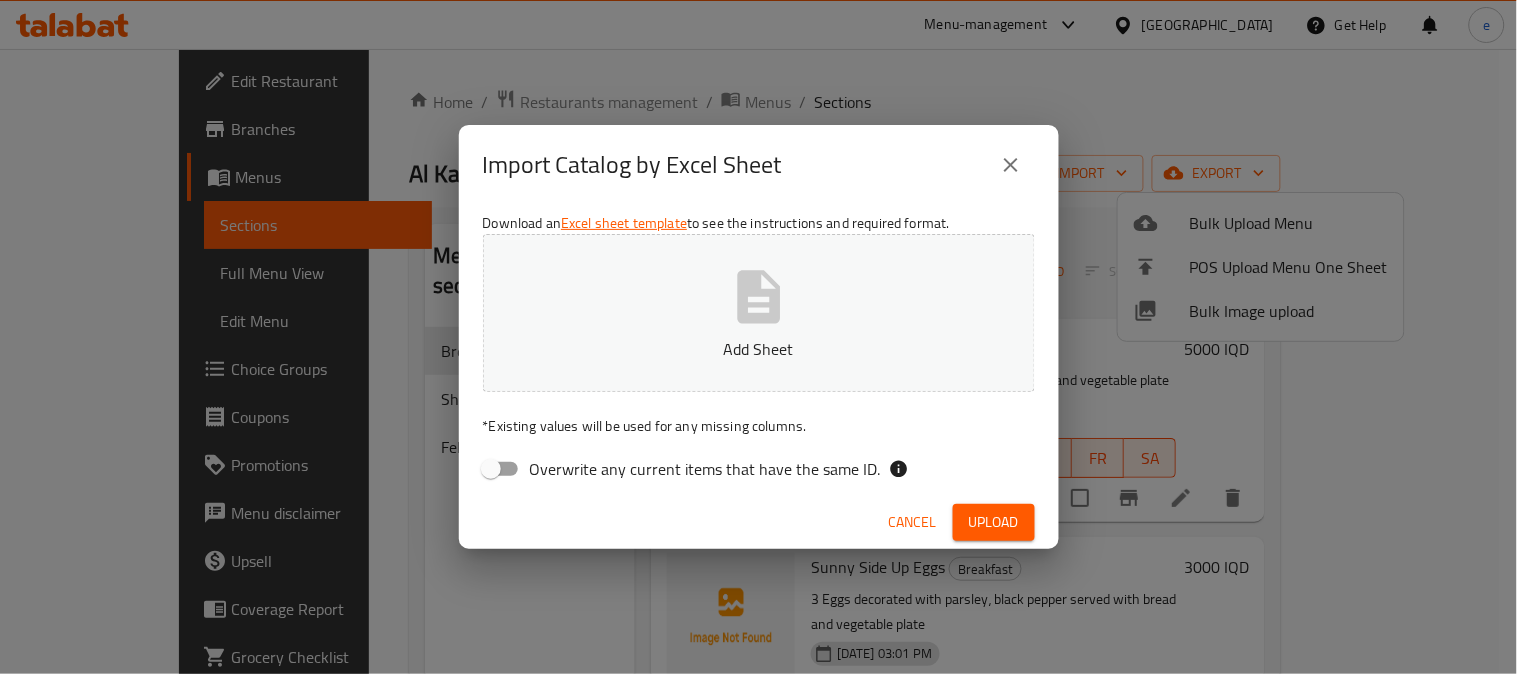 click on "Add Sheet" at bounding box center (759, 313) 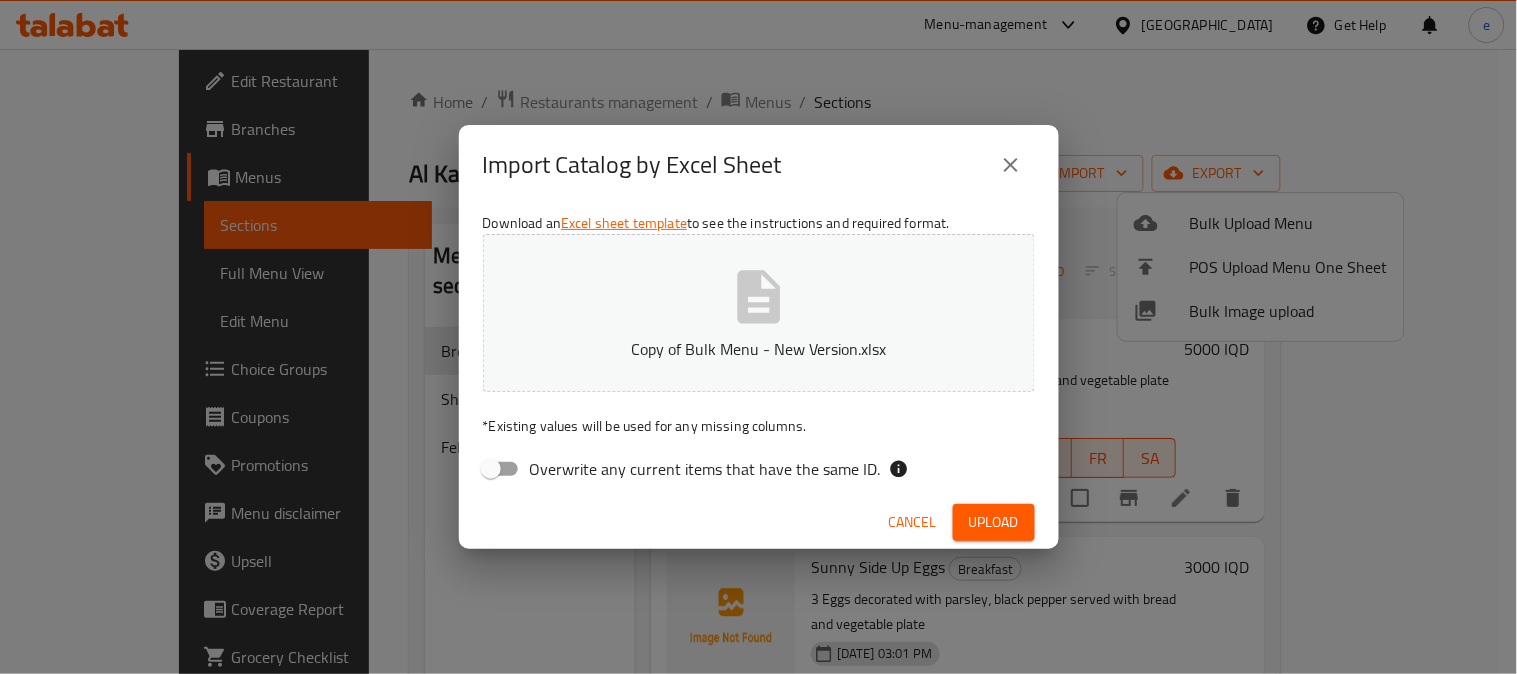click on "Upload" at bounding box center [994, 522] 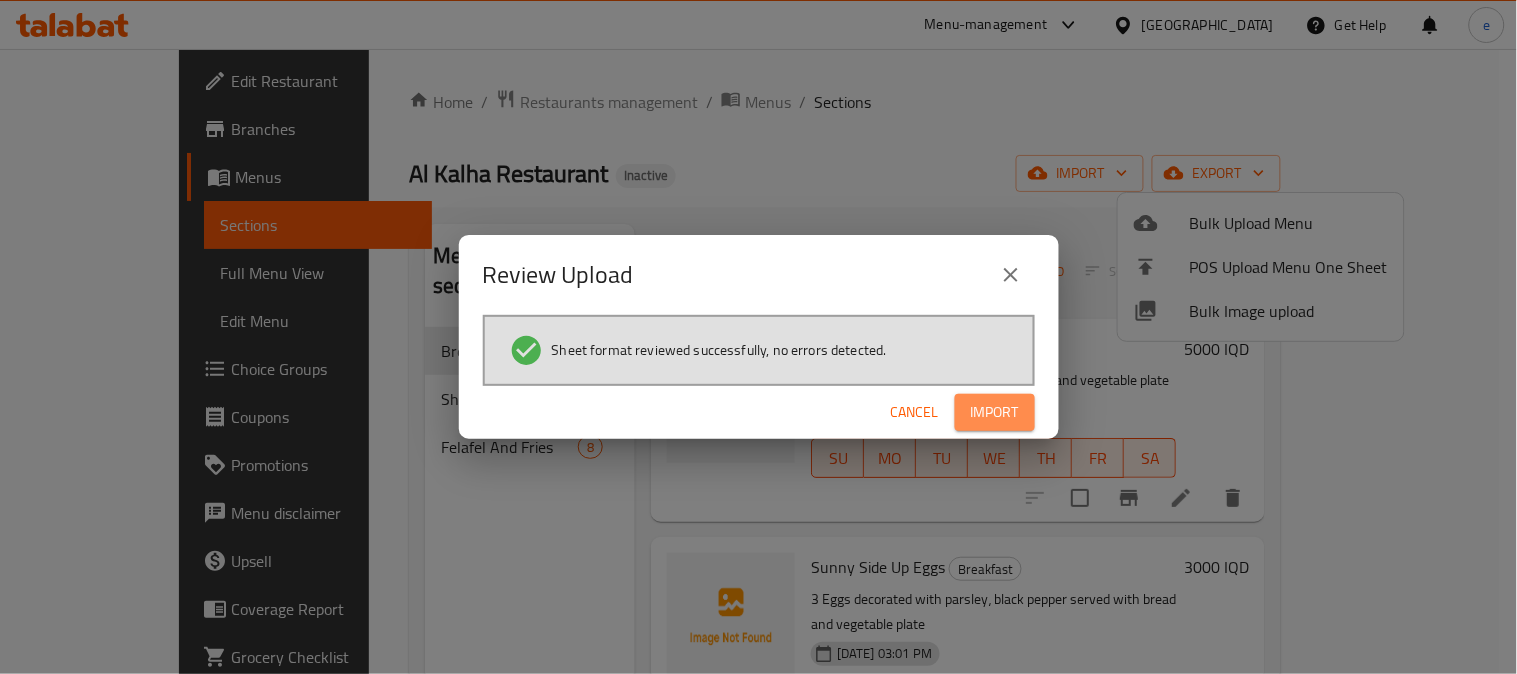 click on "Import" at bounding box center [995, 412] 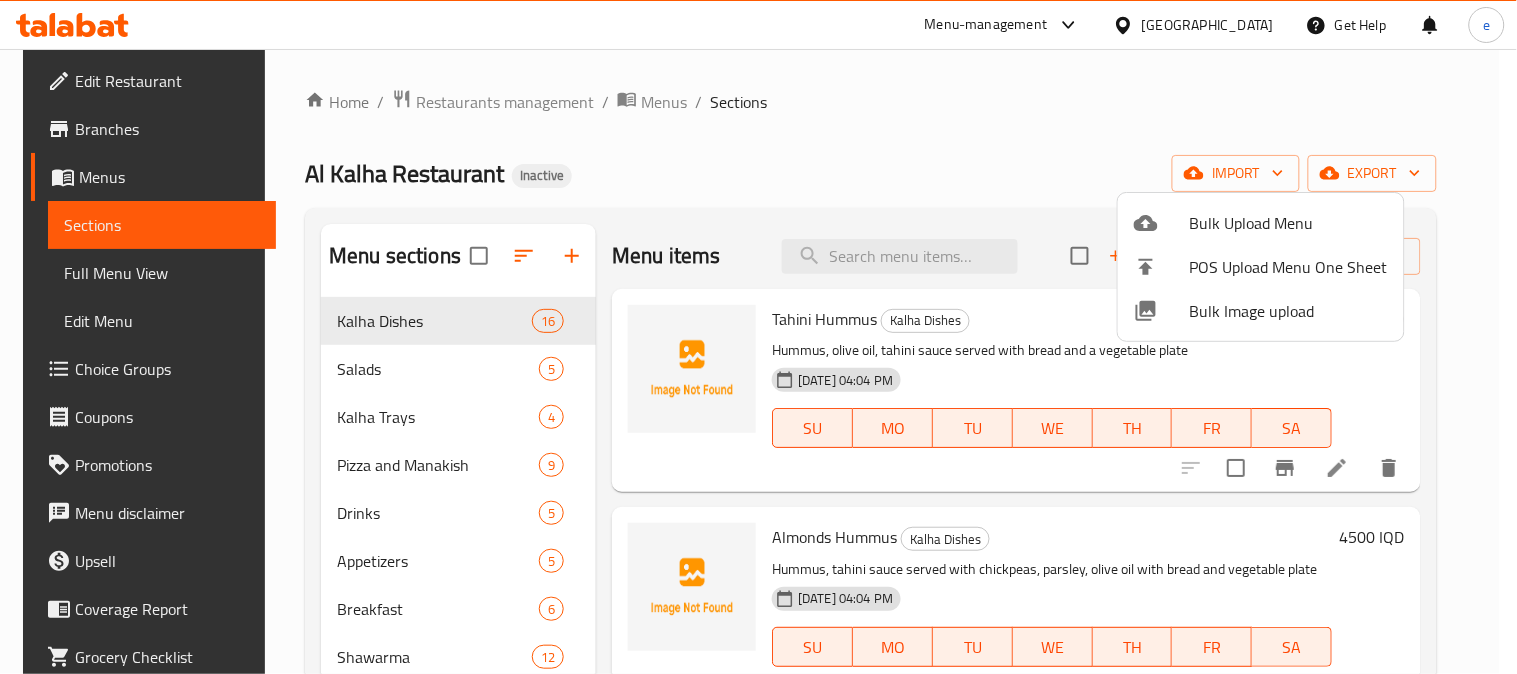 click at bounding box center (758, 337) 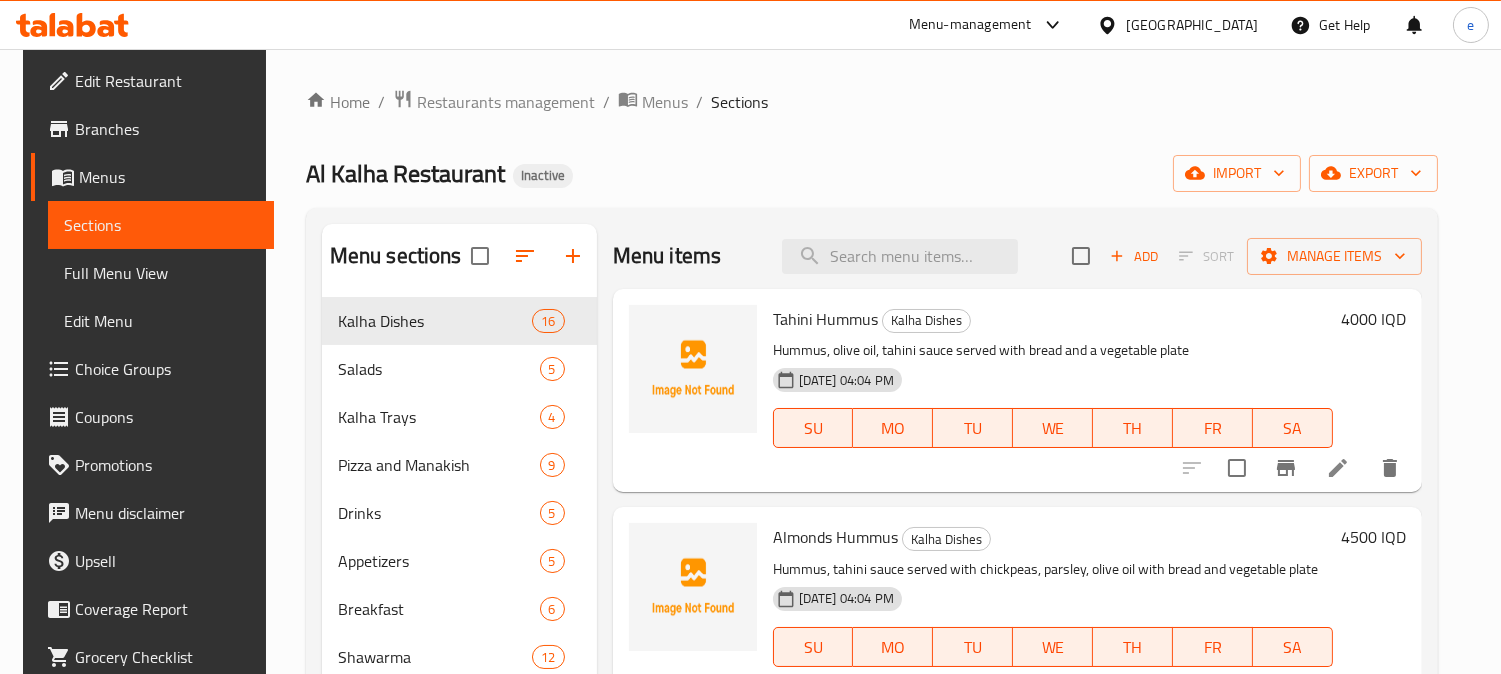 click 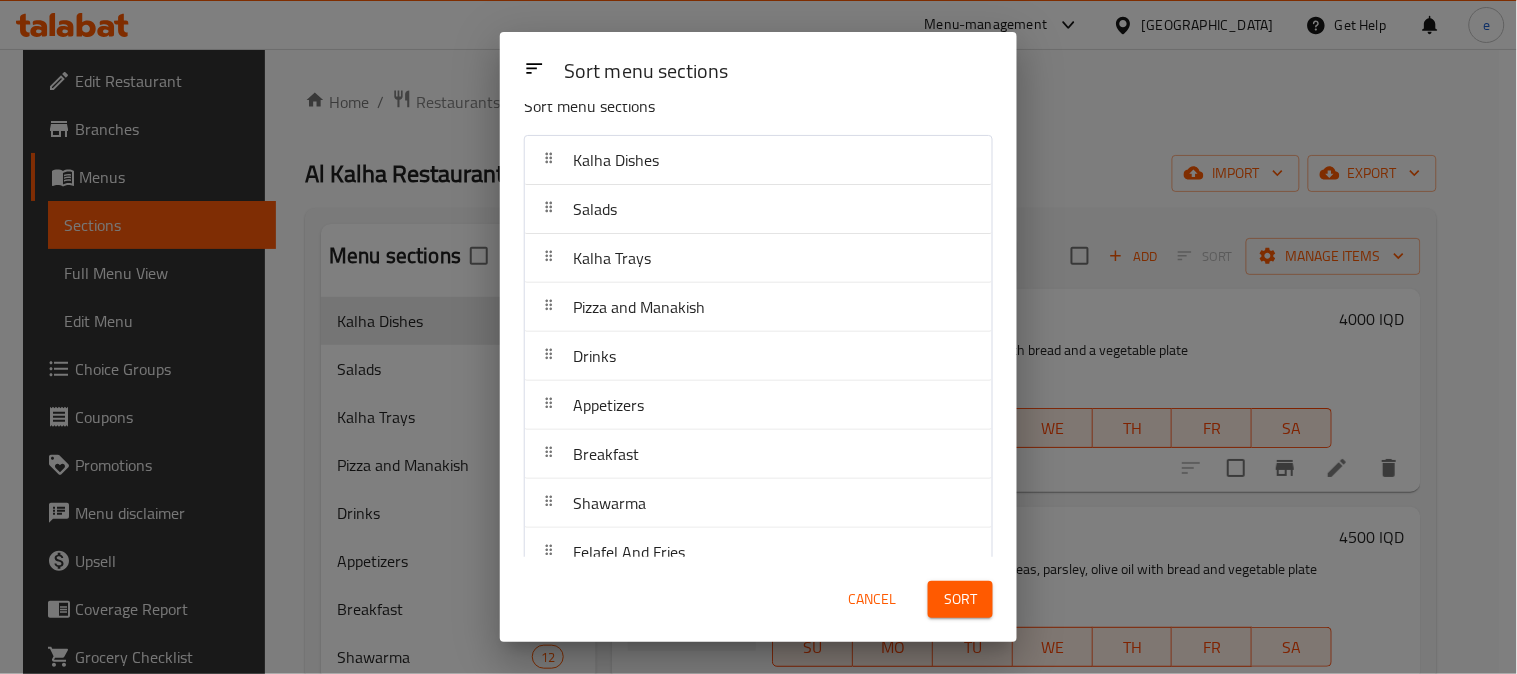 scroll, scrollTop: 0, scrollLeft: 0, axis: both 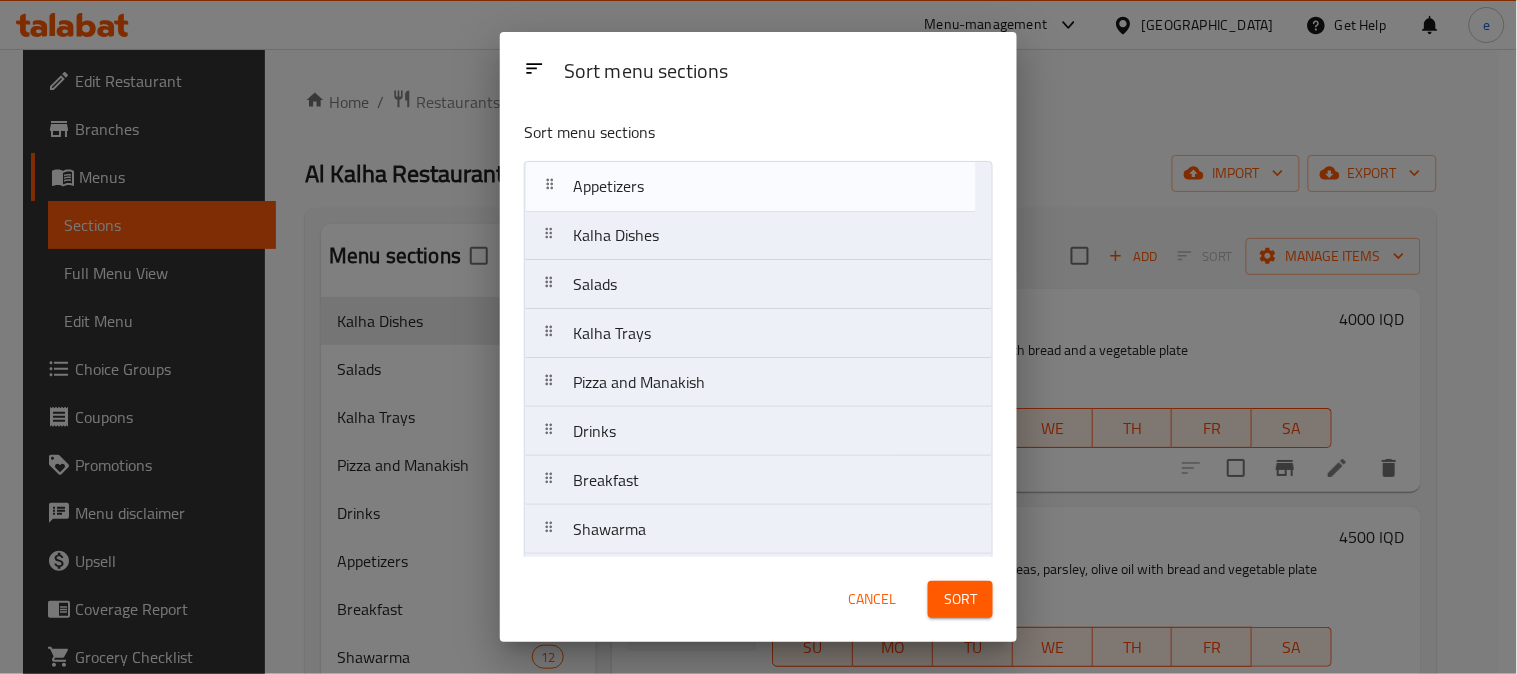 drag, startPoint x: 641, startPoint y: 438, endPoint x: 641, endPoint y: 178, distance: 260 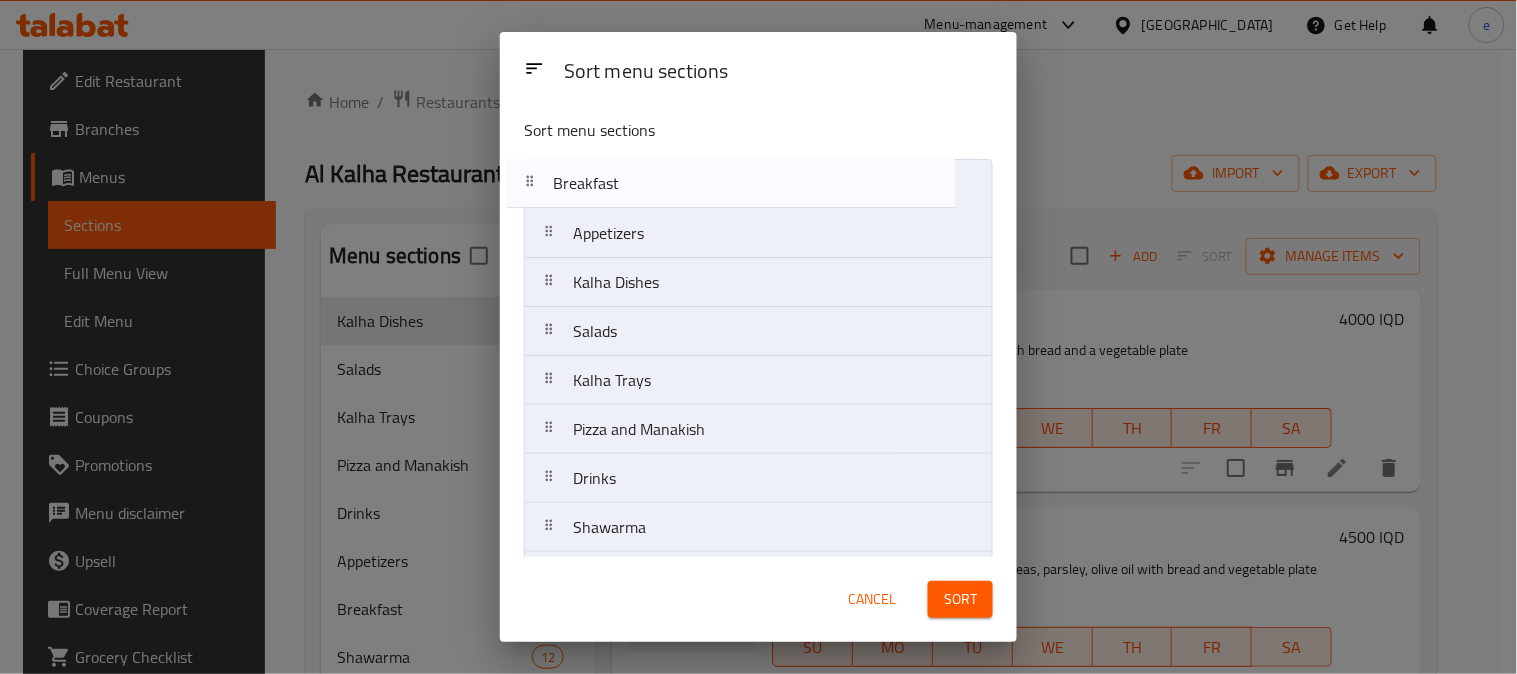 scroll, scrollTop: 0, scrollLeft: 0, axis: both 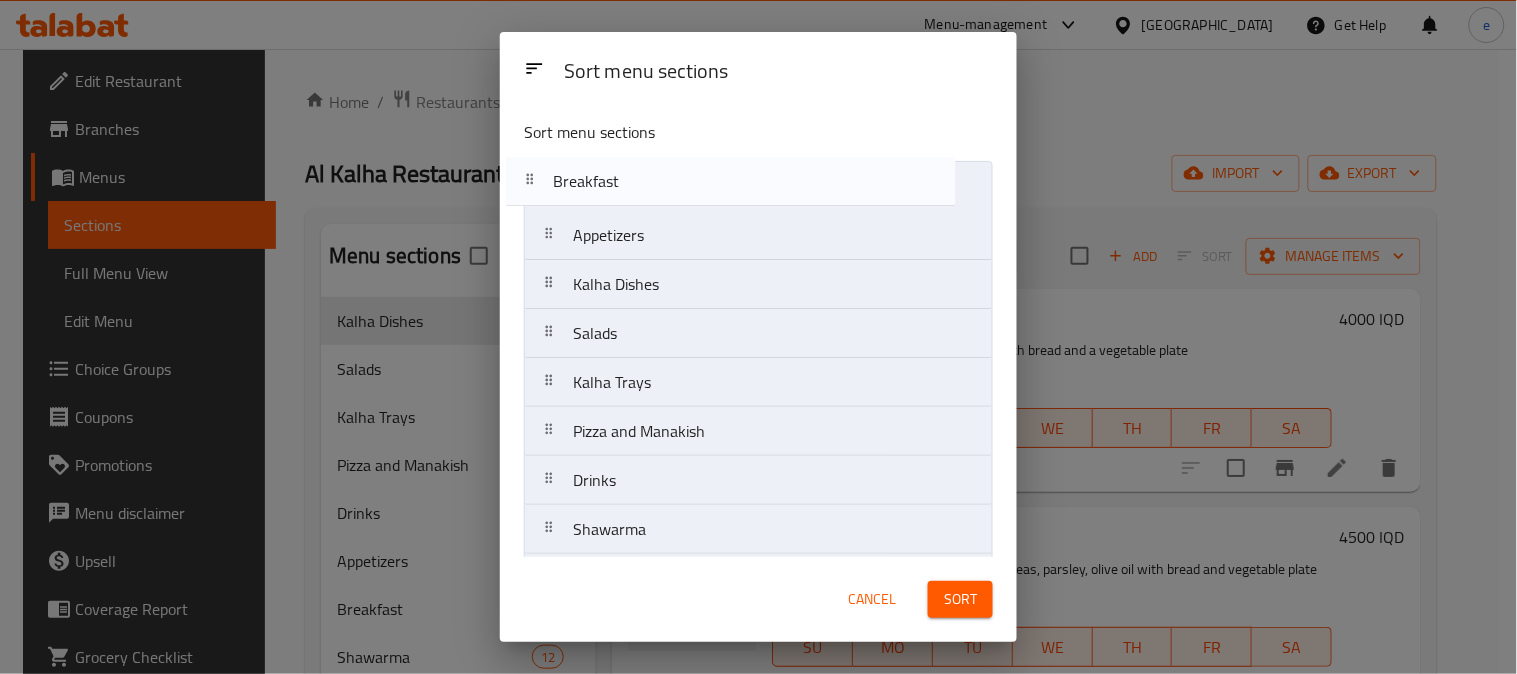 drag, startPoint x: 651, startPoint y: 496, endPoint x: 631, endPoint y: 185, distance: 311.64243 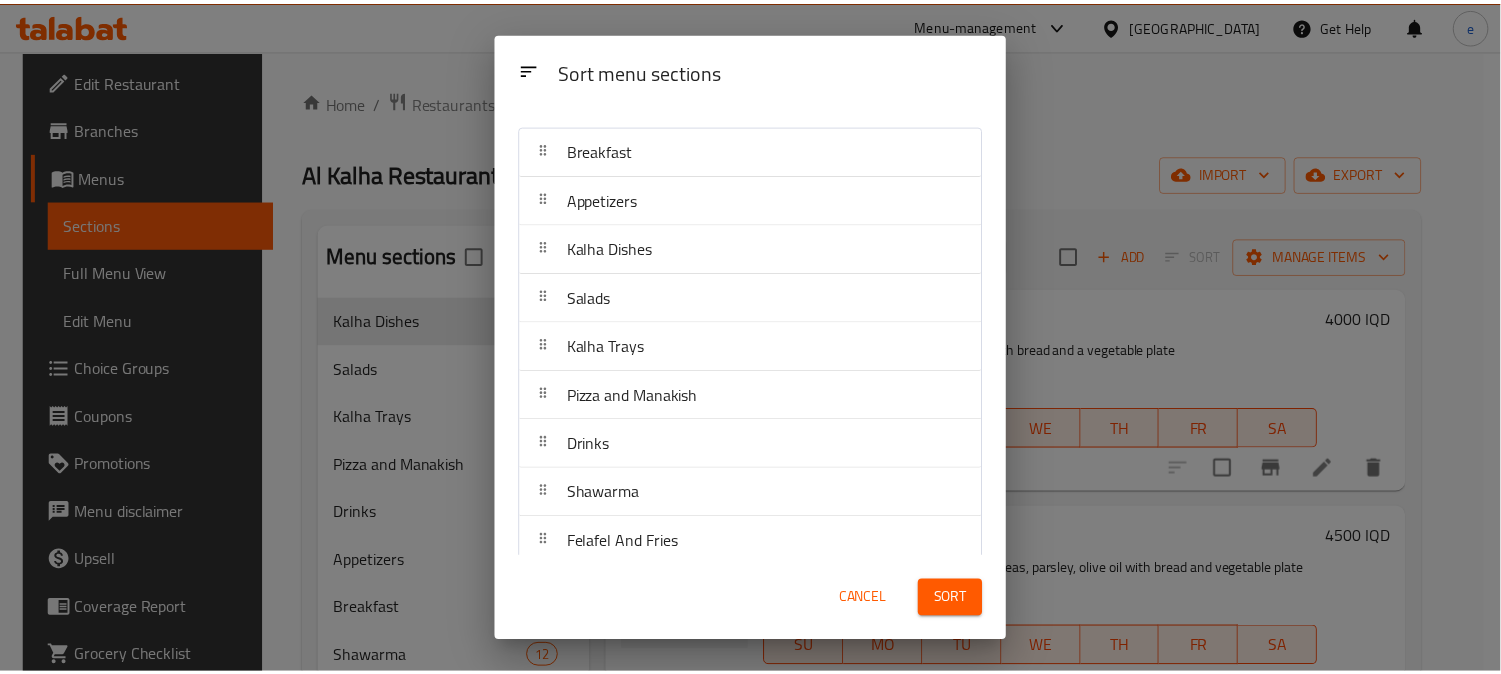 scroll, scrollTop: 55, scrollLeft: 0, axis: vertical 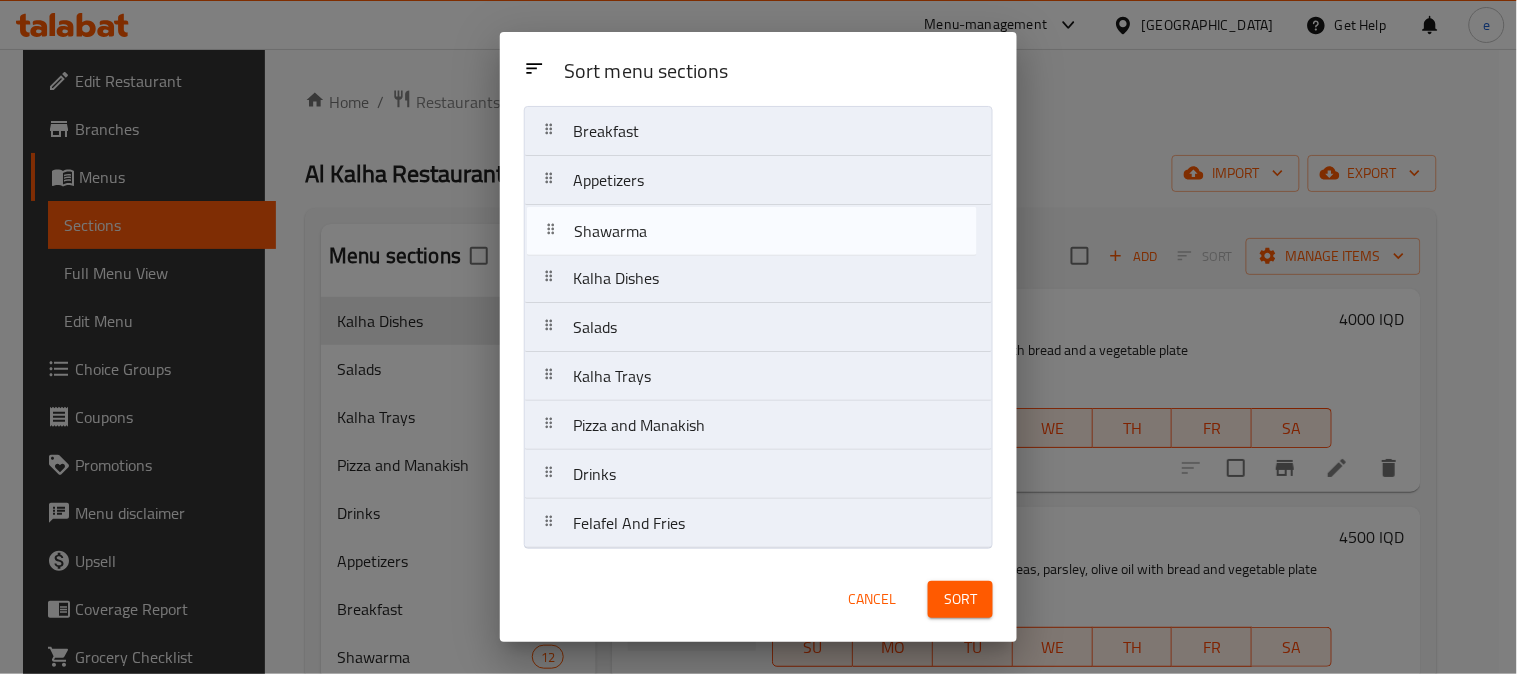 drag, startPoint x: 633, startPoint y: 496, endPoint x: 634, endPoint y: 237, distance: 259.00192 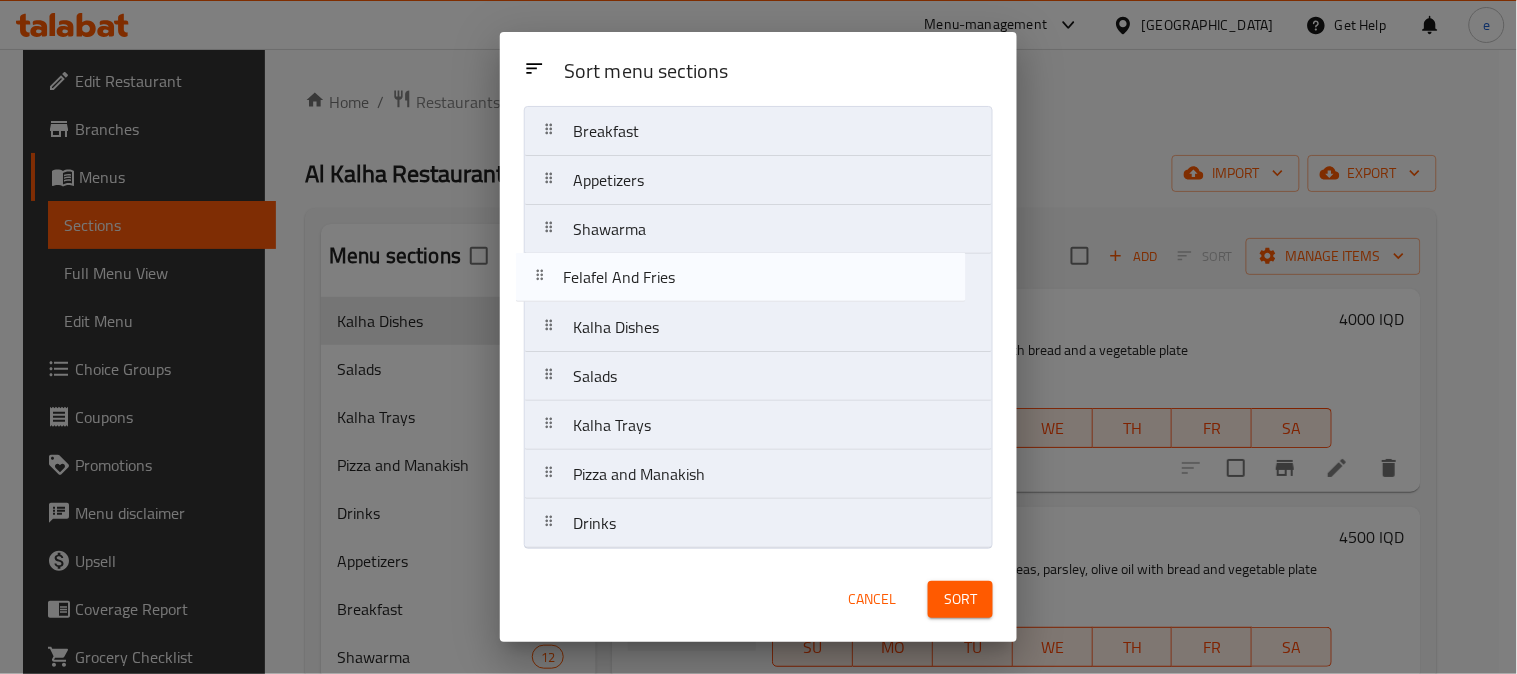 drag, startPoint x: 652, startPoint y: 534, endPoint x: 641, endPoint y: 276, distance: 258.23438 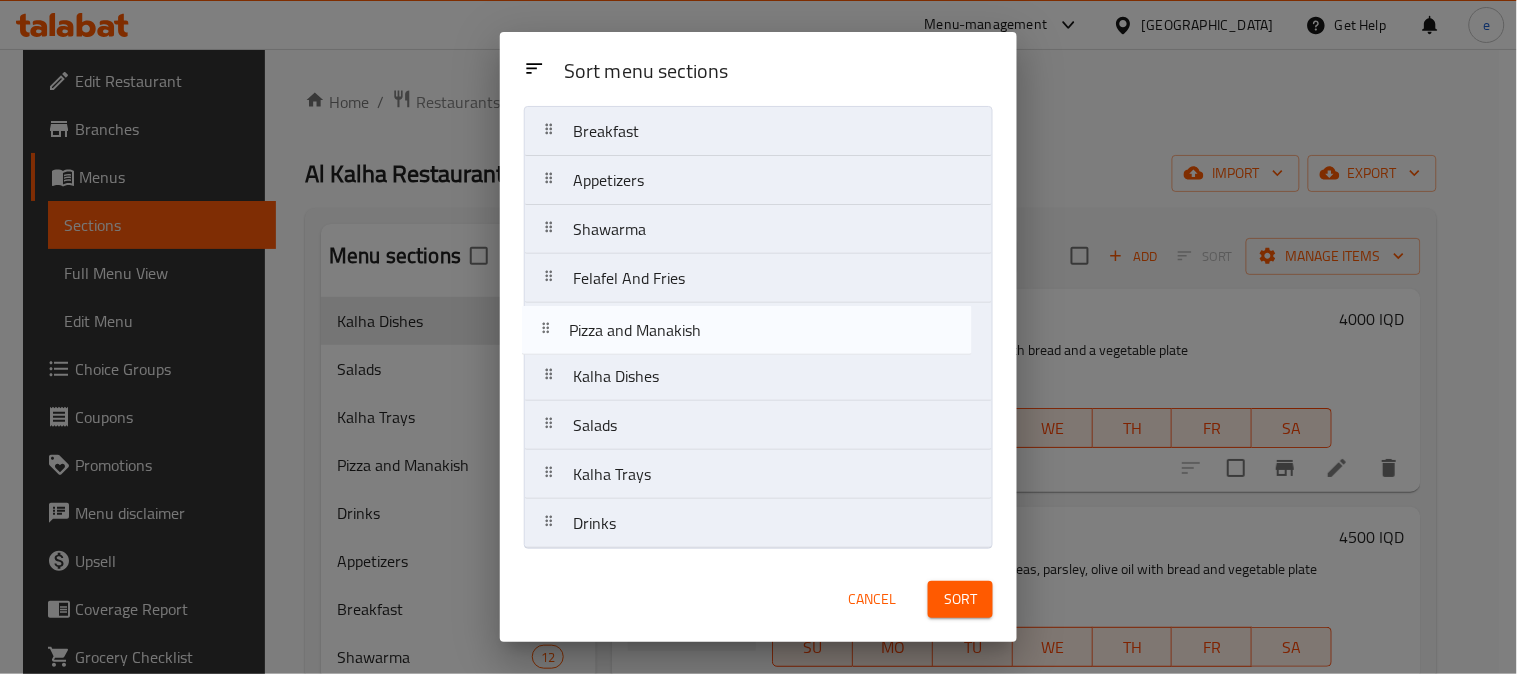 drag, startPoint x: 624, startPoint y: 481, endPoint x: 620, endPoint y: 331, distance: 150.05333 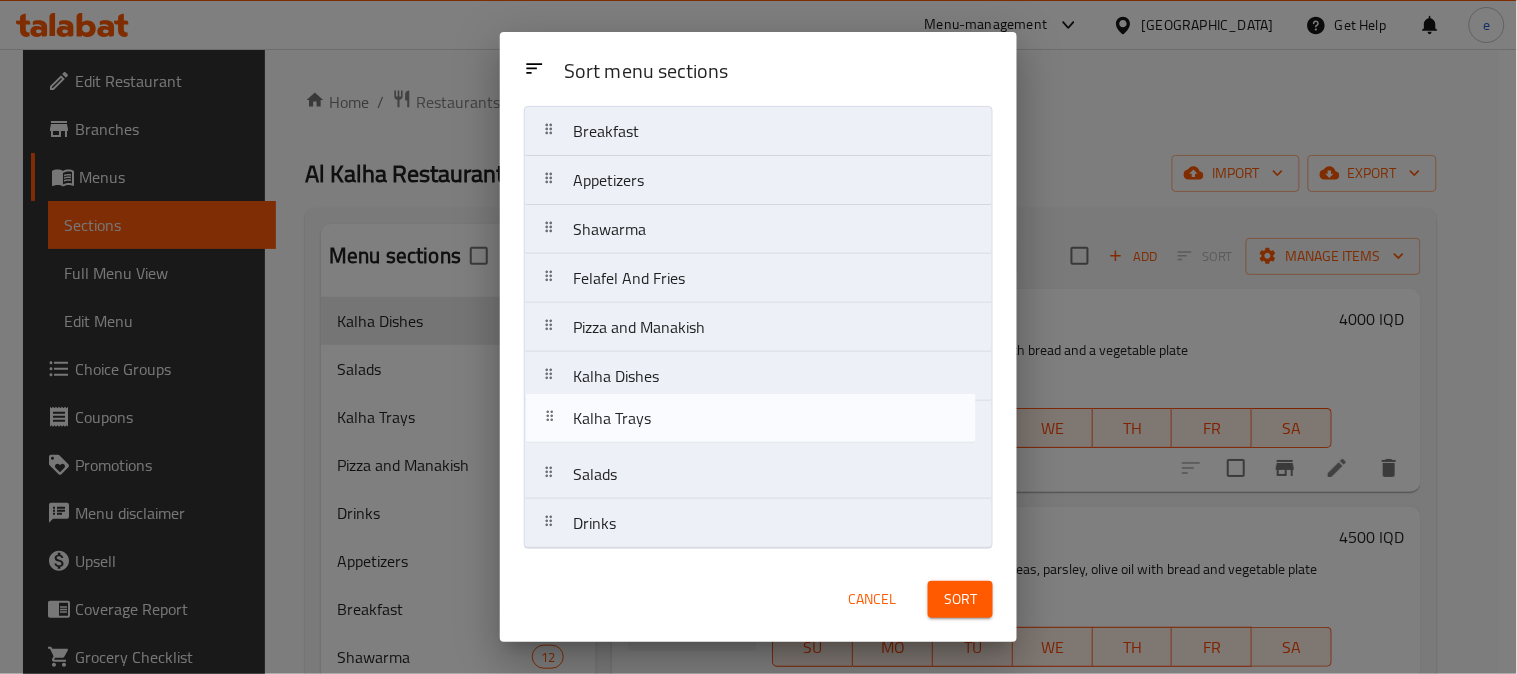 drag, startPoint x: 636, startPoint y: 485, endPoint x: 638, endPoint y: 422, distance: 63.03174 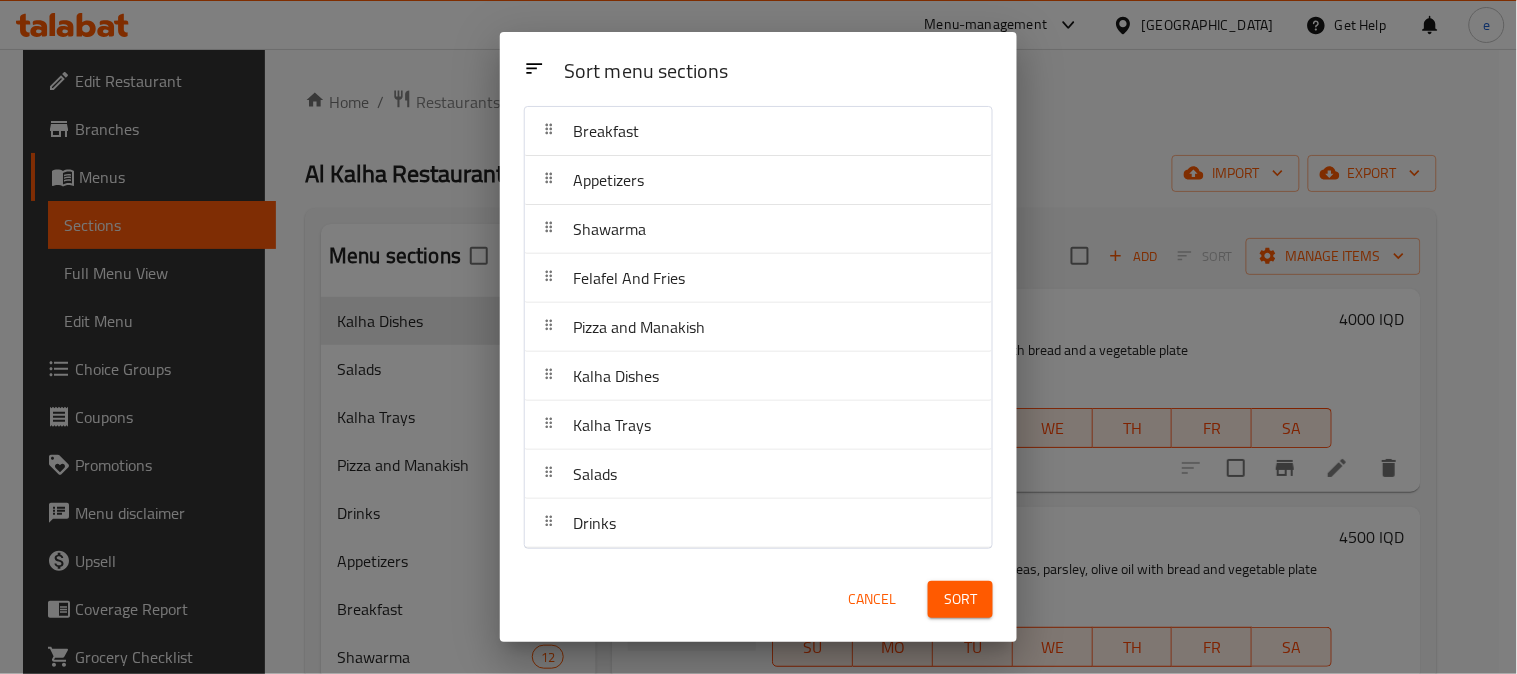 click on "Sort" at bounding box center (960, 599) 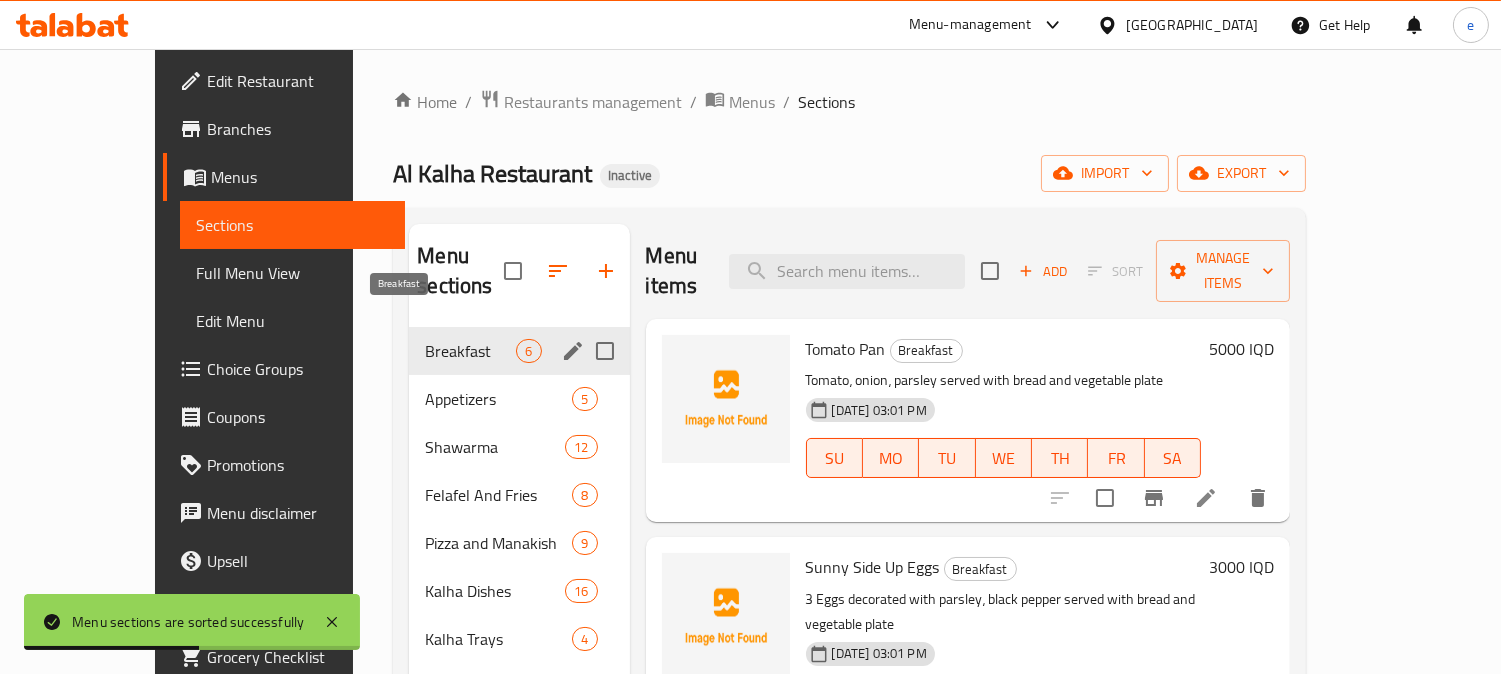click on "Breakfast" at bounding box center (470, 351) 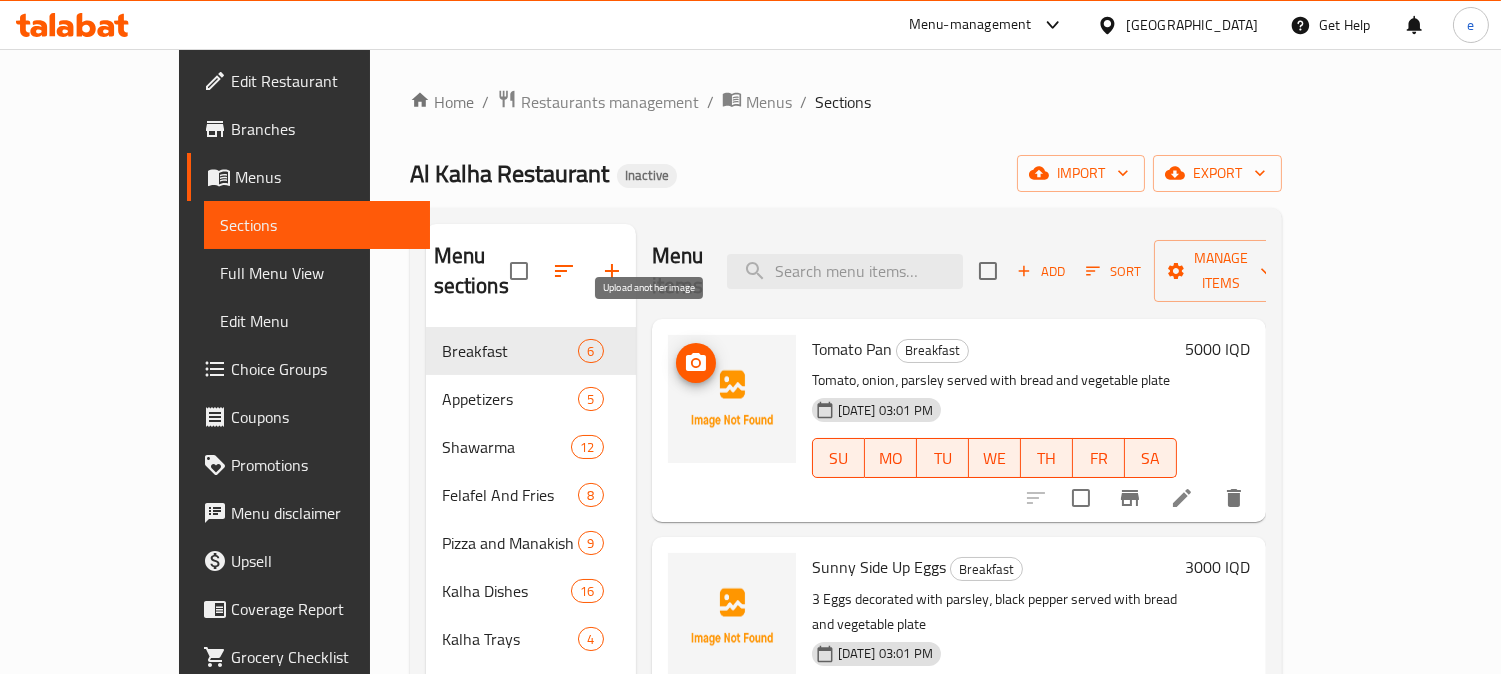 click 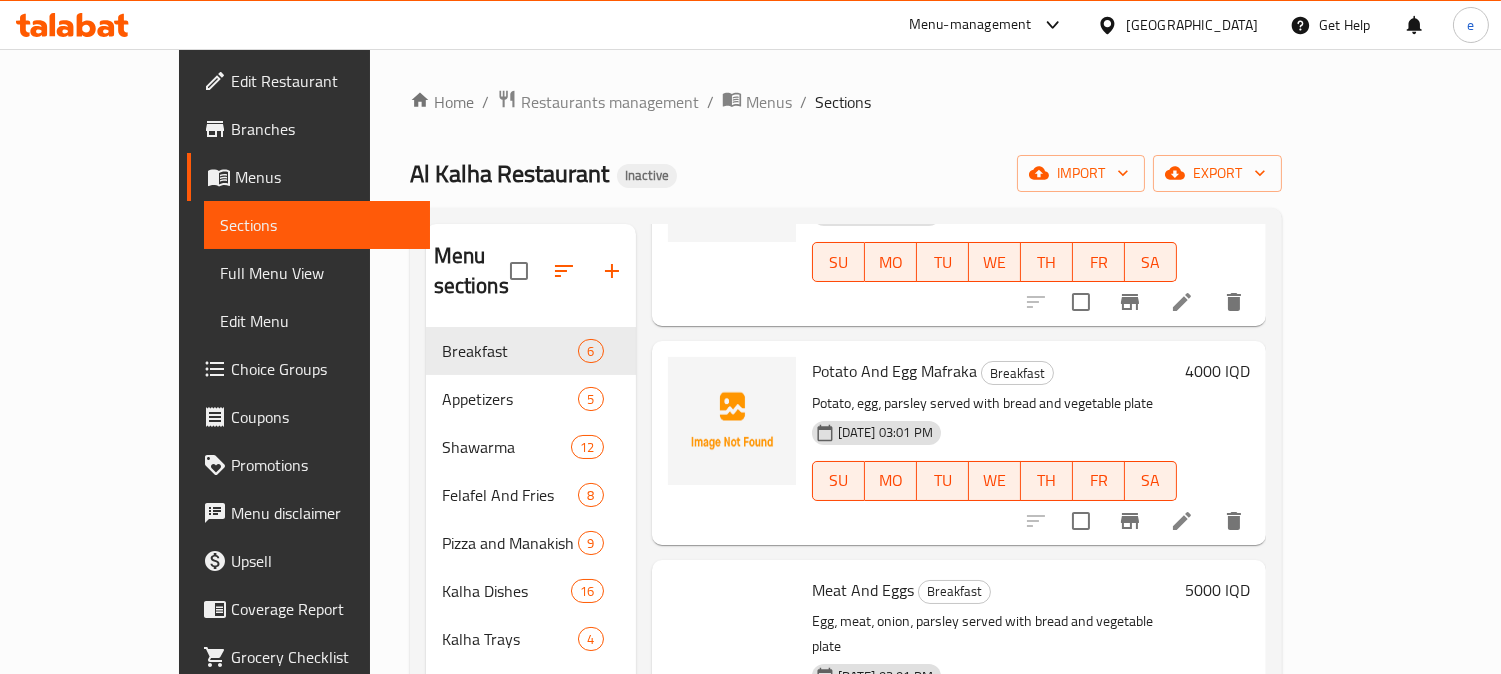 scroll, scrollTop: 685, scrollLeft: 0, axis: vertical 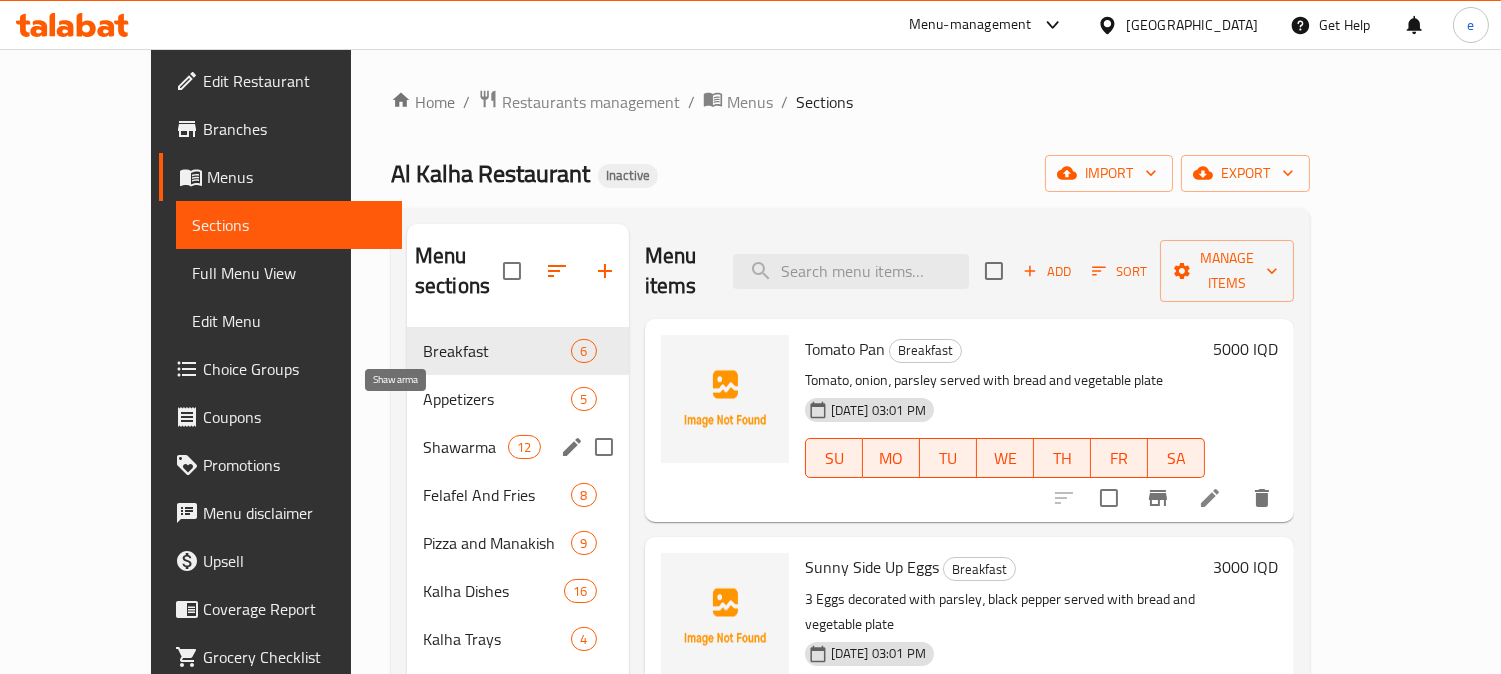 click on "Shawarma" at bounding box center [465, 447] 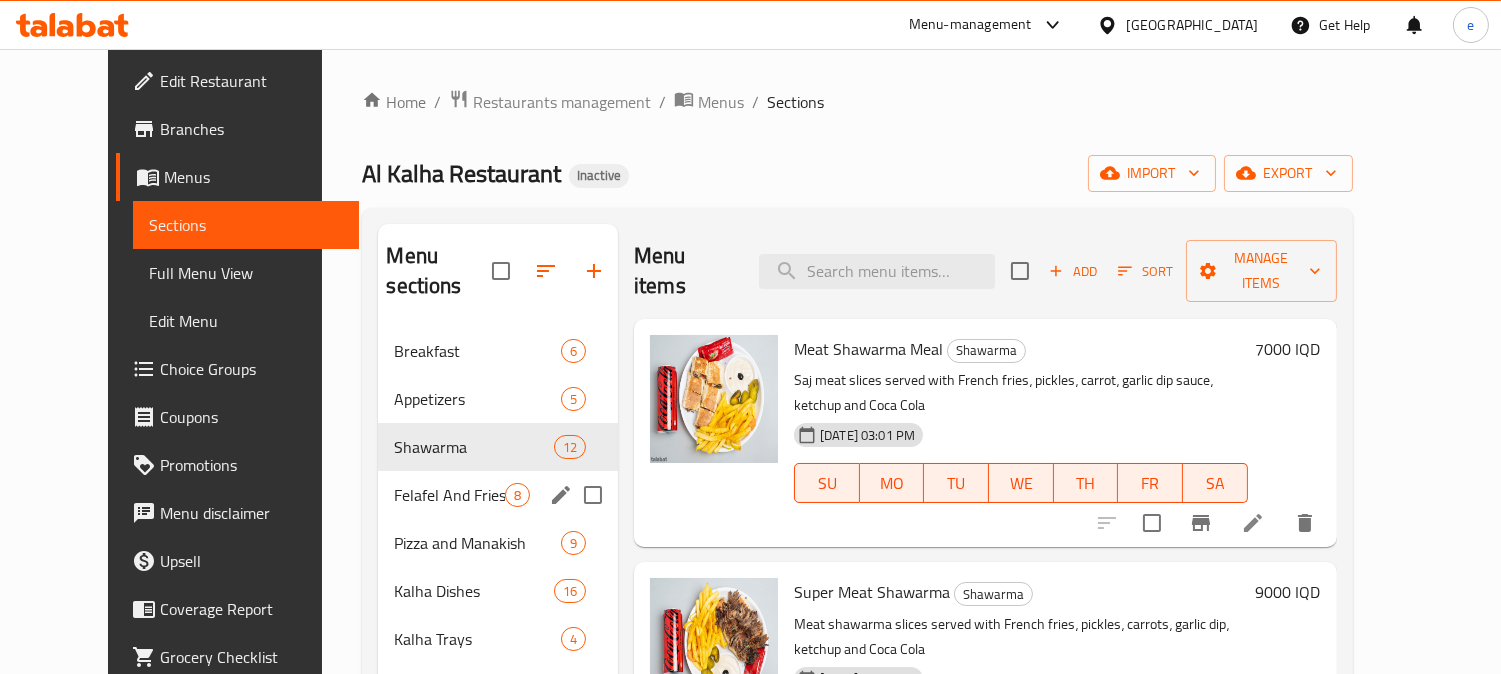 click on "Felafel And Fries 8" at bounding box center (498, 495) 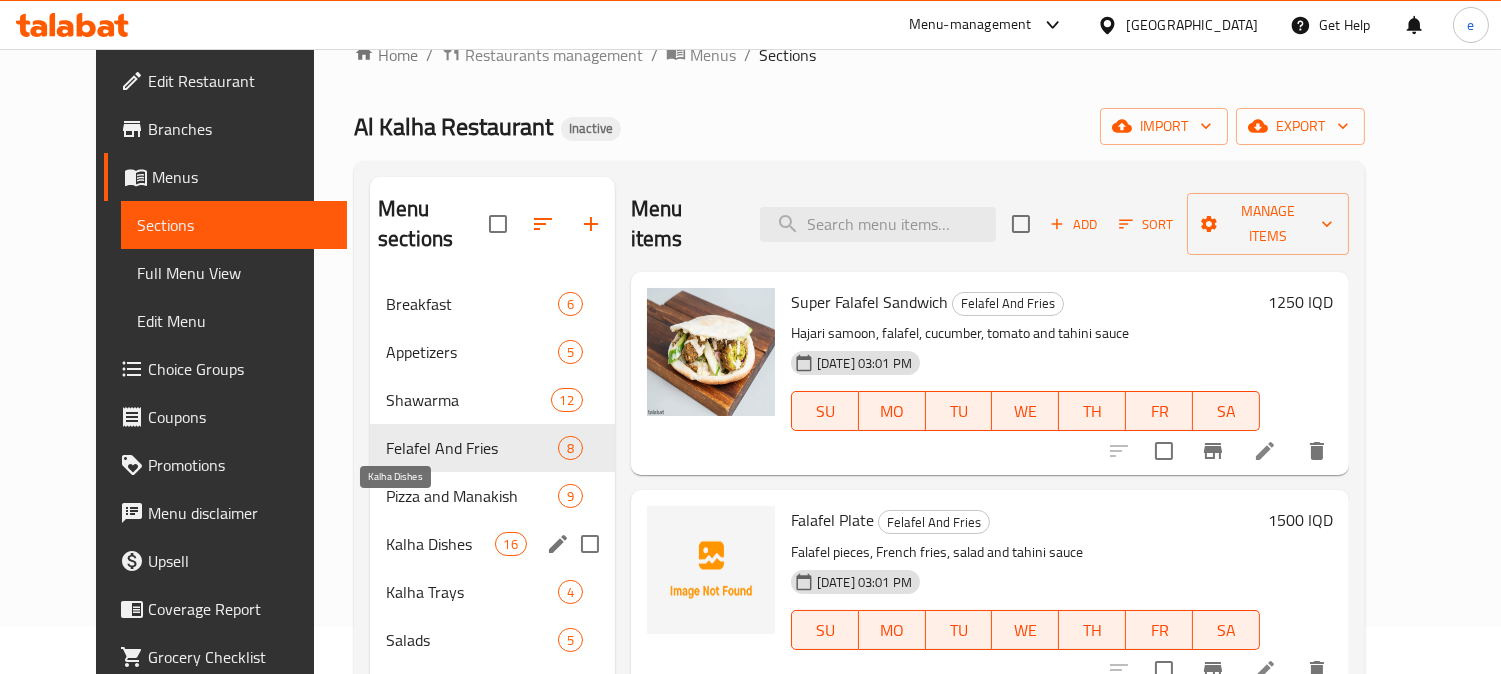 scroll, scrollTop: 0, scrollLeft: 0, axis: both 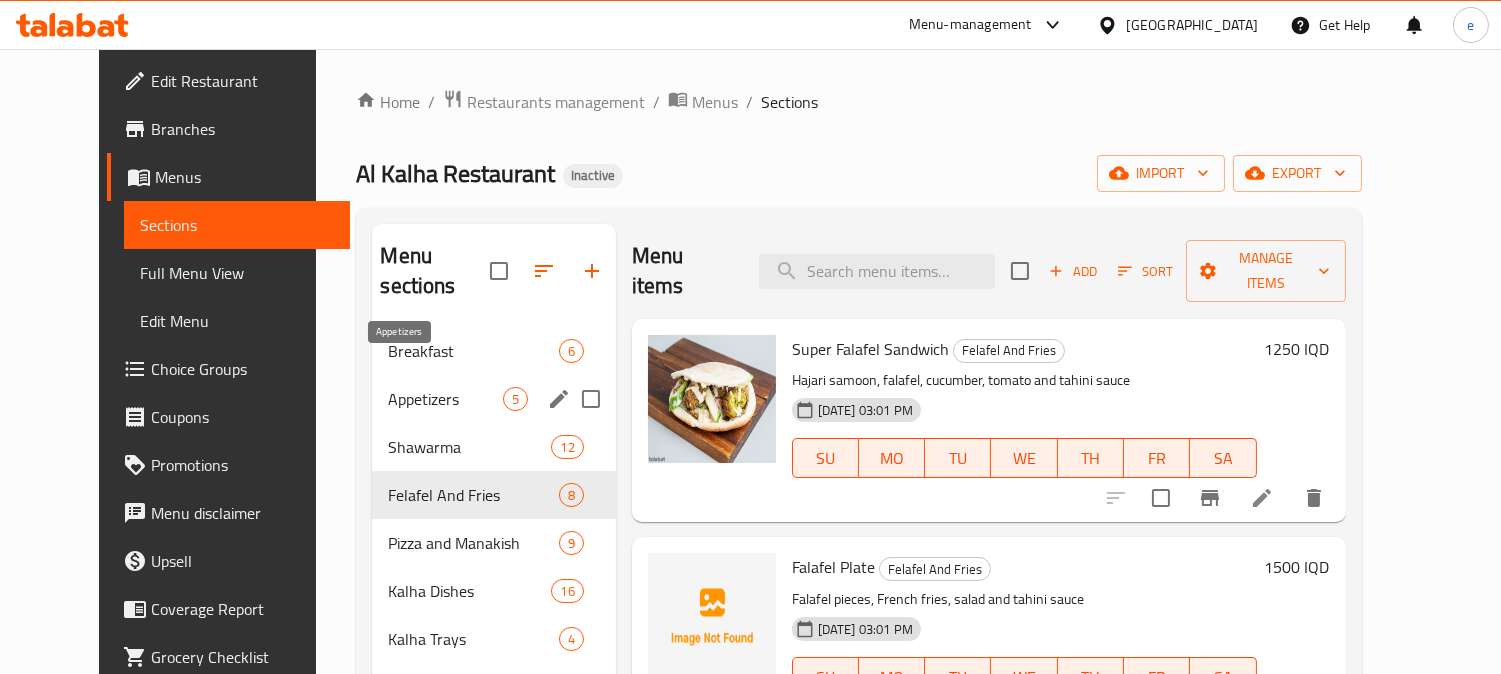 click on "Appetizers" at bounding box center [445, 399] 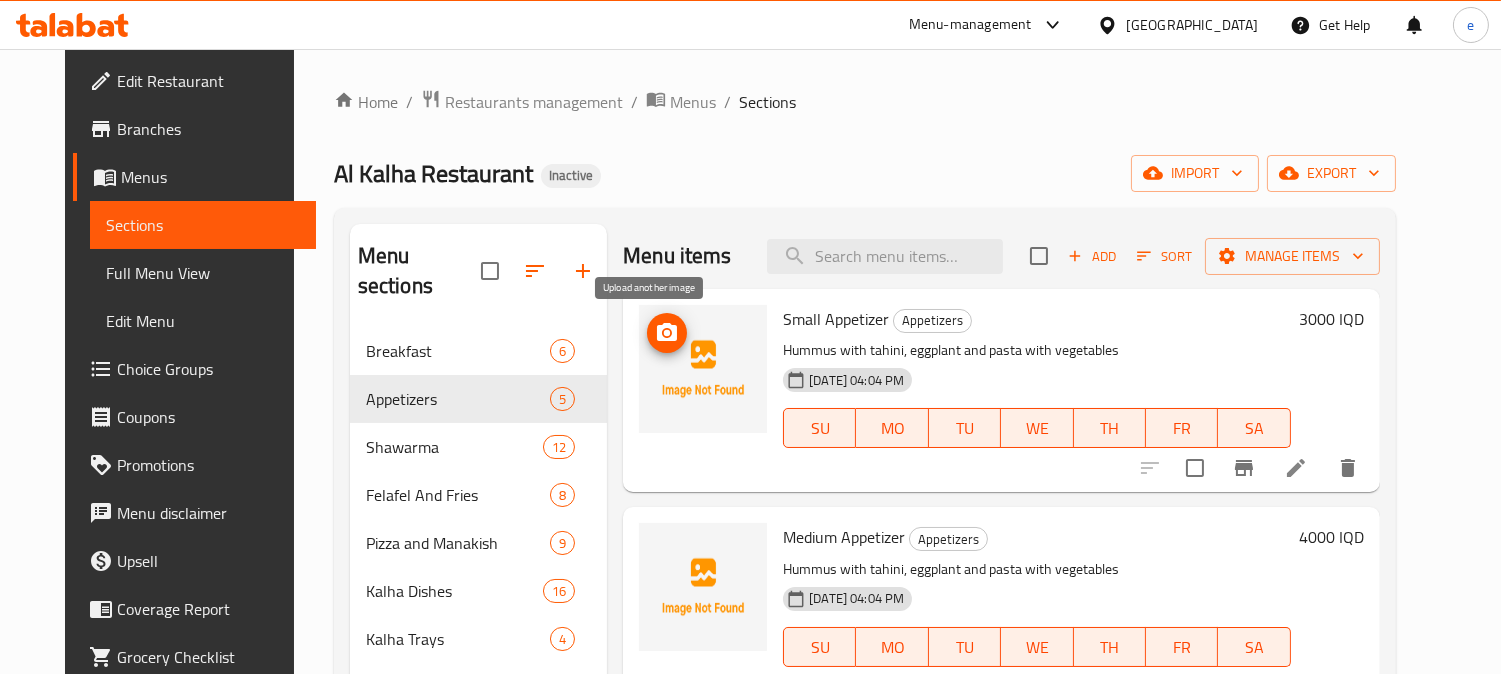 click at bounding box center (667, 333) 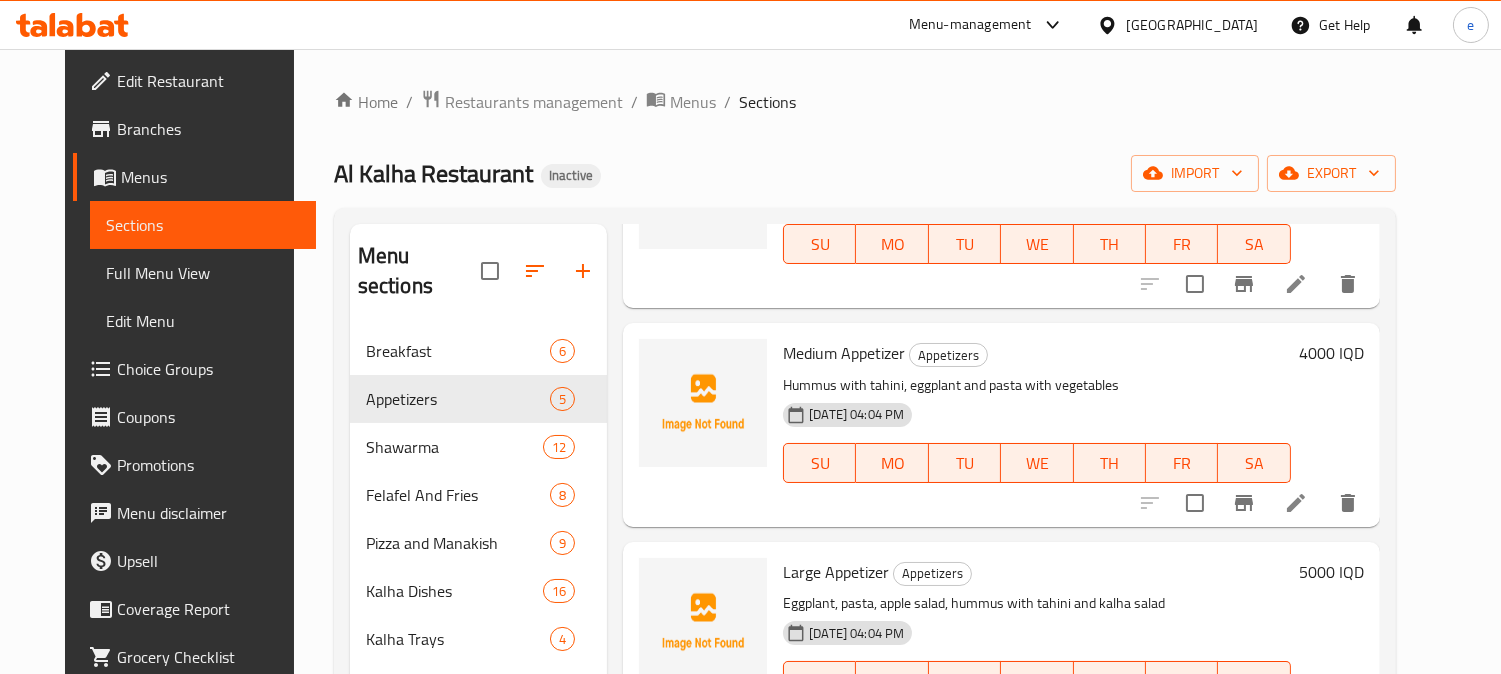 scroll, scrollTop: 222, scrollLeft: 0, axis: vertical 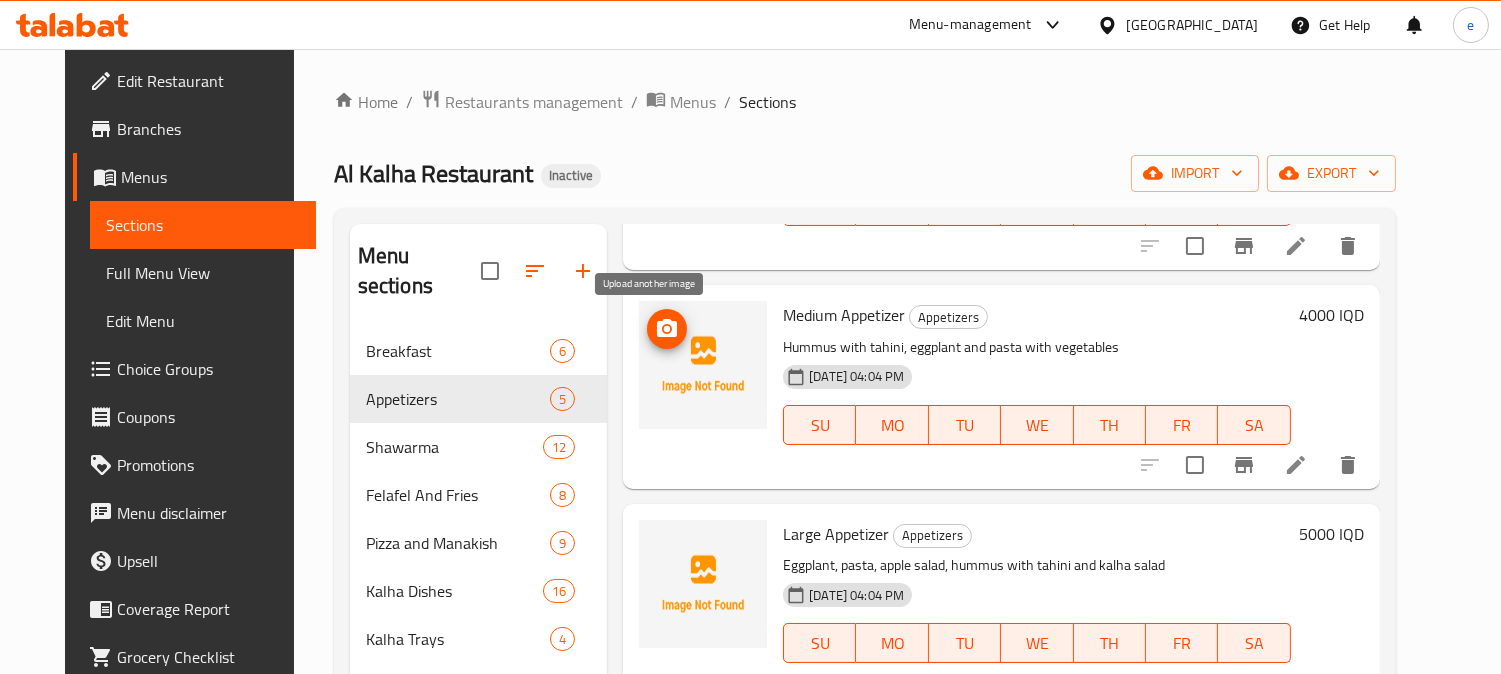 click 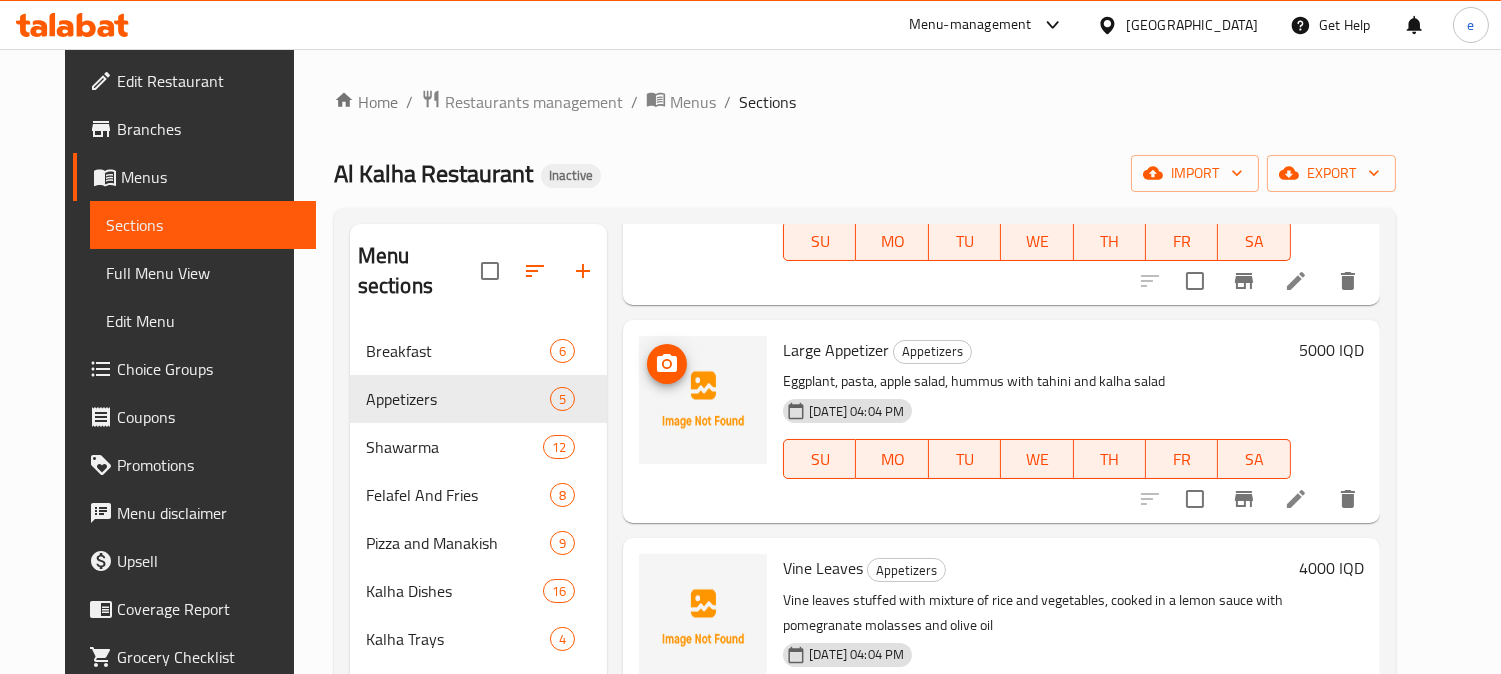 scroll, scrollTop: 444, scrollLeft: 0, axis: vertical 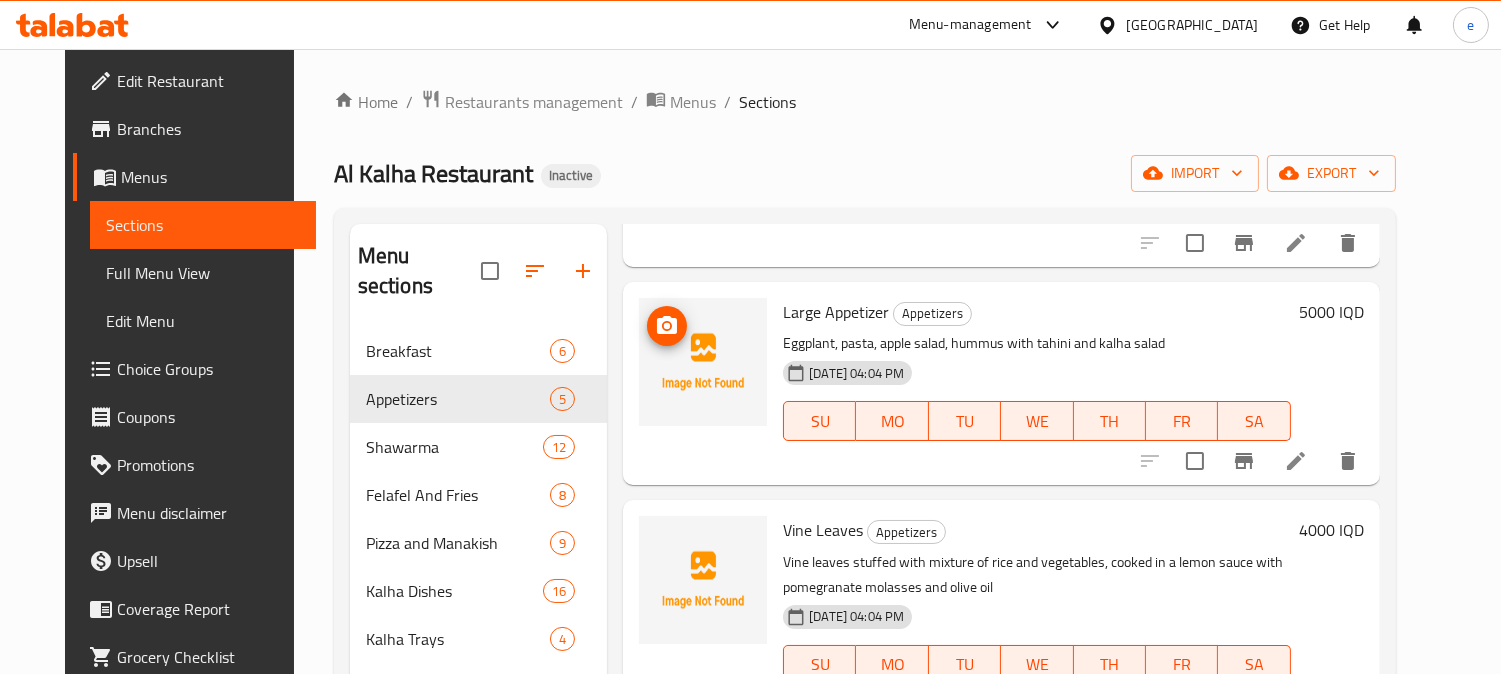 click at bounding box center [703, 362] 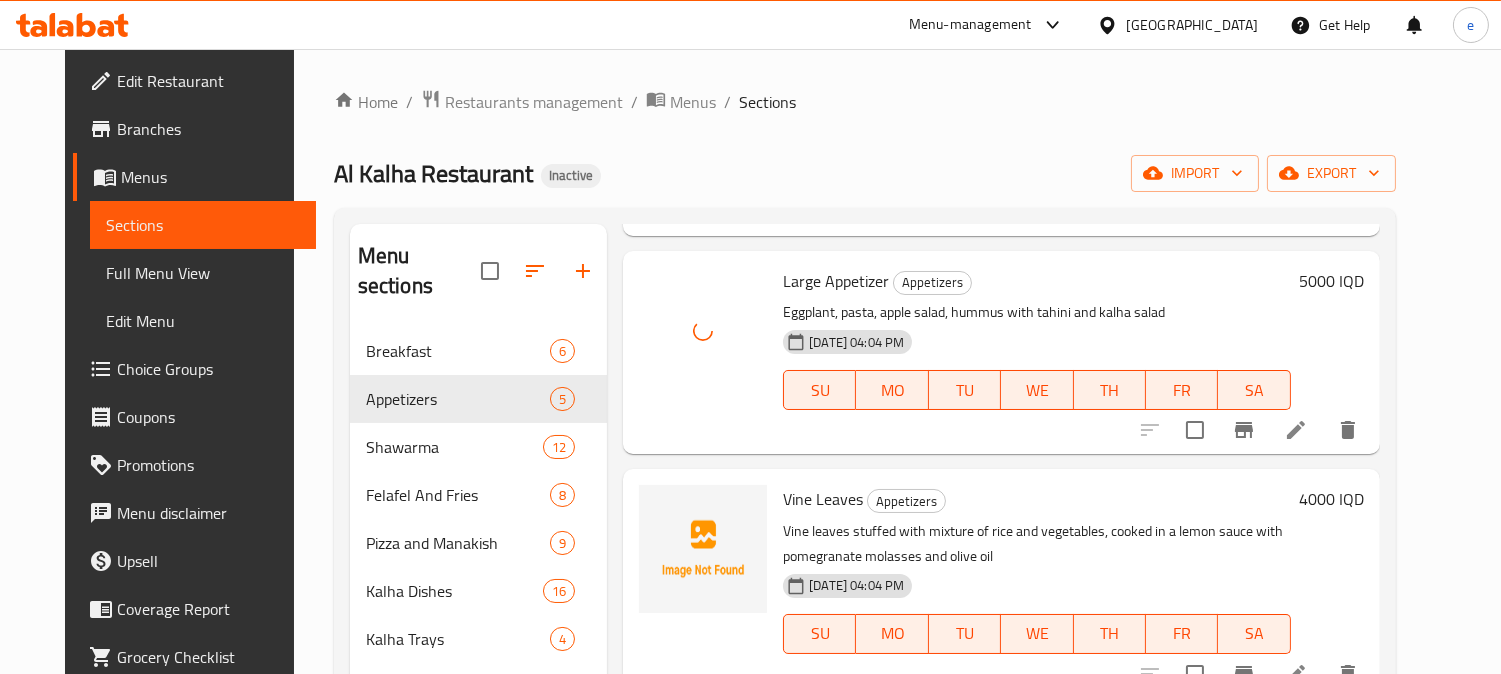 scroll, scrollTop: 492, scrollLeft: 0, axis: vertical 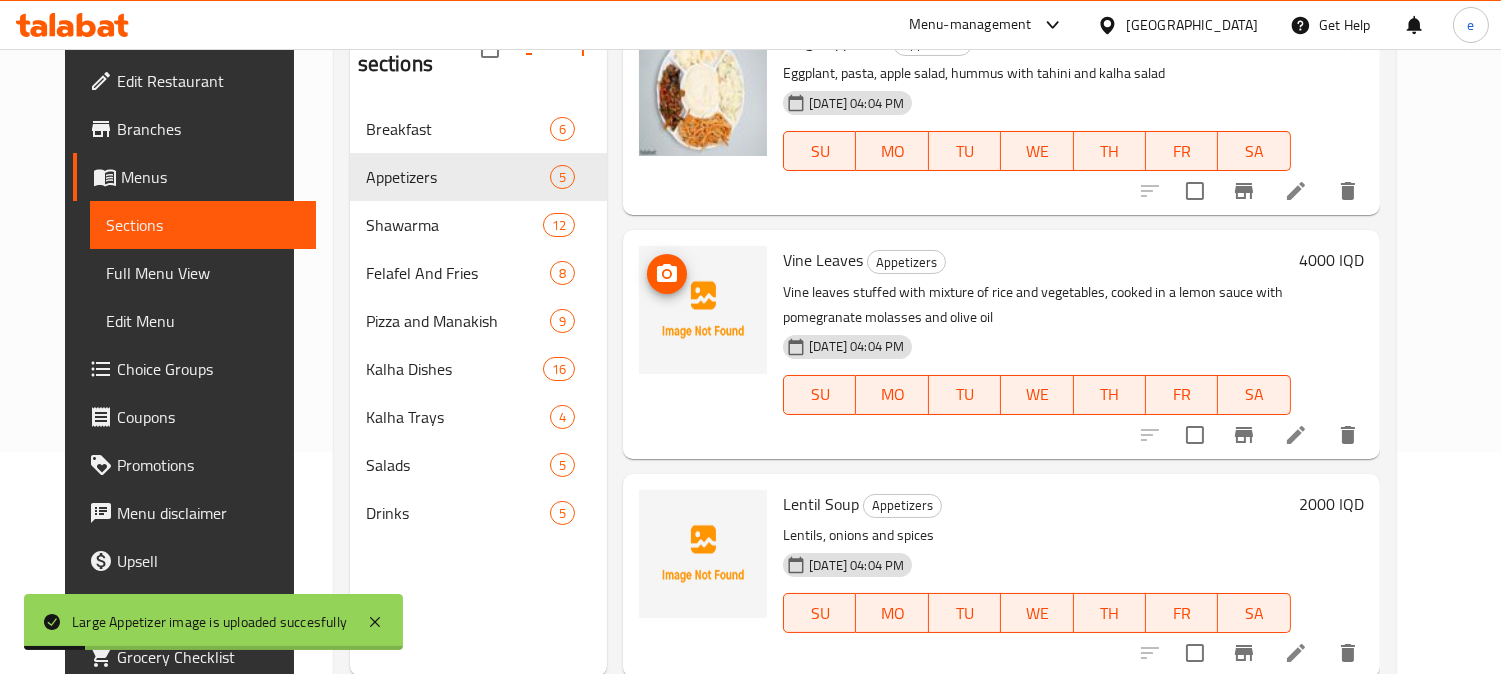 click 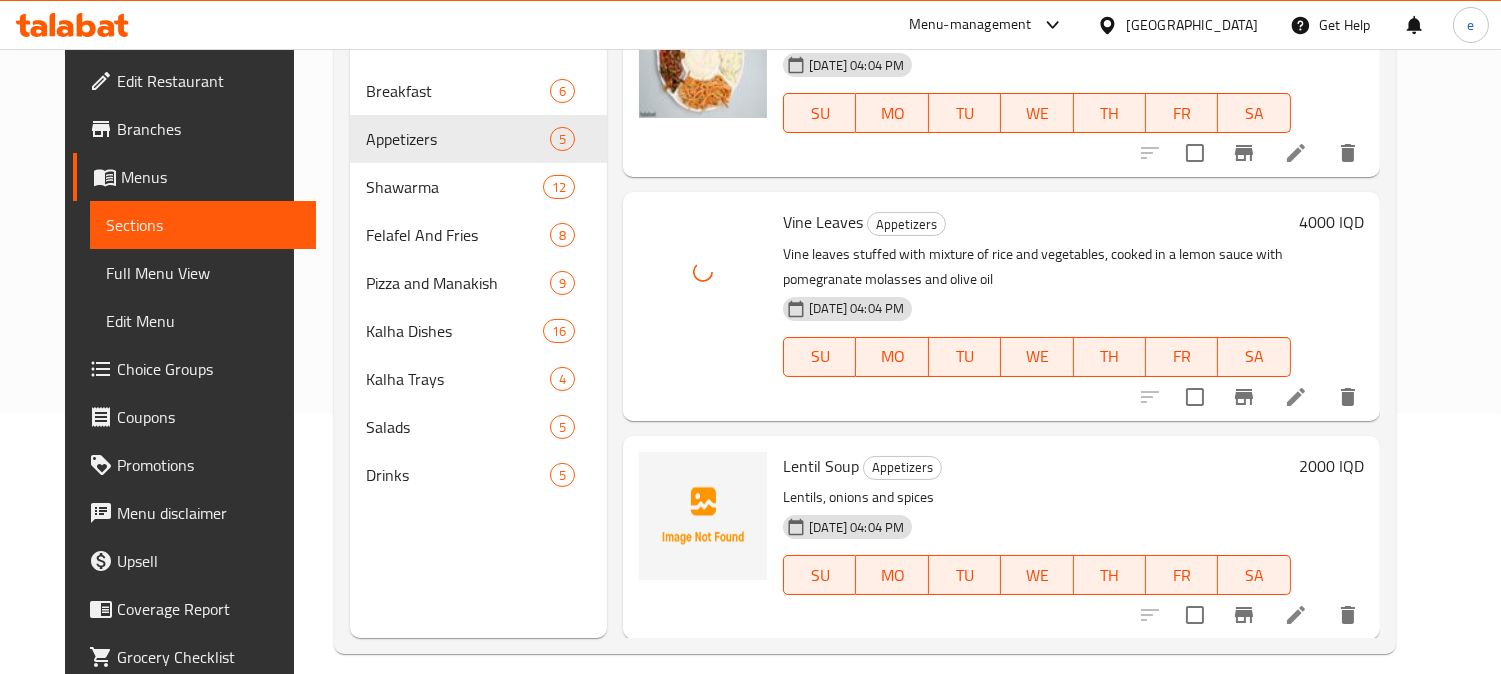 scroll, scrollTop: 280, scrollLeft: 0, axis: vertical 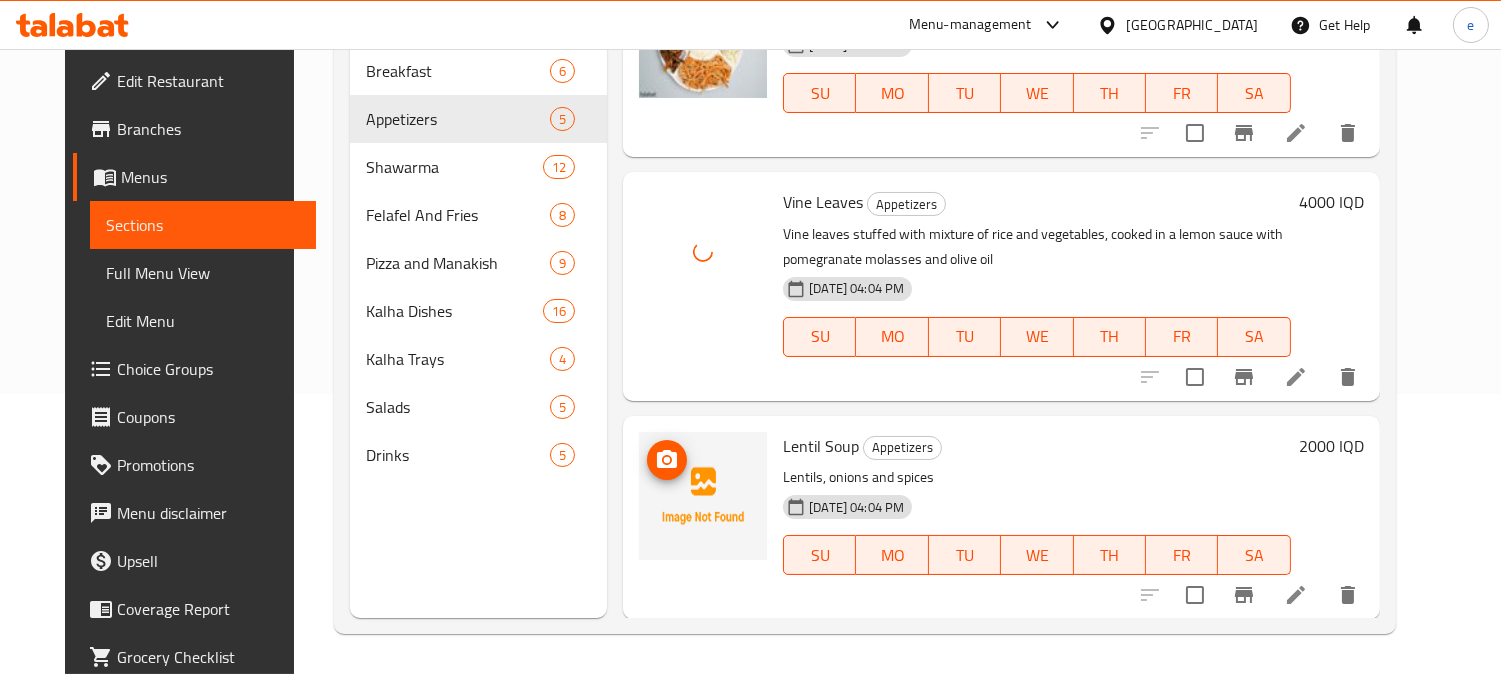 click 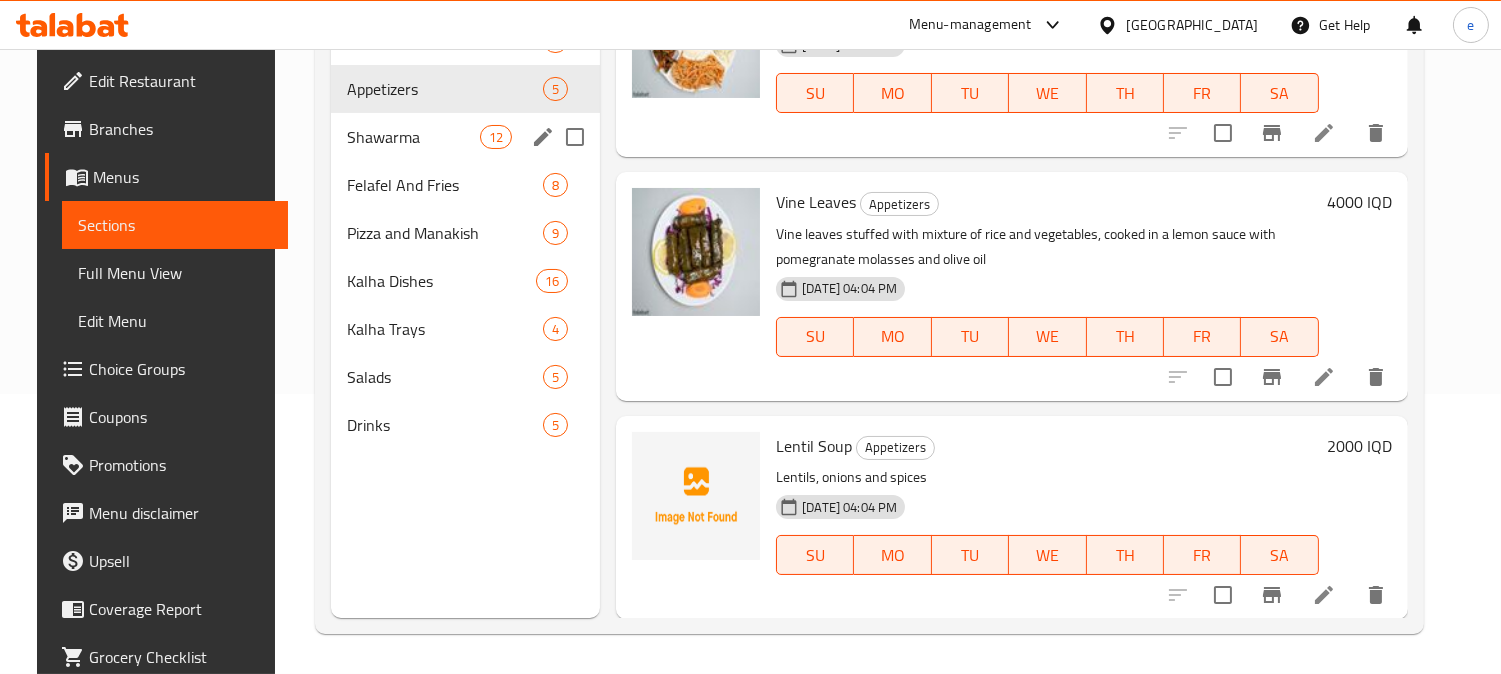 scroll, scrollTop: 57, scrollLeft: 0, axis: vertical 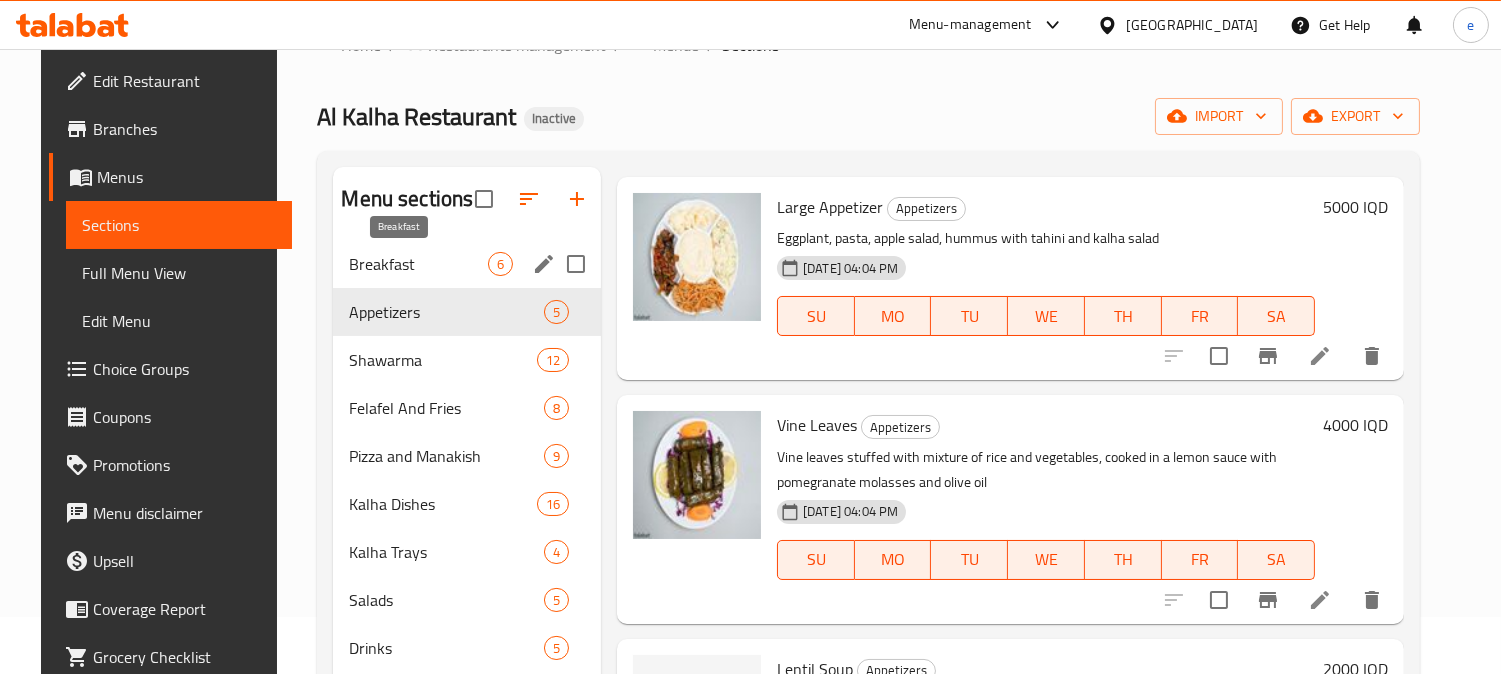click on "Breakfast" at bounding box center [418, 264] 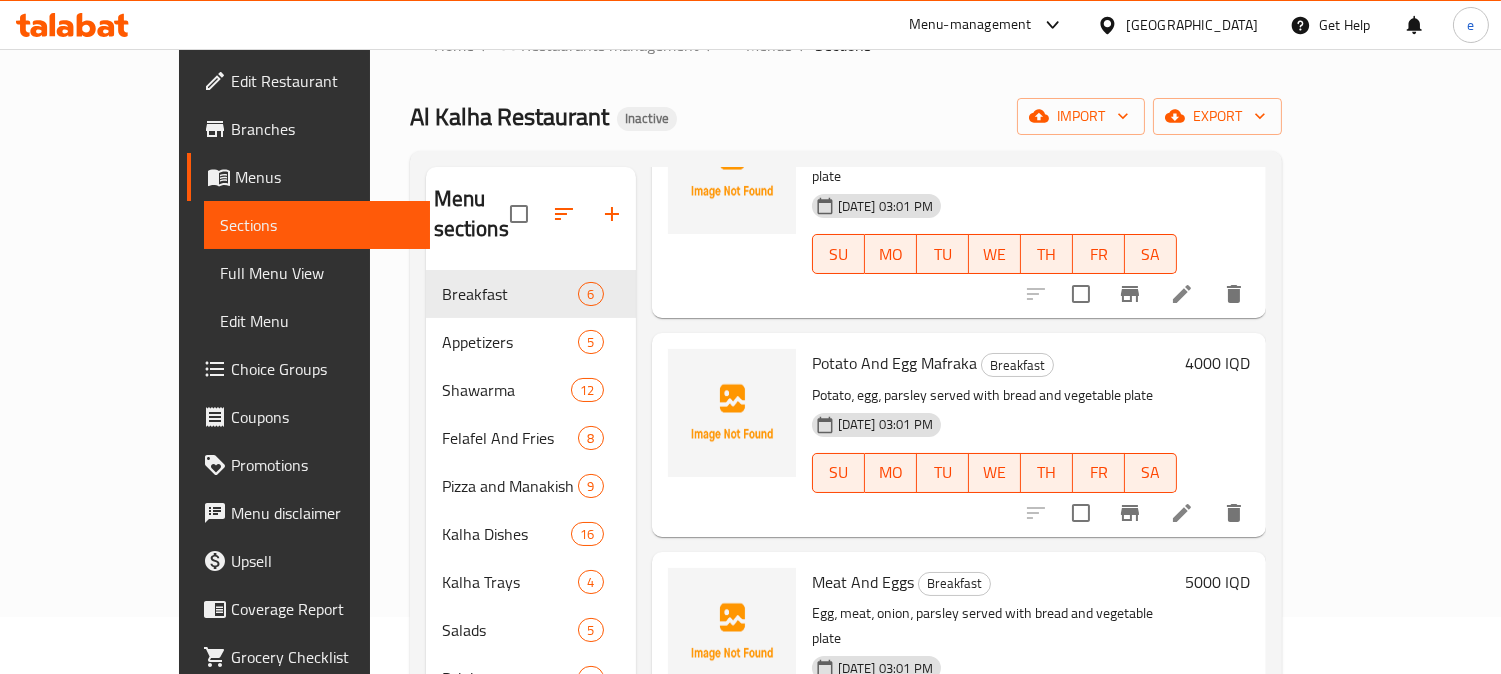 scroll, scrollTop: 685, scrollLeft: 0, axis: vertical 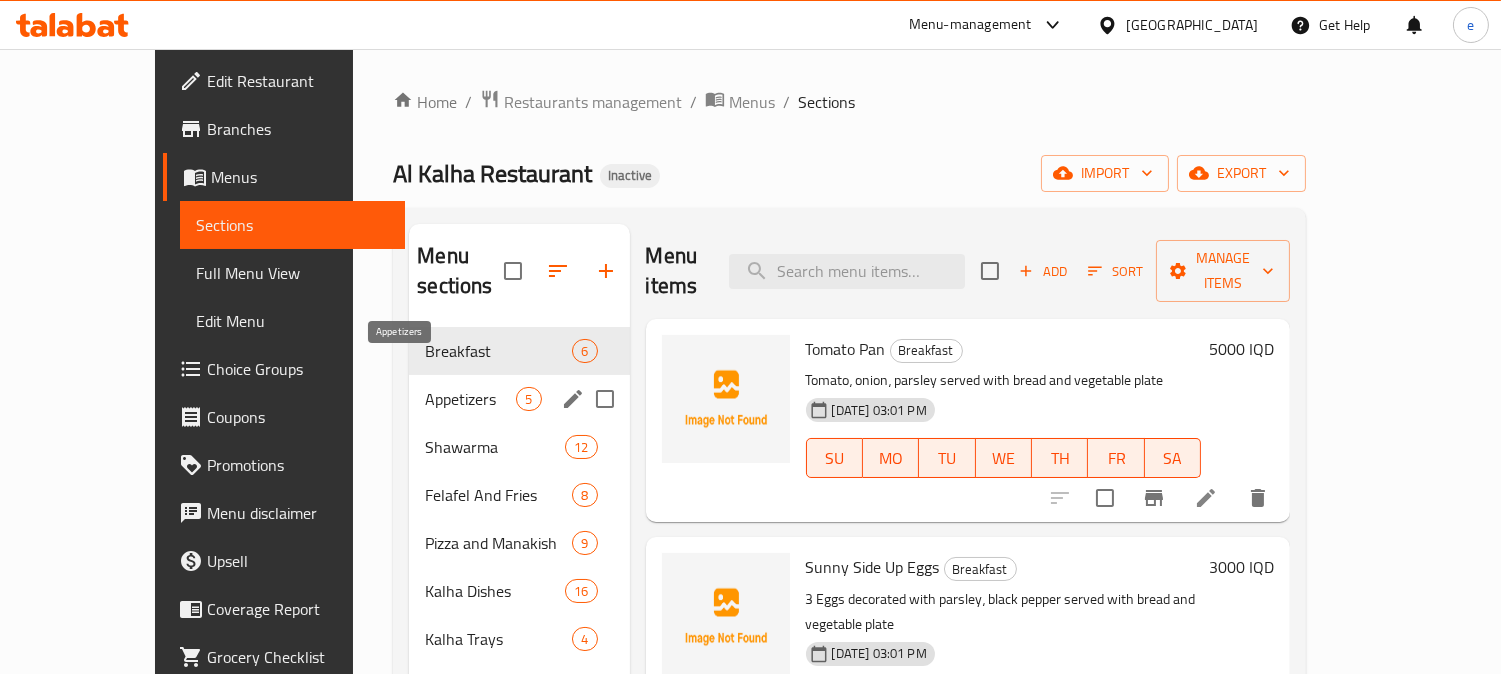 click on "Appetizers" at bounding box center [470, 399] 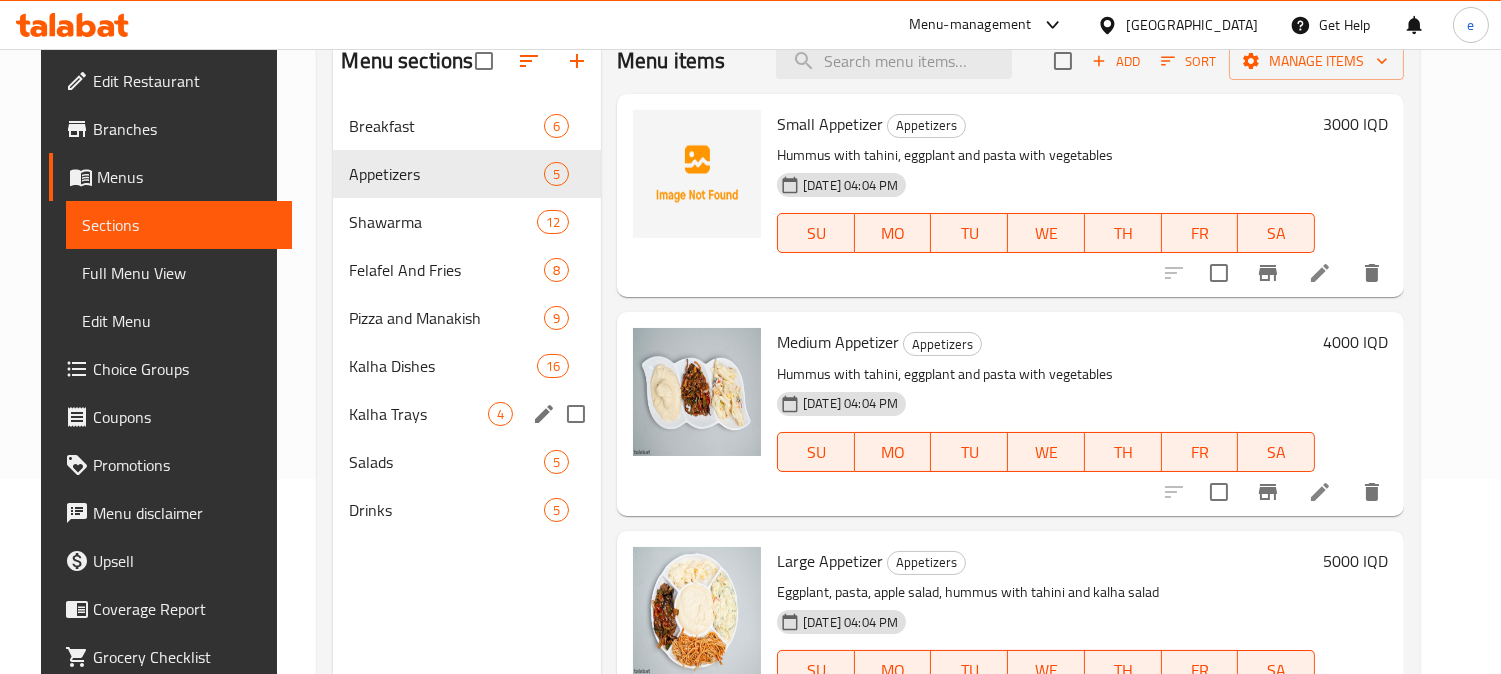 scroll, scrollTop: 222, scrollLeft: 0, axis: vertical 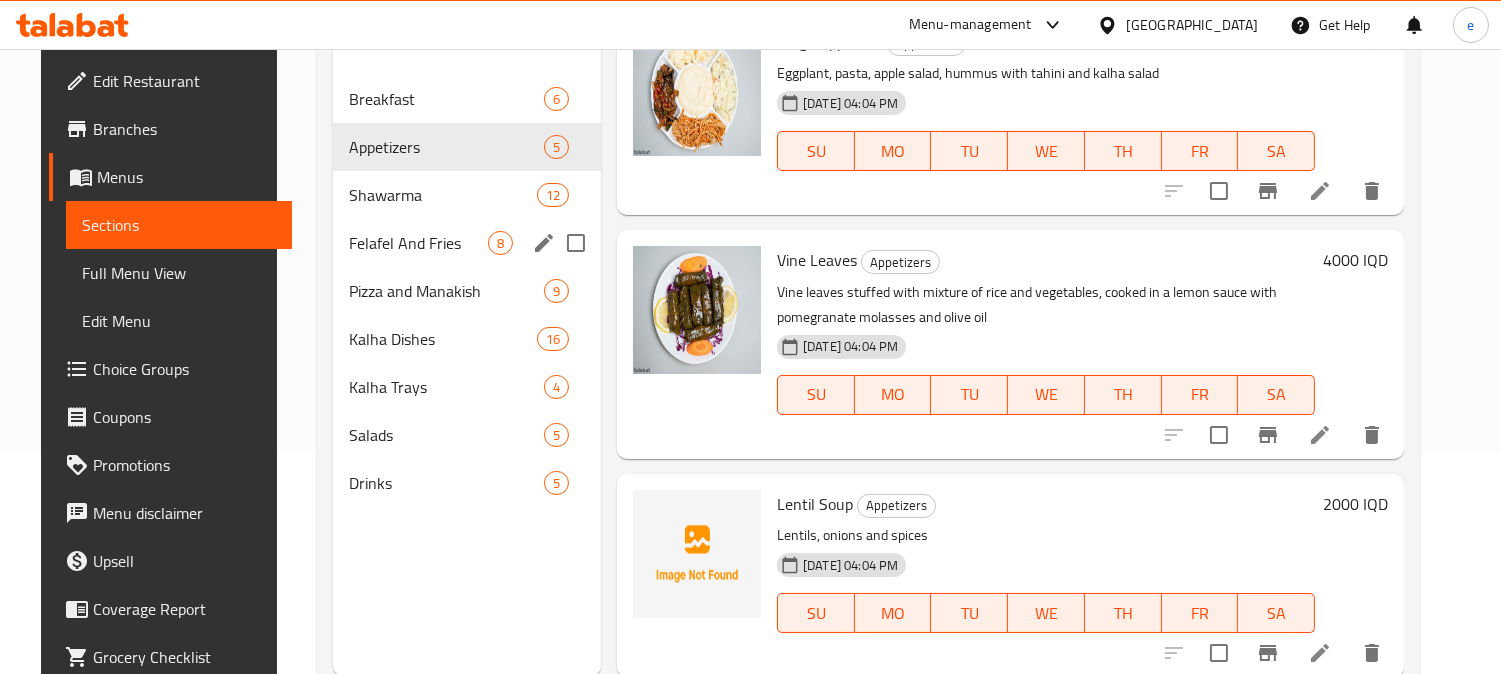 click on "Shawarma" at bounding box center (442, 195) 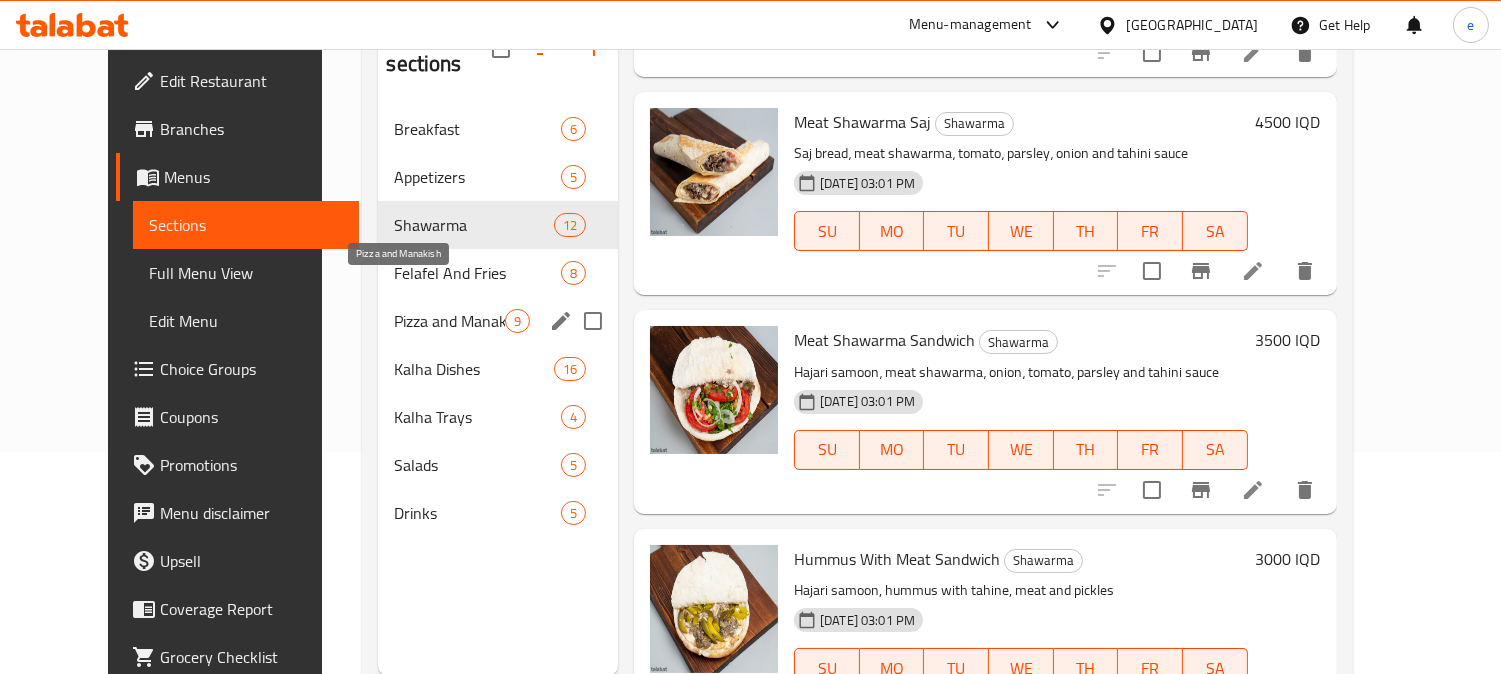 click on "Pizza and Manakish" at bounding box center (449, 321) 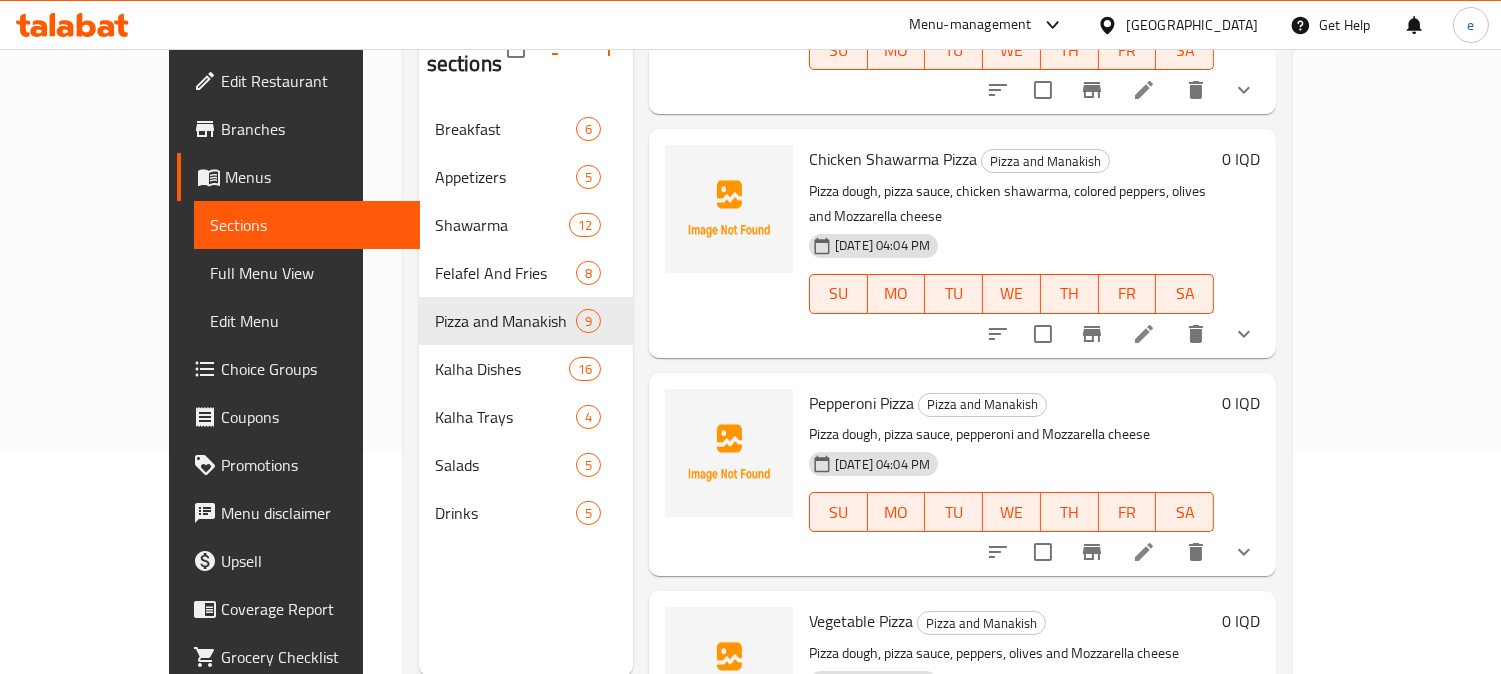 scroll, scrollTop: 0, scrollLeft: 0, axis: both 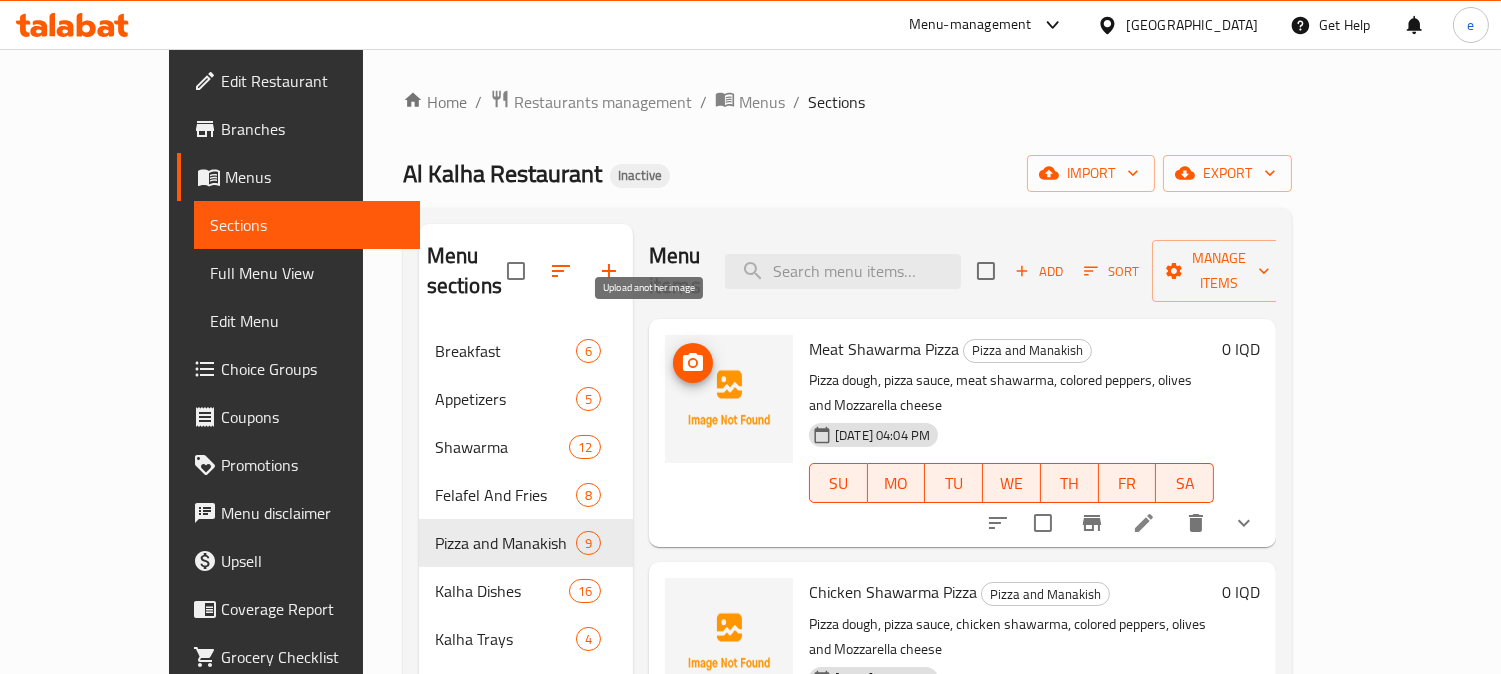 click 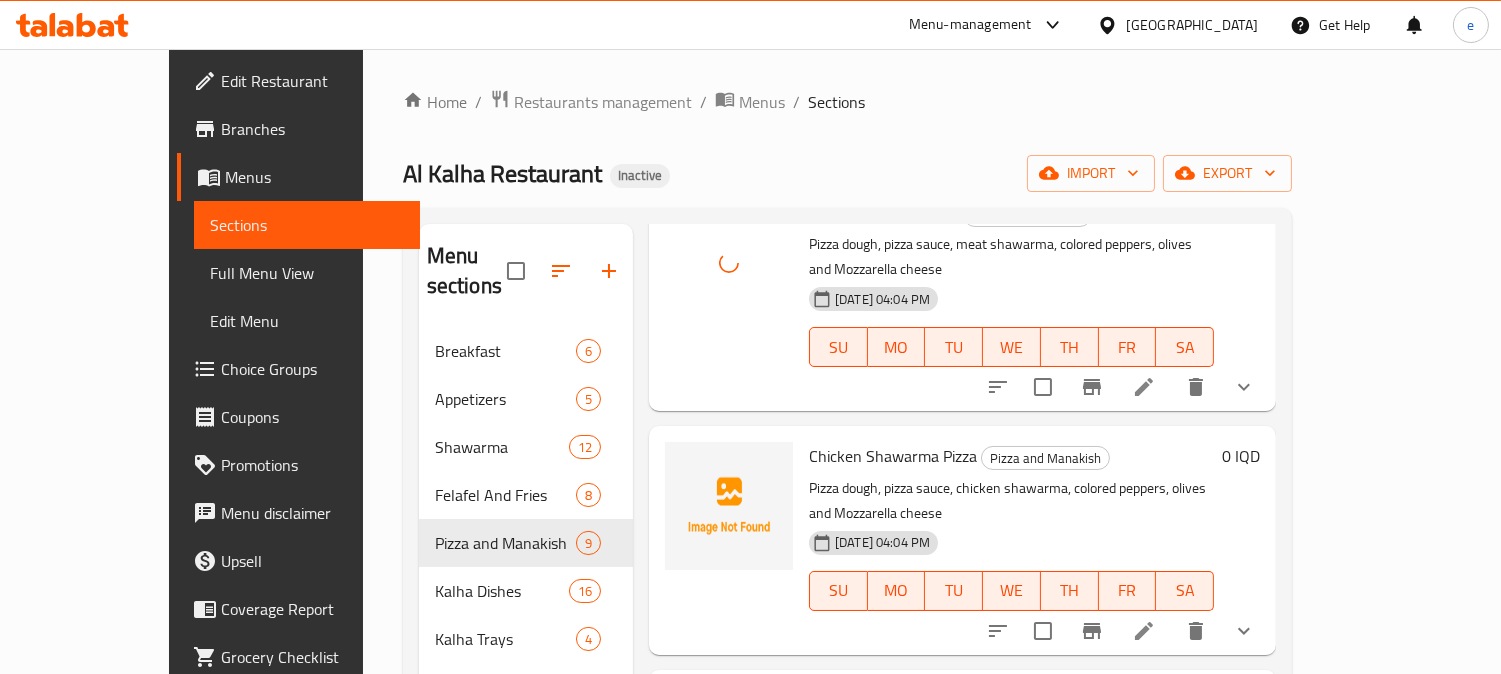 scroll, scrollTop: 222, scrollLeft: 0, axis: vertical 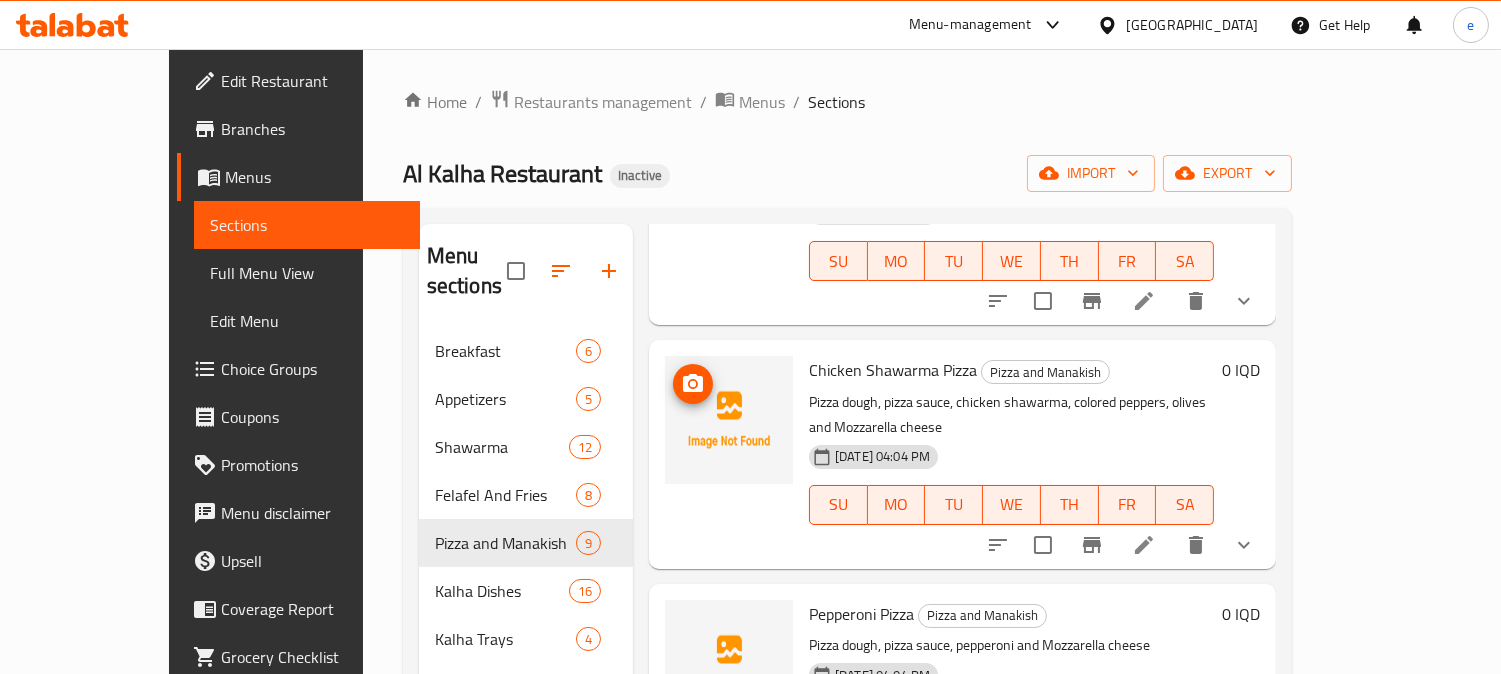 click 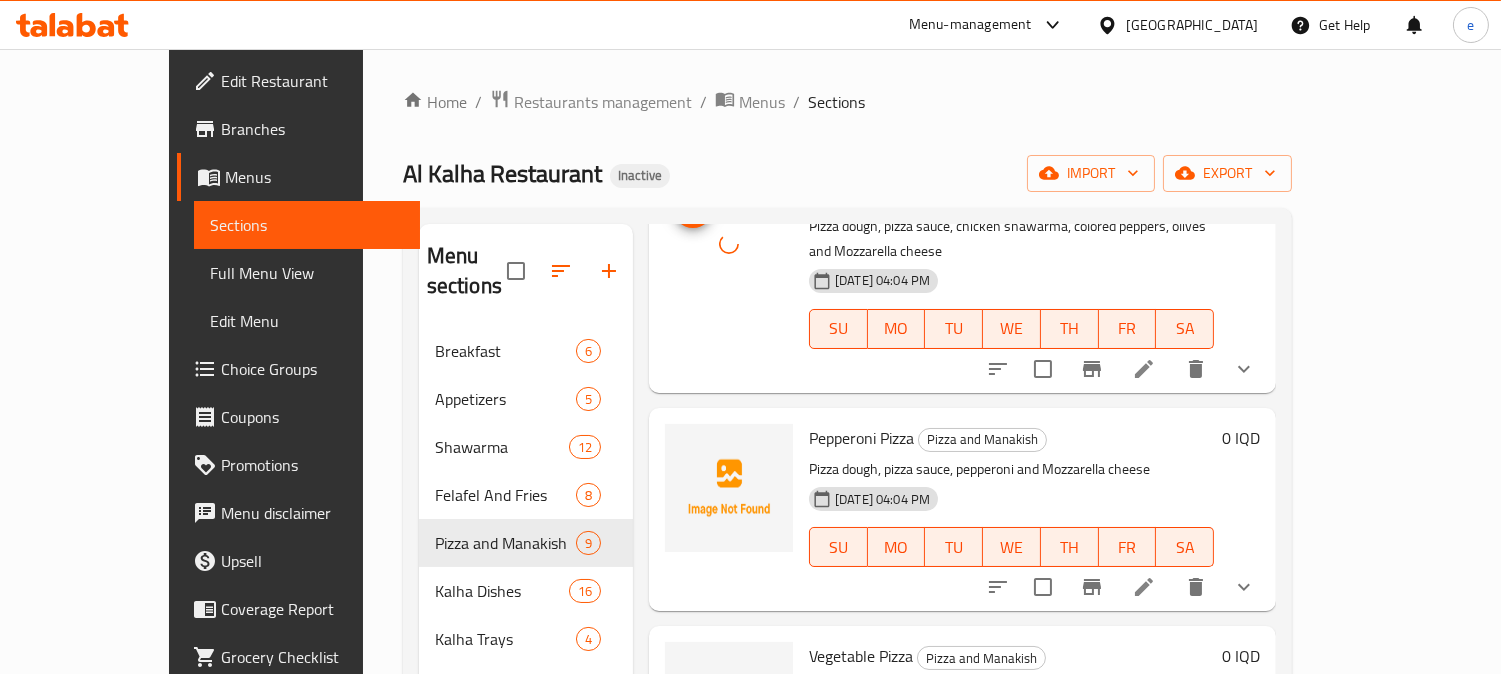 scroll, scrollTop: 444, scrollLeft: 0, axis: vertical 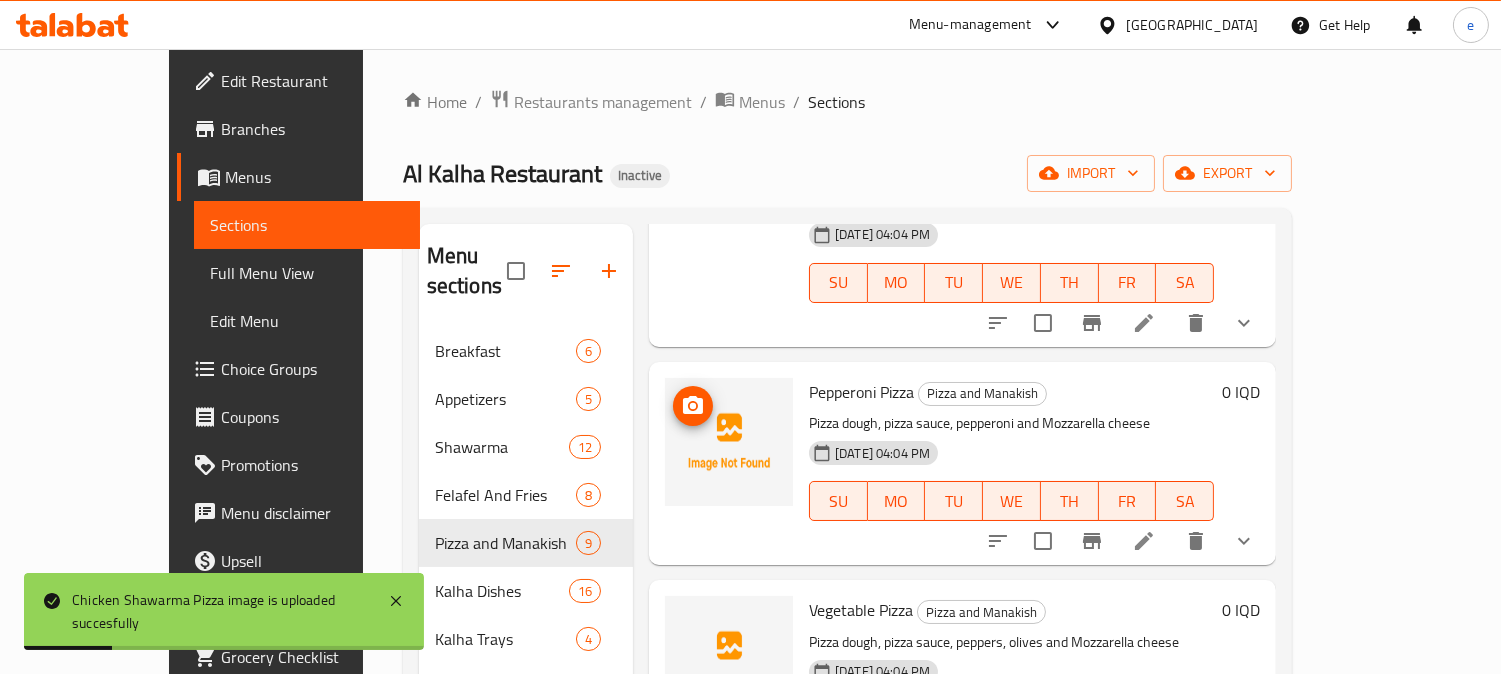 click at bounding box center [693, 406] 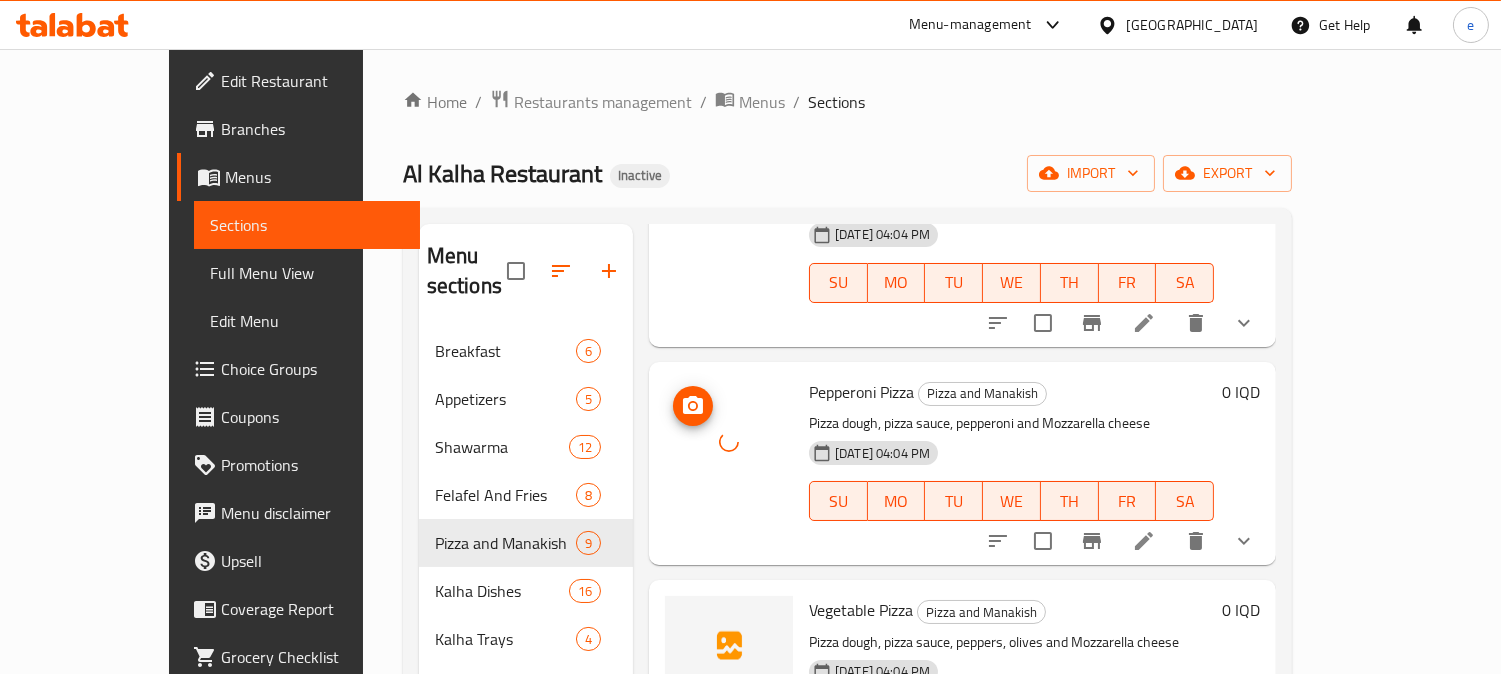 scroll, scrollTop: 666, scrollLeft: 0, axis: vertical 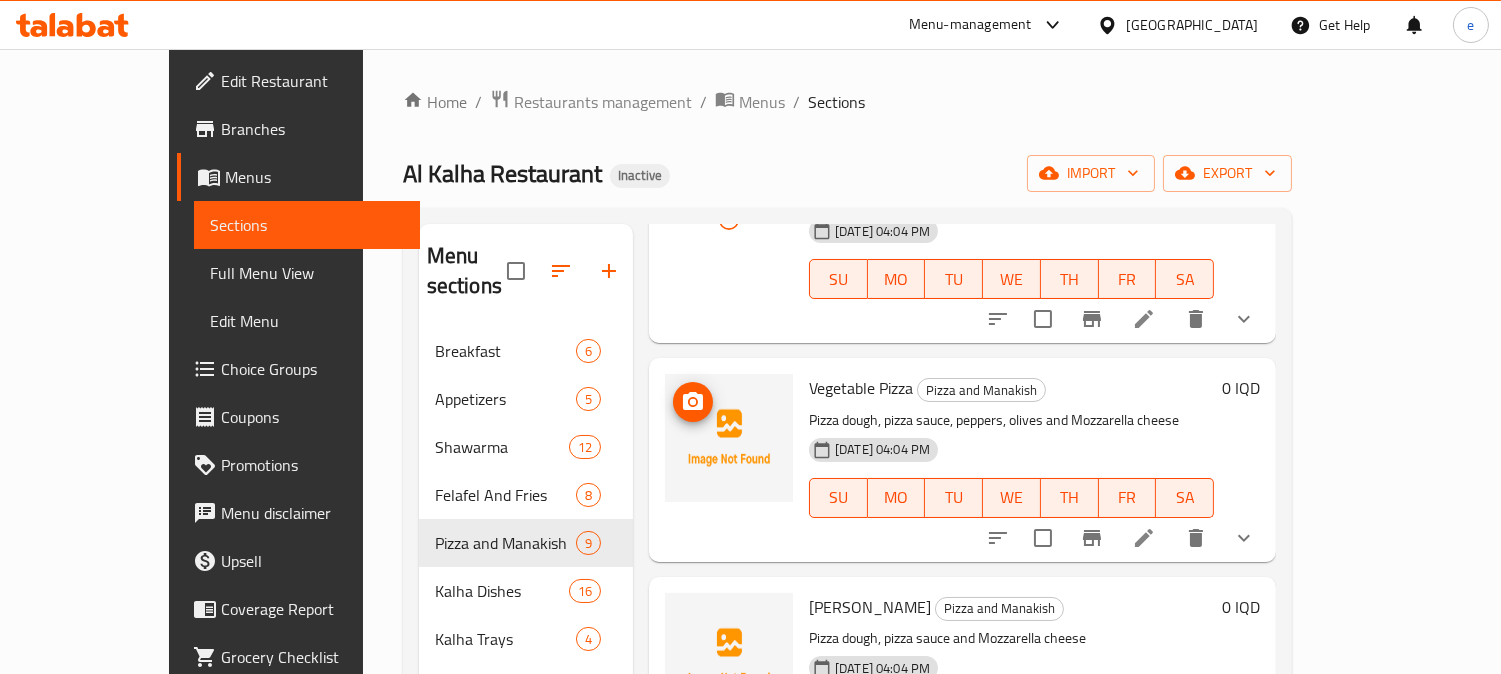 click 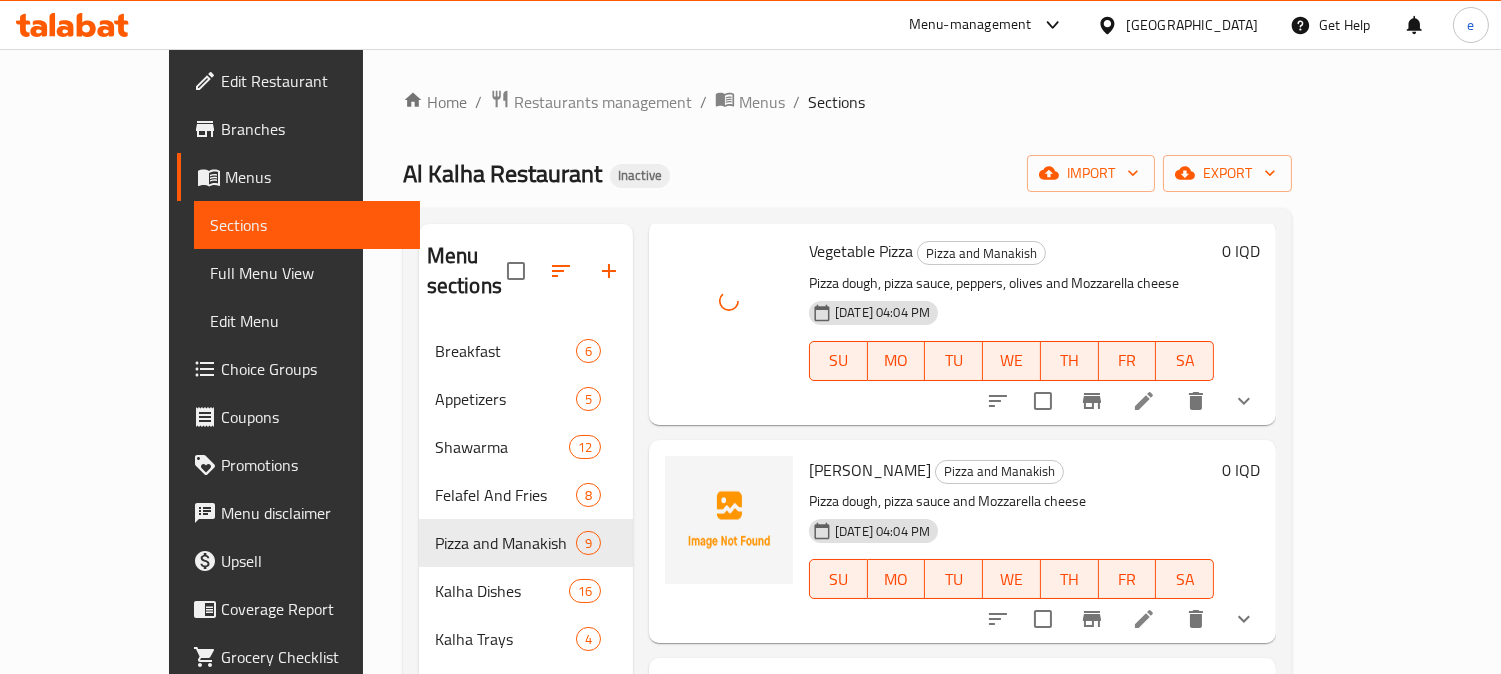 scroll, scrollTop: 888, scrollLeft: 0, axis: vertical 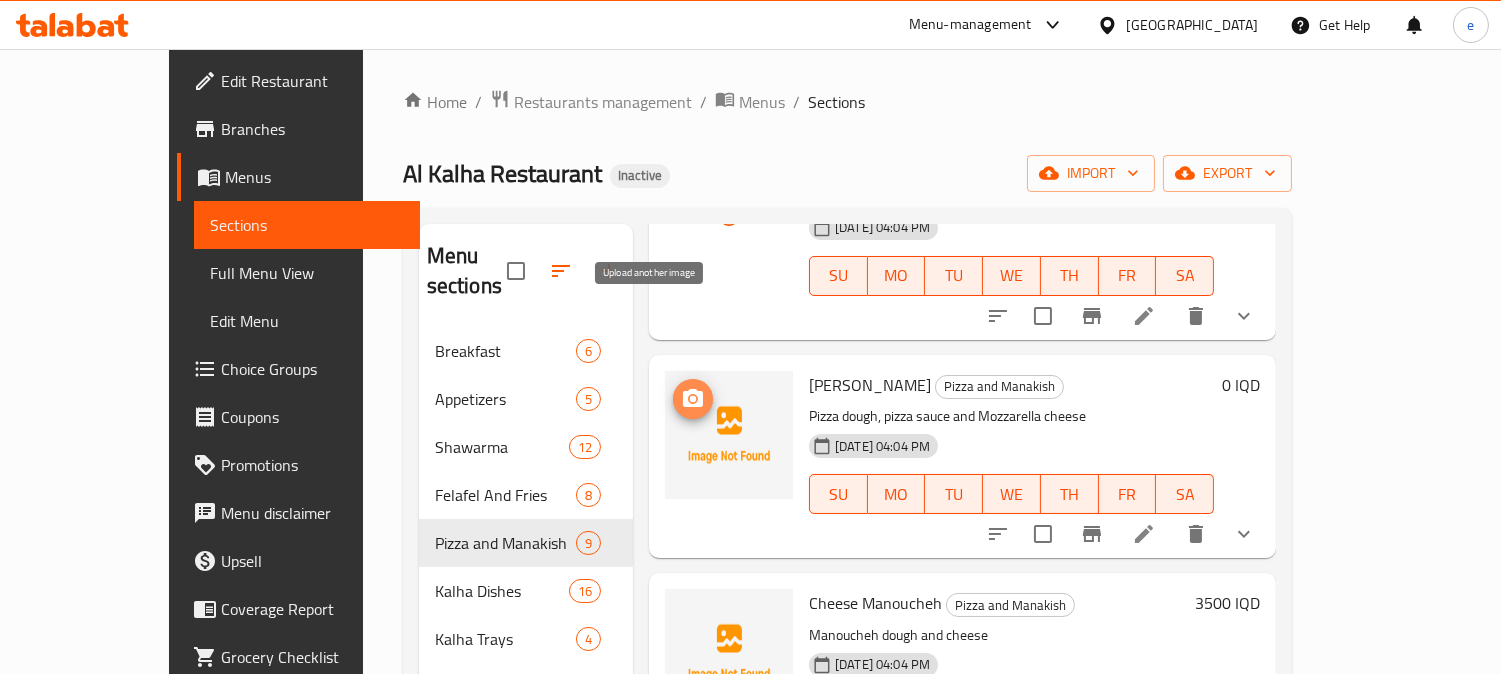 click at bounding box center [693, 399] 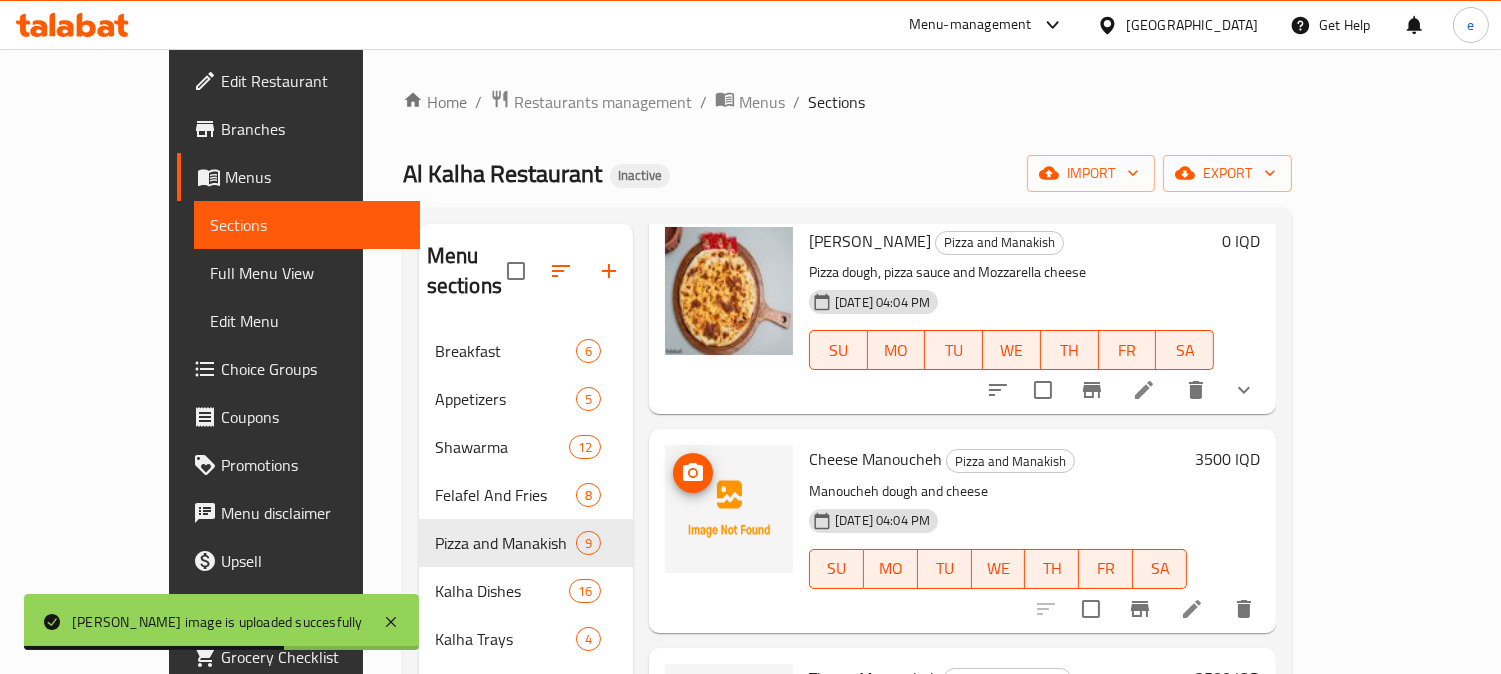 scroll, scrollTop: 1111, scrollLeft: 0, axis: vertical 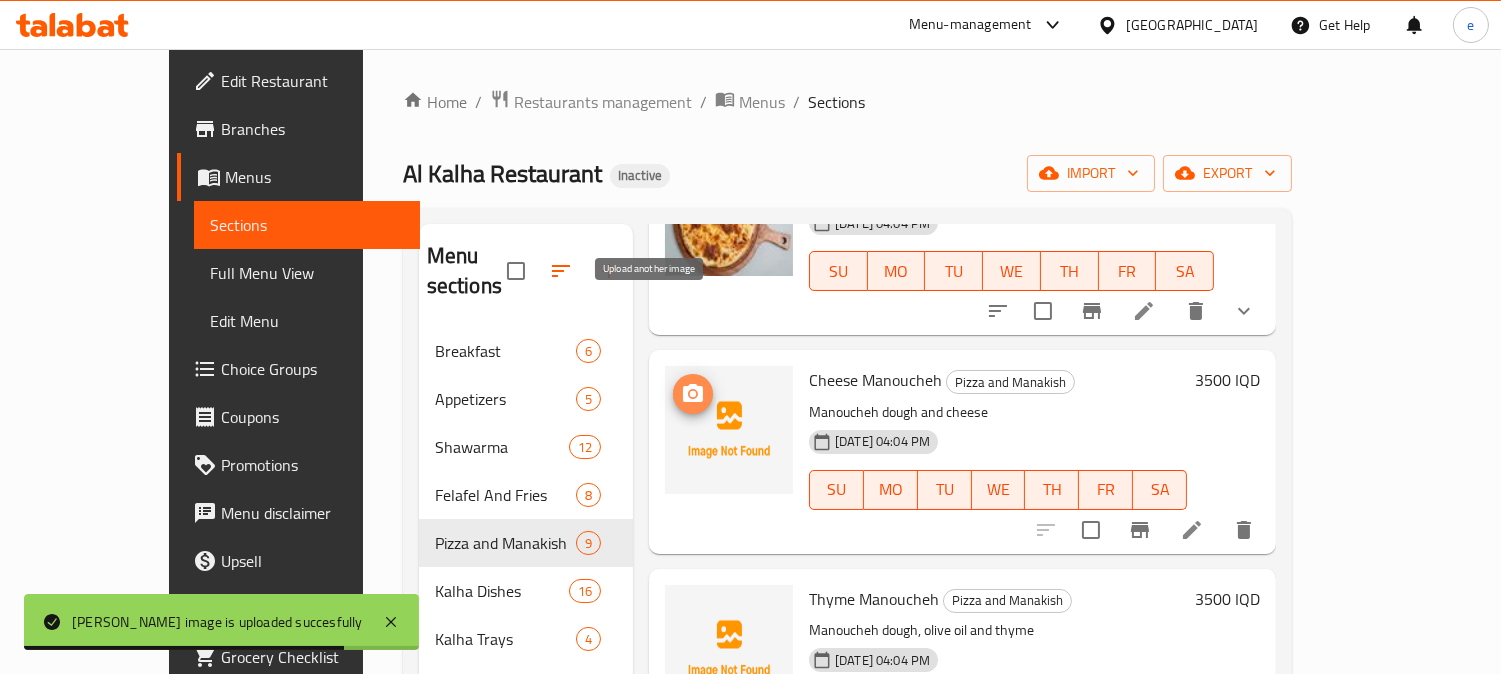 click 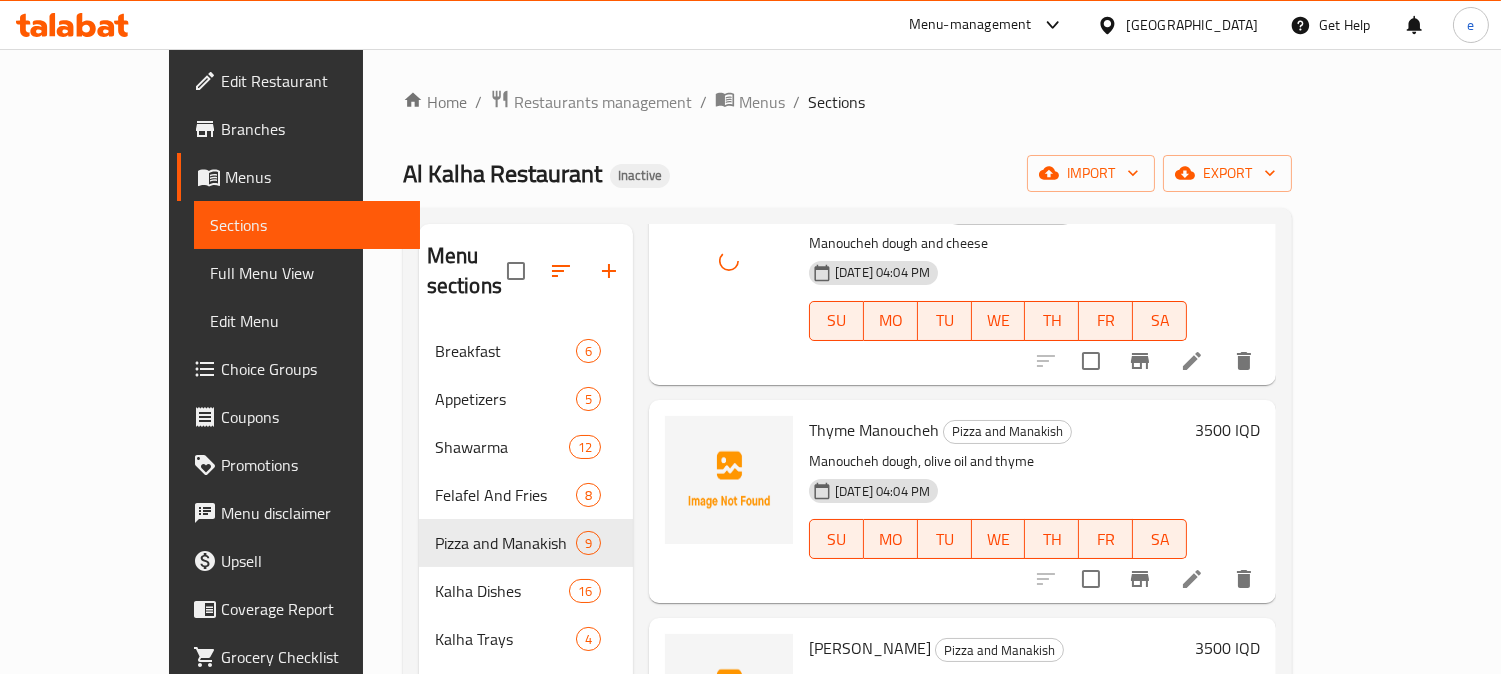 scroll, scrollTop: 1333, scrollLeft: 0, axis: vertical 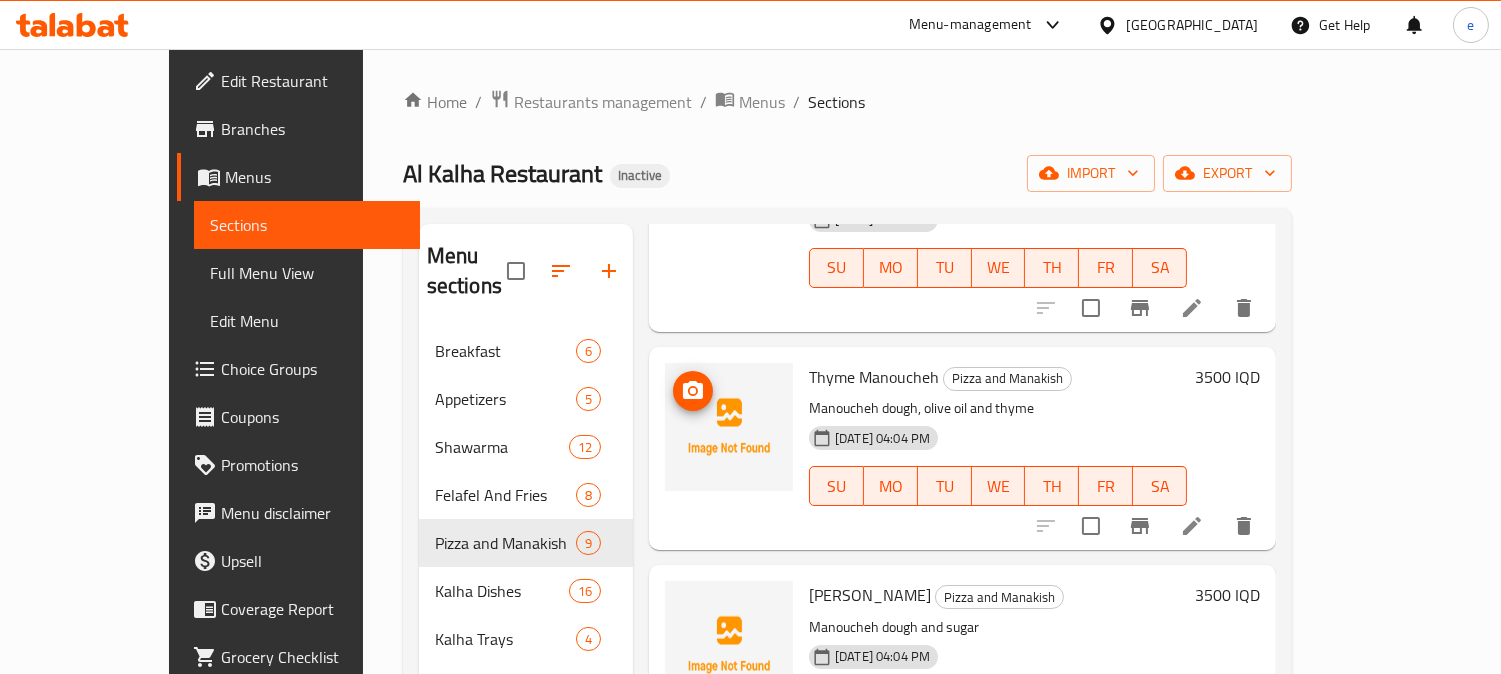 click at bounding box center [693, 391] 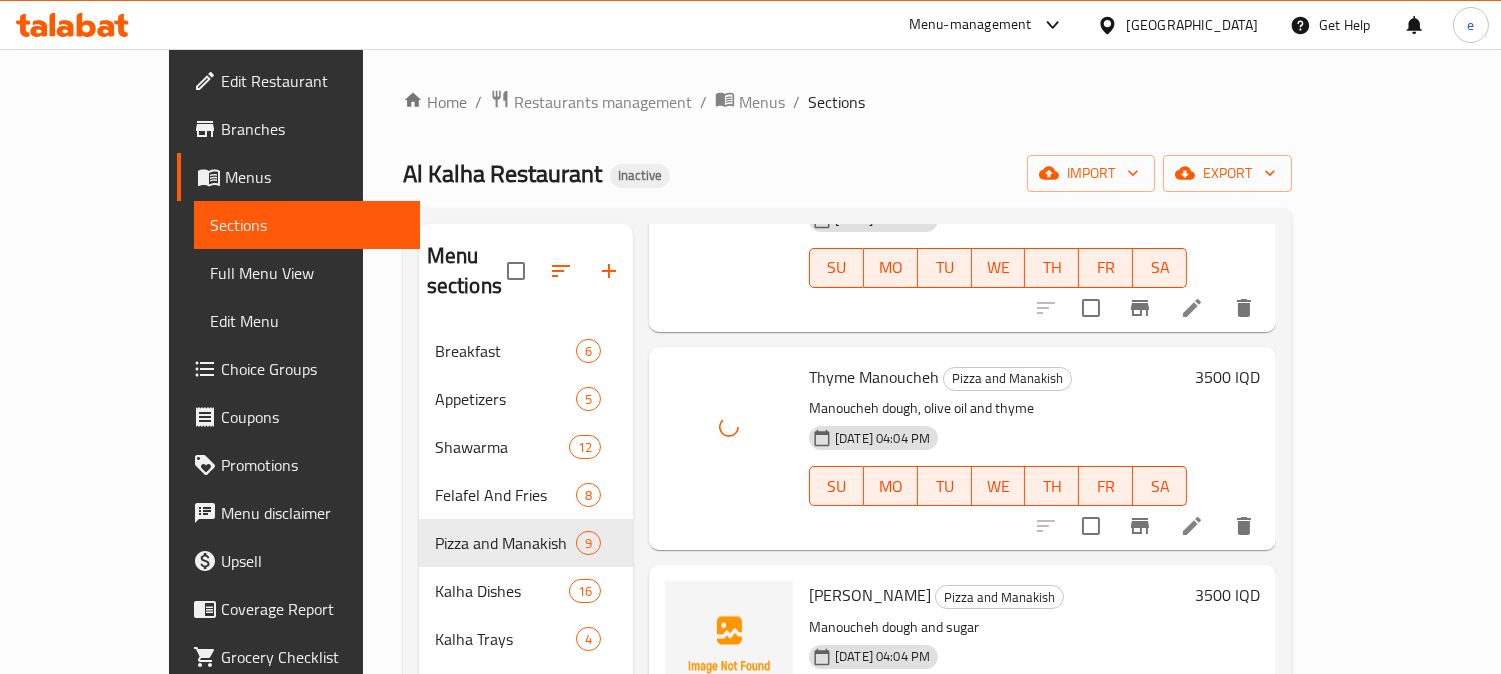 scroll, scrollTop: 1341, scrollLeft: 0, axis: vertical 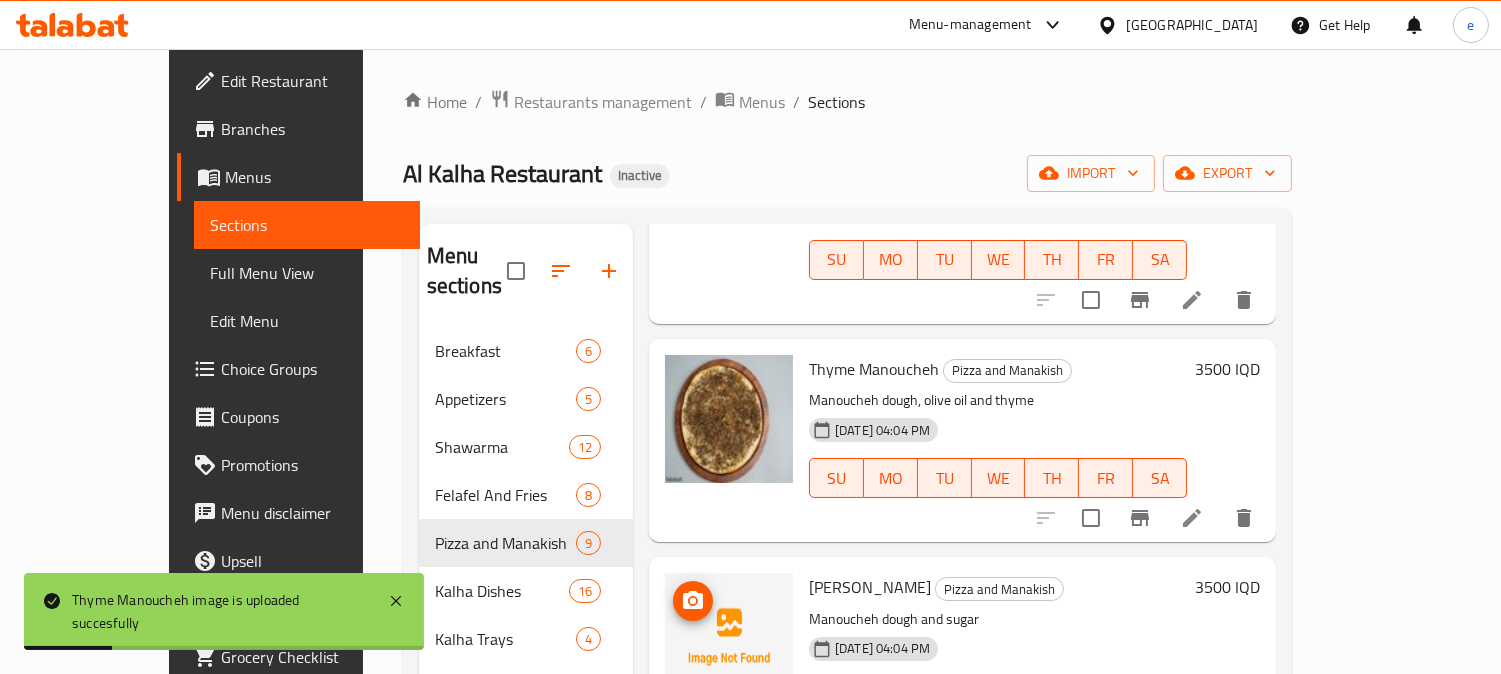 click 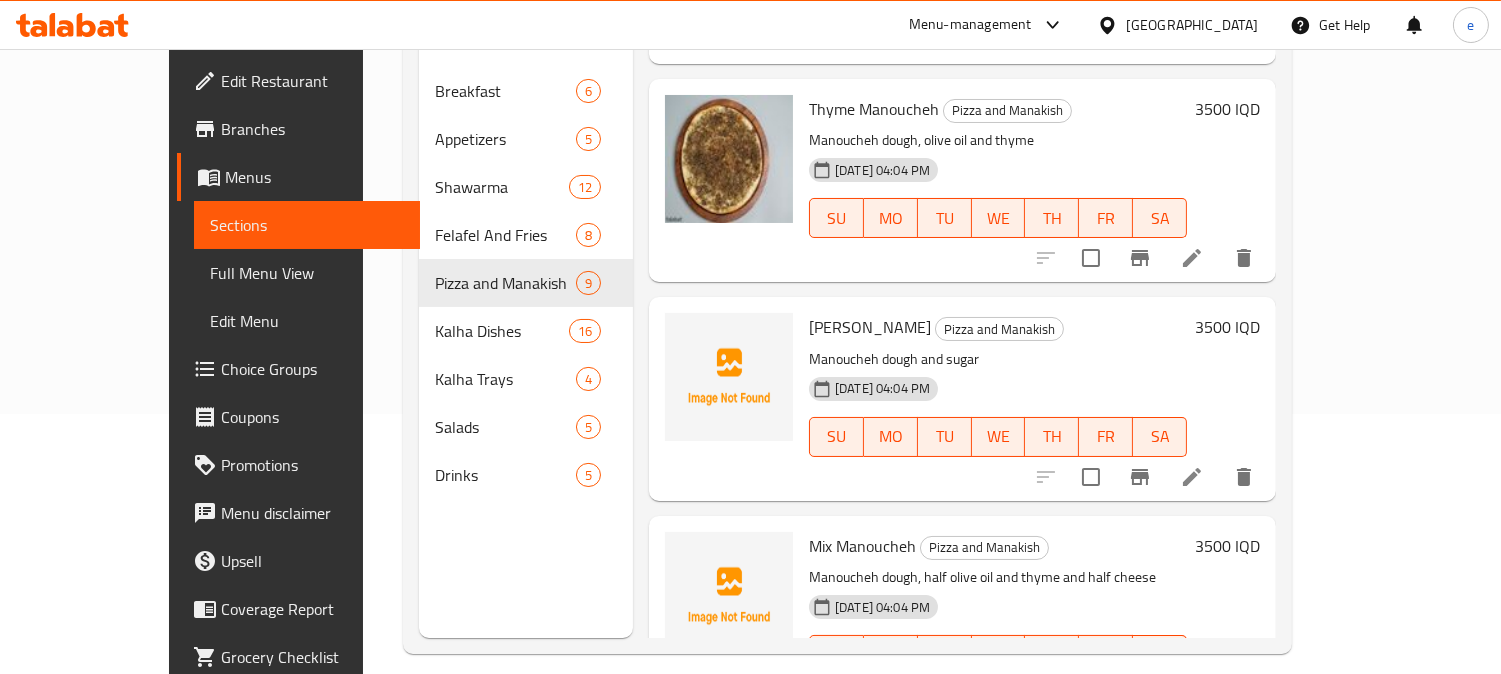 scroll, scrollTop: 280, scrollLeft: 0, axis: vertical 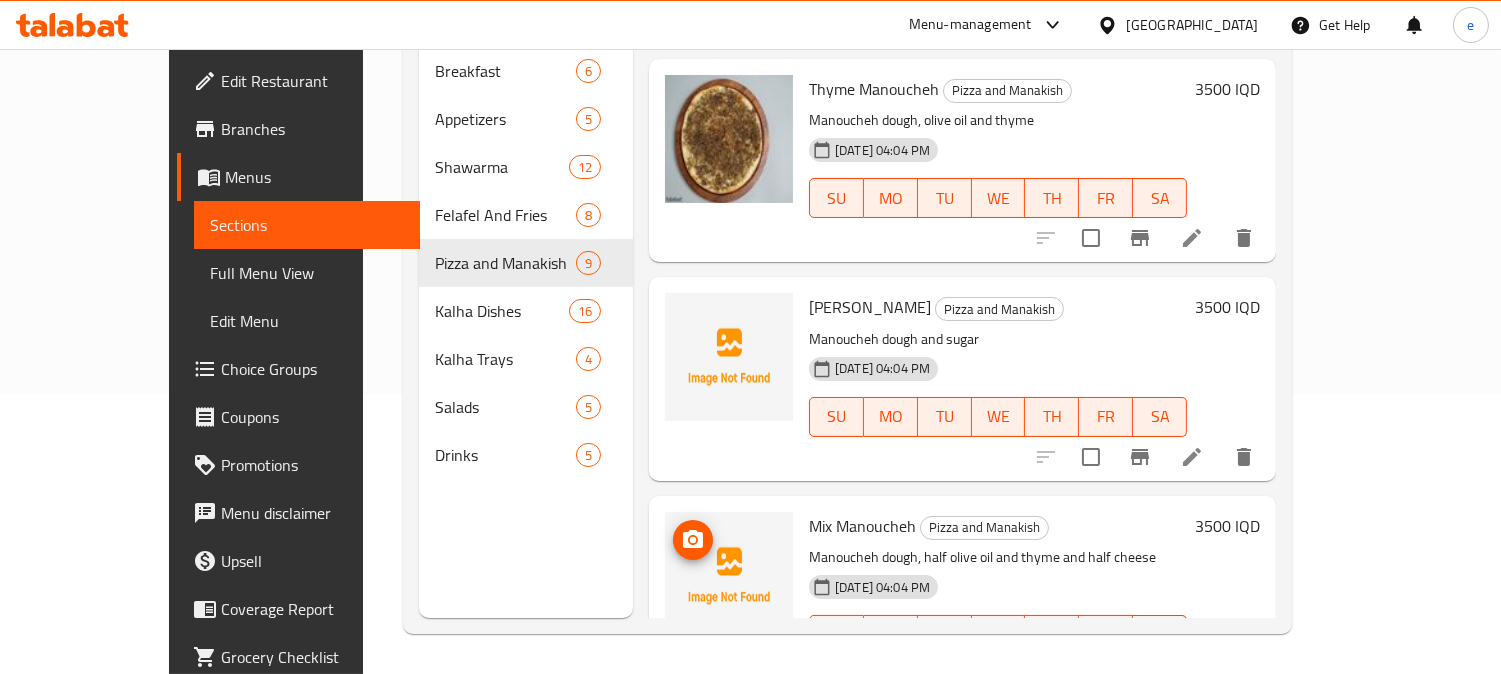 click 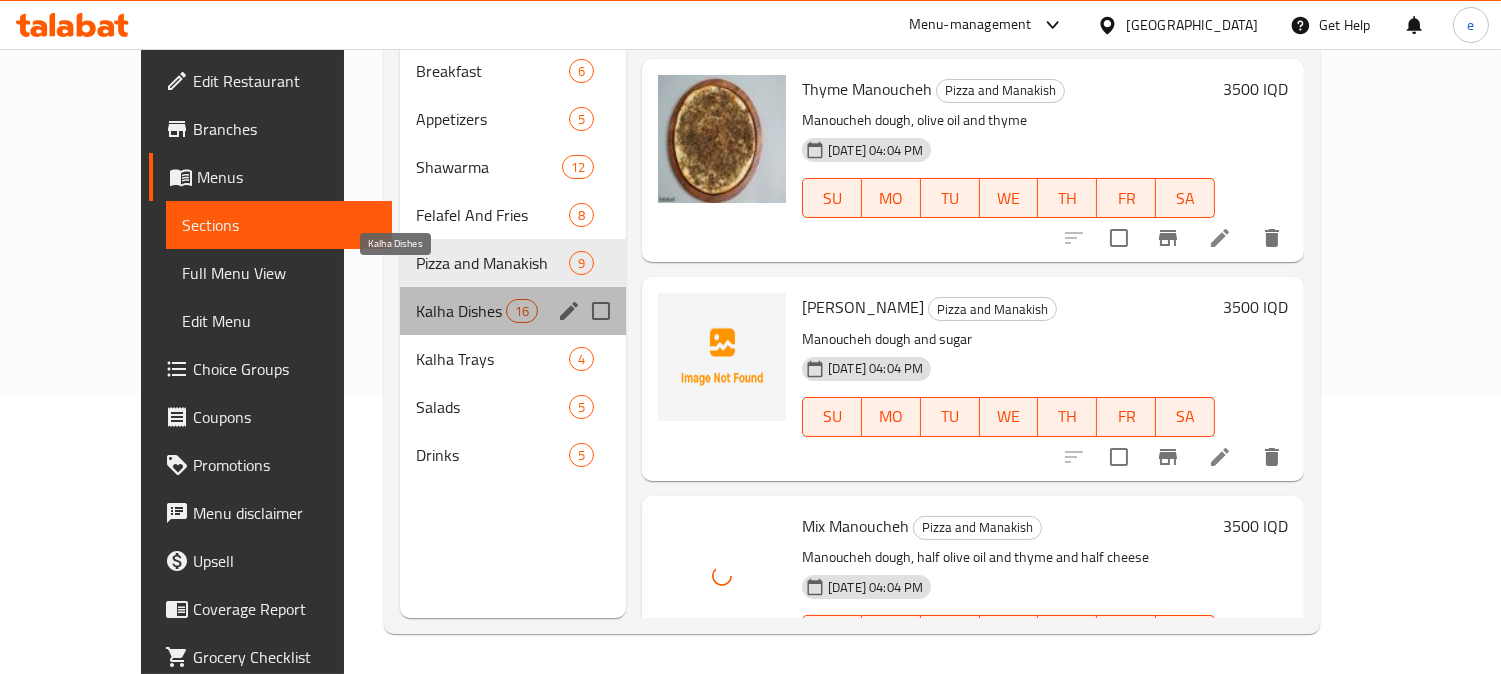 click on "Kalha Dishes" at bounding box center (461, 311) 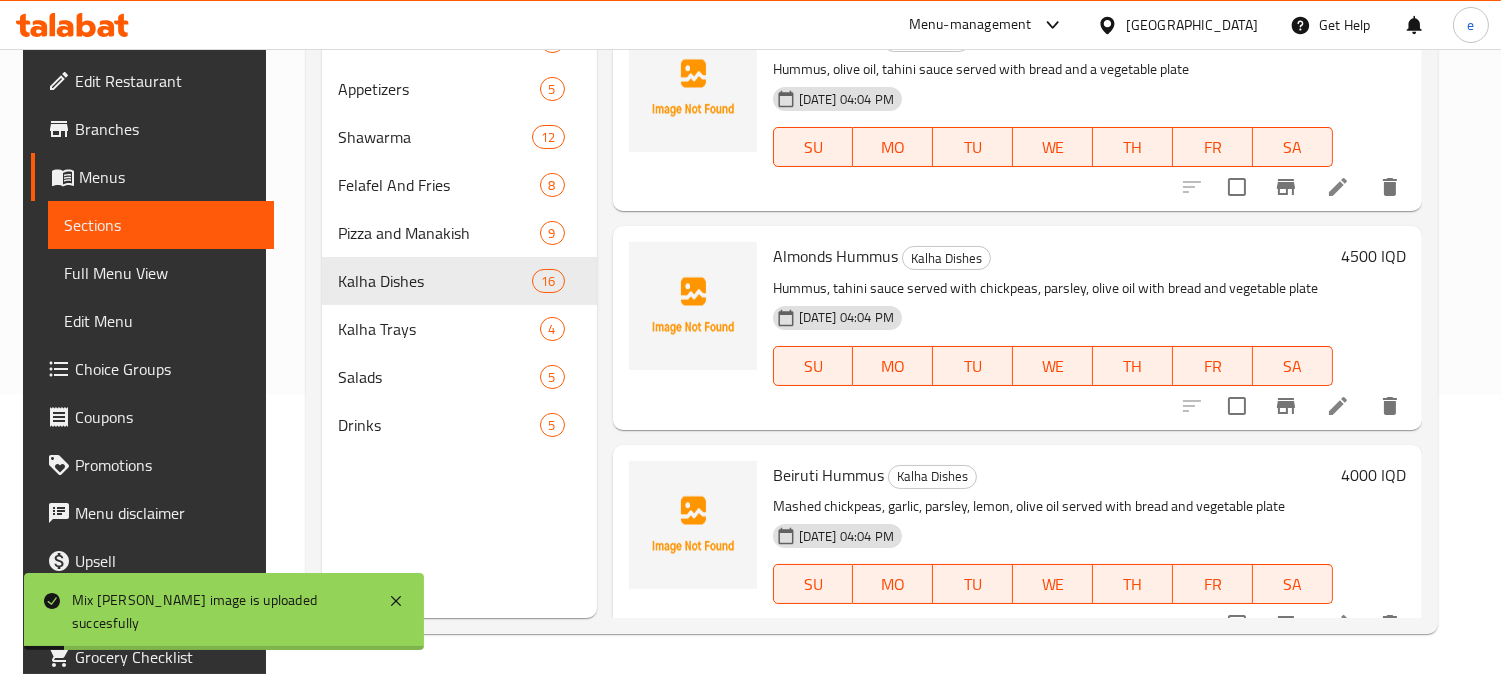 scroll, scrollTop: 0, scrollLeft: 0, axis: both 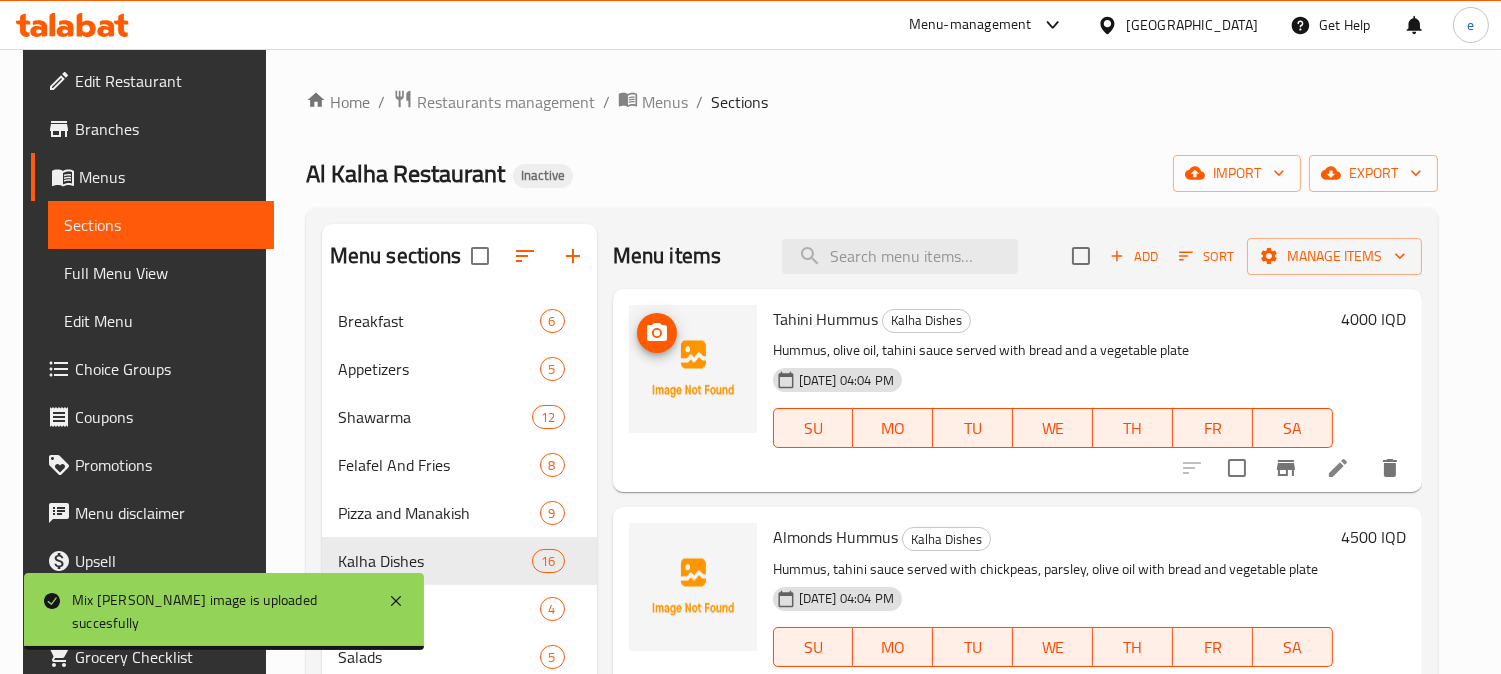 click 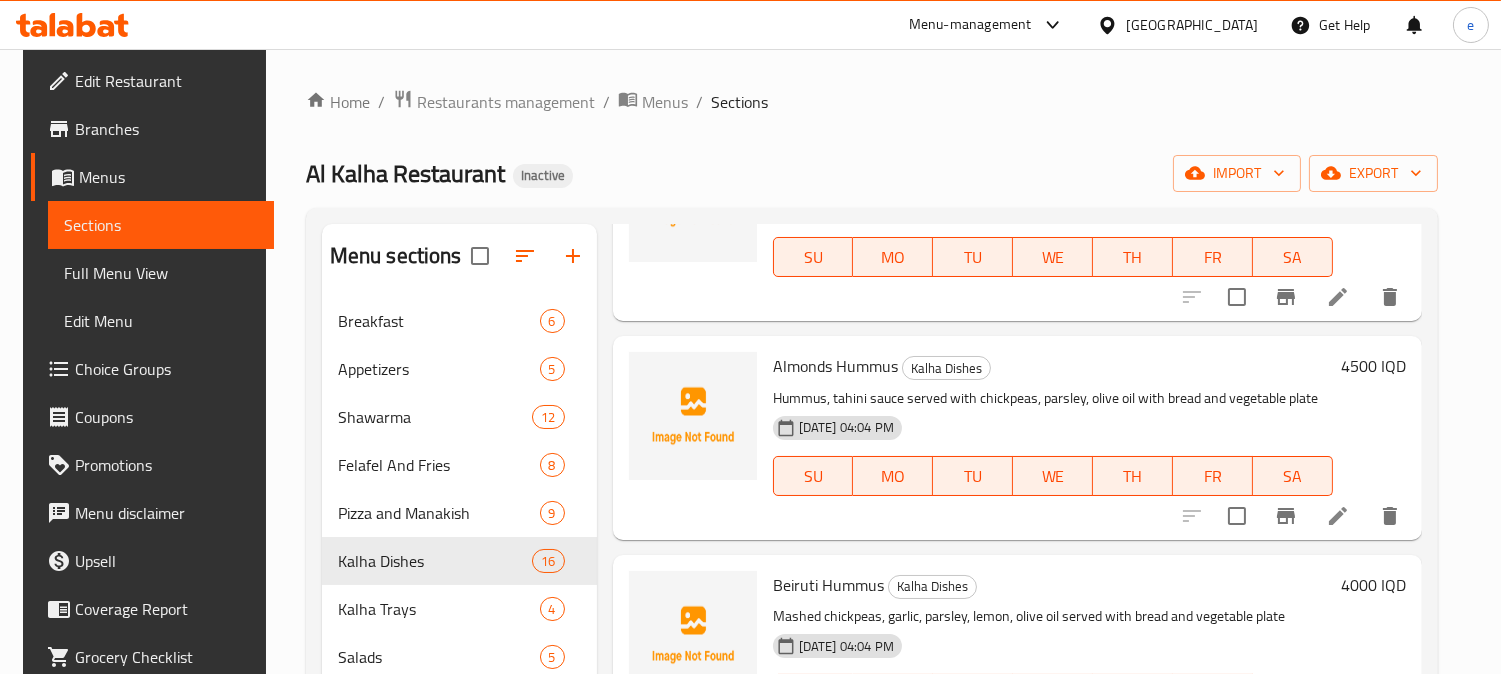 scroll, scrollTop: 222, scrollLeft: 0, axis: vertical 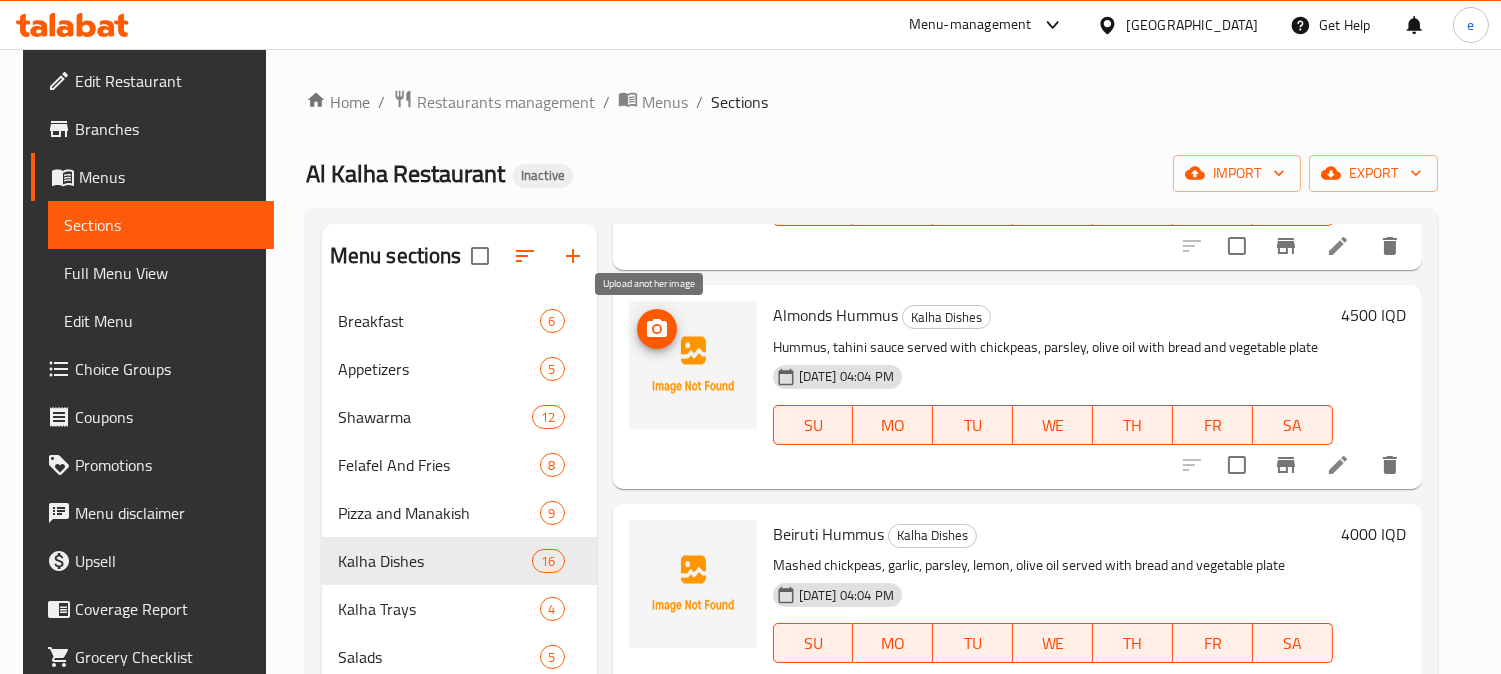 click 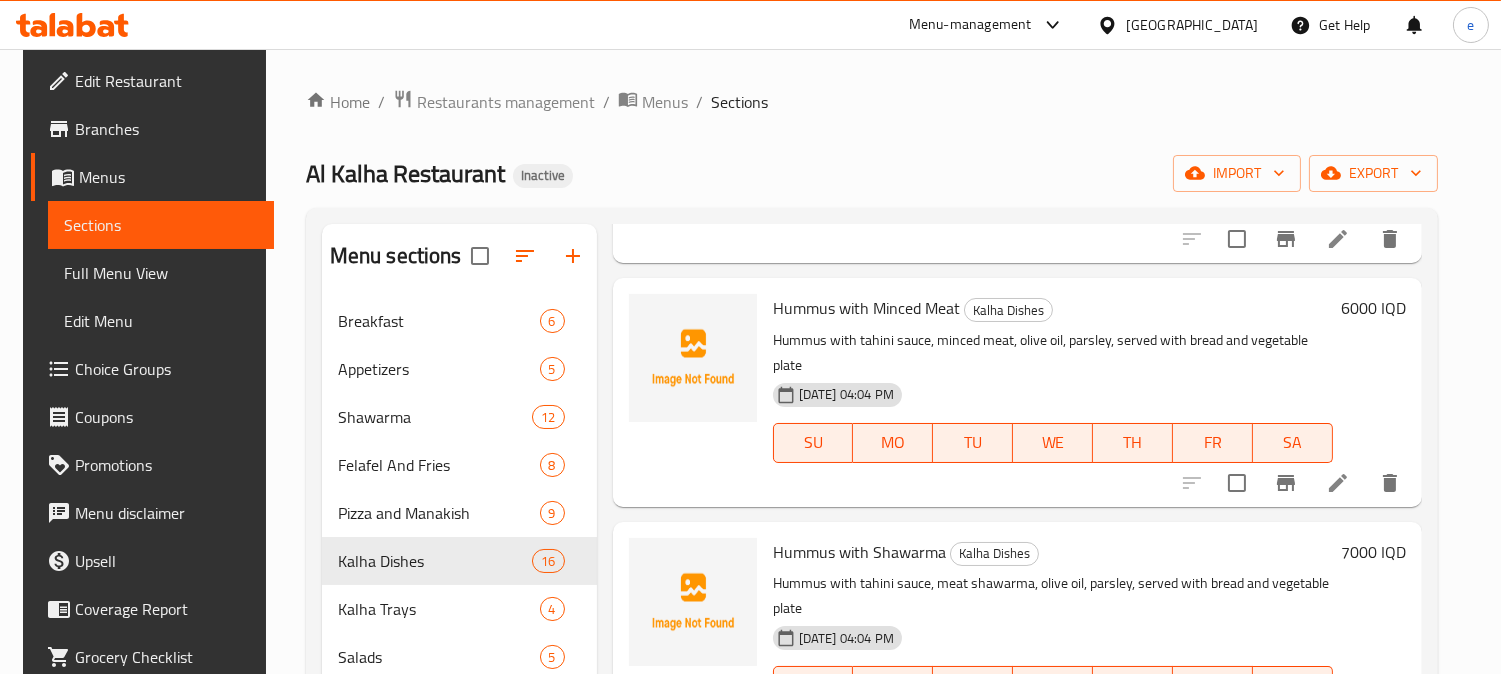 scroll, scrollTop: 444, scrollLeft: 0, axis: vertical 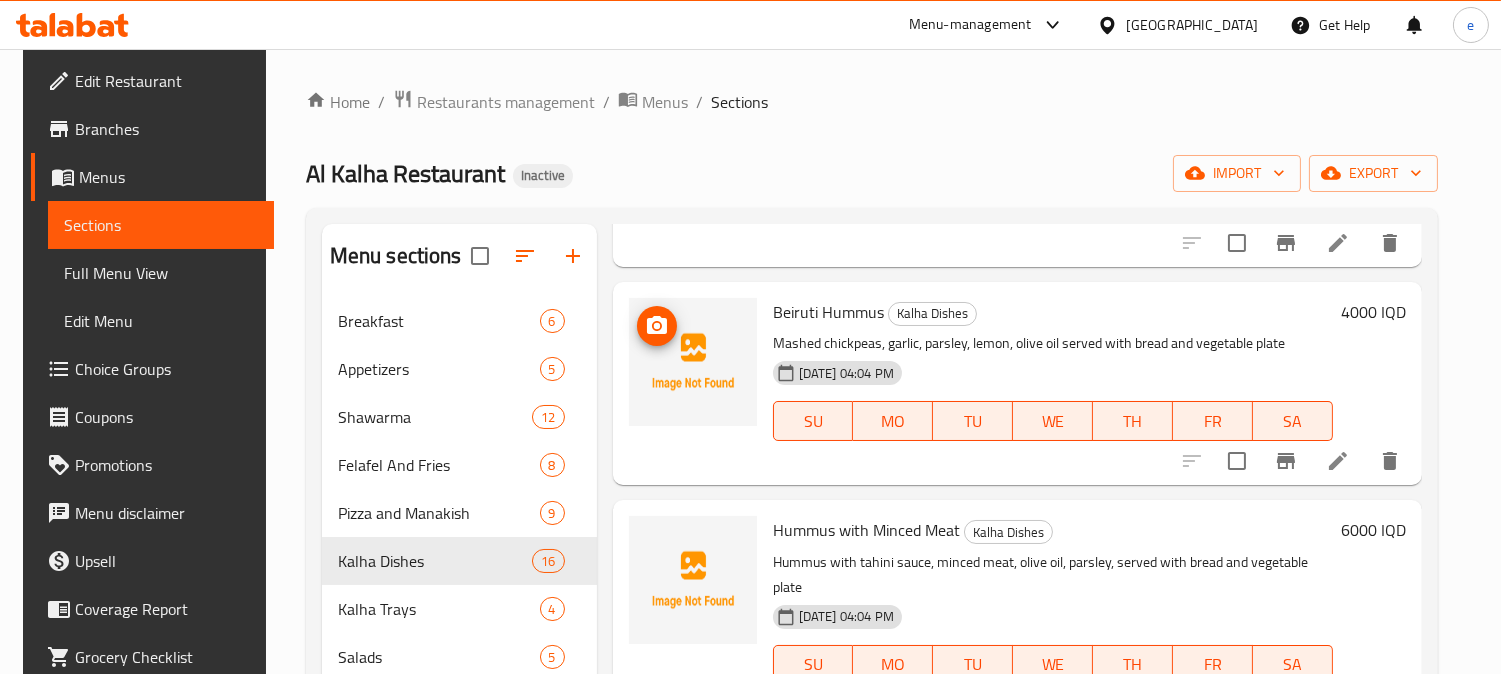 click at bounding box center (657, 326) 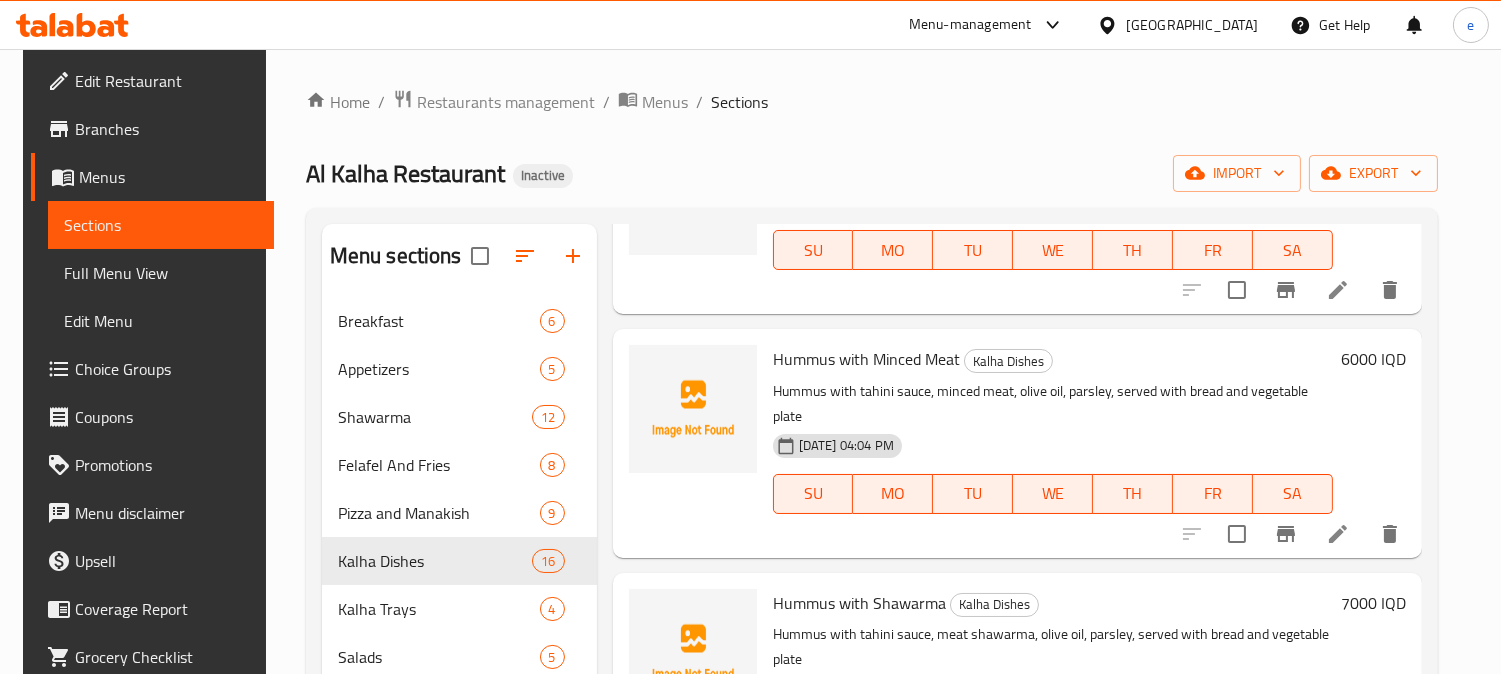 scroll, scrollTop: 666, scrollLeft: 0, axis: vertical 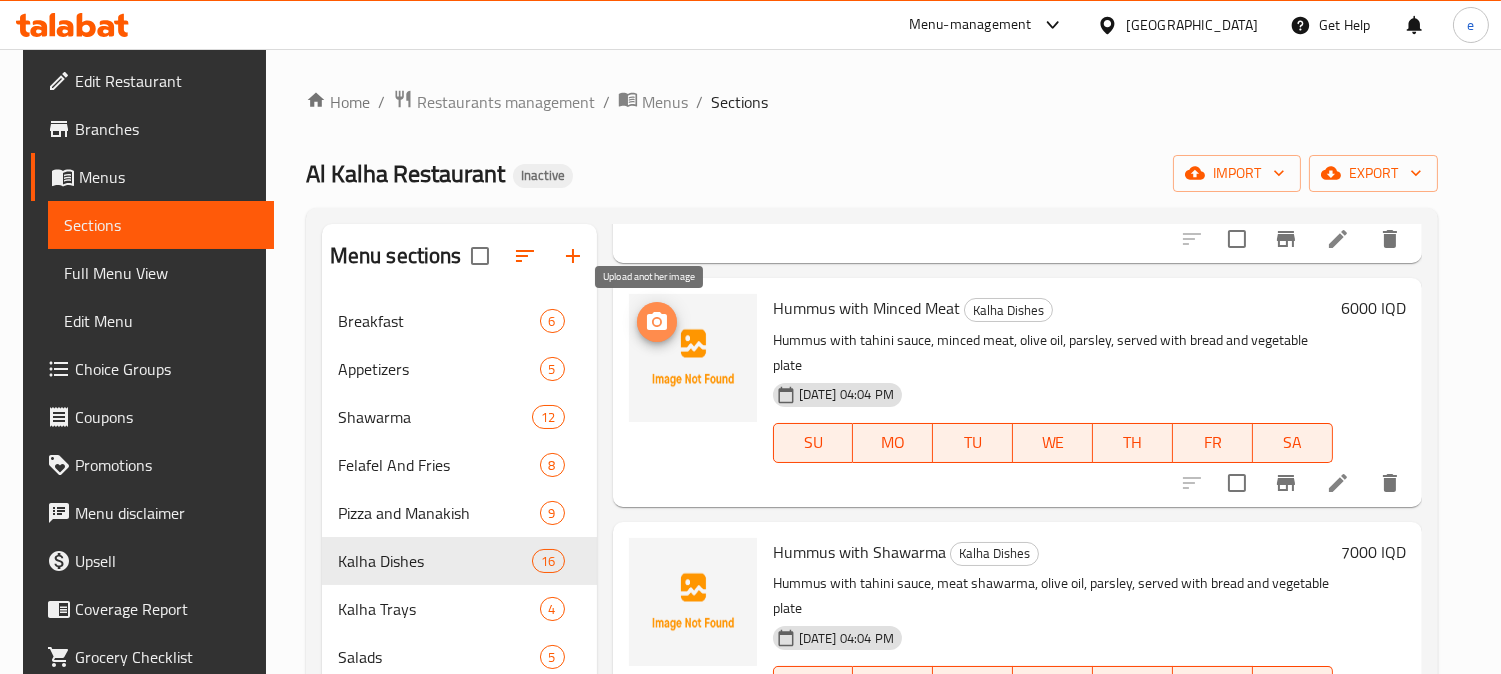 click at bounding box center [657, 322] 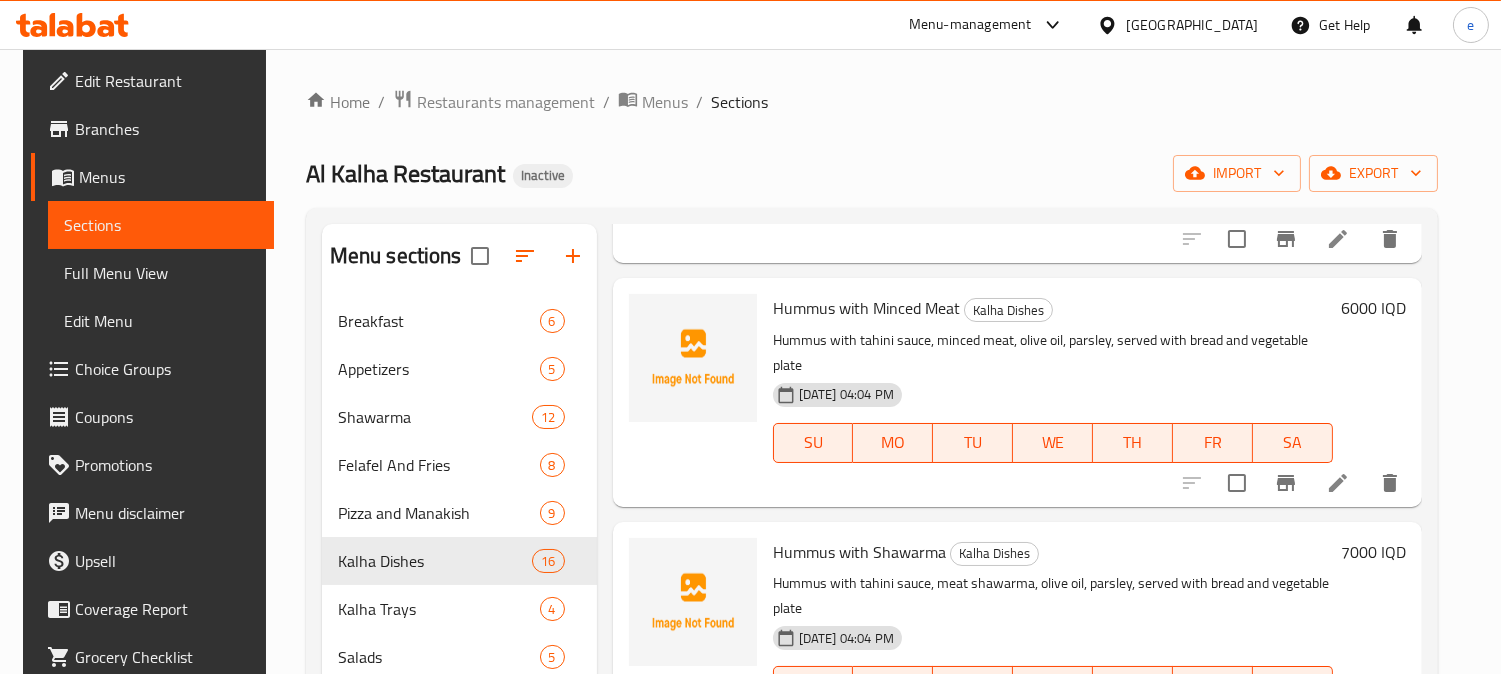 scroll, scrollTop: 888, scrollLeft: 0, axis: vertical 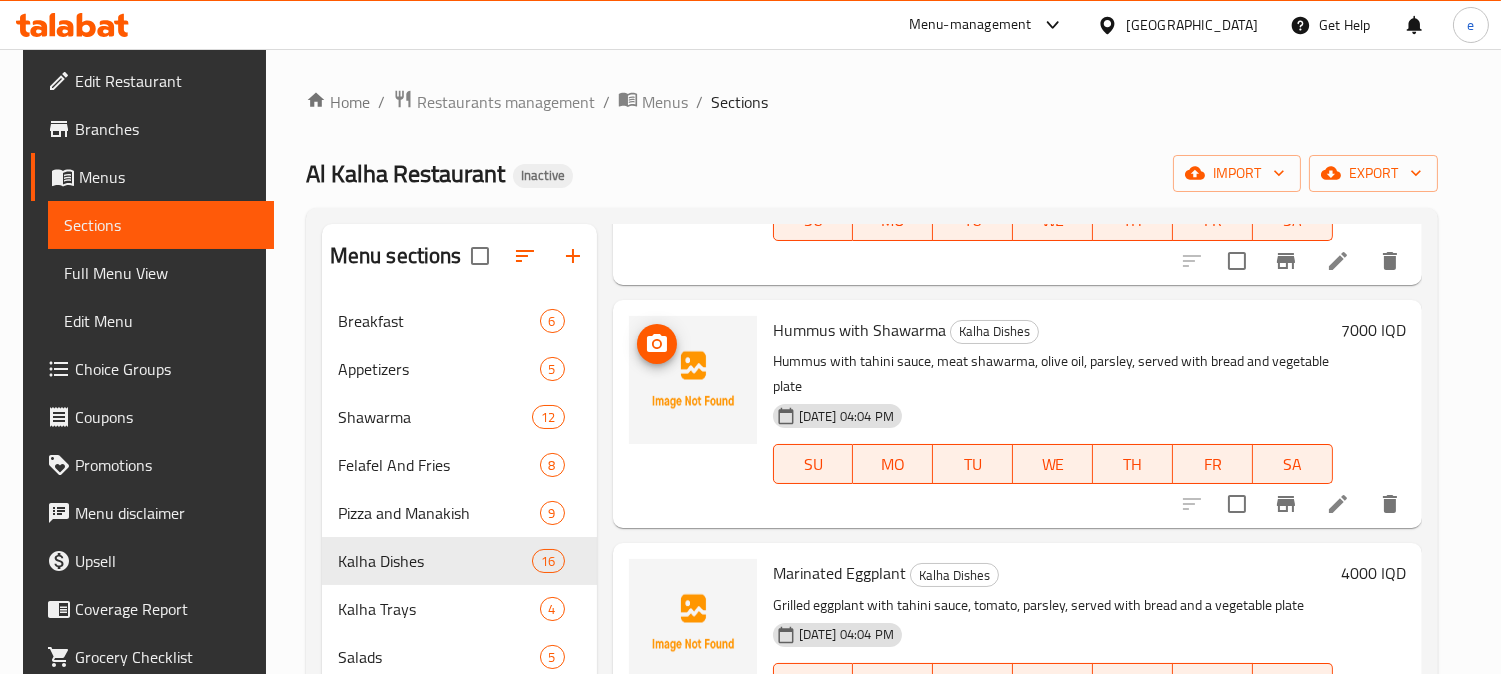 click at bounding box center (693, 380) 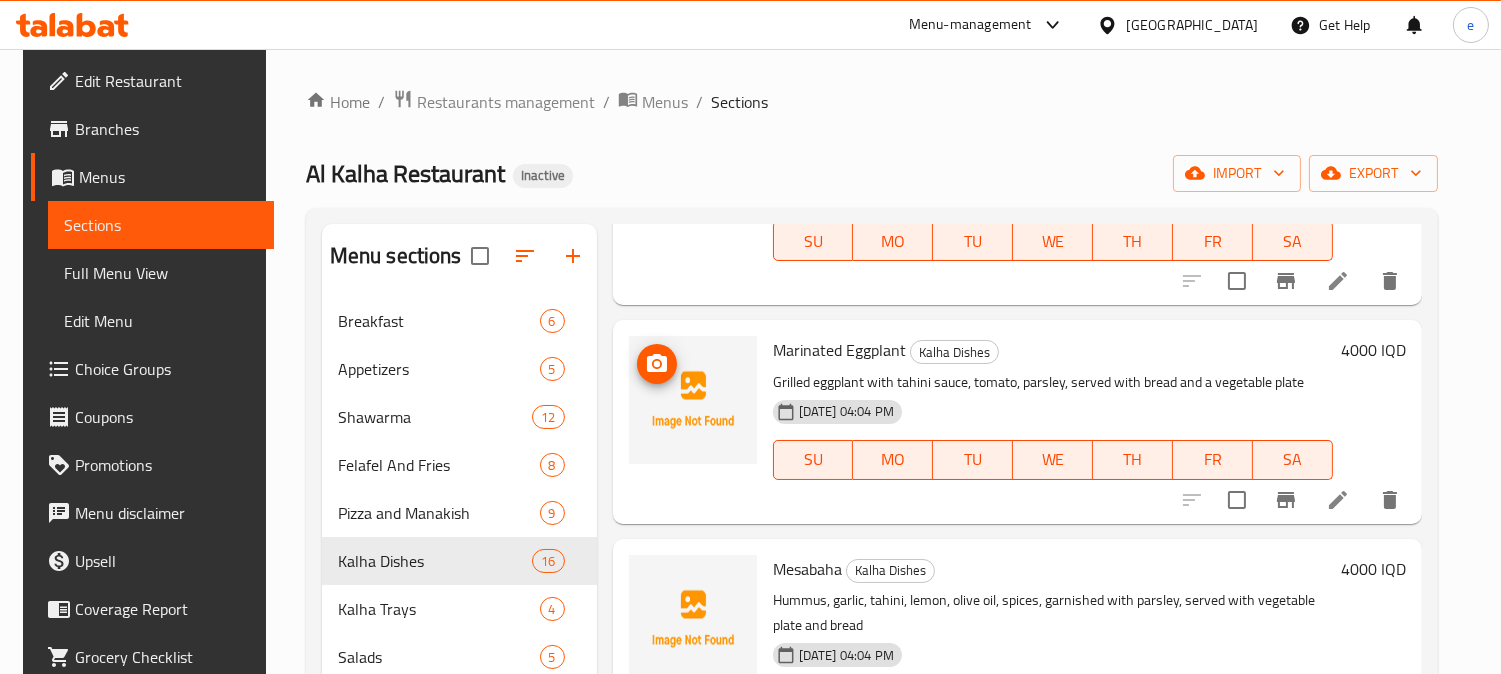 click 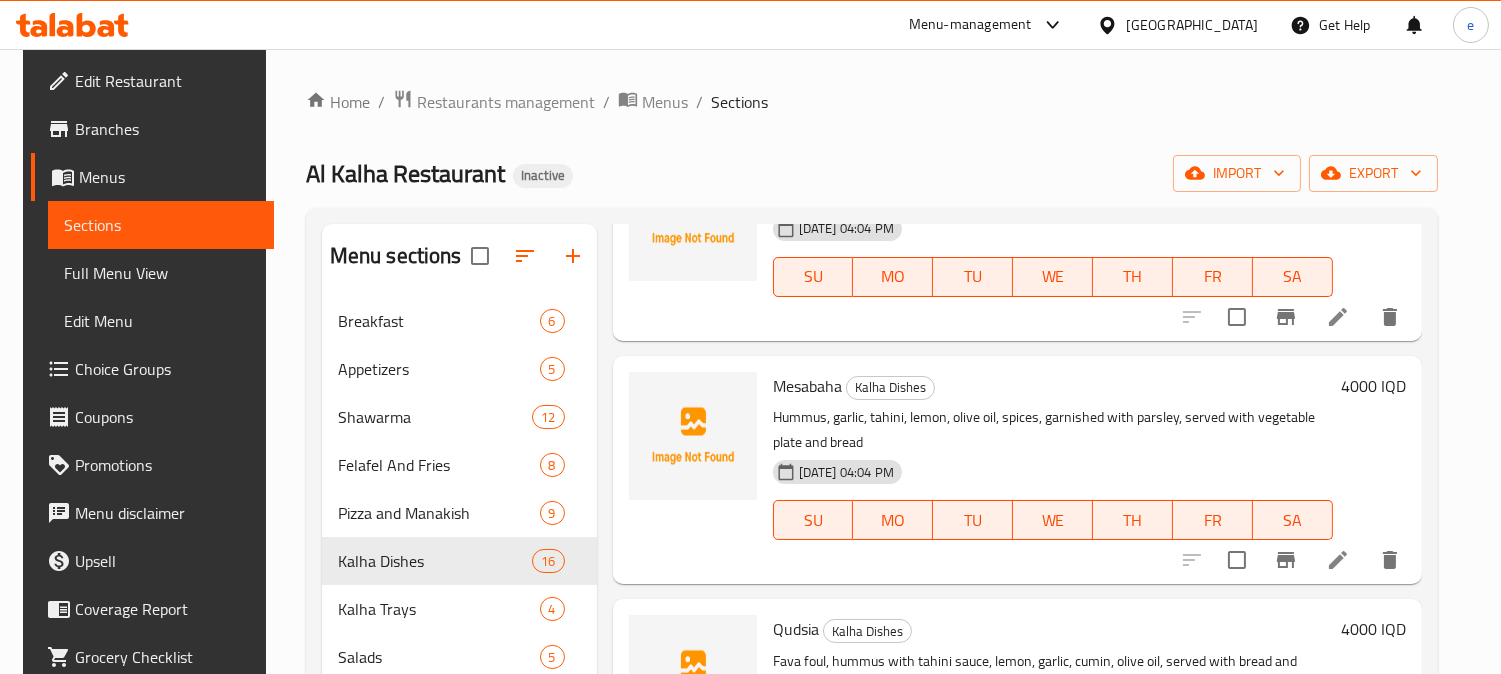 scroll, scrollTop: 1333, scrollLeft: 0, axis: vertical 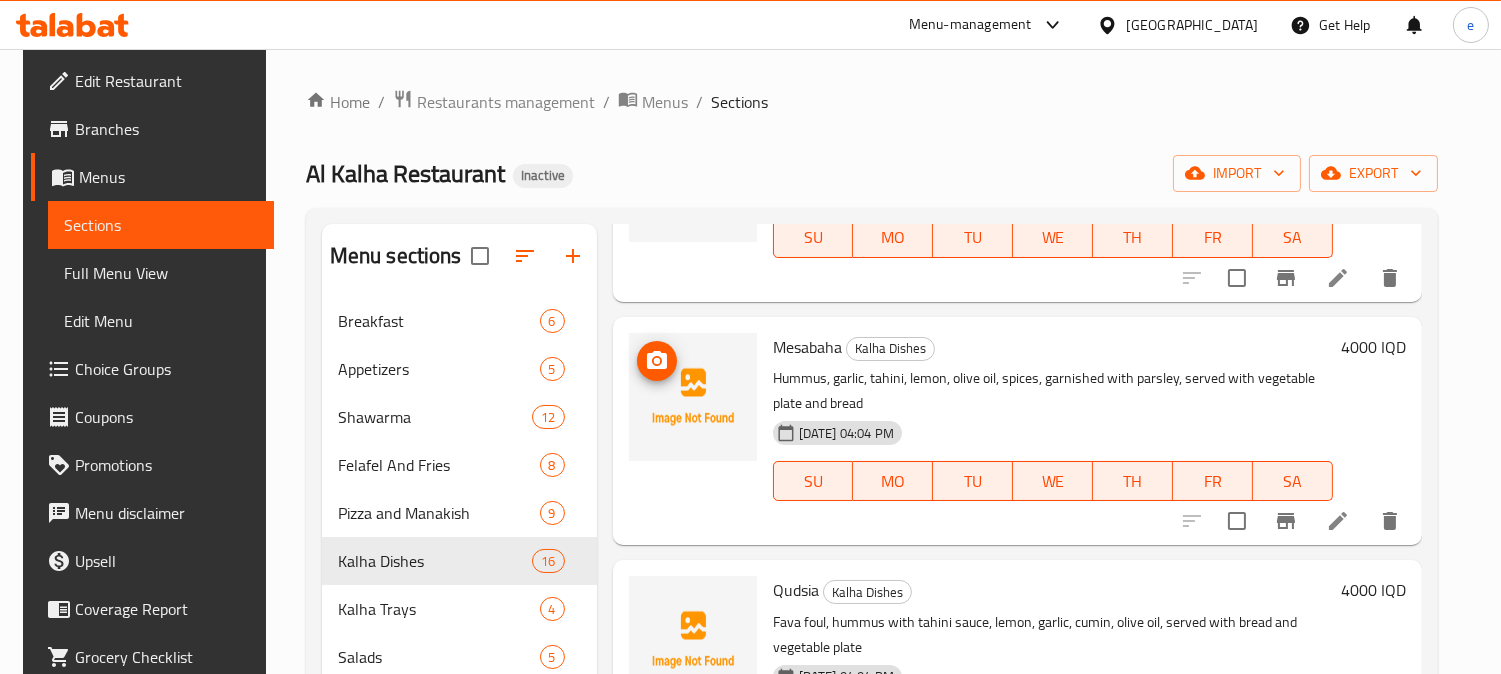 click 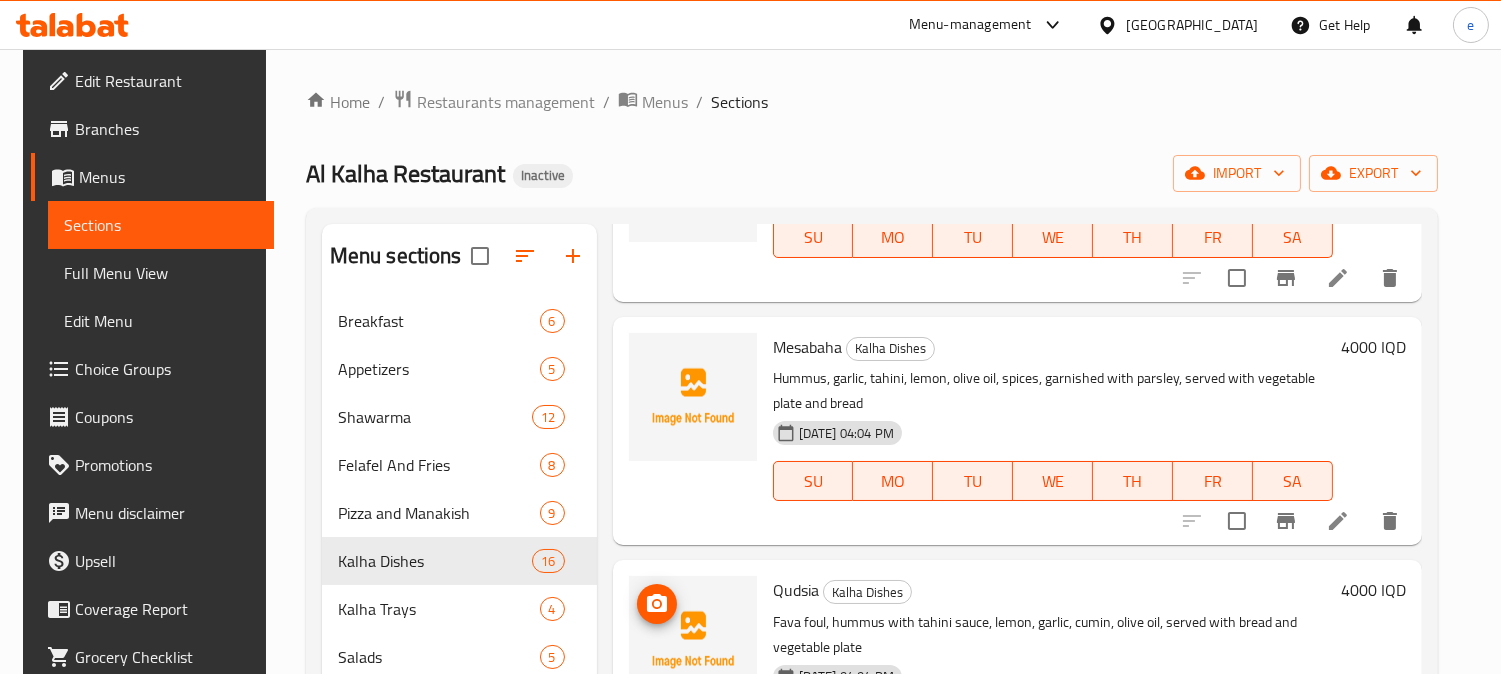 scroll, scrollTop: 1555, scrollLeft: 0, axis: vertical 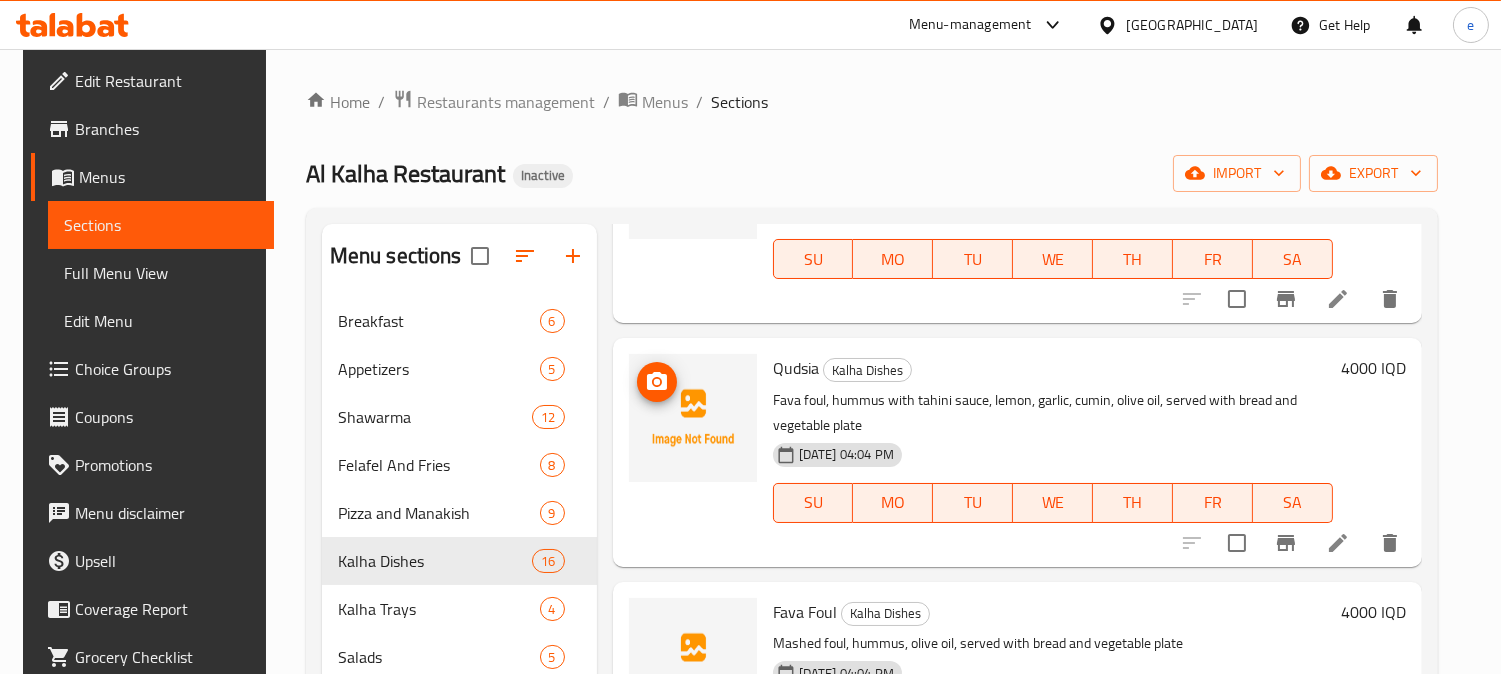 click 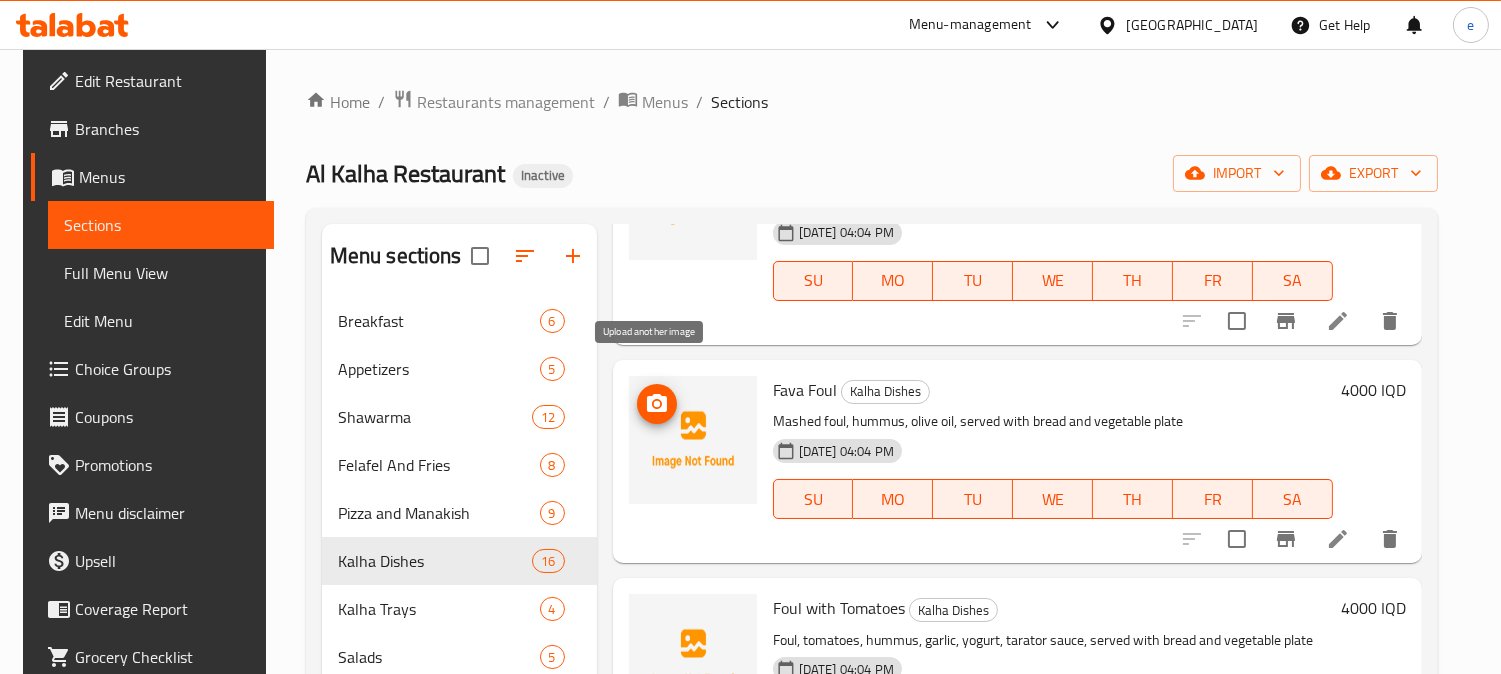 click 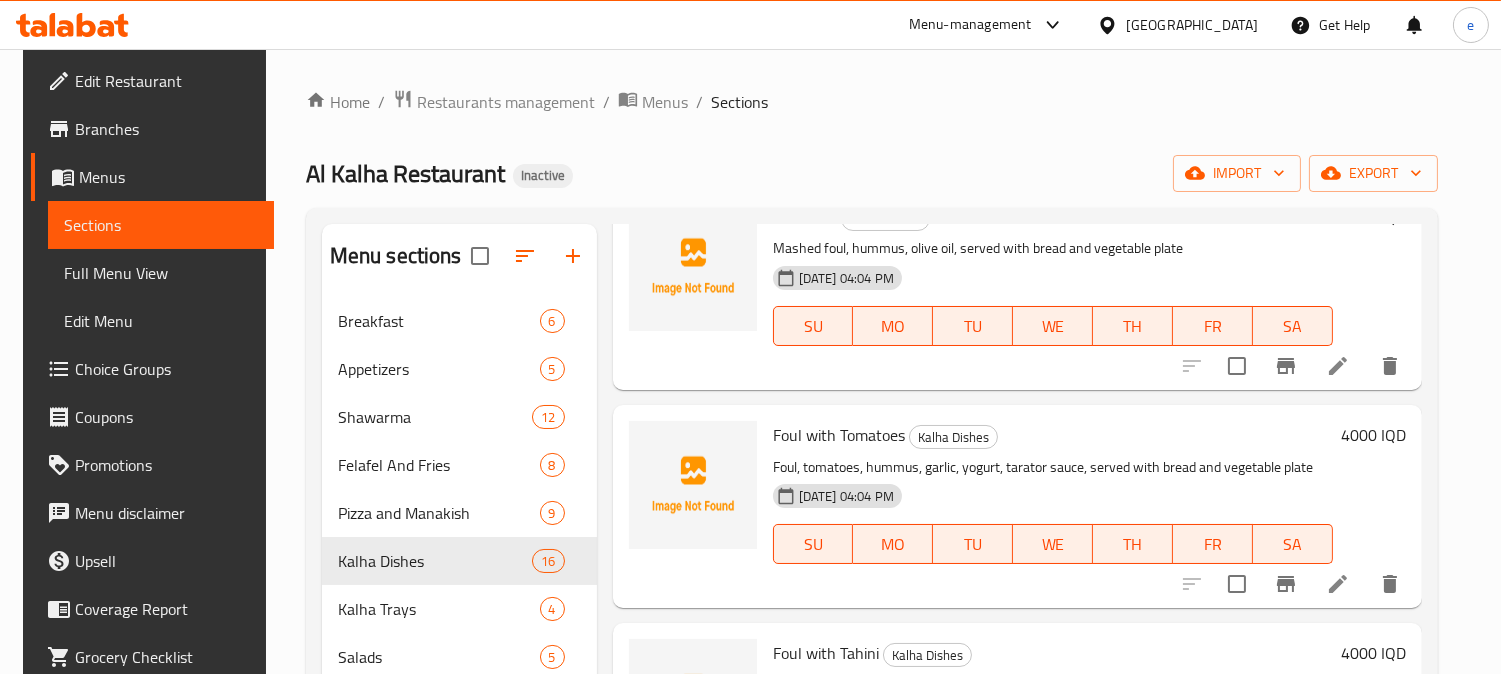 scroll, scrollTop: 2000, scrollLeft: 0, axis: vertical 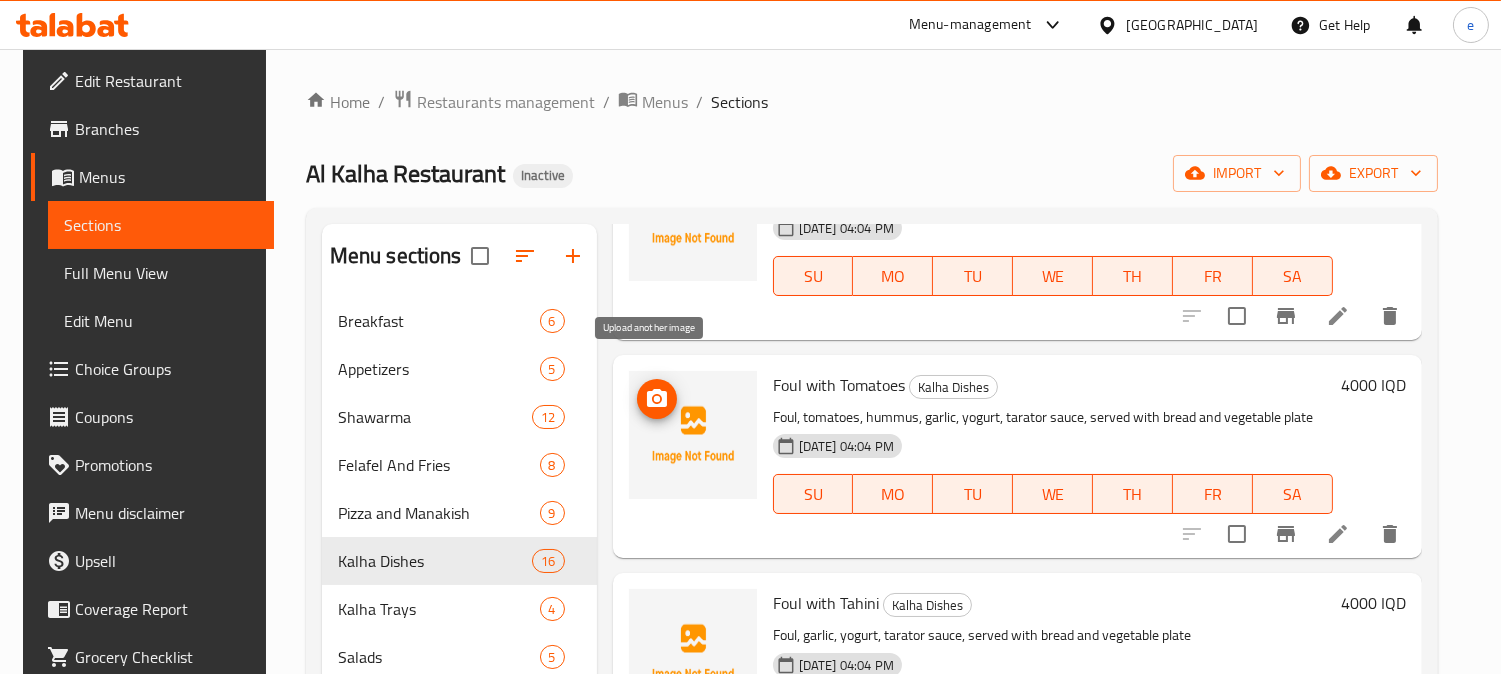 click 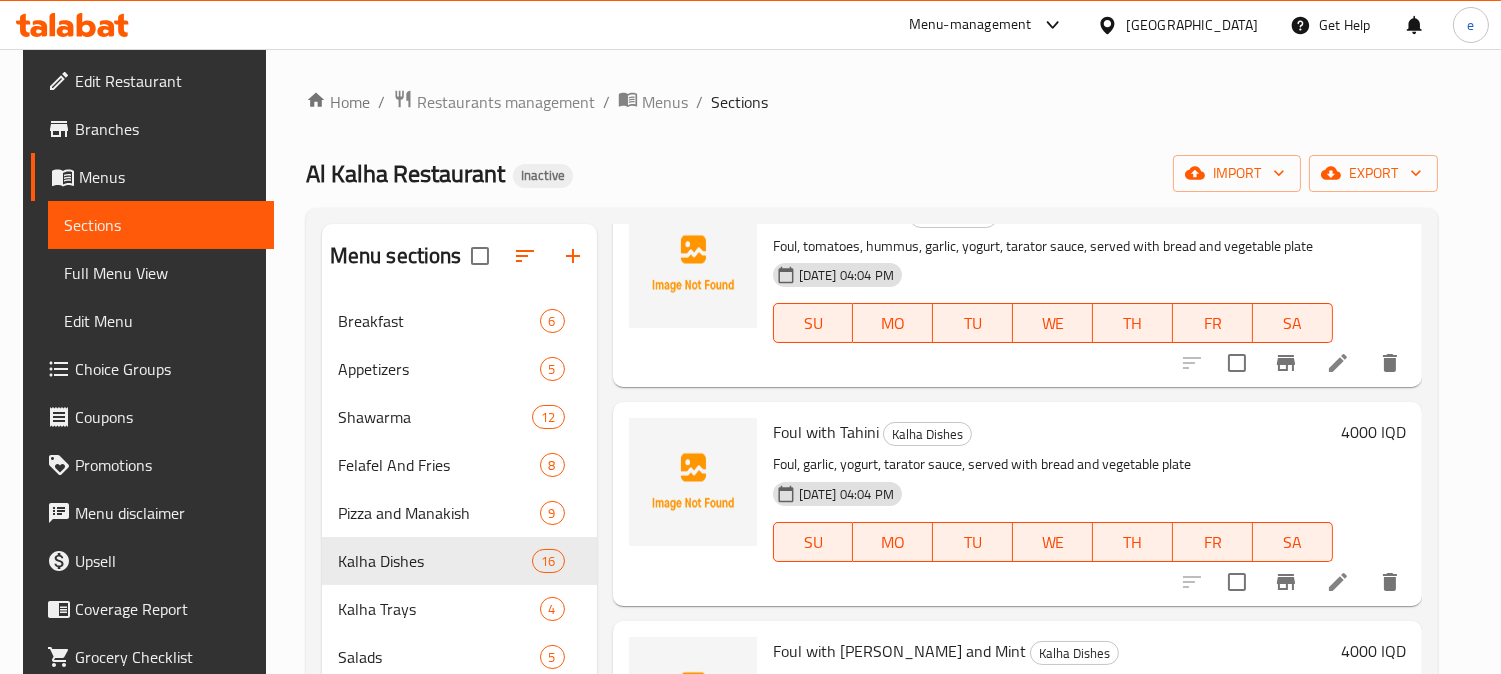 scroll, scrollTop: 2222, scrollLeft: 0, axis: vertical 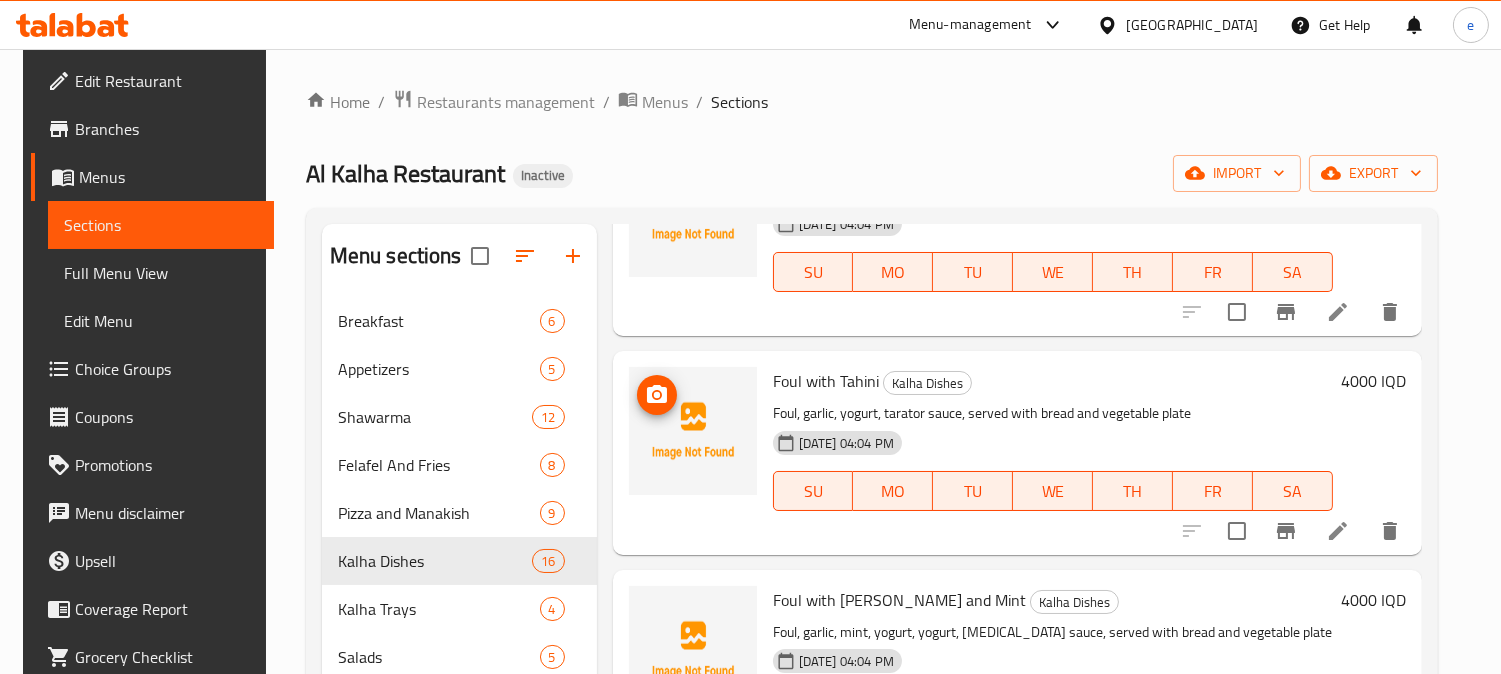click 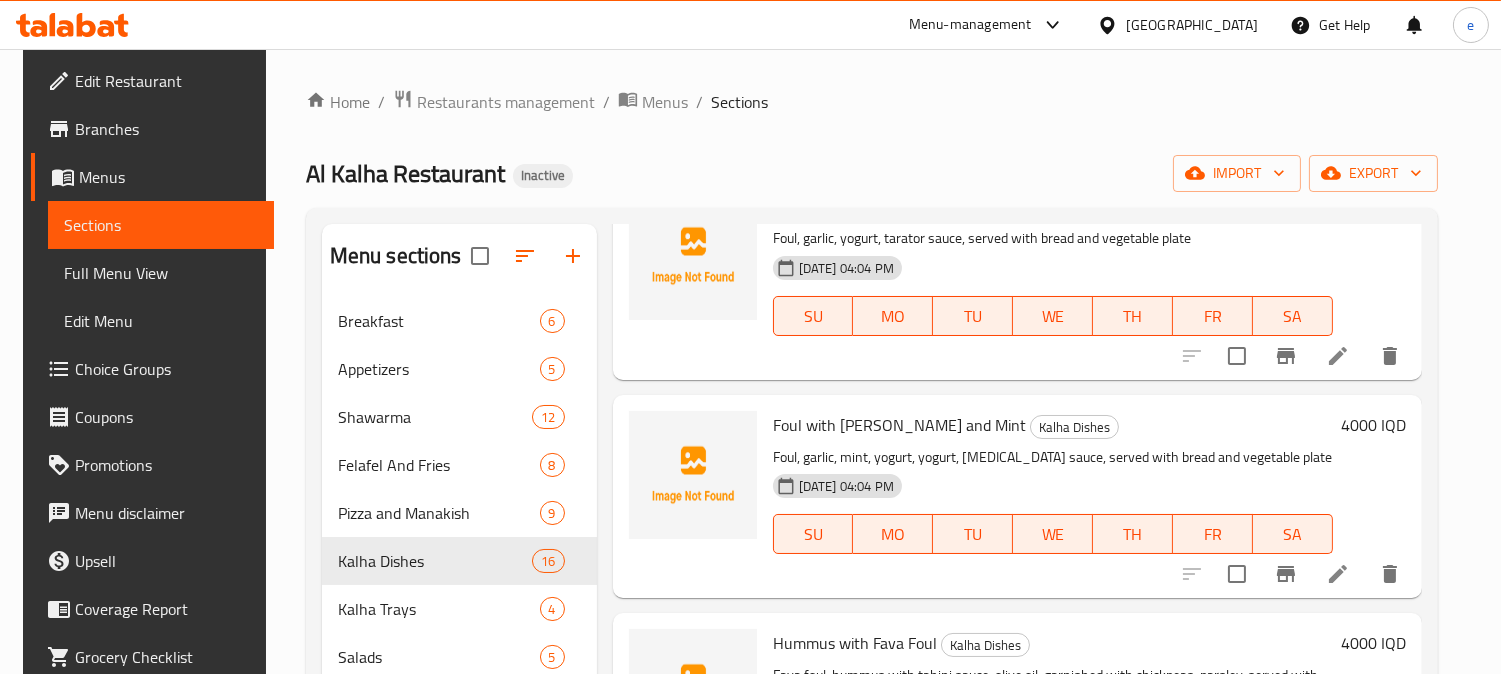 scroll, scrollTop: 2444, scrollLeft: 0, axis: vertical 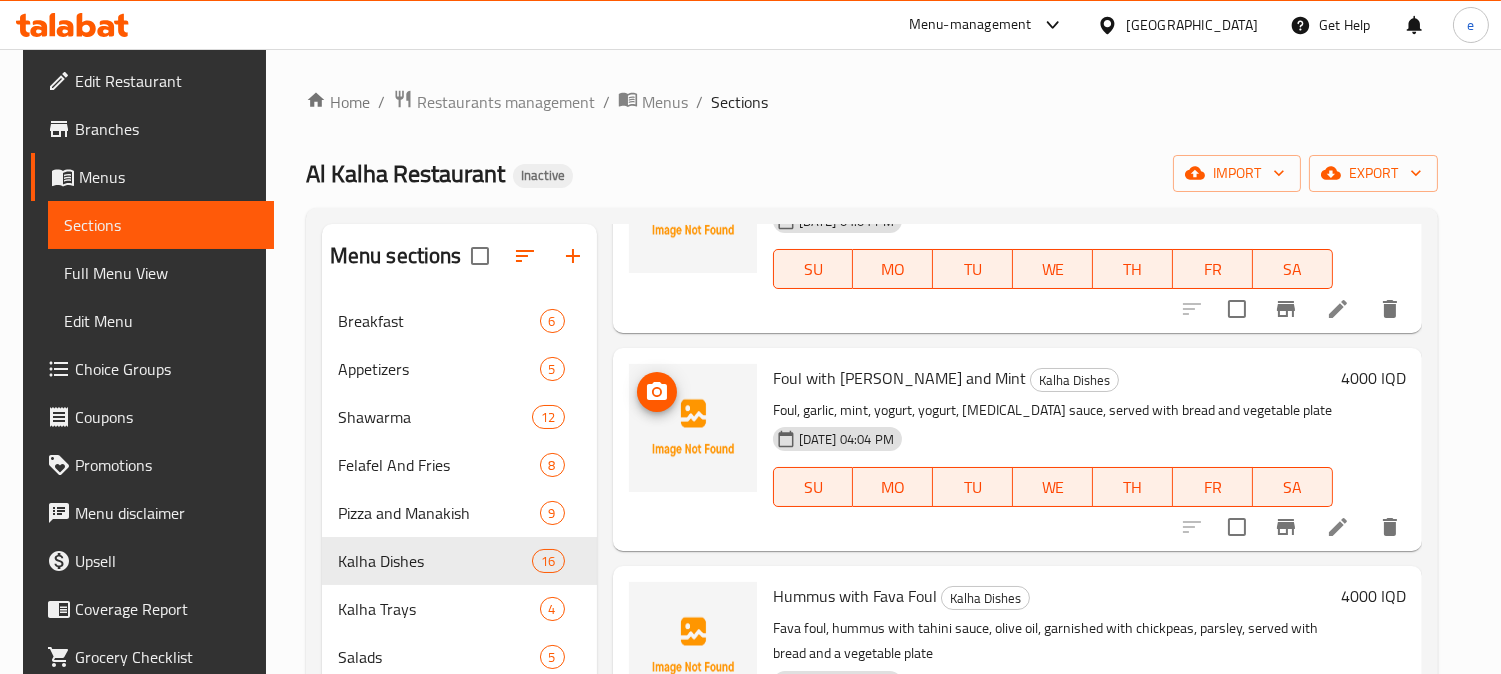 click 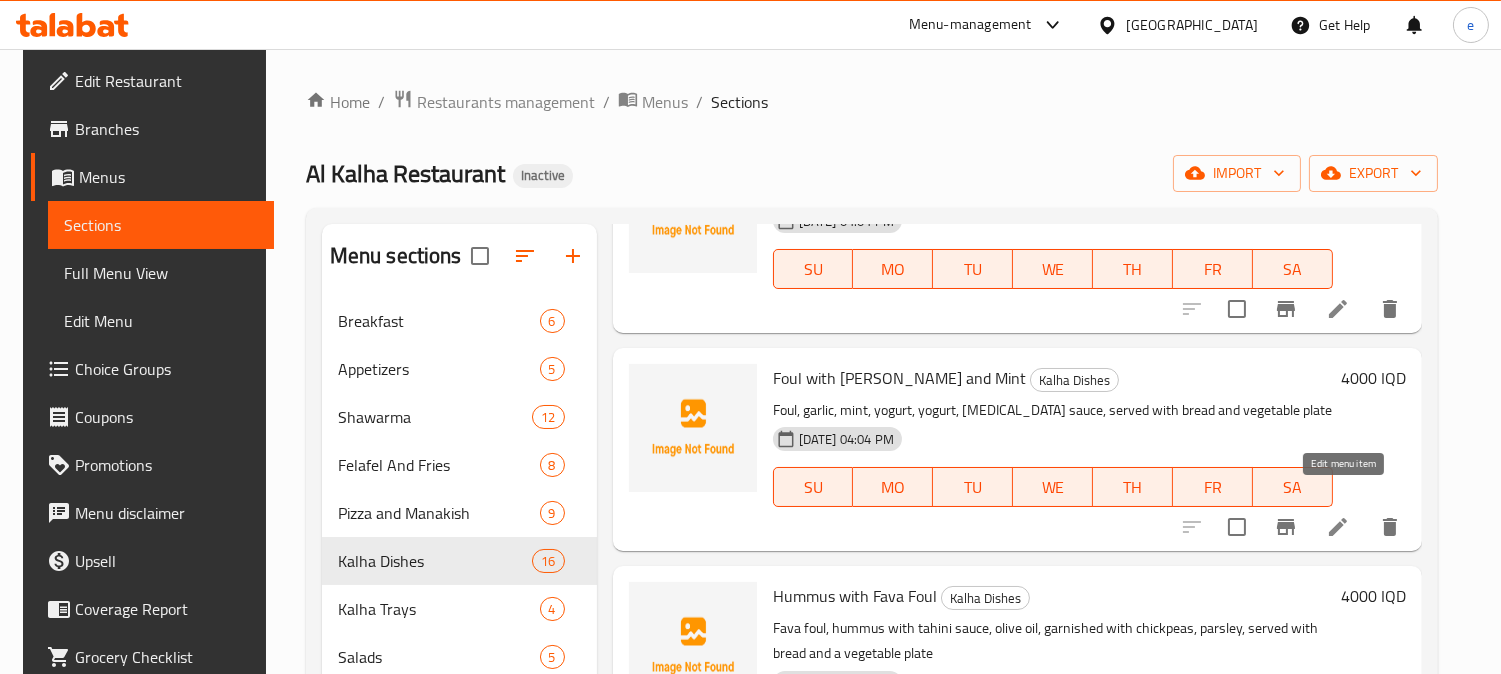 click 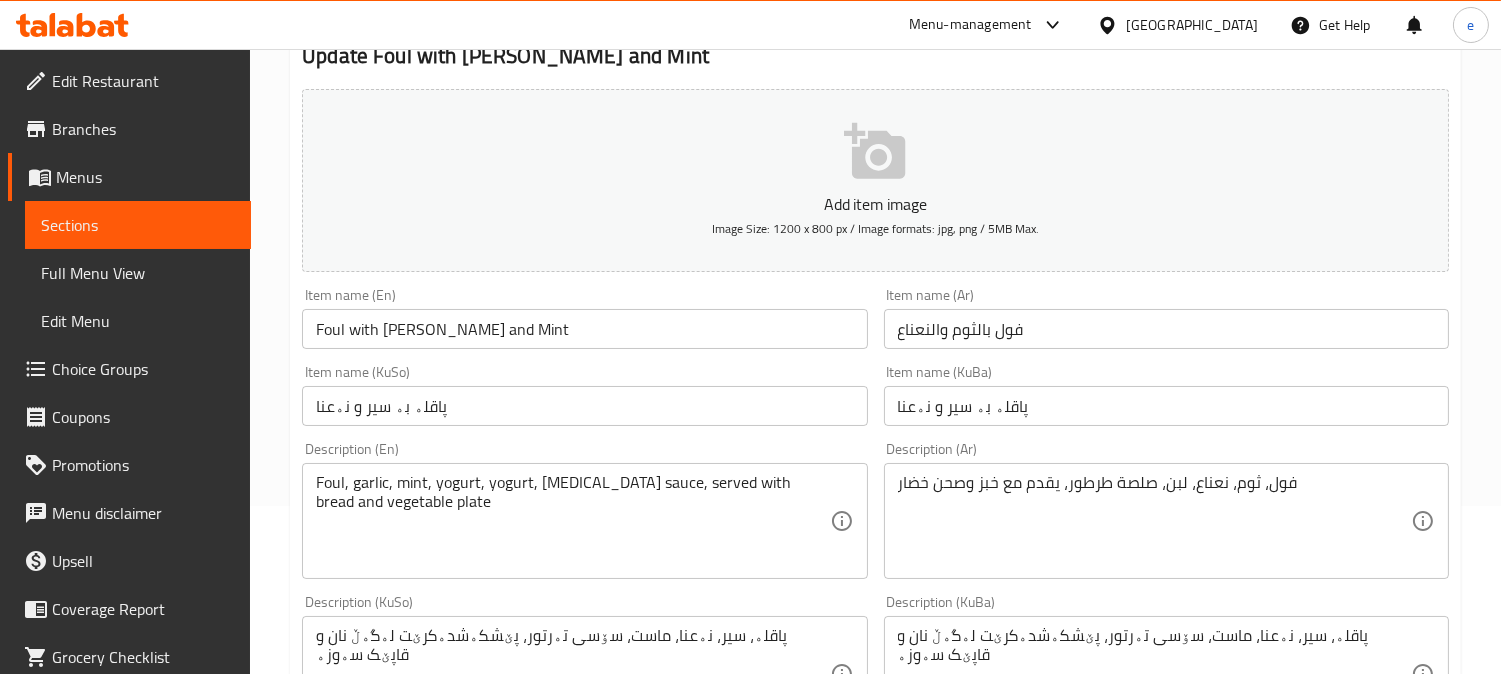 scroll, scrollTop: 222, scrollLeft: 0, axis: vertical 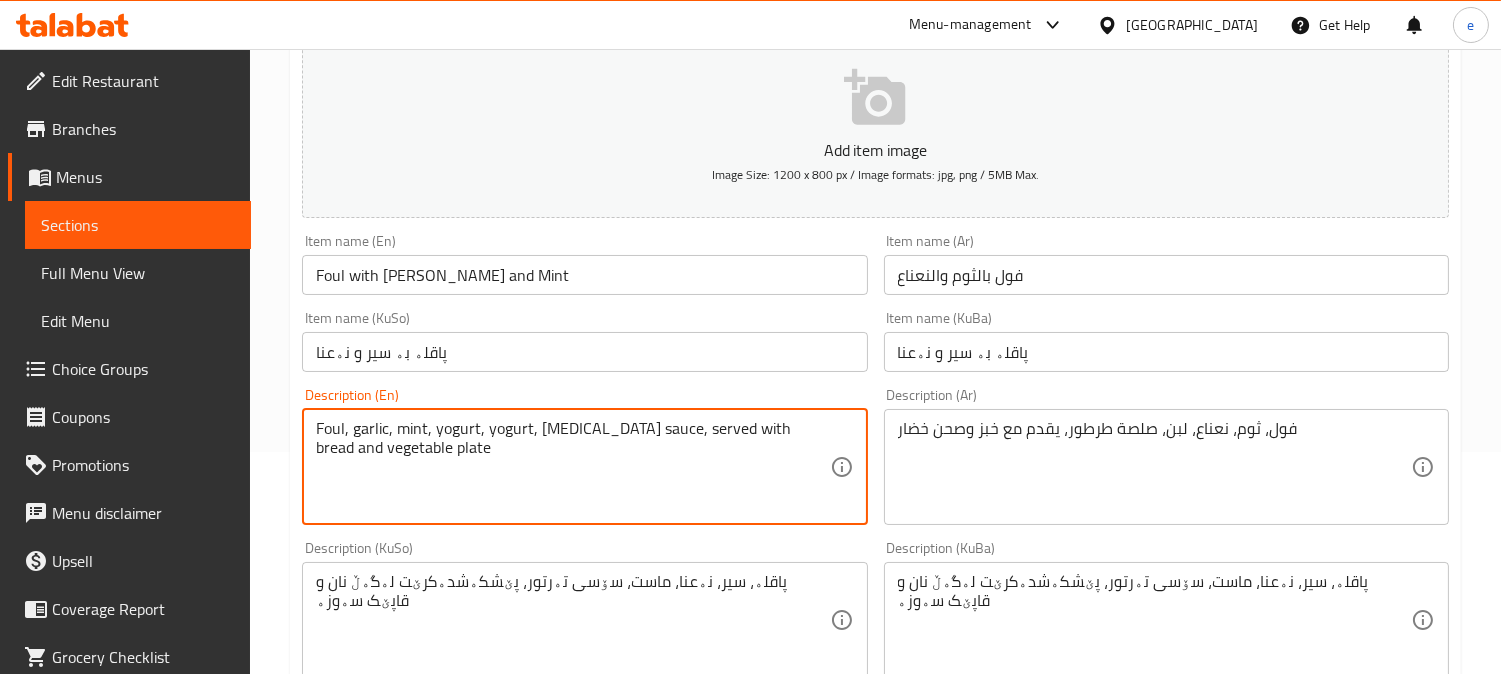 click on "Foul, garlic, mint, yogurt, yogurt, tartar sauce, served with bread and vegetable plate" at bounding box center [572, 466] 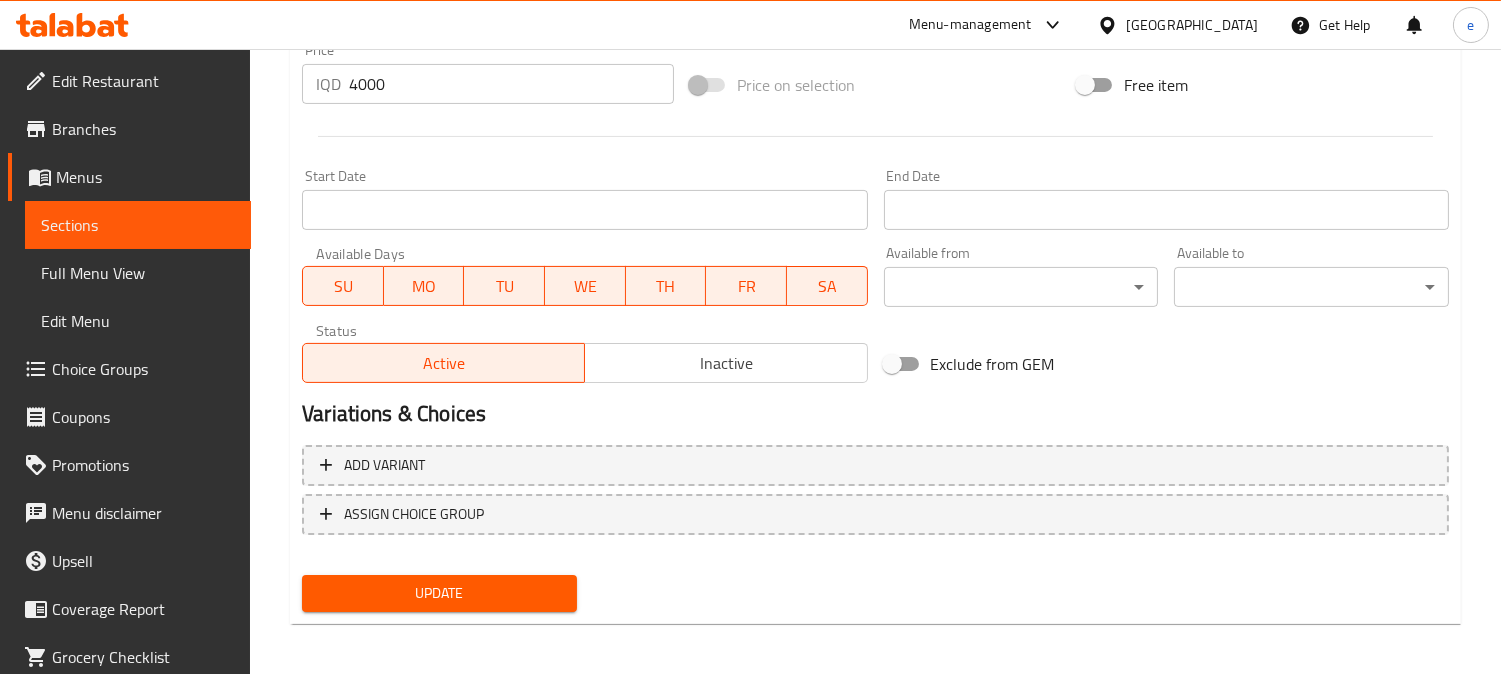 scroll, scrollTop: 952, scrollLeft: 0, axis: vertical 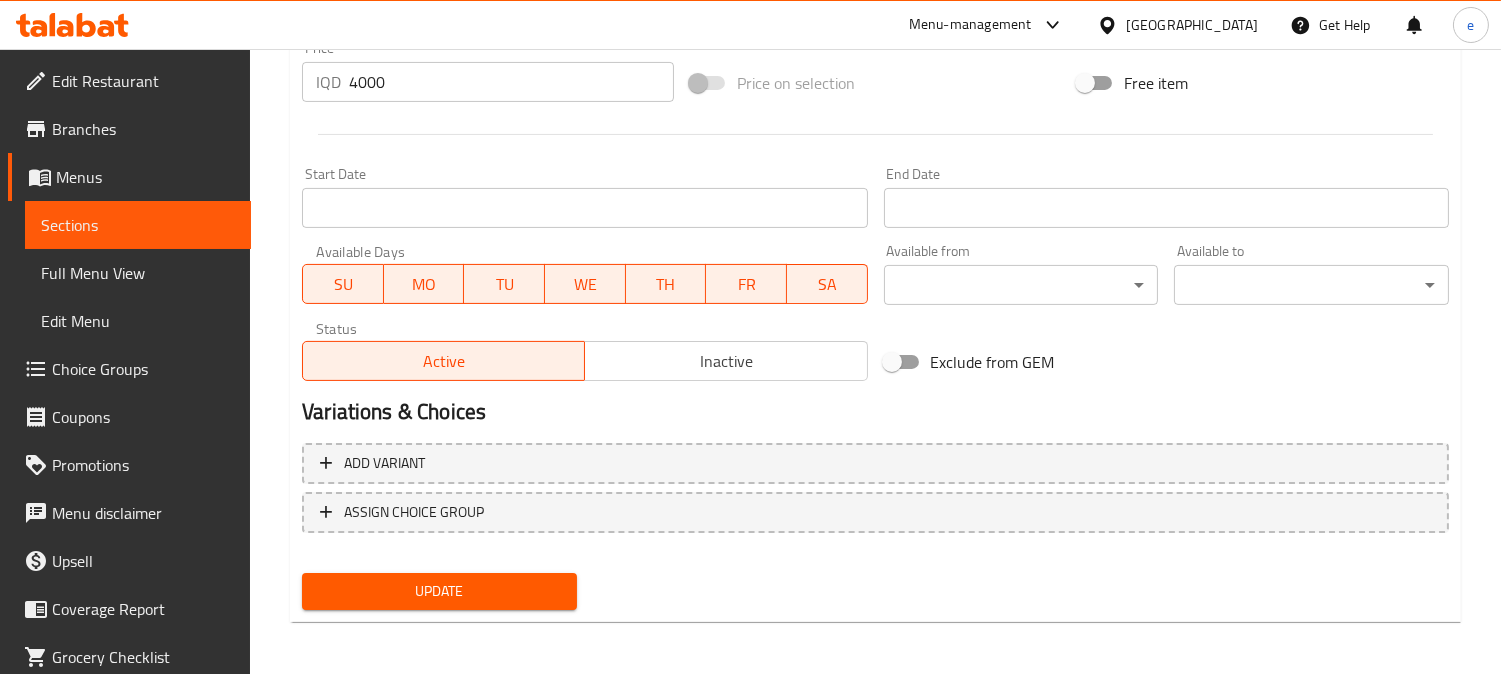 type on "Foul, garlic, mint, yogurt, [MEDICAL_DATA] sauce, served with bread and vegetable plate" 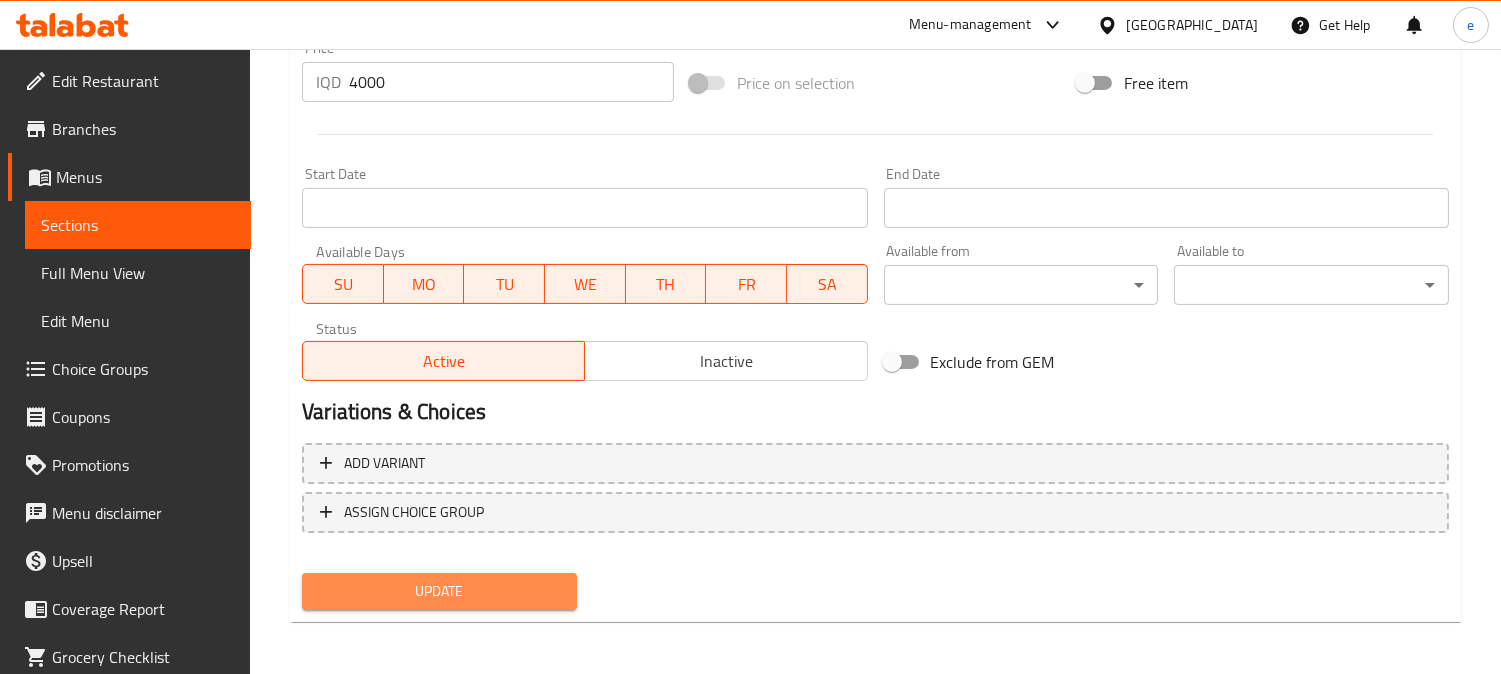 click on "Update" at bounding box center [439, 591] 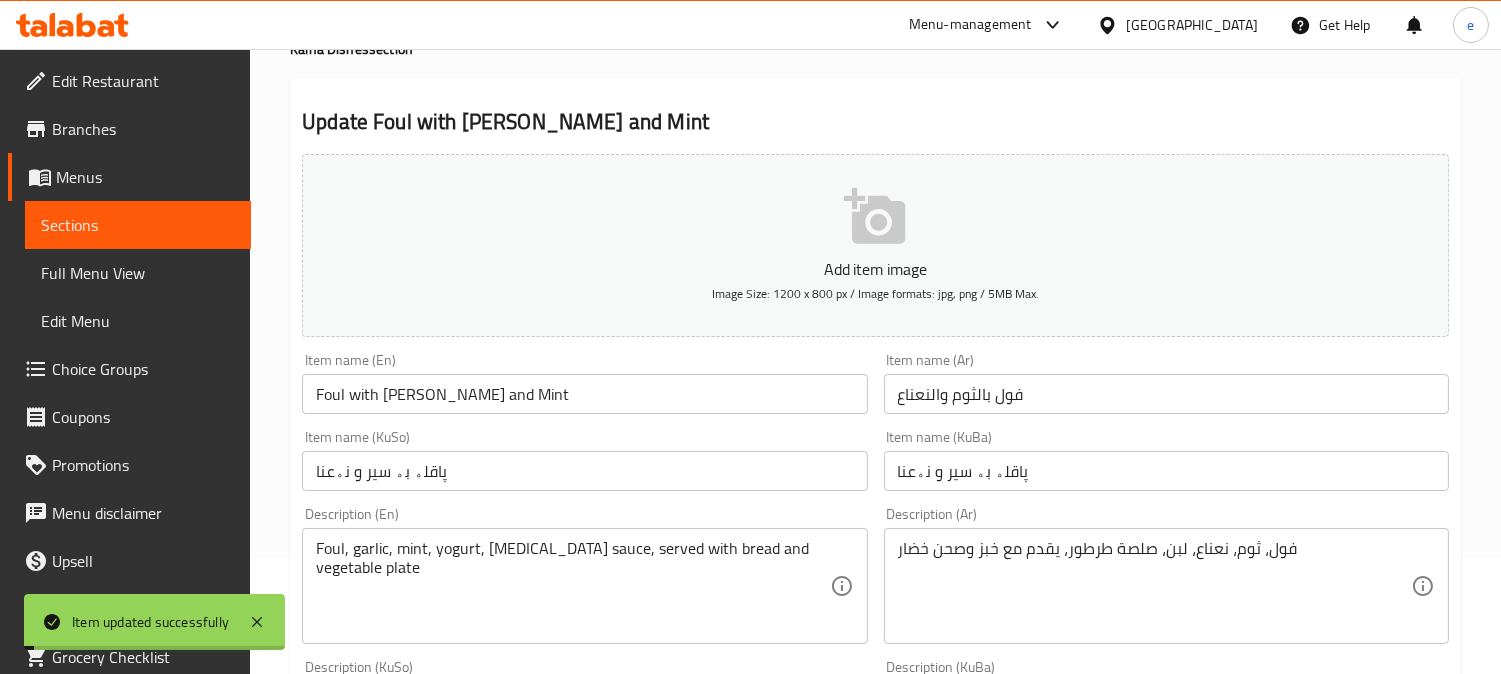 scroll, scrollTop: 63, scrollLeft: 0, axis: vertical 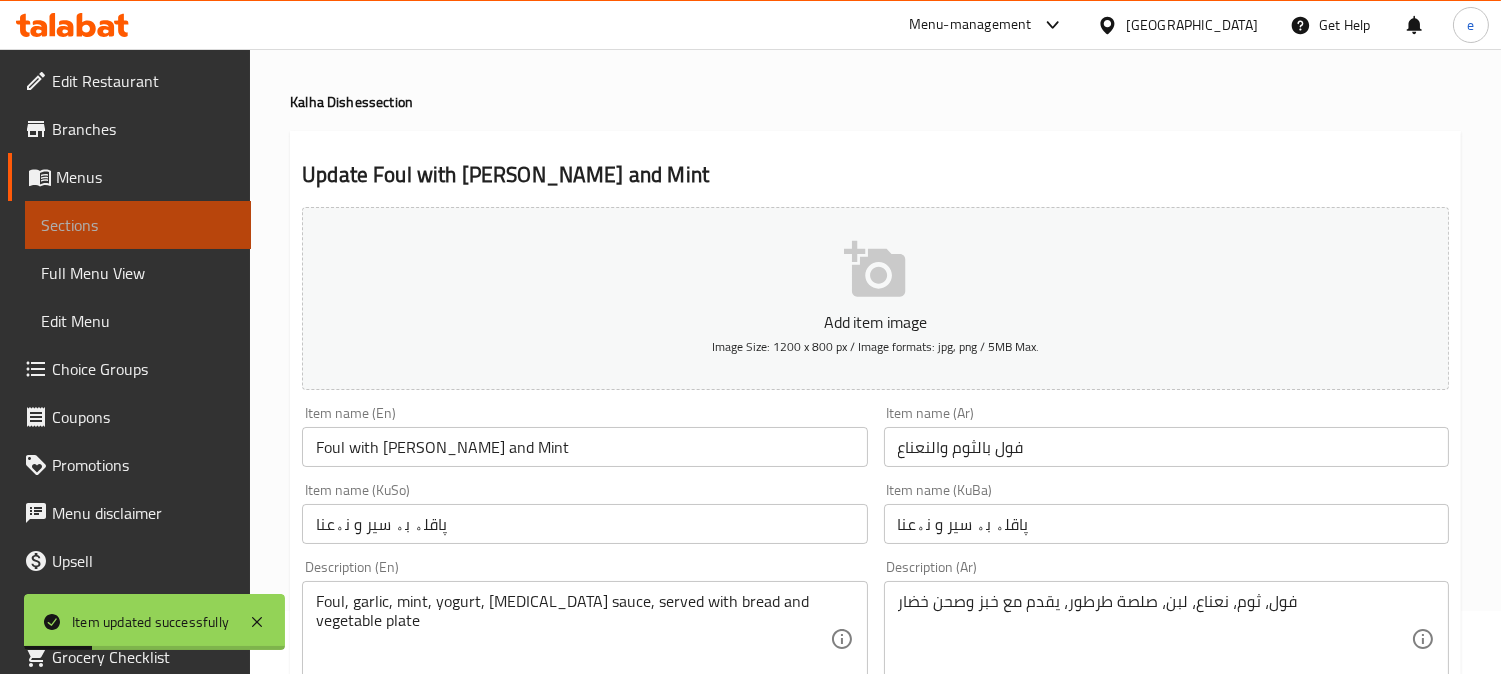 click on "Sections" at bounding box center (138, 225) 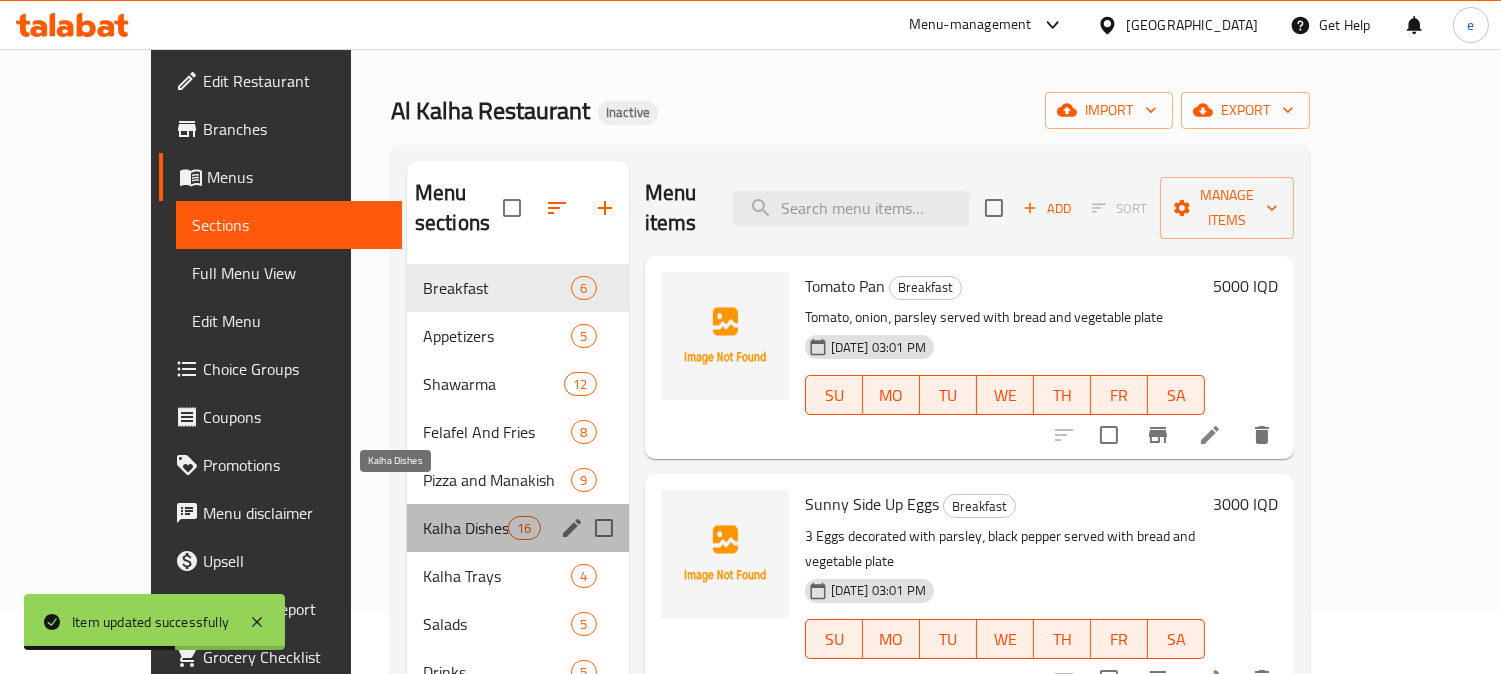 click on "Kalha Dishes" at bounding box center (465, 528) 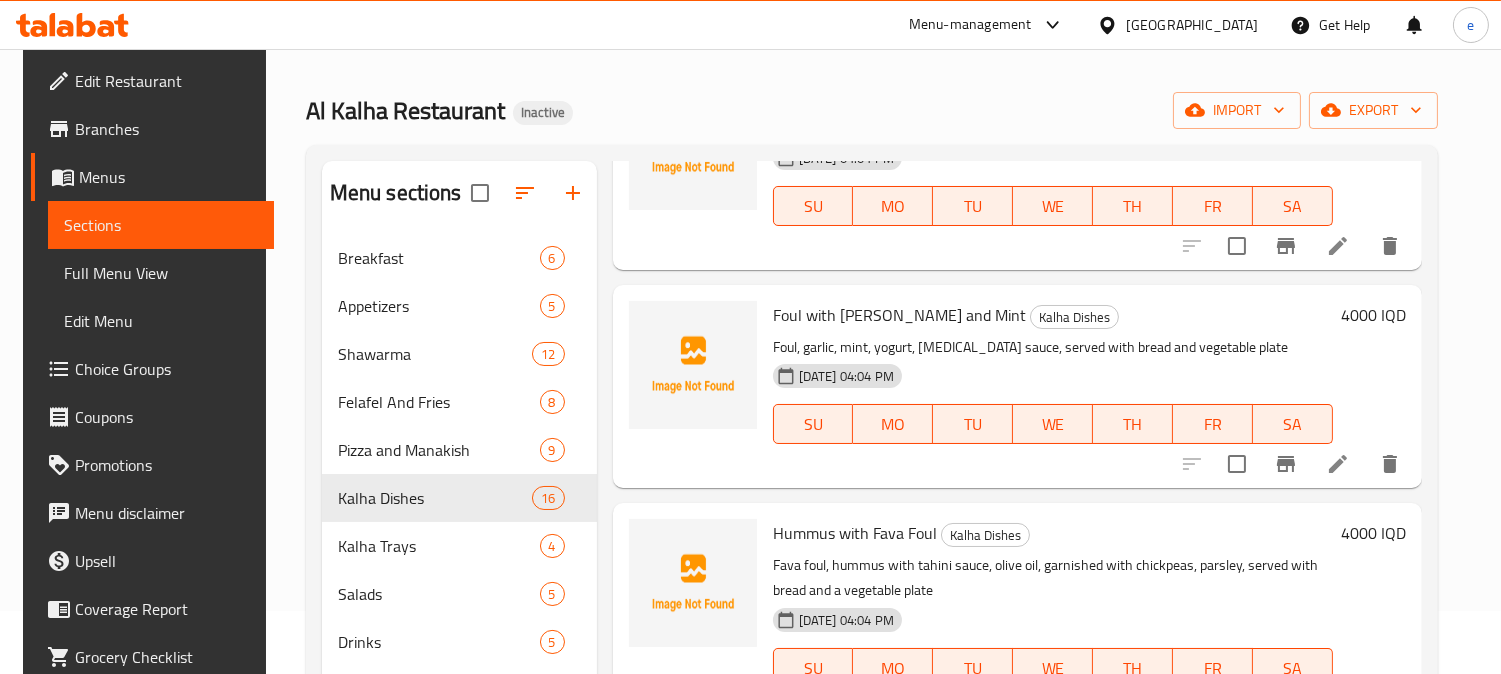 scroll, scrollTop: 2666, scrollLeft: 0, axis: vertical 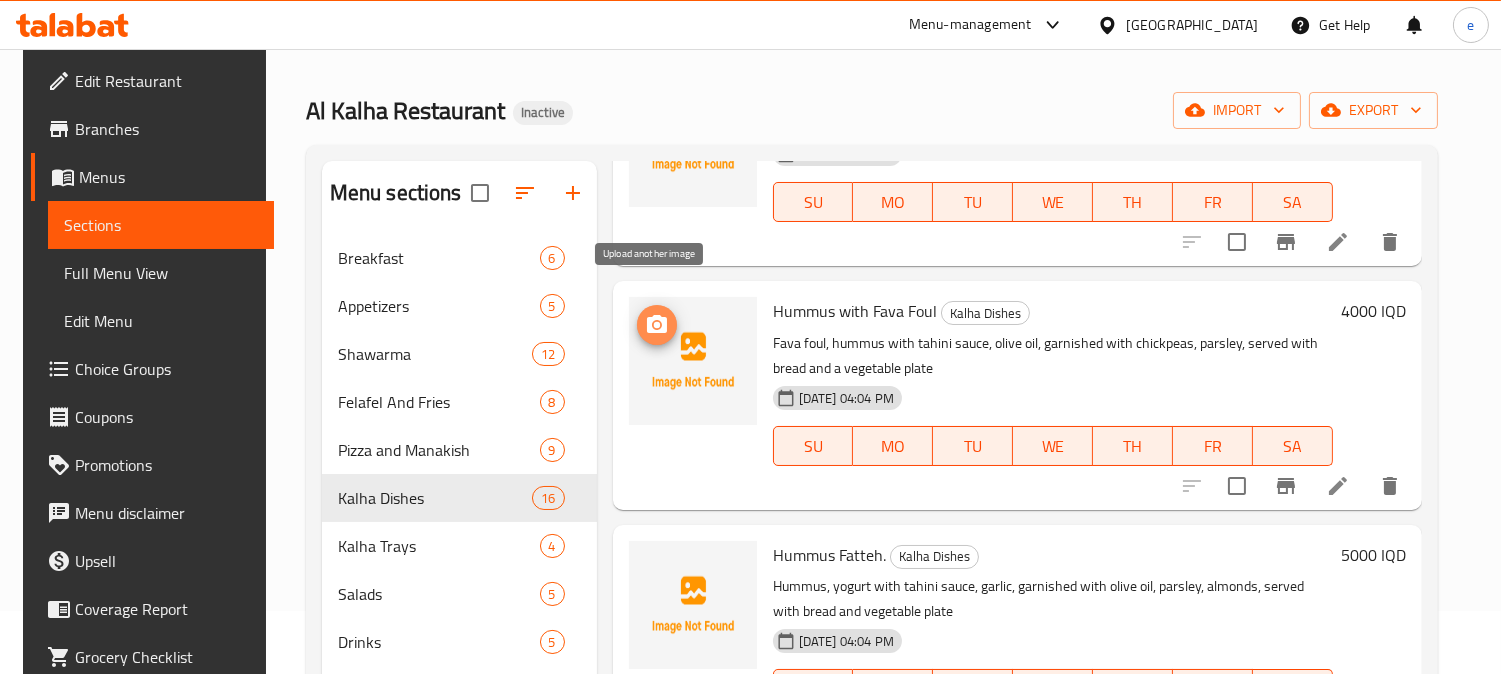 click 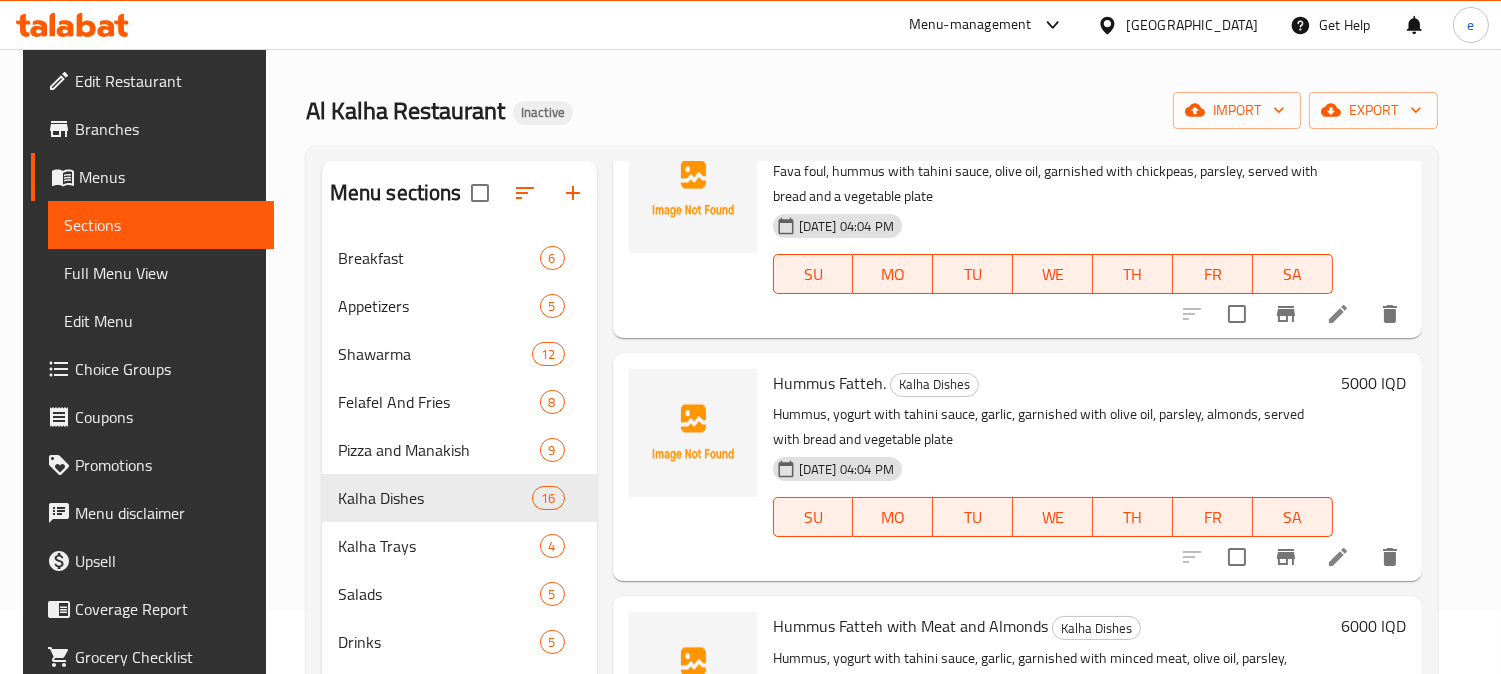 scroll, scrollTop: 2796, scrollLeft: 0, axis: vertical 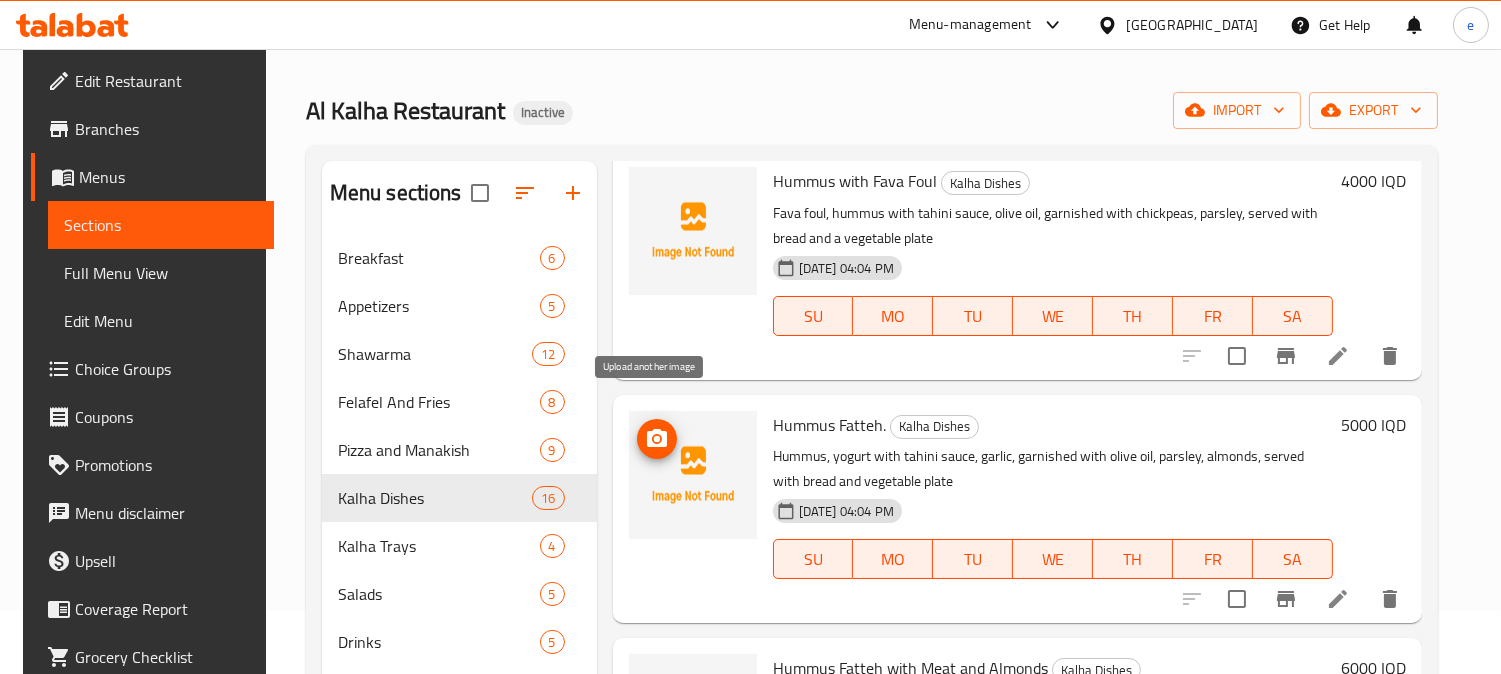 click at bounding box center [657, 439] 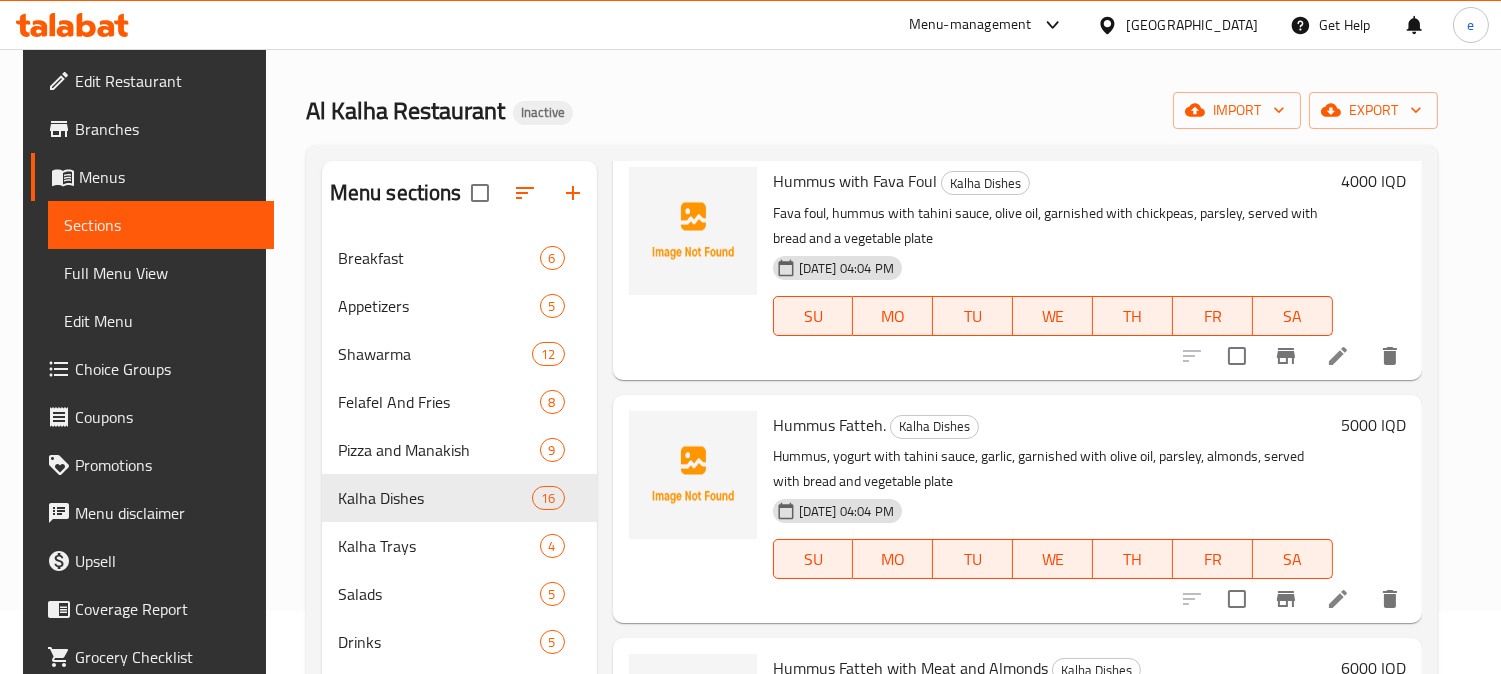 scroll, scrollTop: 3018, scrollLeft: 0, axis: vertical 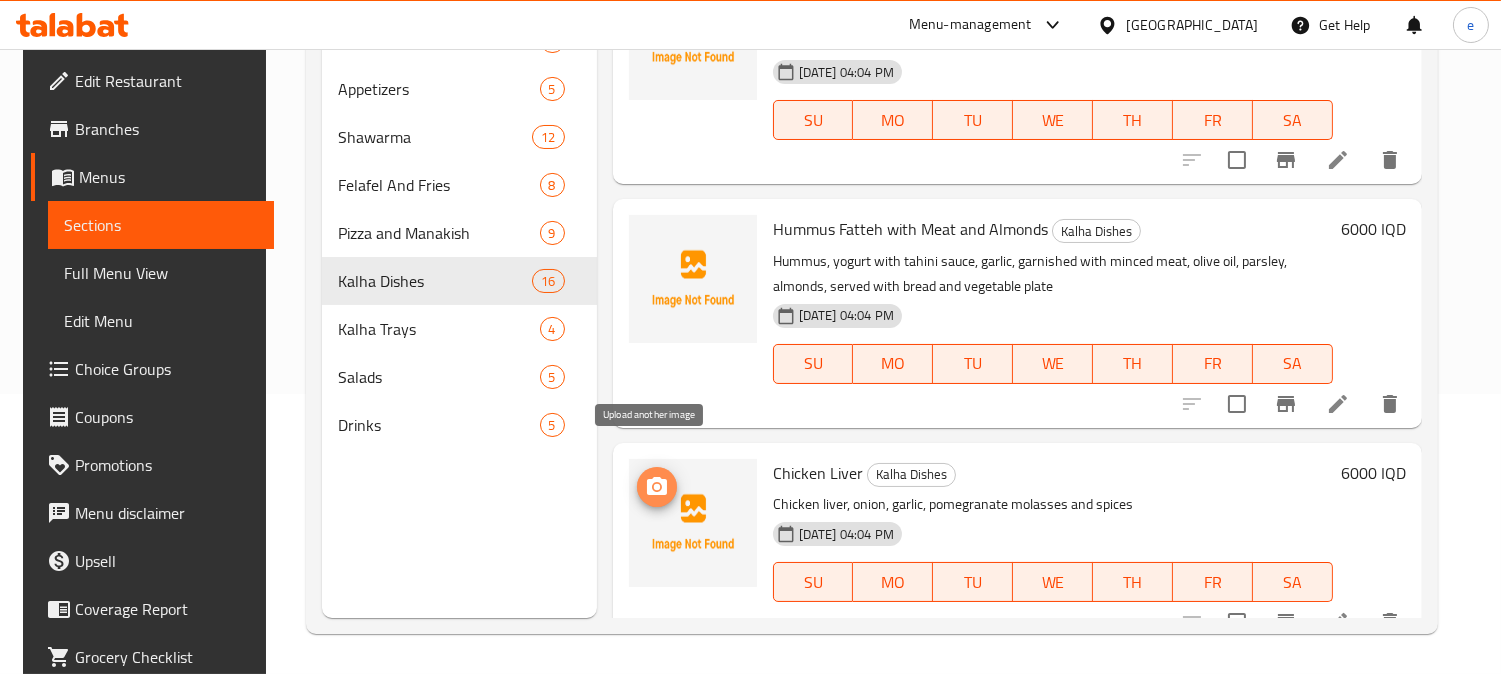 click 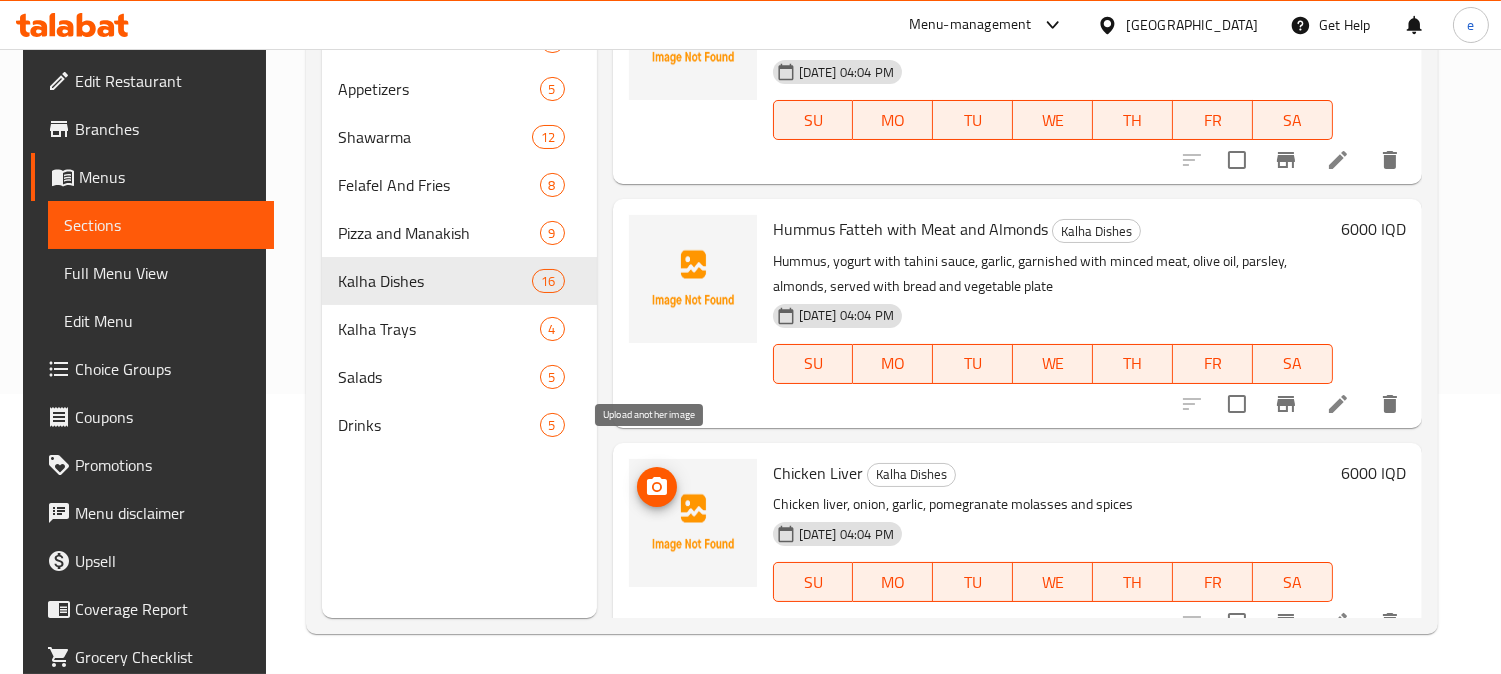 click at bounding box center (693, 523) 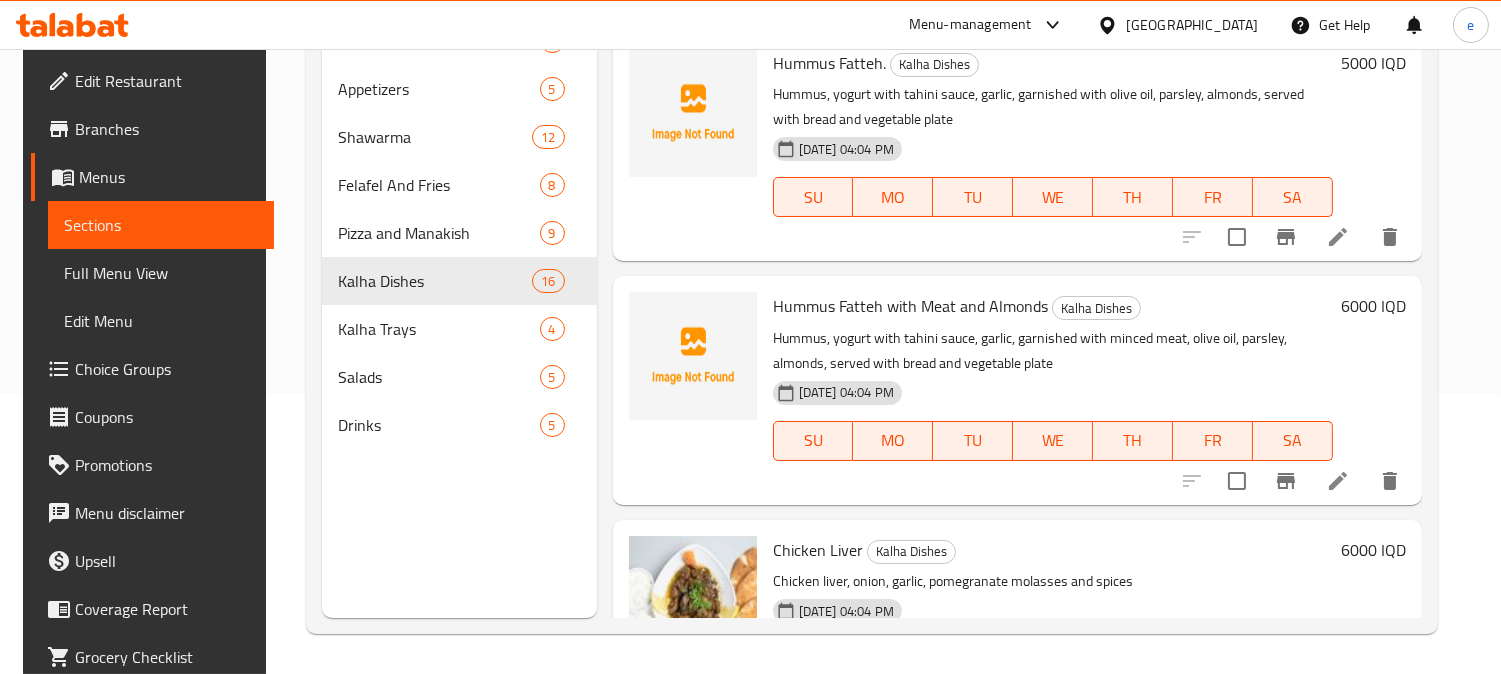 scroll, scrollTop: 3018, scrollLeft: 0, axis: vertical 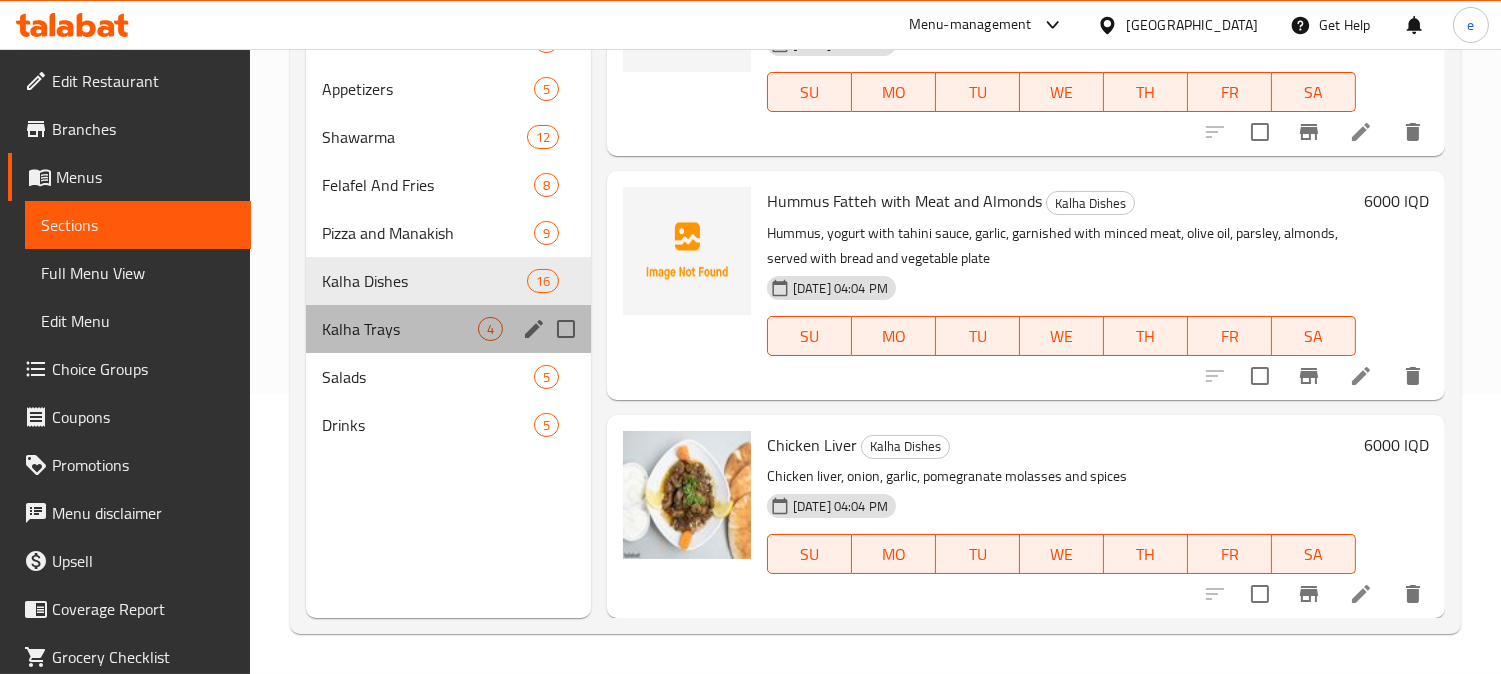 click on "Kalha Trays 4" at bounding box center [448, 329] 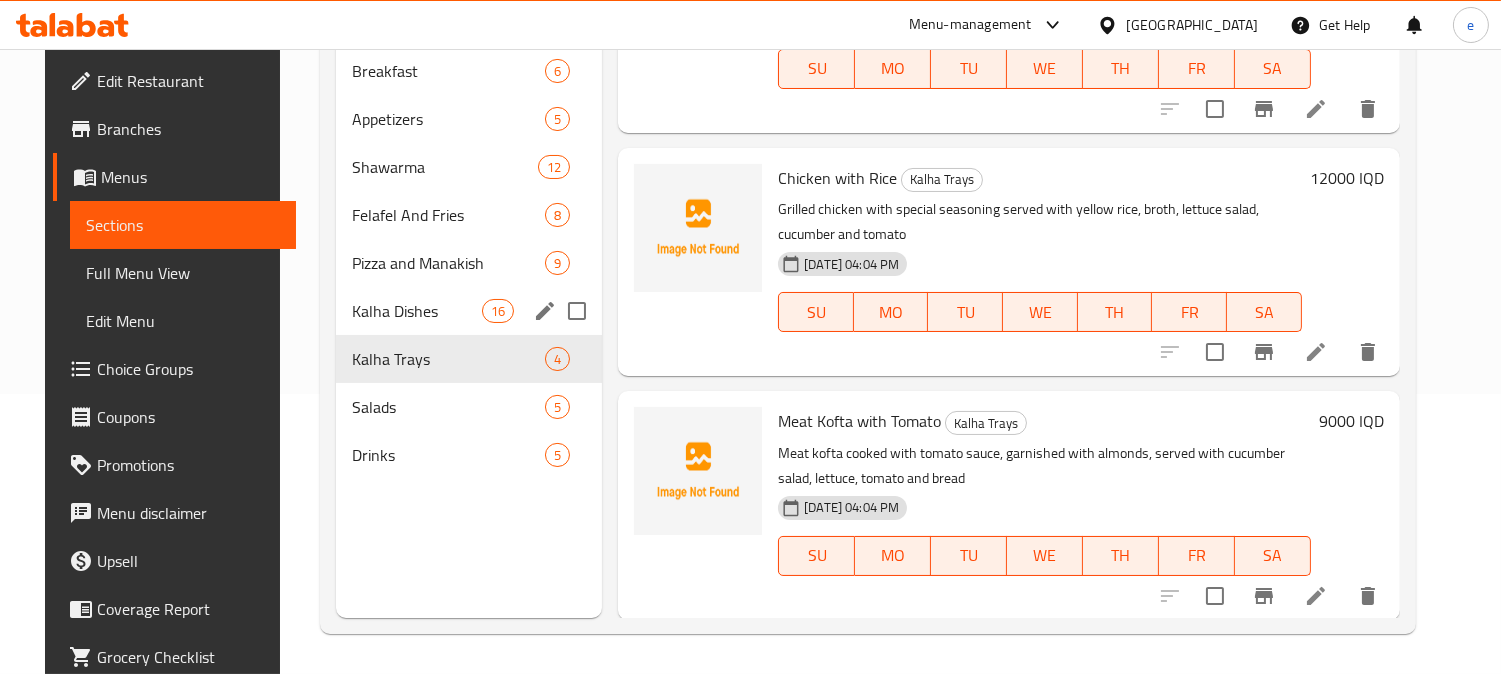 click on "Kalha Dishes" at bounding box center [417, 311] 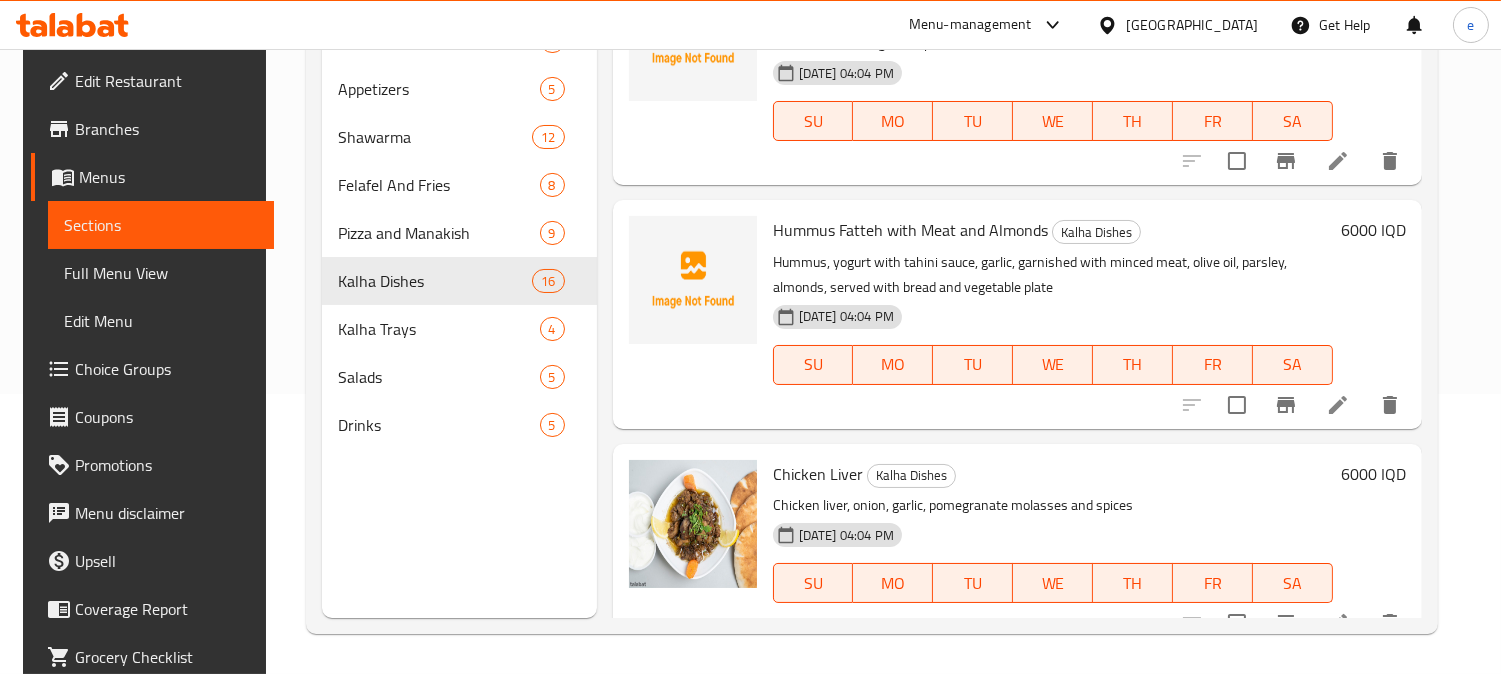 scroll, scrollTop: 3018, scrollLeft: 0, axis: vertical 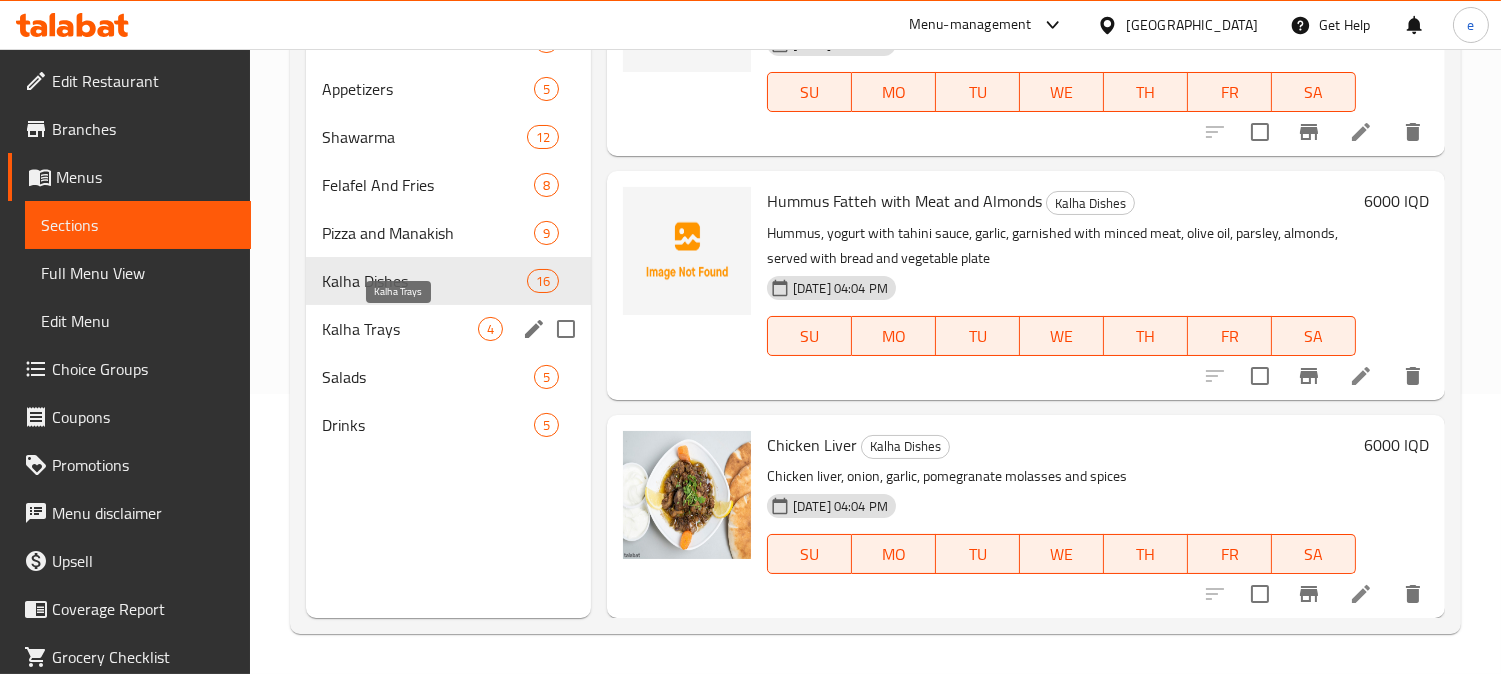 click on "Kalha Trays" at bounding box center (400, 329) 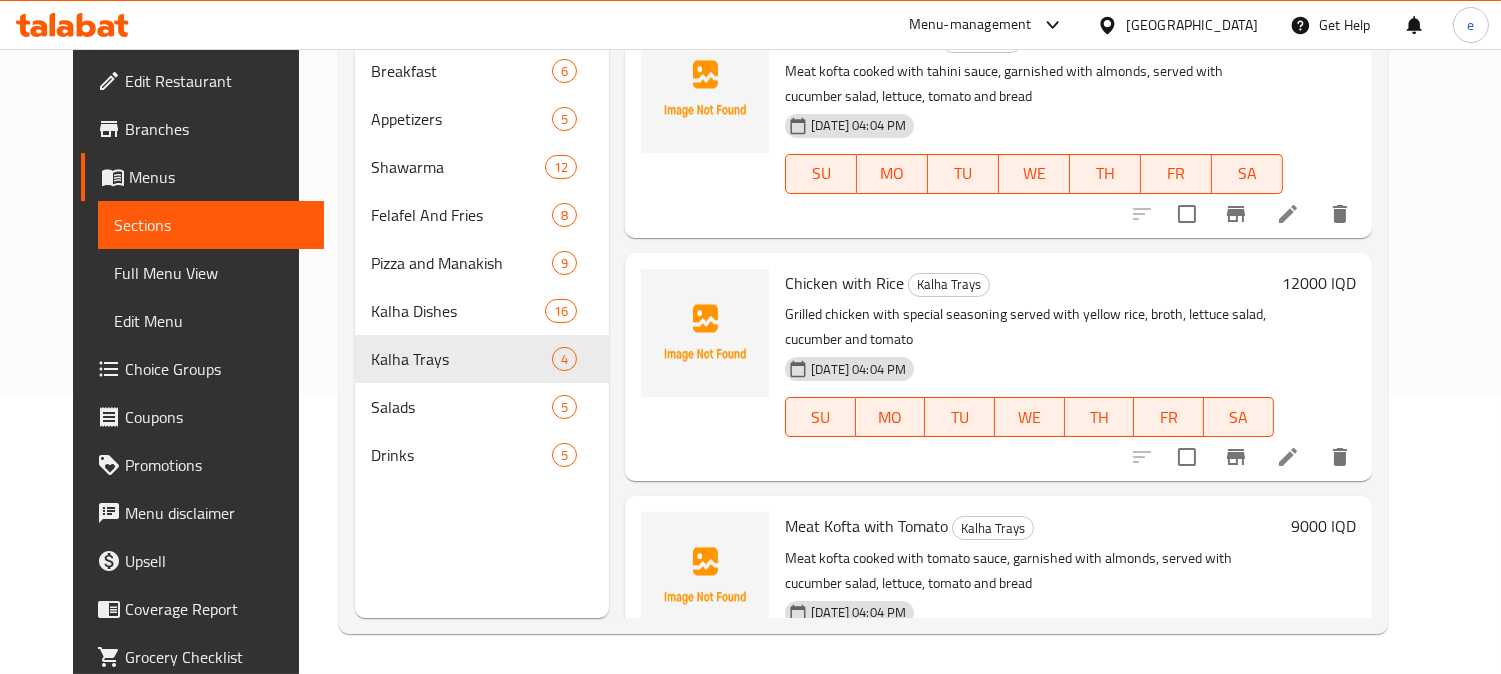scroll, scrollTop: 0, scrollLeft: 0, axis: both 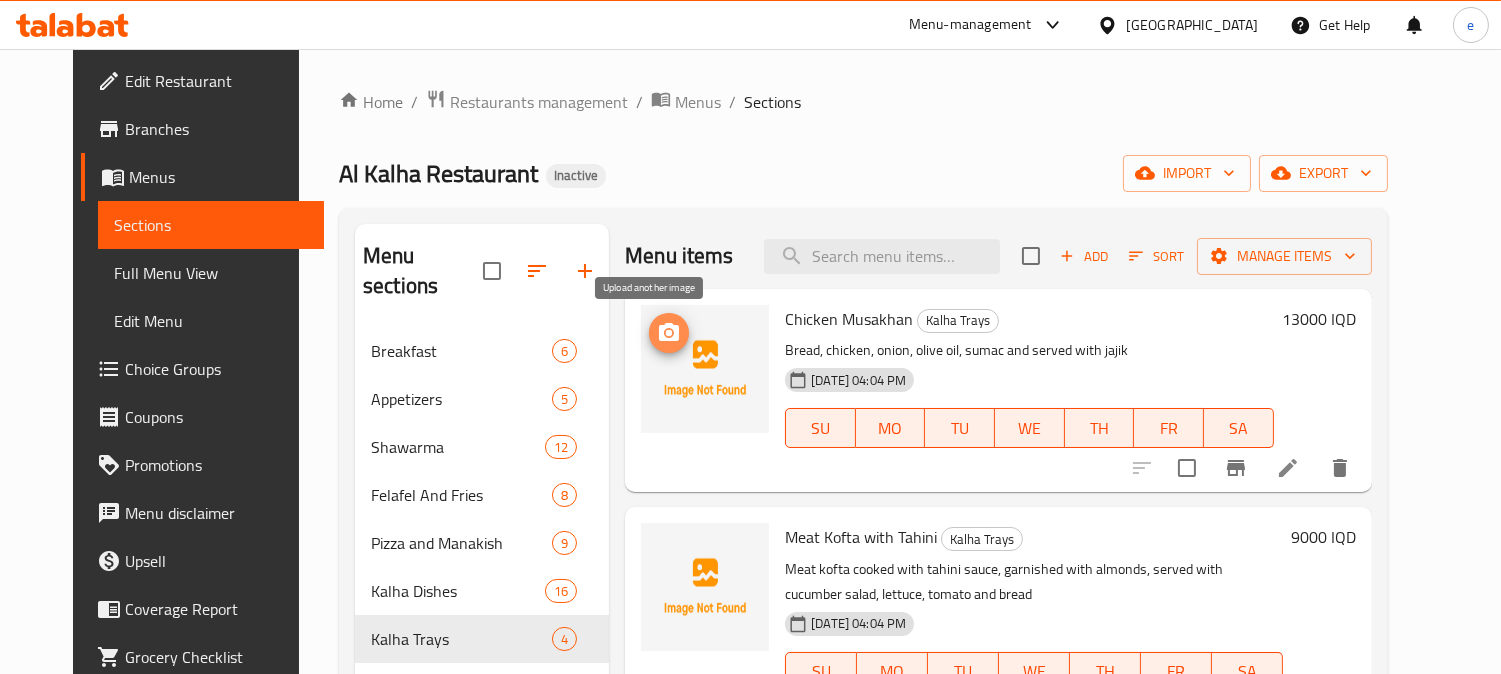 click at bounding box center [669, 333] 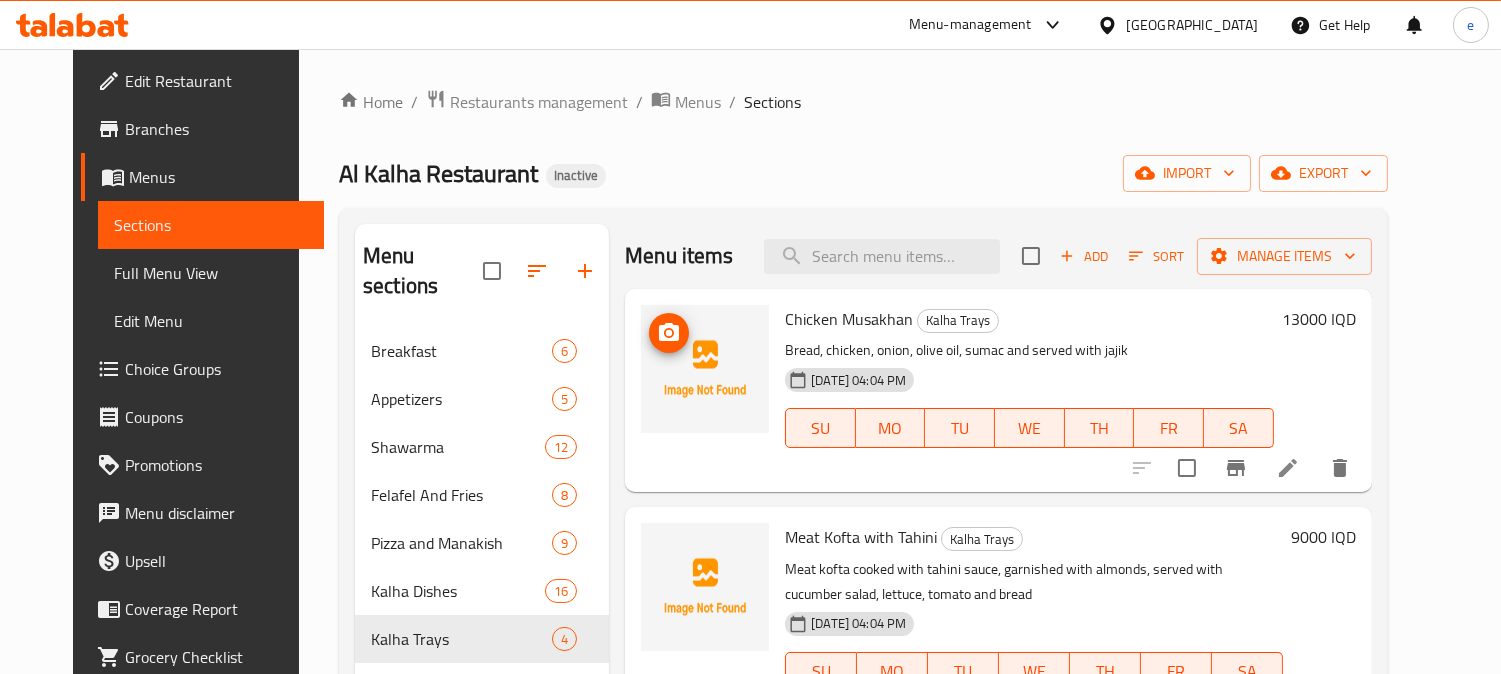 click 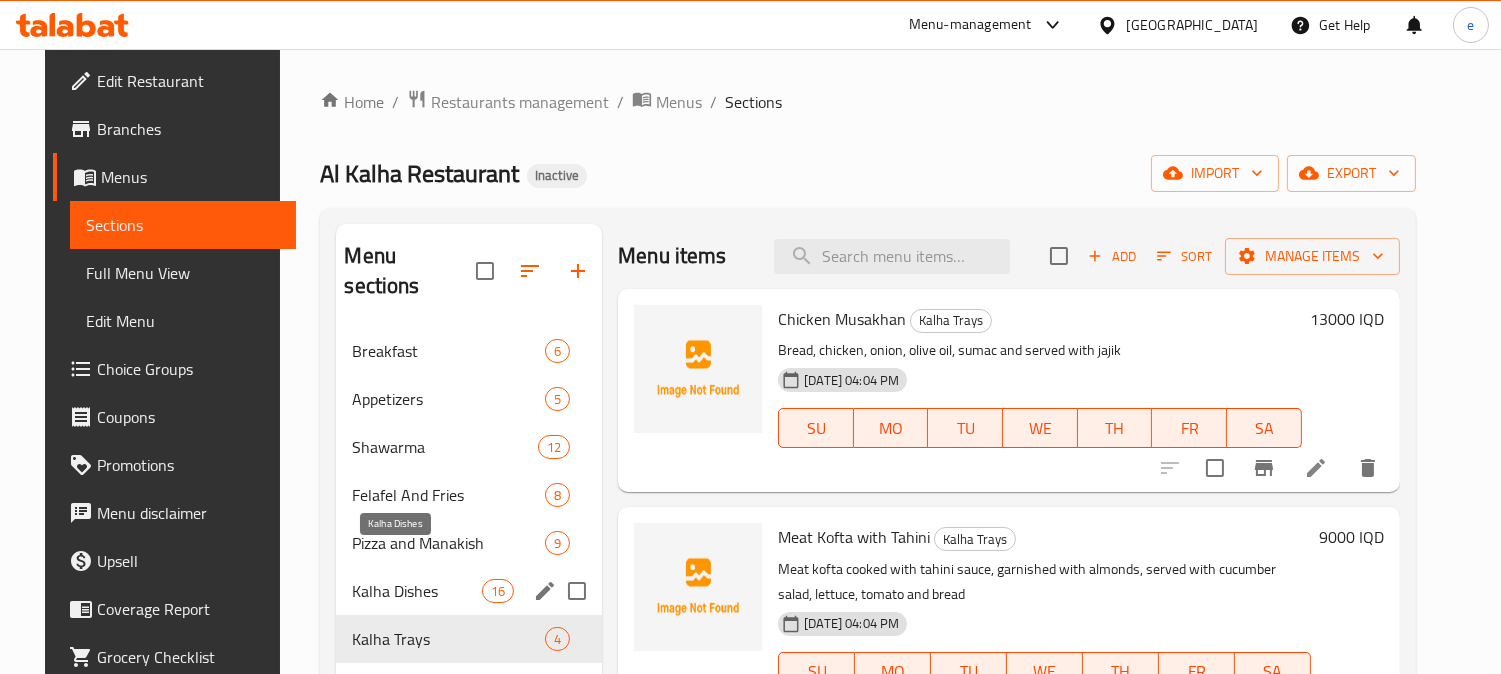 click on "Kalha Dishes" at bounding box center [417, 591] 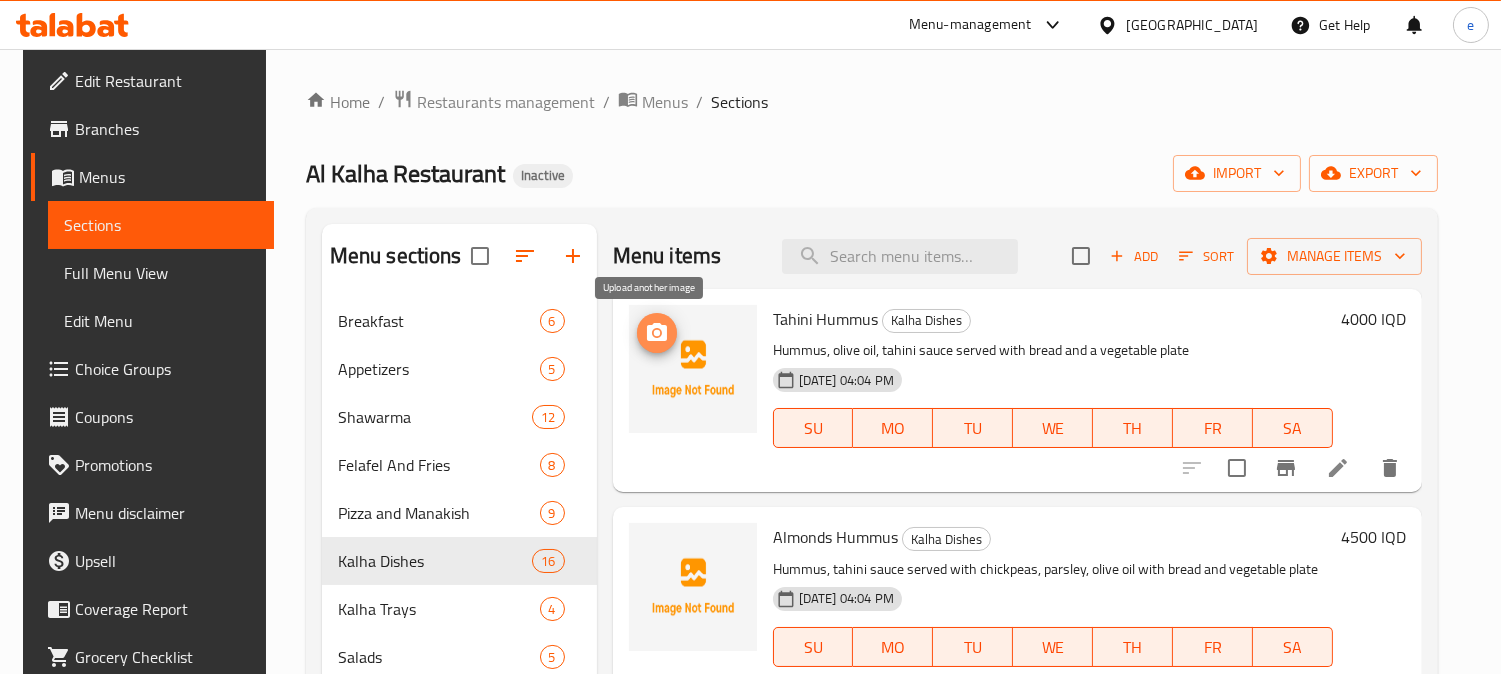 click at bounding box center (657, 333) 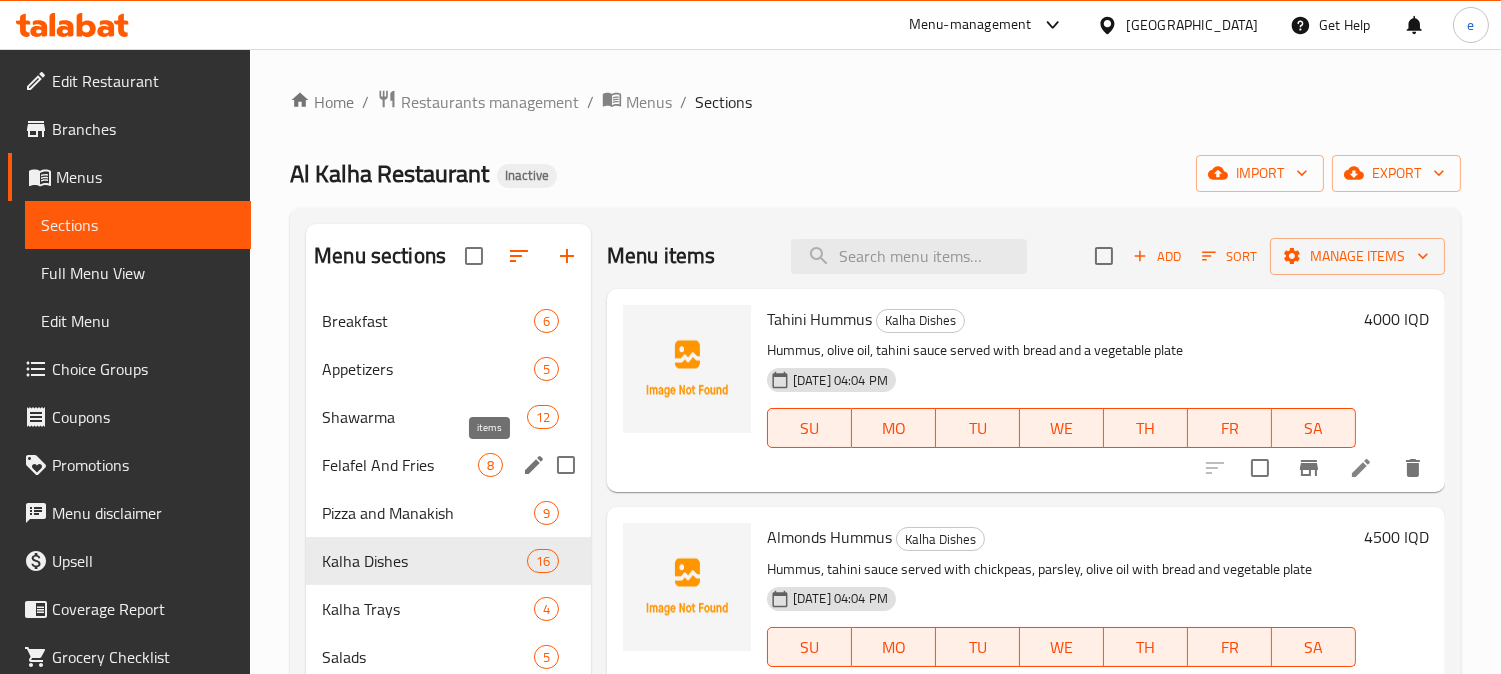 scroll, scrollTop: 222, scrollLeft: 0, axis: vertical 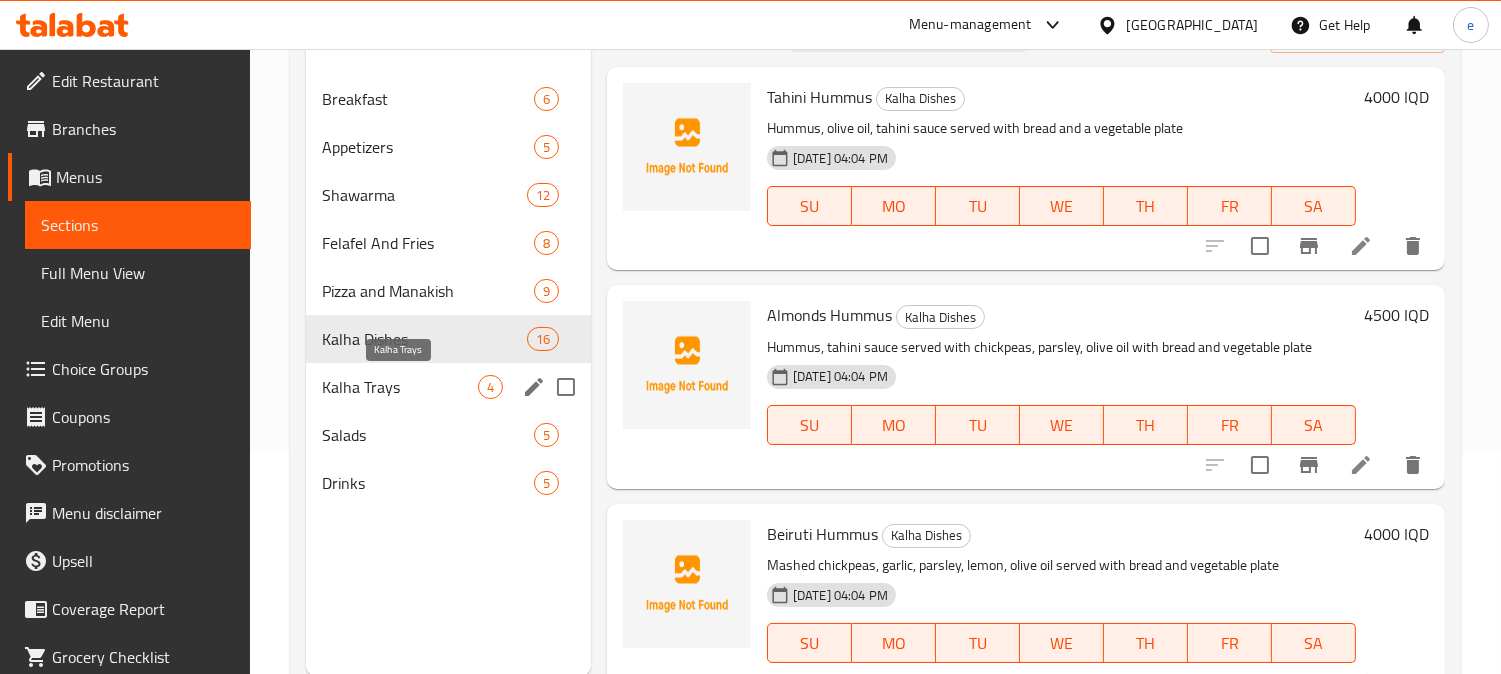 click on "Kalha Trays" at bounding box center [400, 387] 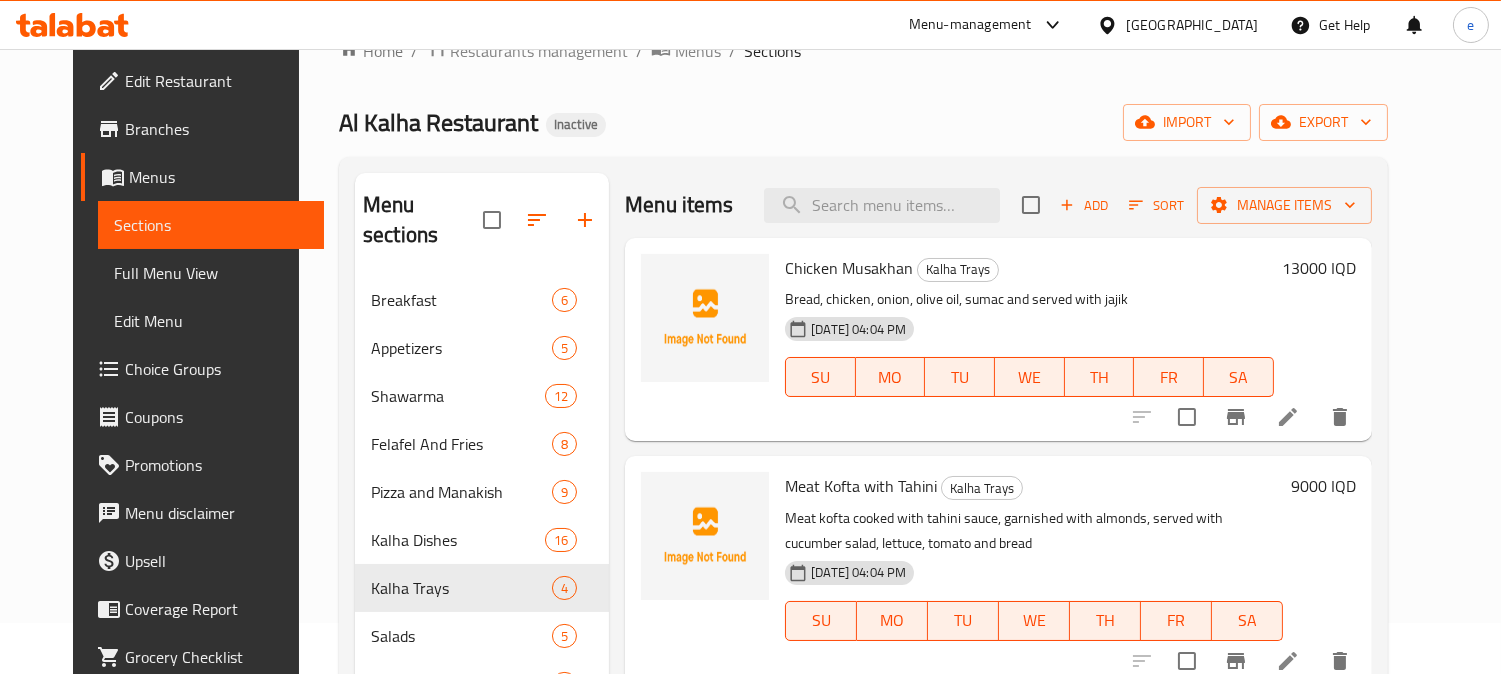scroll, scrollTop: 0, scrollLeft: 0, axis: both 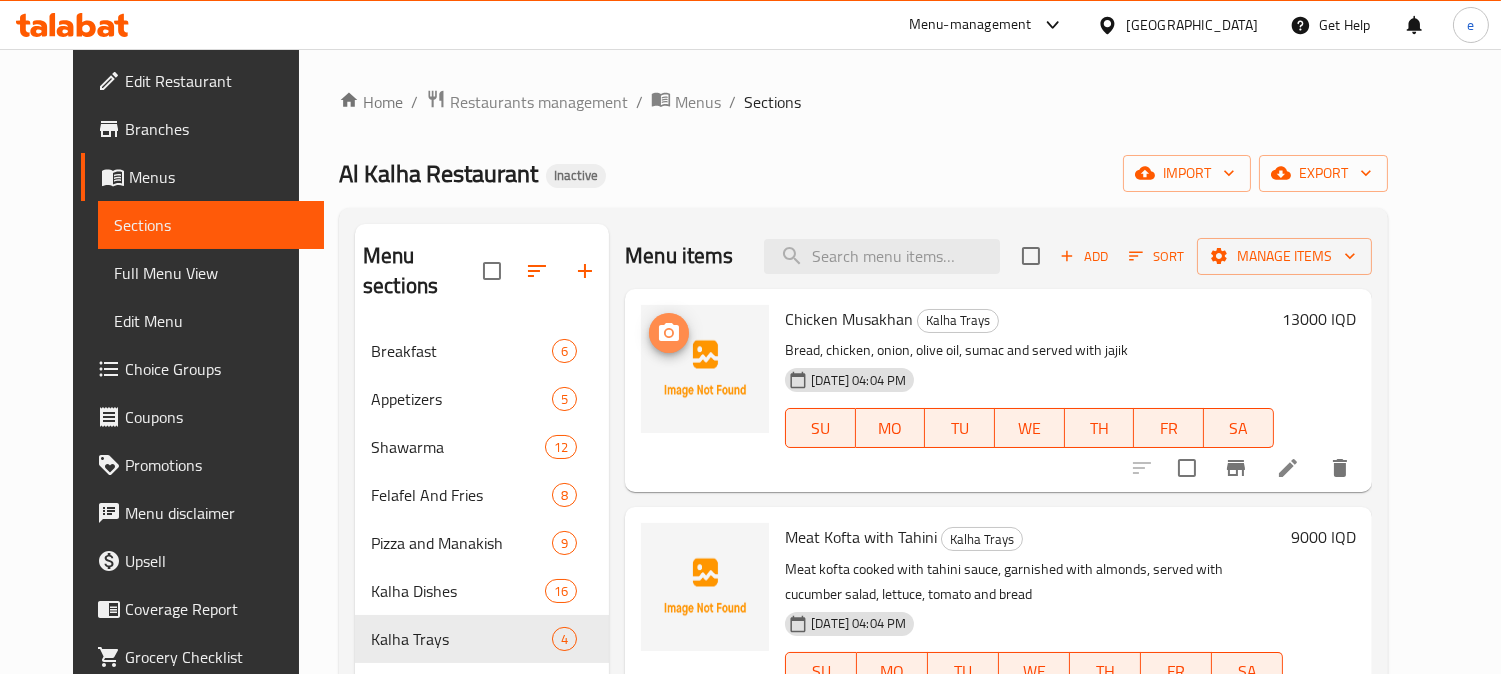 click 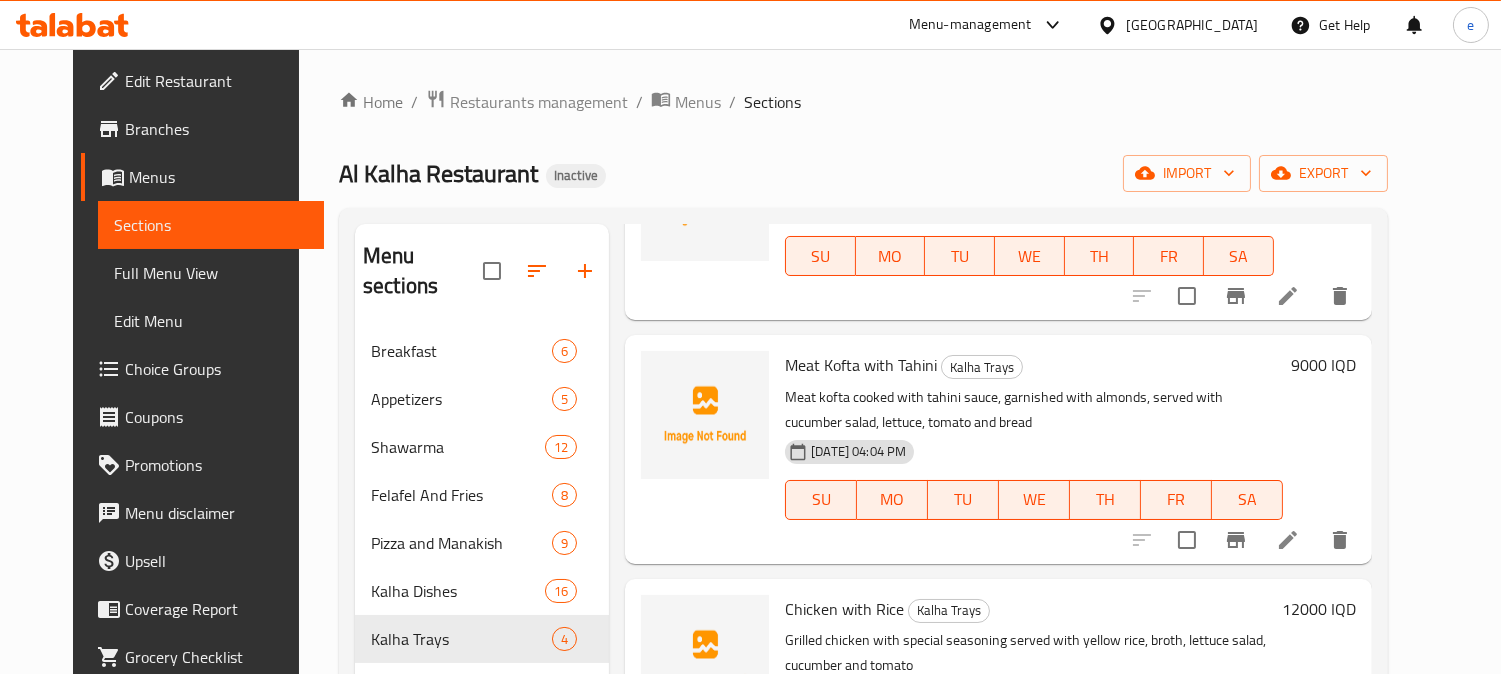 scroll, scrollTop: 222, scrollLeft: 0, axis: vertical 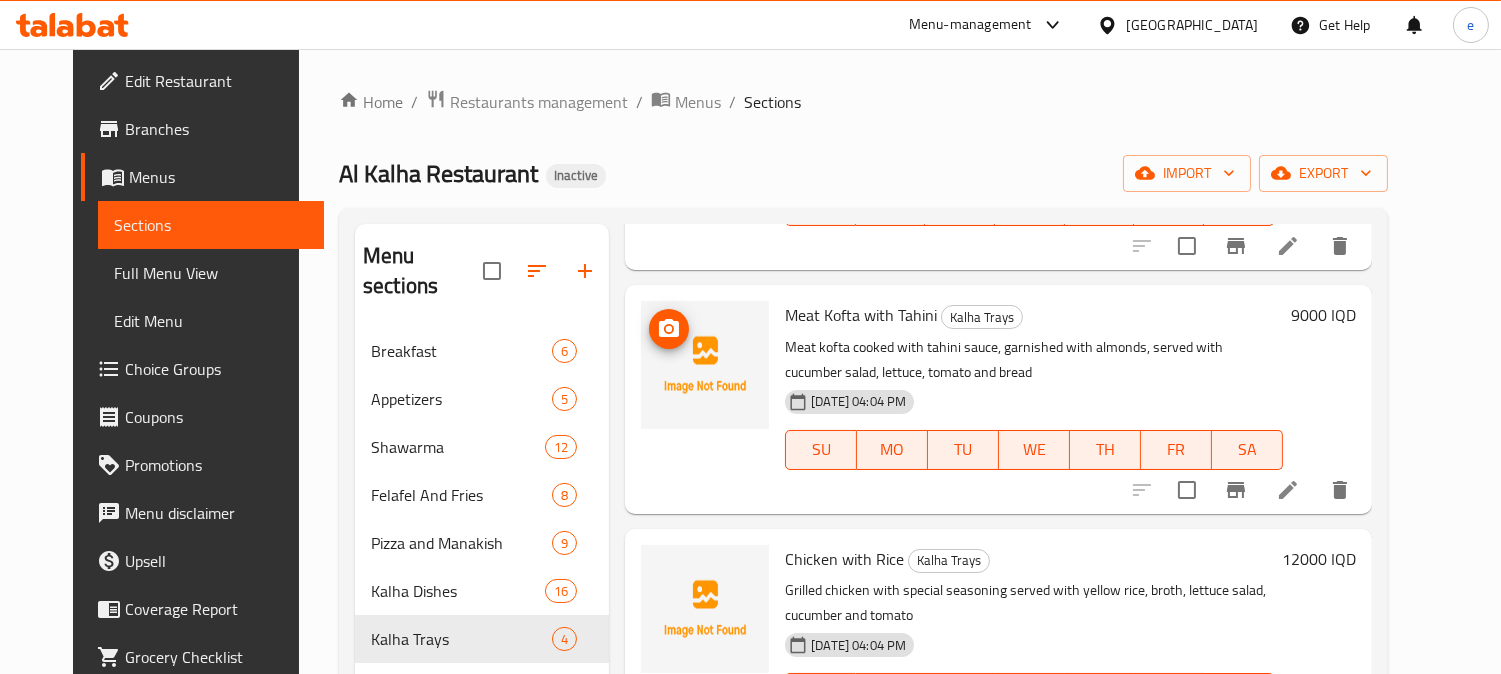 click 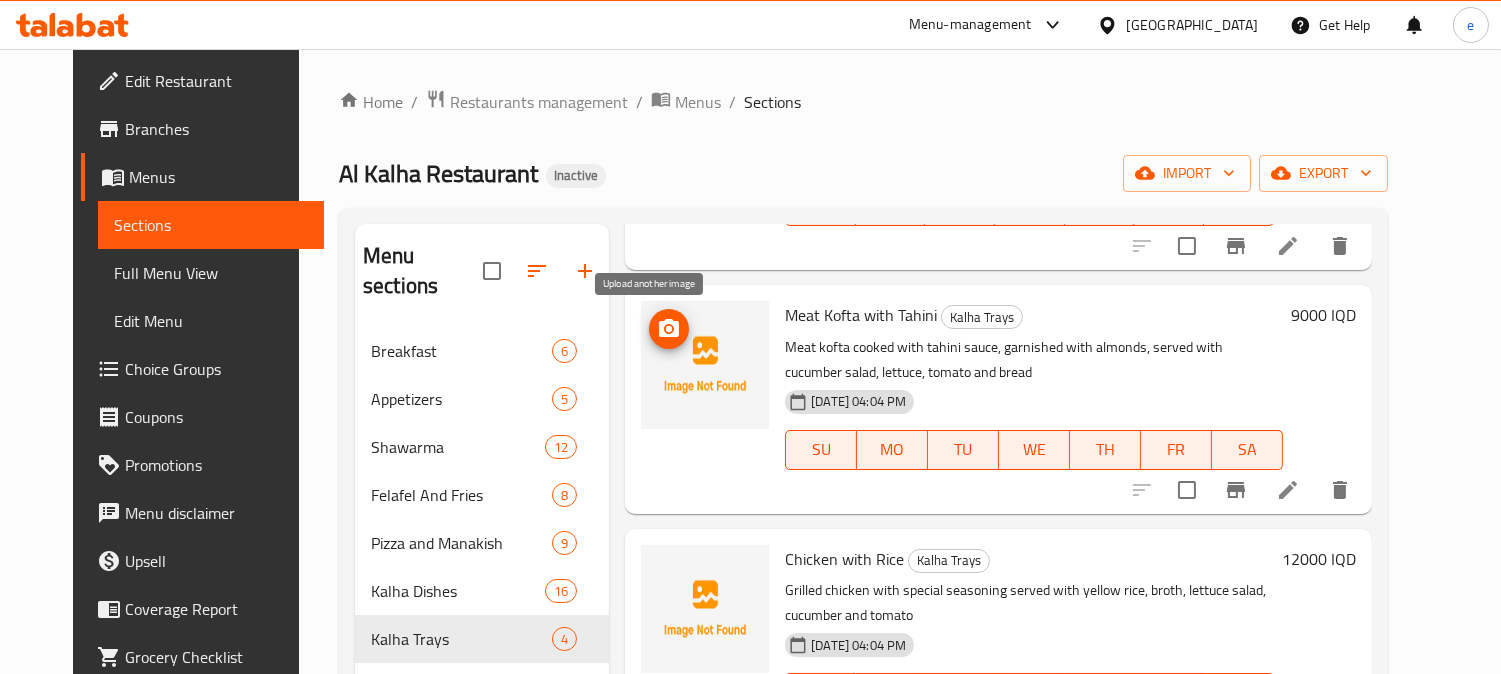 click 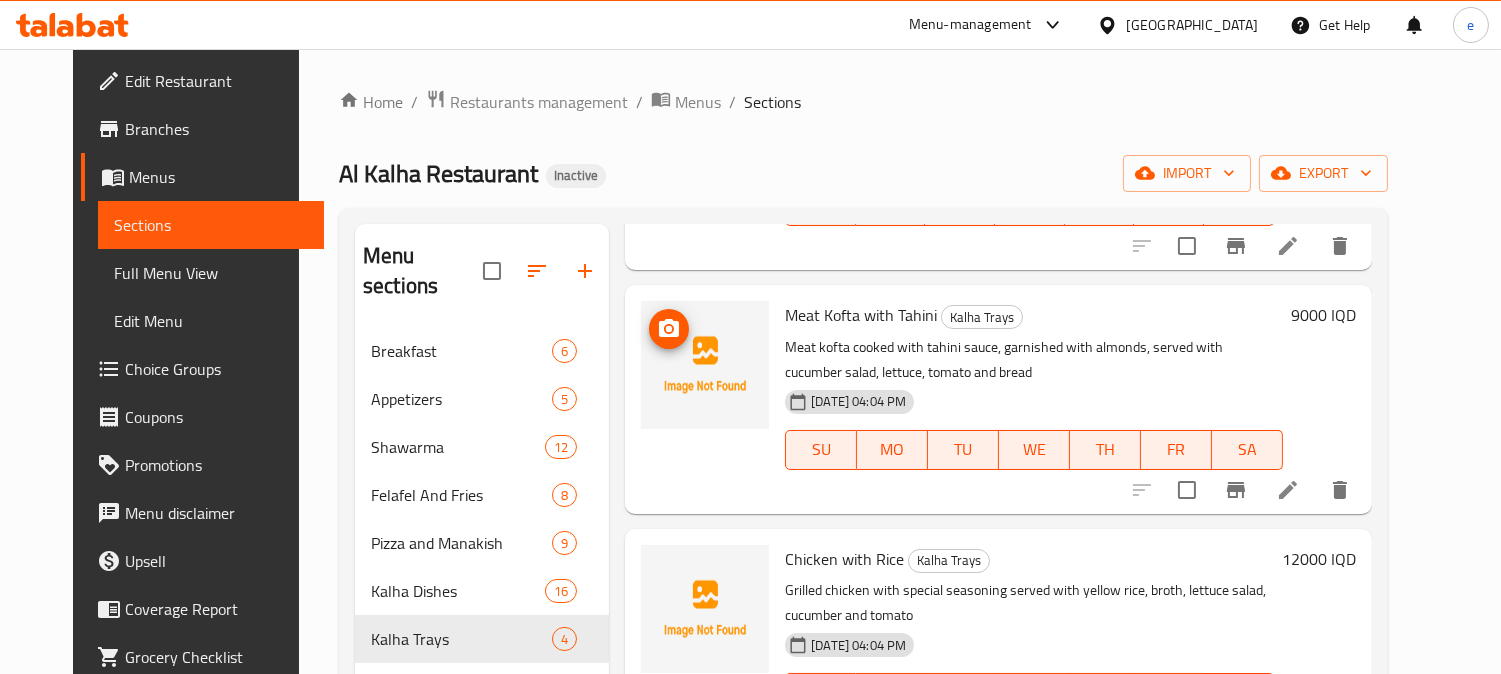 scroll, scrollTop: 323, scrollLeft: 0, axis: vertical 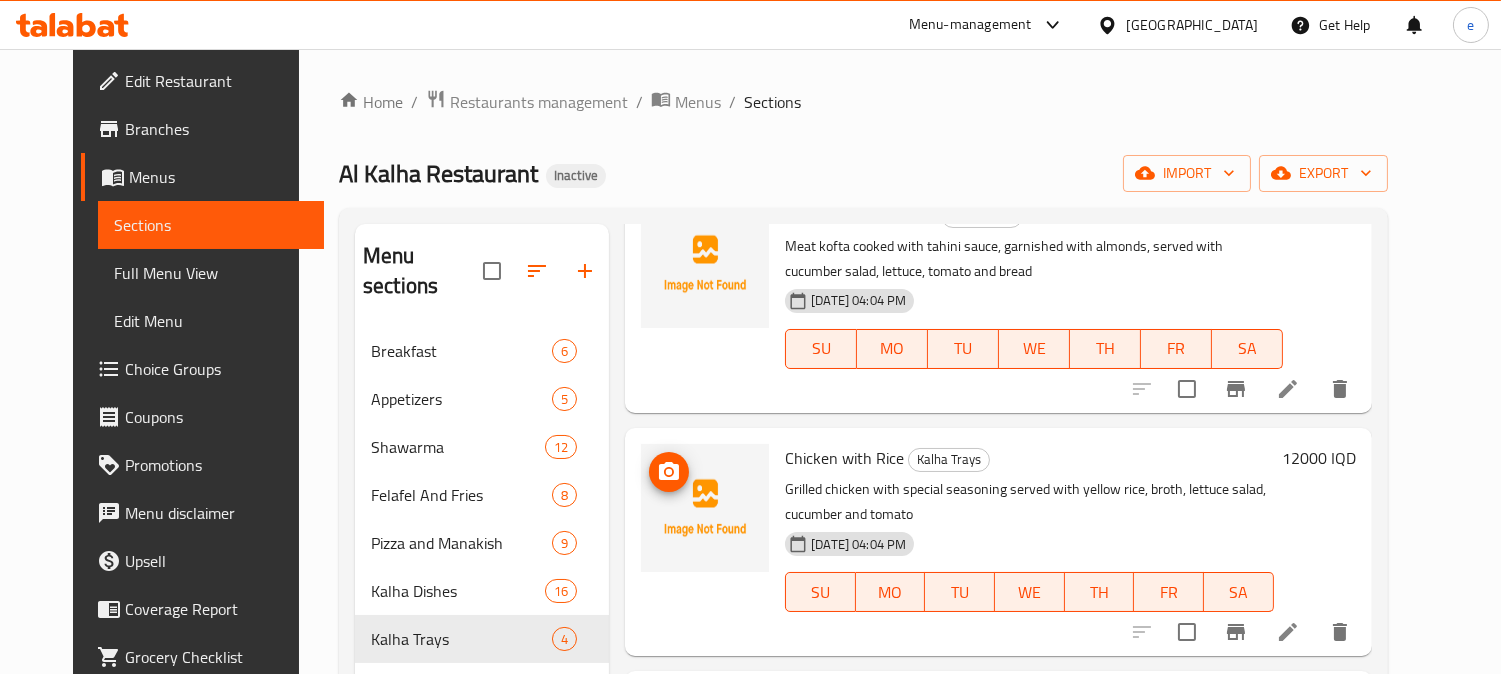 click at bounding box center (669, 472) 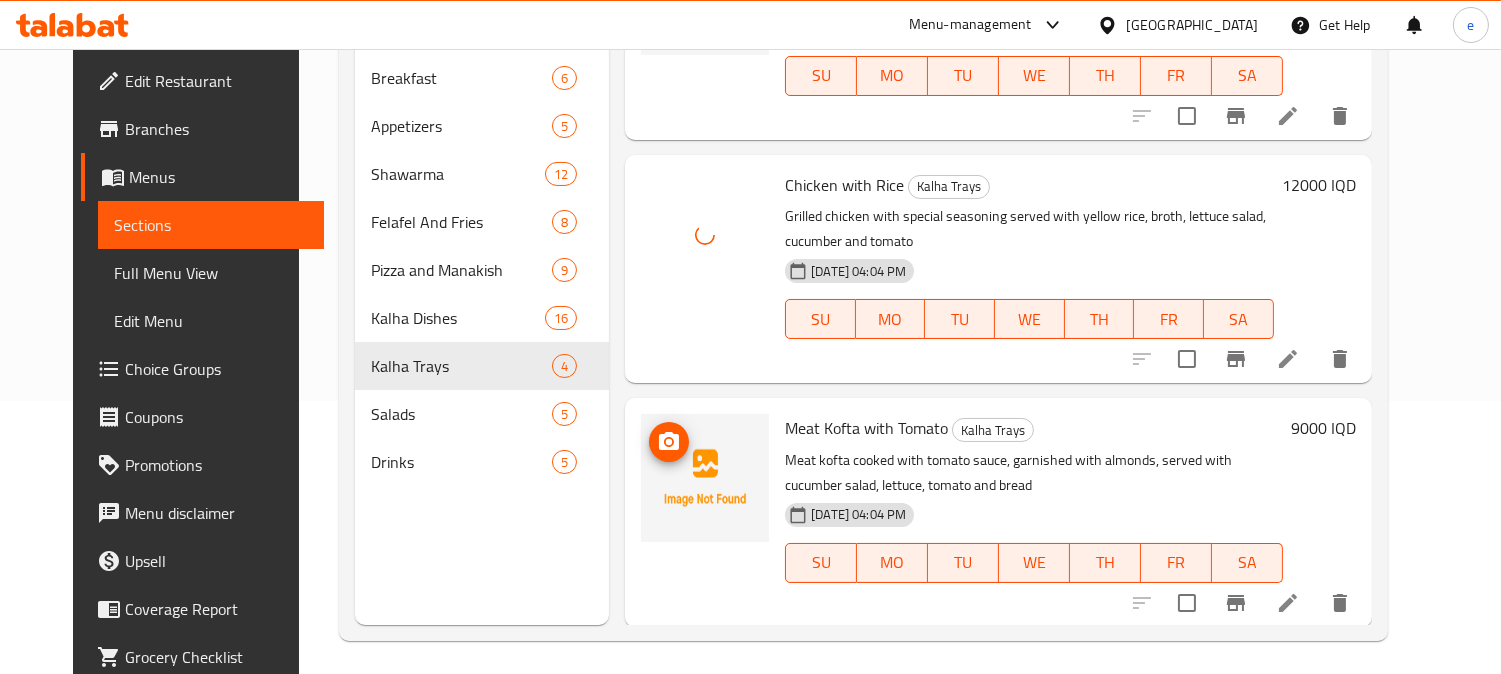 scroll, scrollTop: 280, scrollLeft: 0, axis: vertical 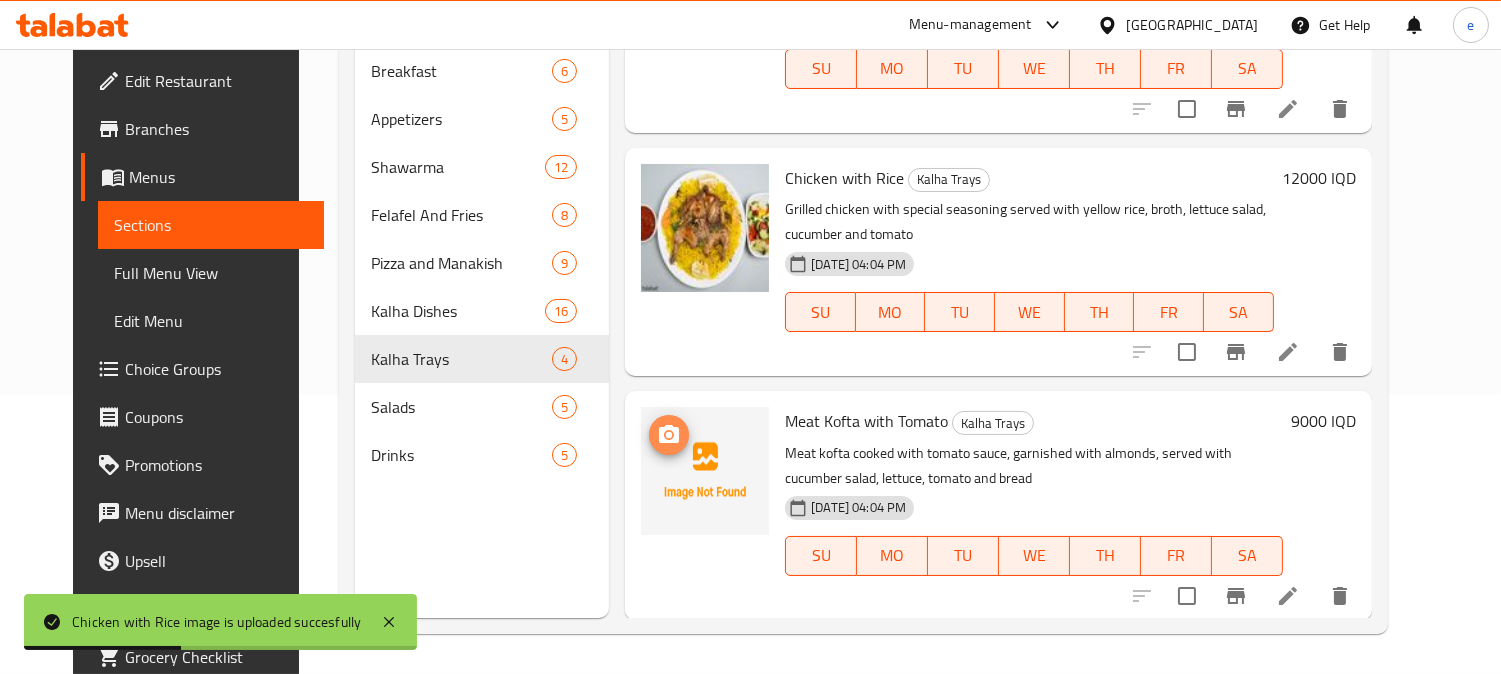 click 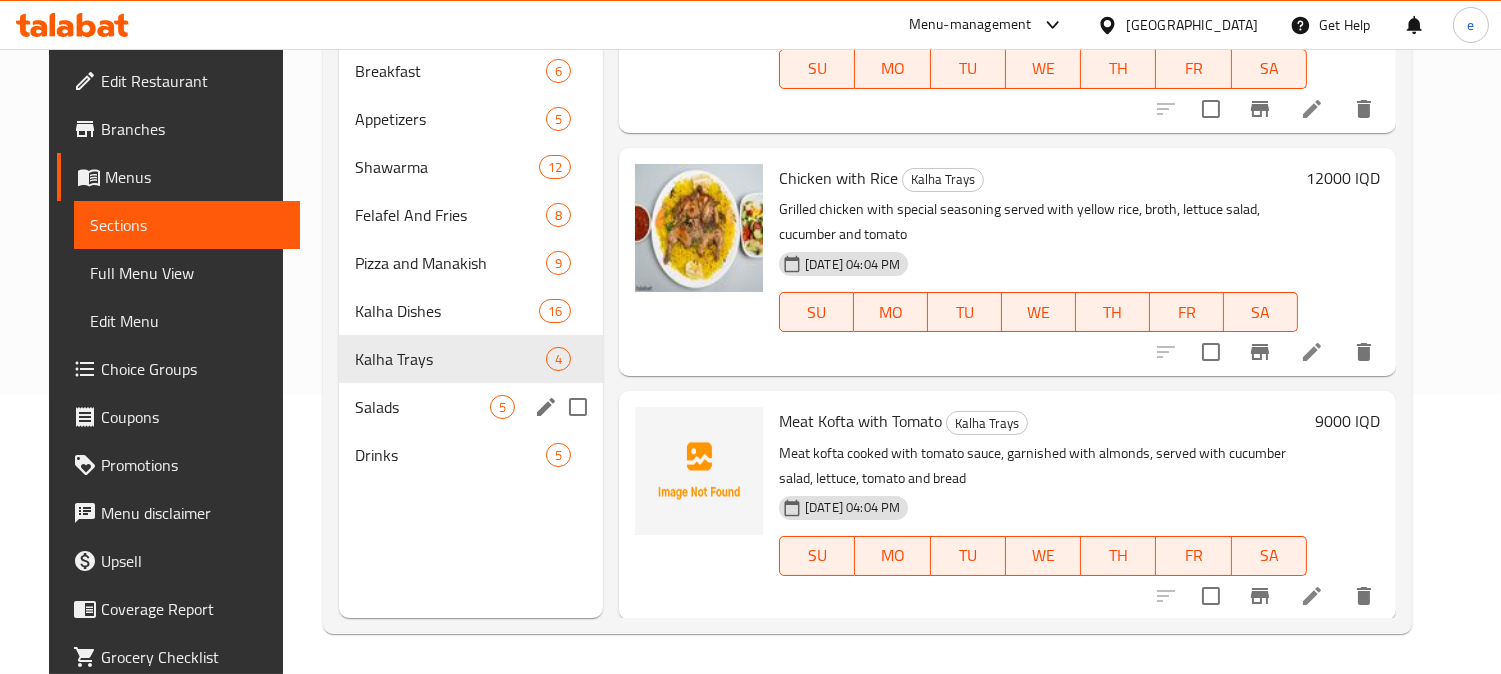 click on "Salads" at bounding box center [422, 407] 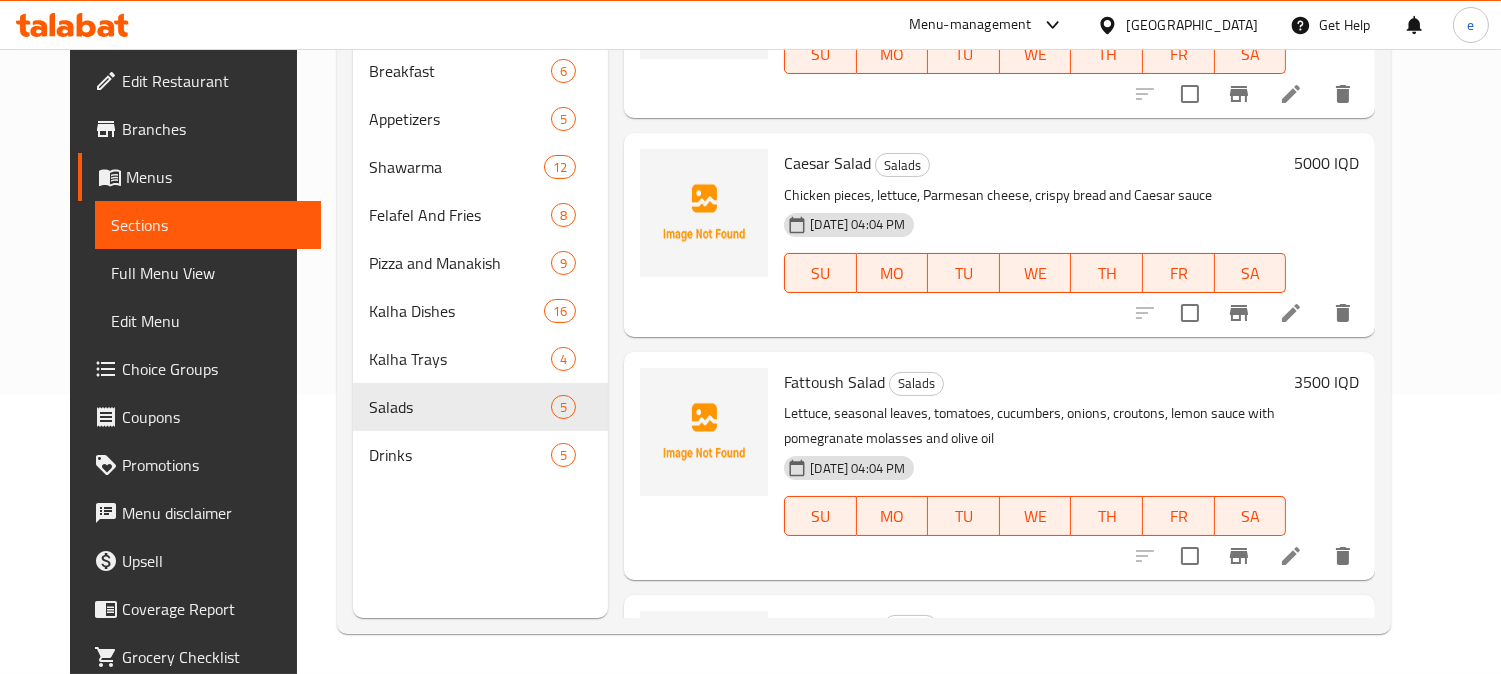 scroll, scrollTop: 0, scrollLeft: 0, axis: both 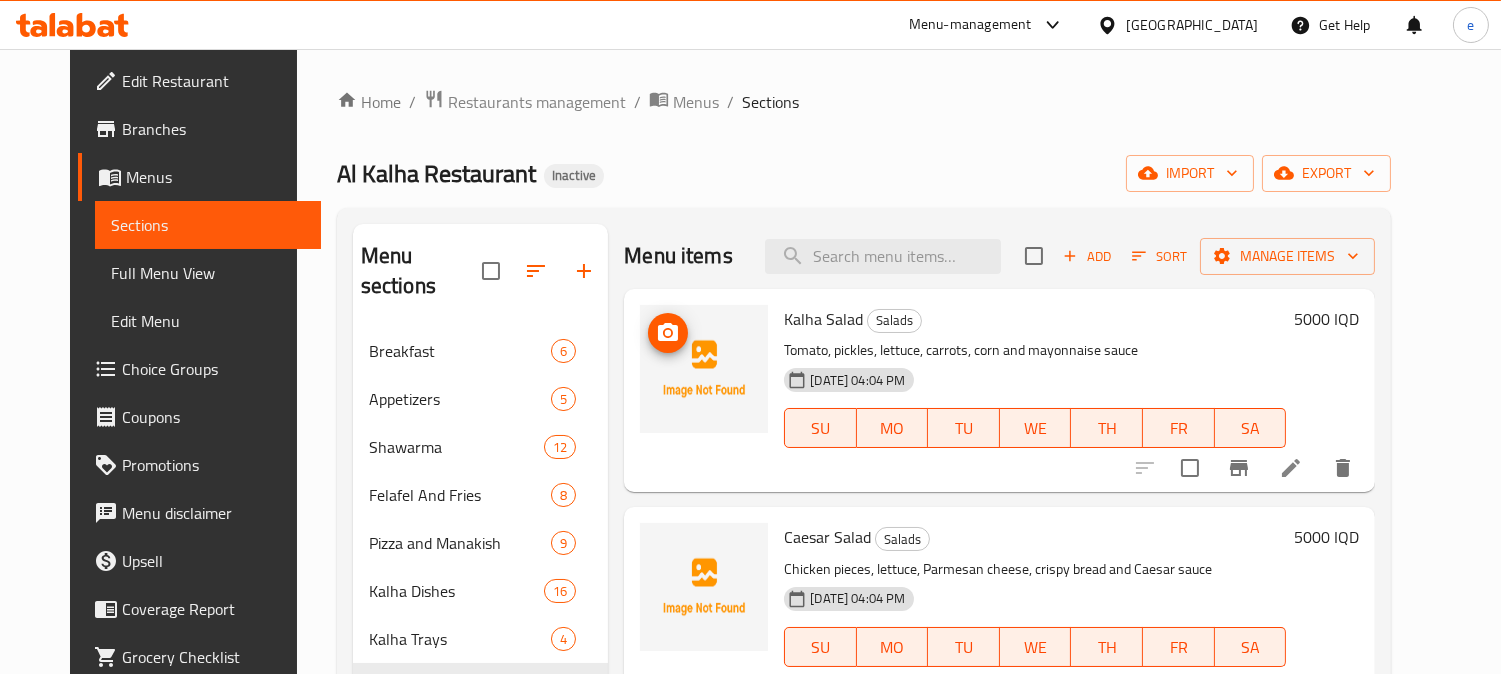 click 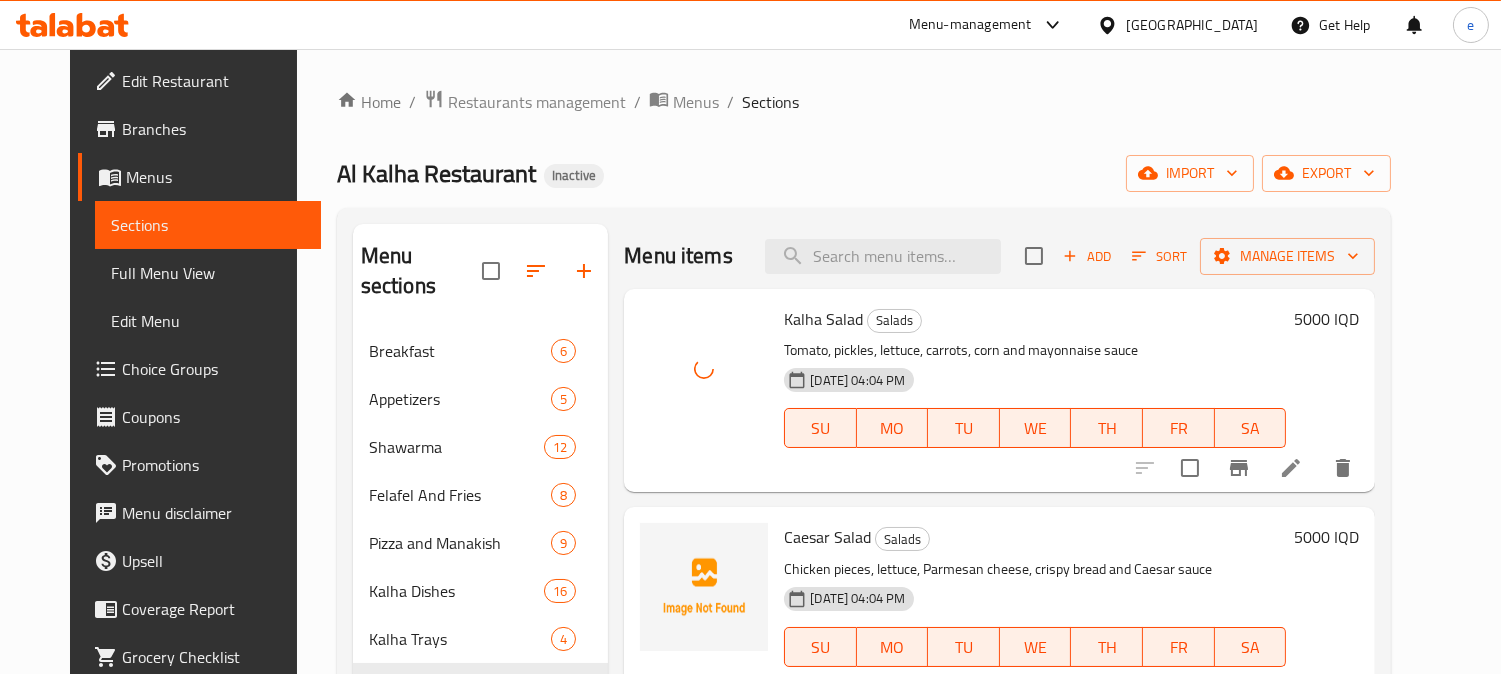 scroll, scrollTop: 222, scrollLeft: 0, axis: vertical 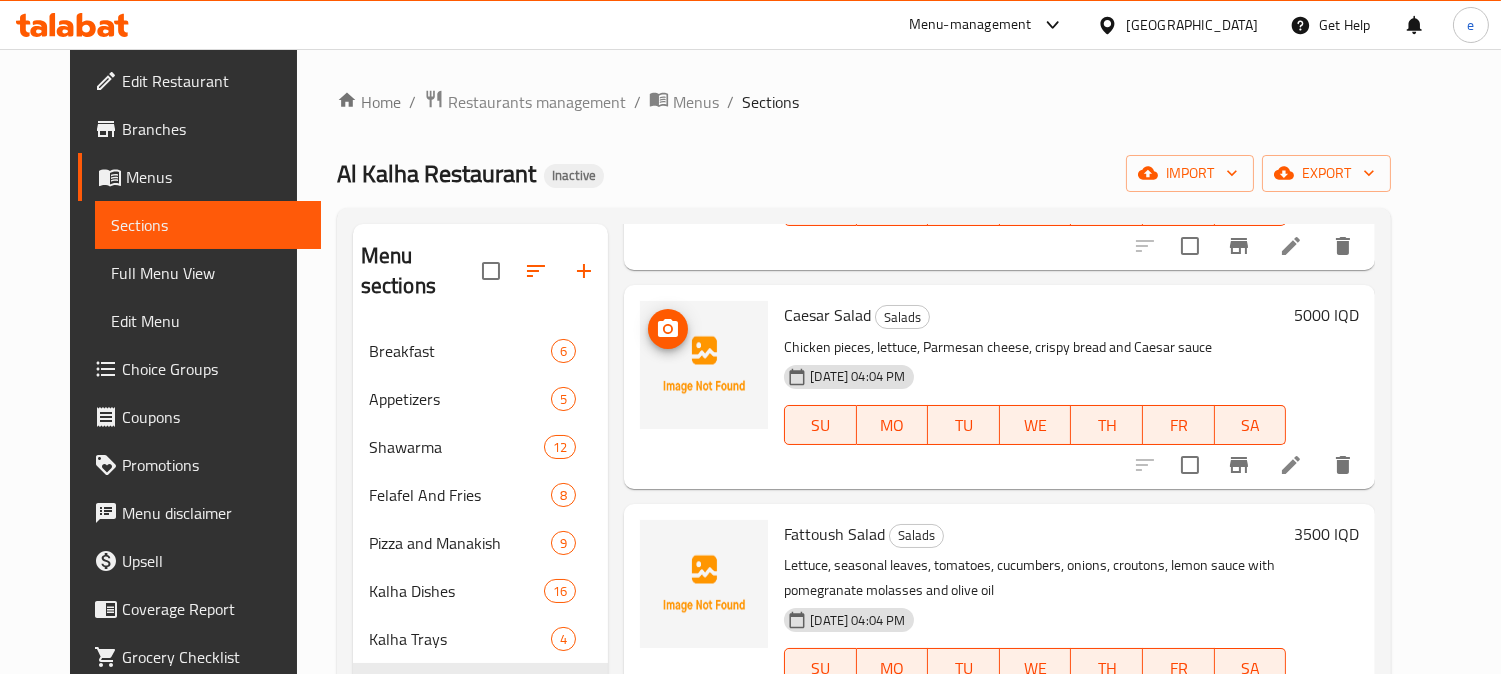 drag, startPoint x: 671, startPoint y: 340, endPoint x: 661, endPoint y: 333, distance: 12.206555 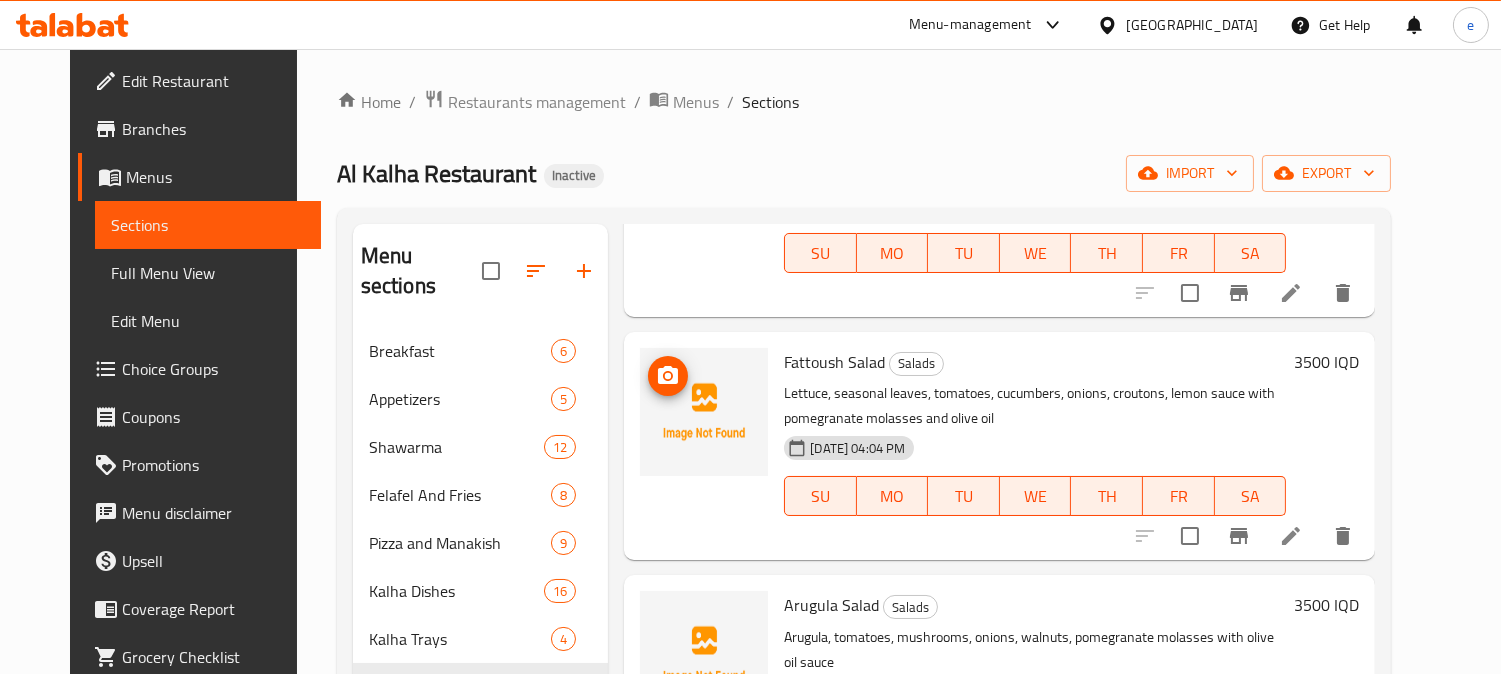 scroll, scrollTop: 444, scrollLeft: 0, axis: vertical 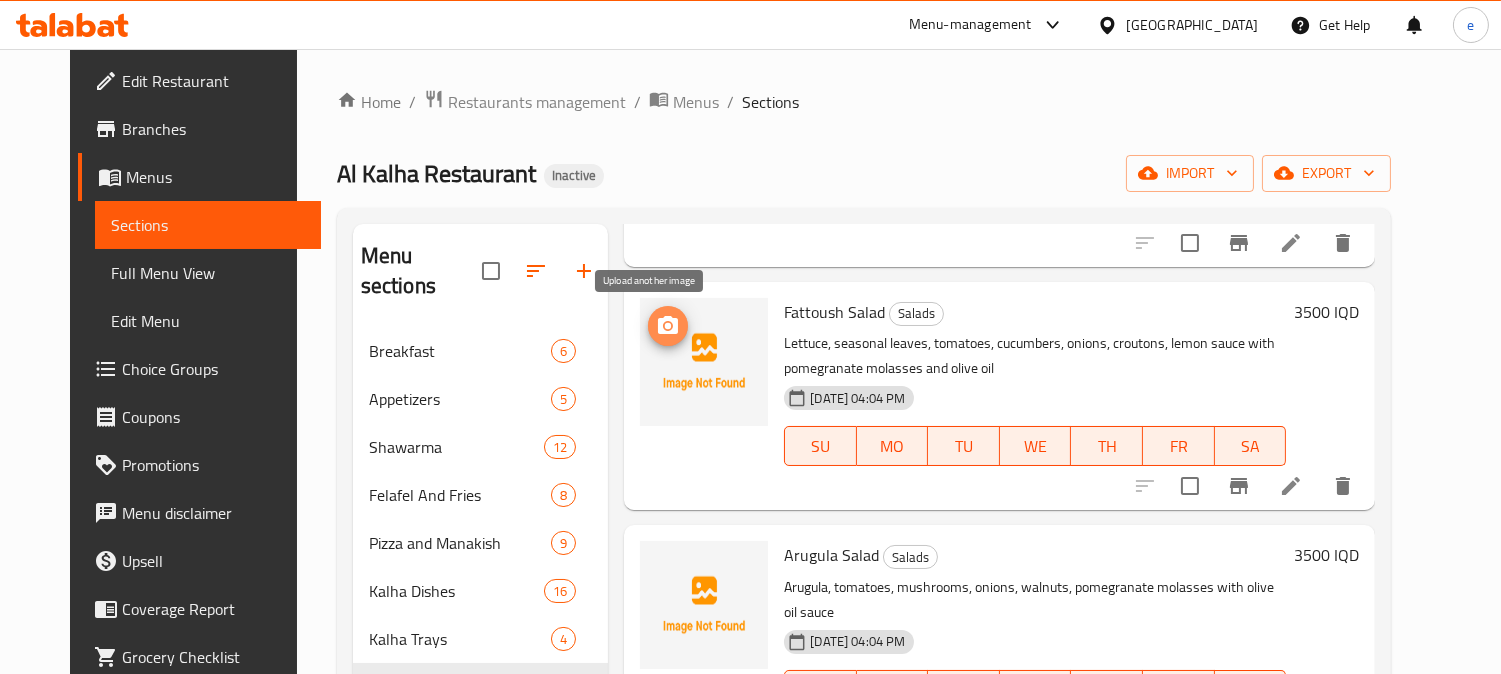 click 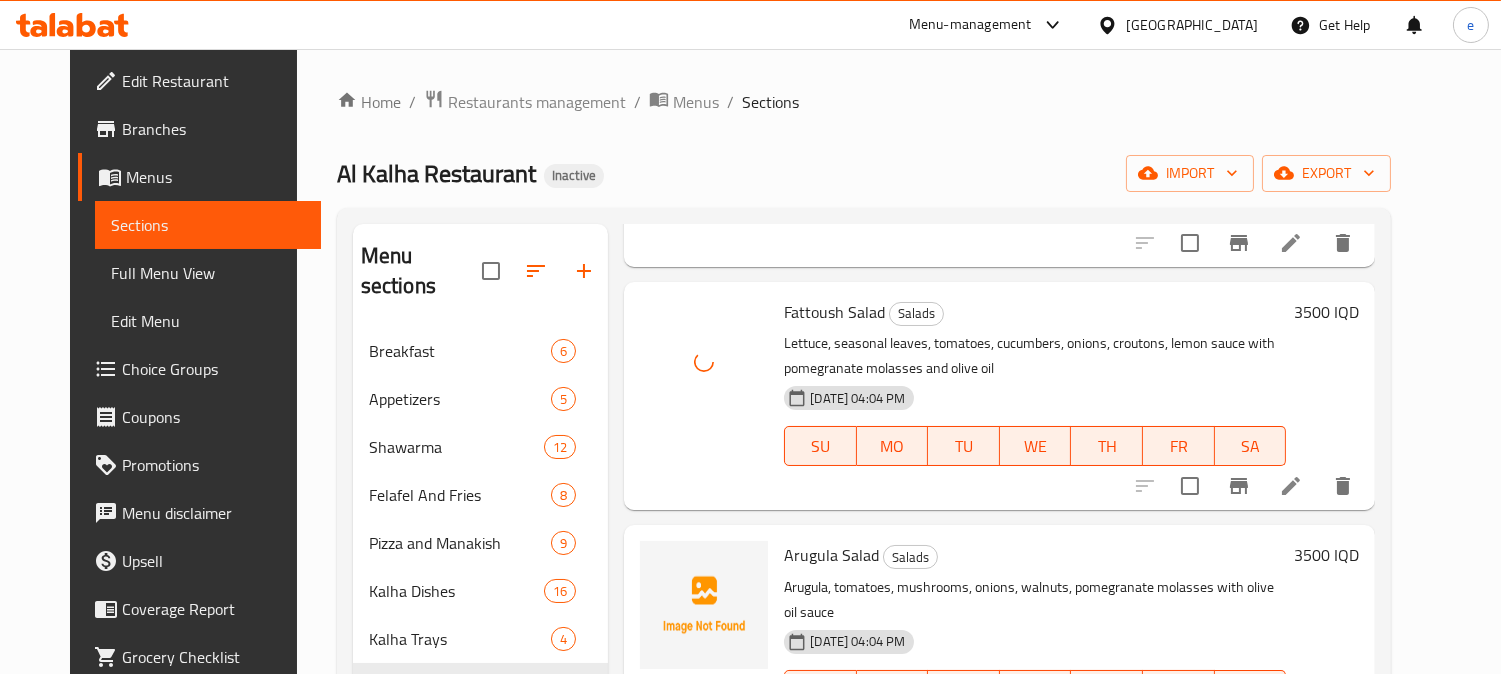 scroll, scrollTop: 492, scrollLeft: 0, axis: vertical 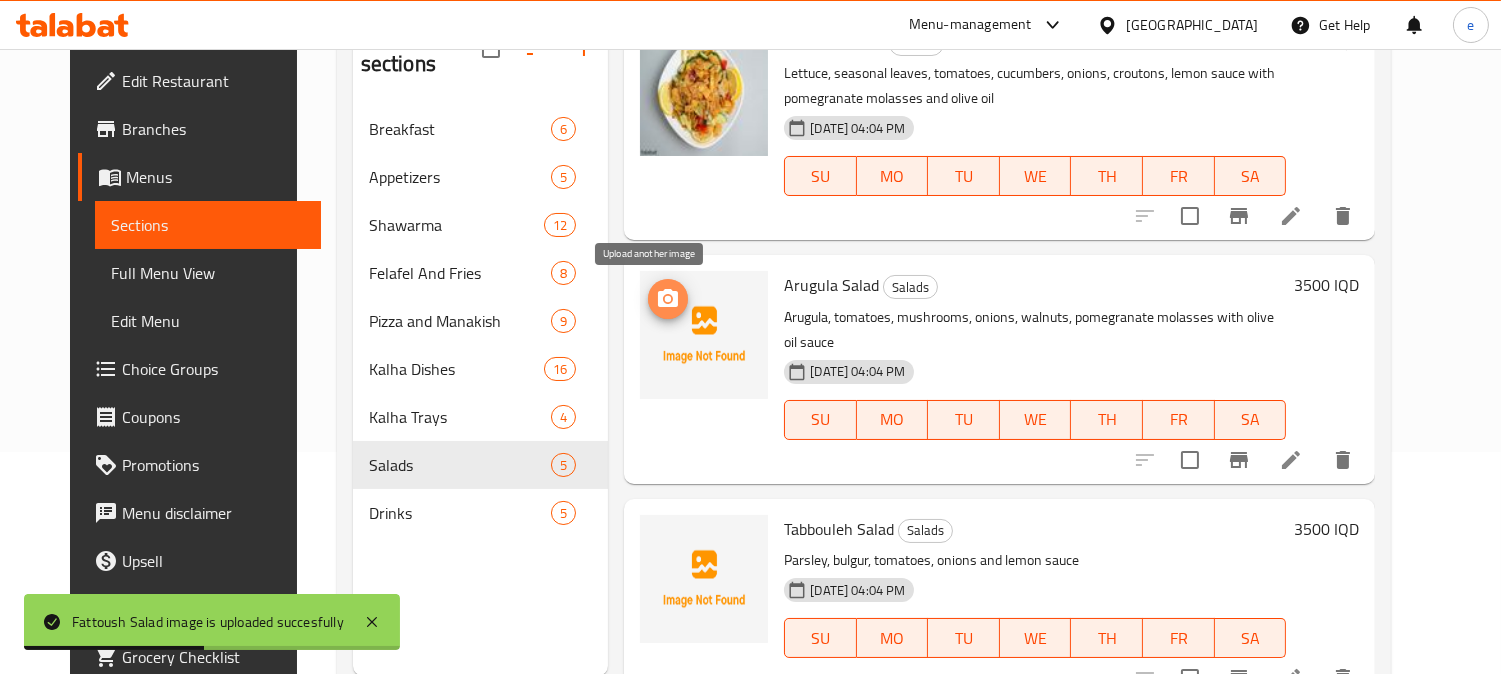 click 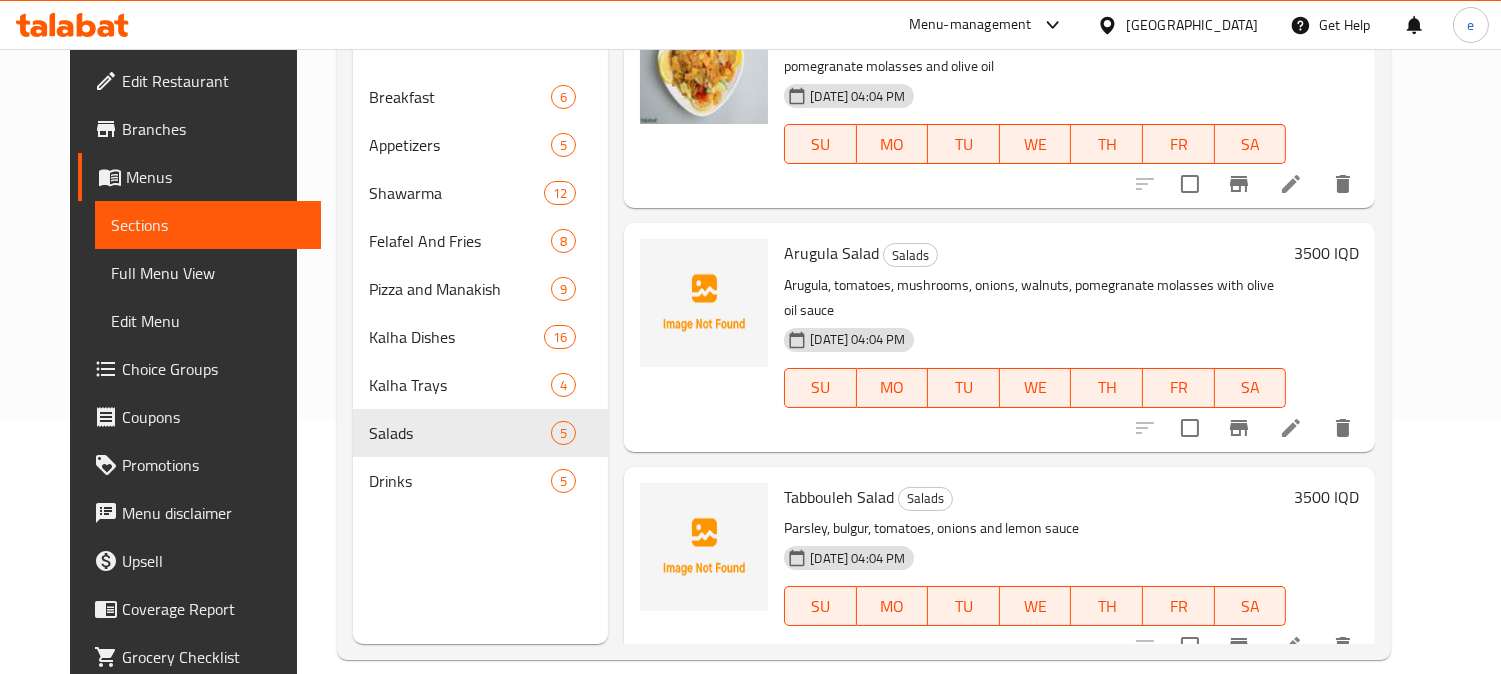 scroll, scrollTop: 280, scrollLeft: 0, axis: vertical 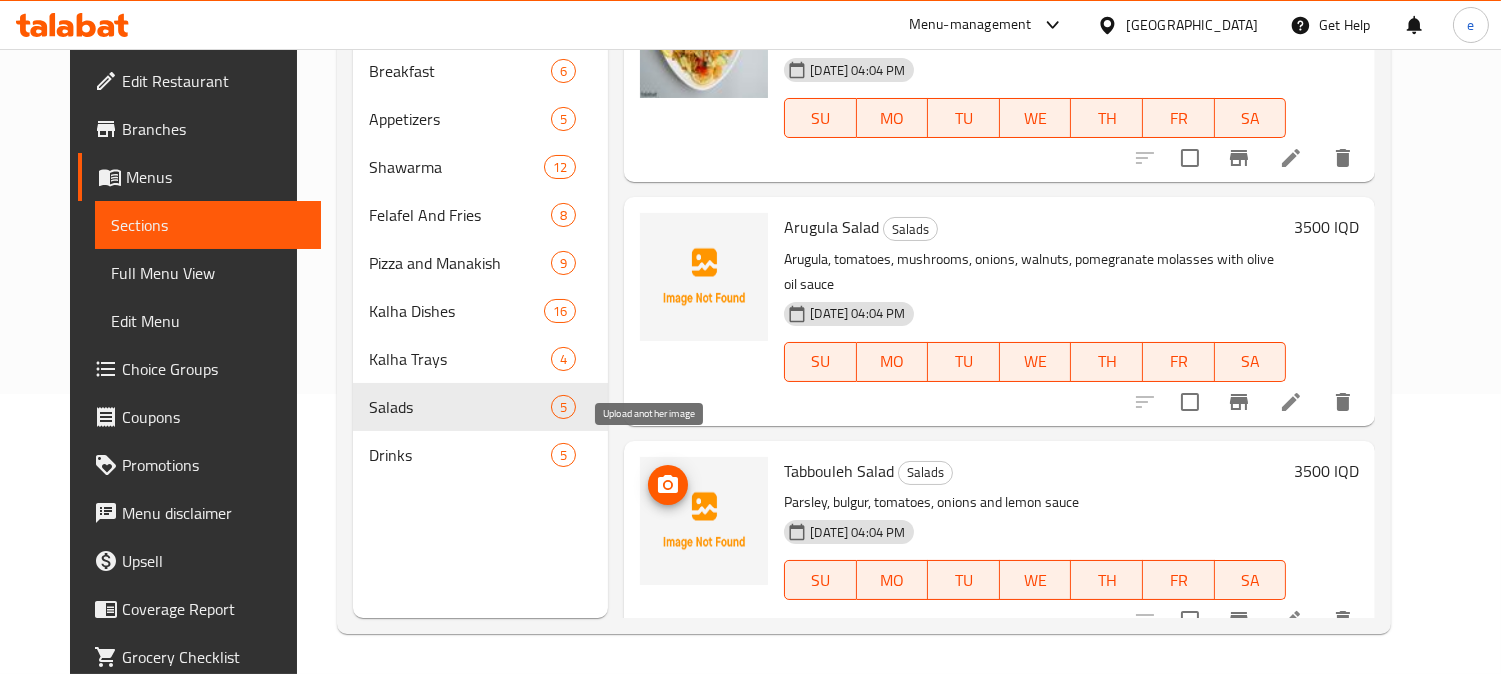 click 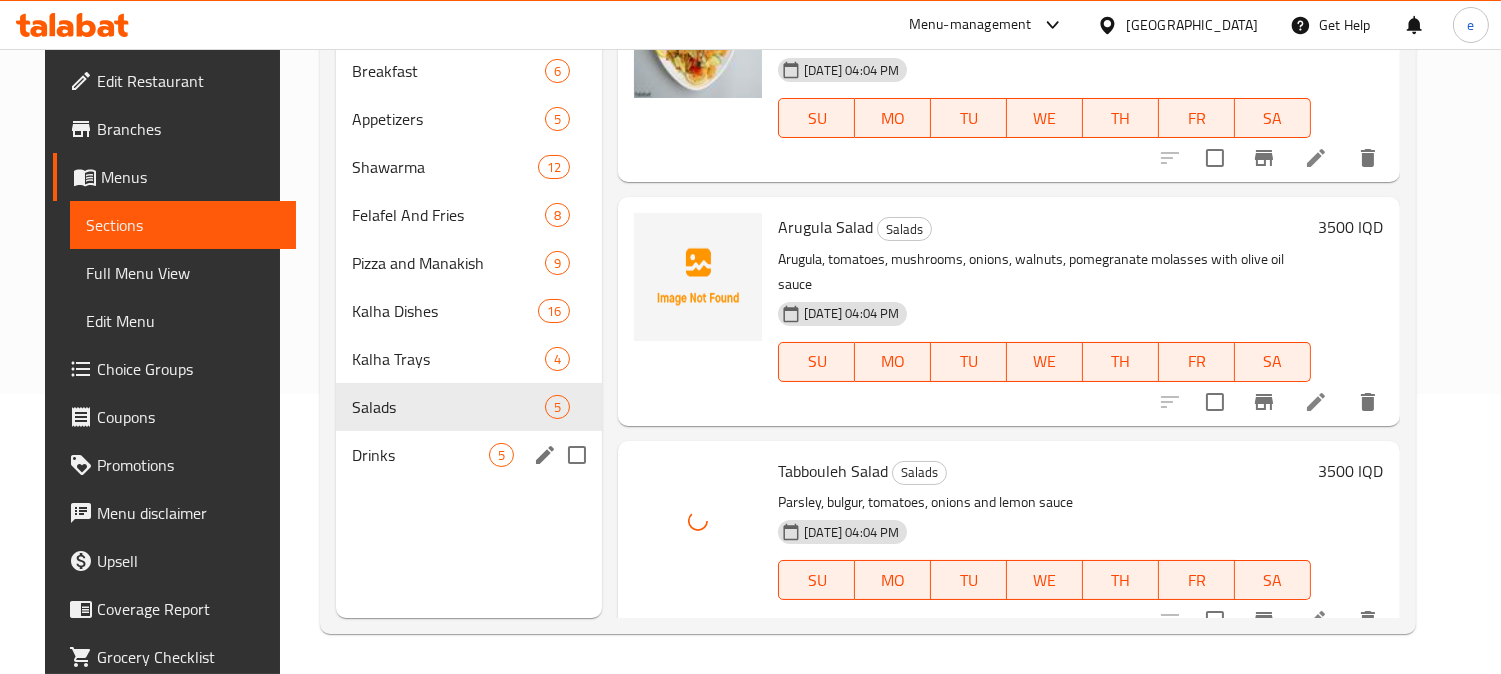 click on "Drinks 5" at bounding box center [469, 455] 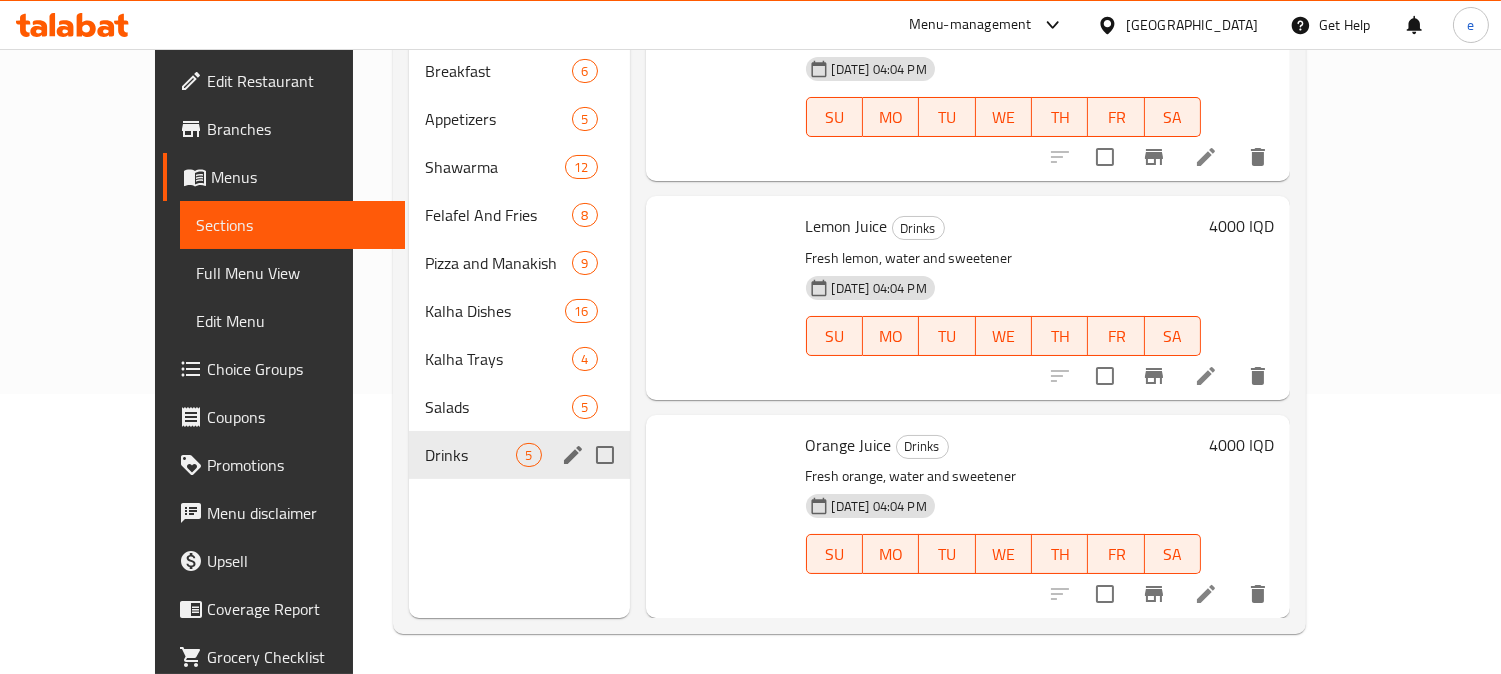 scroll, scrollTop: 437, scrollLeft: 0, axis: vertical 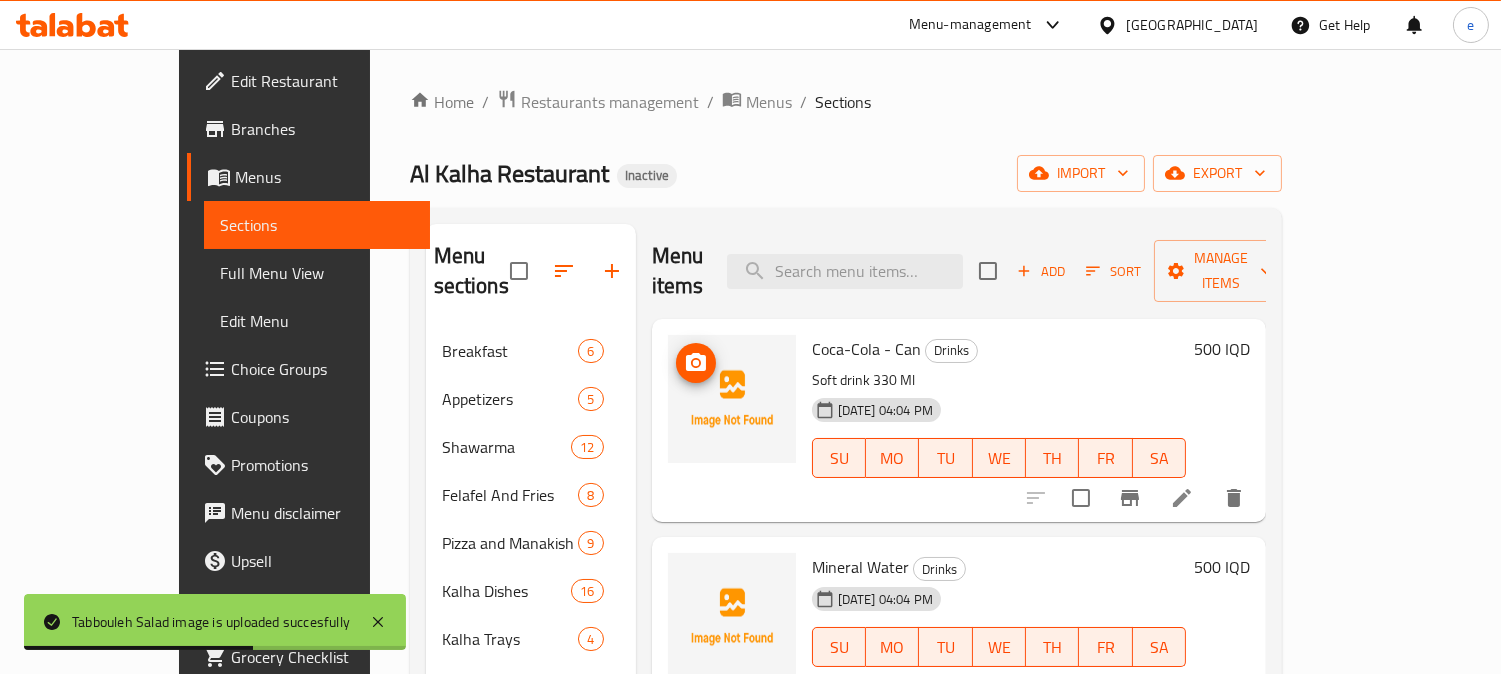 click at bounding box center [732, 399] 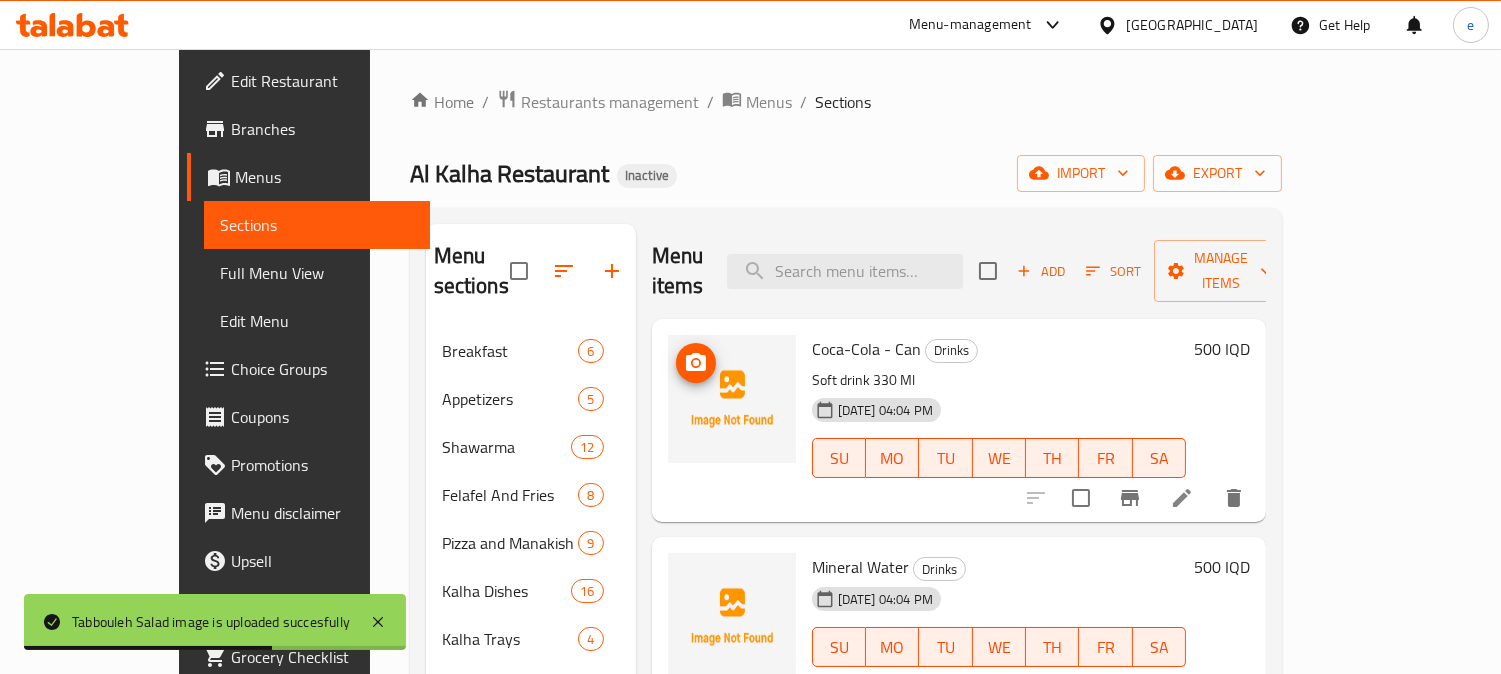 click at bounding box center (732, 399) 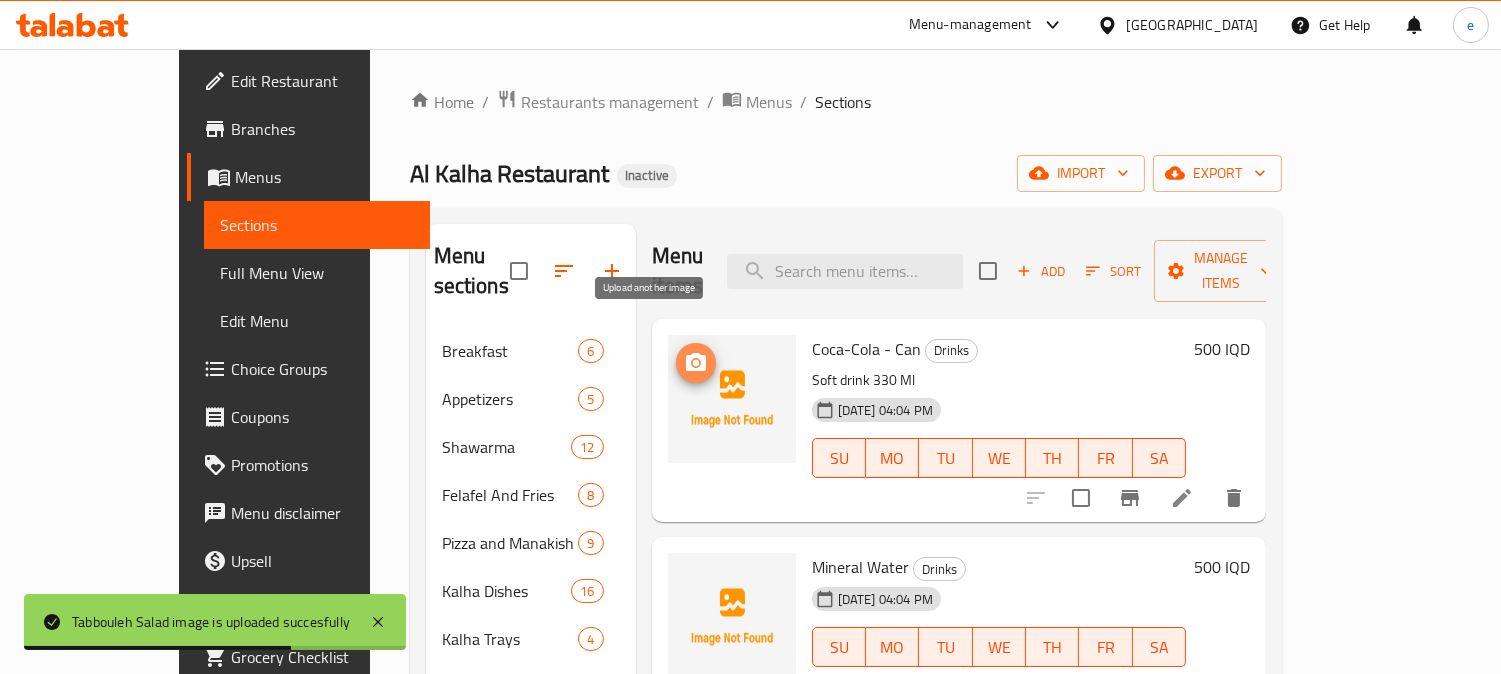 click 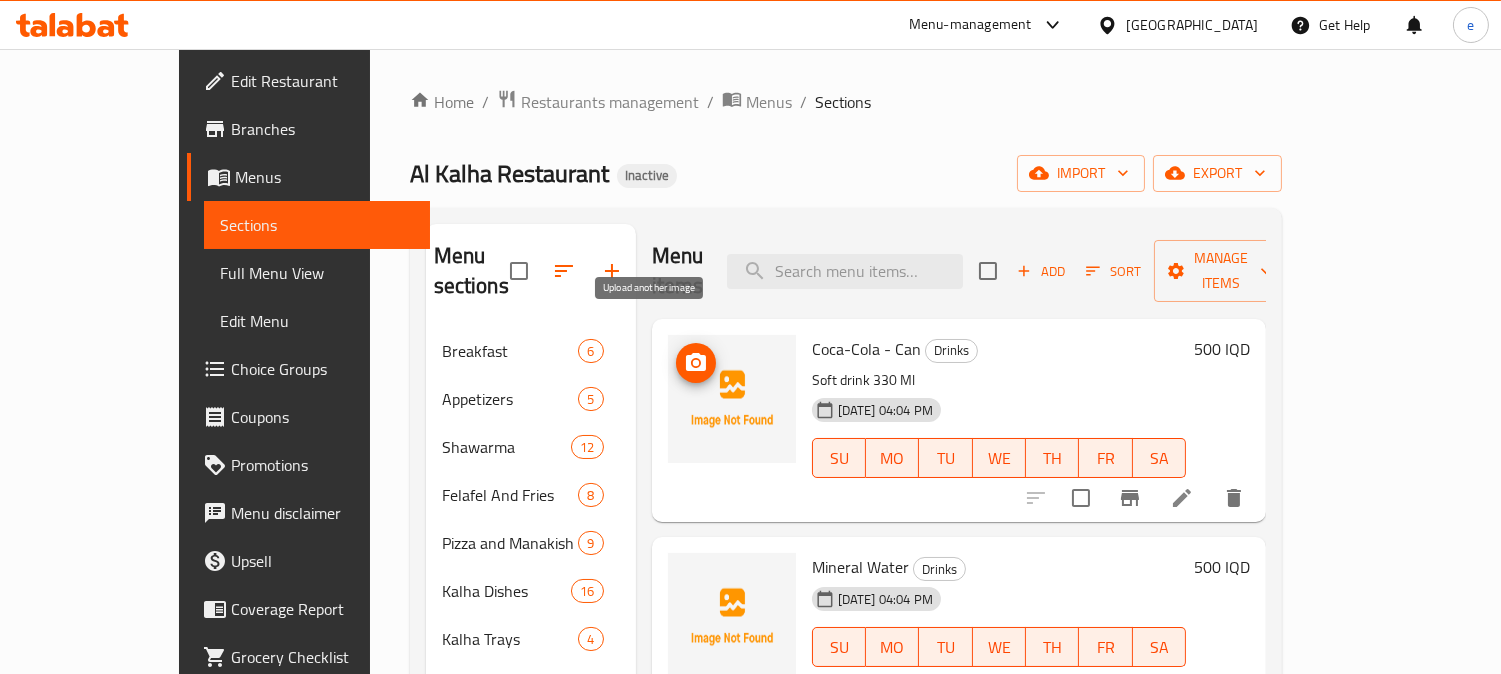 click 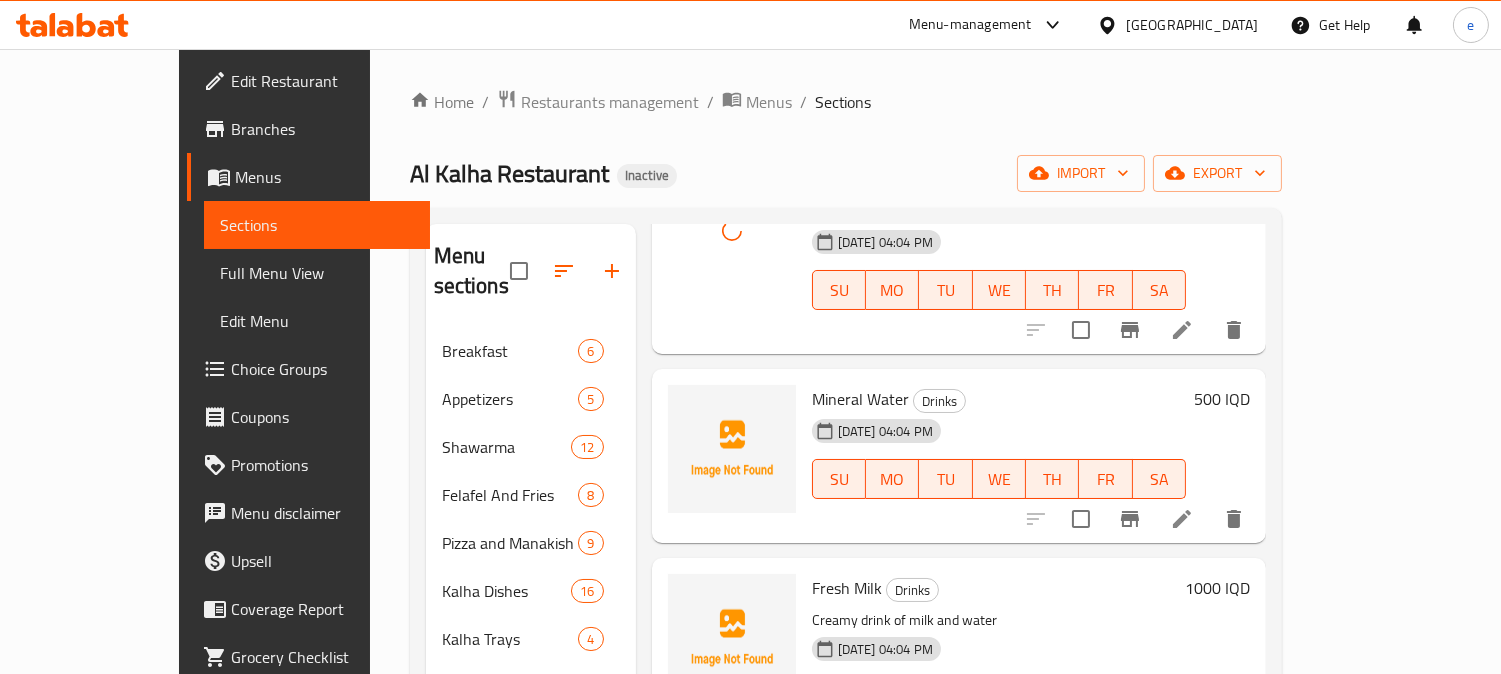 scroll, scrollTop: 222, scrollLeft: 0, axis: vertical 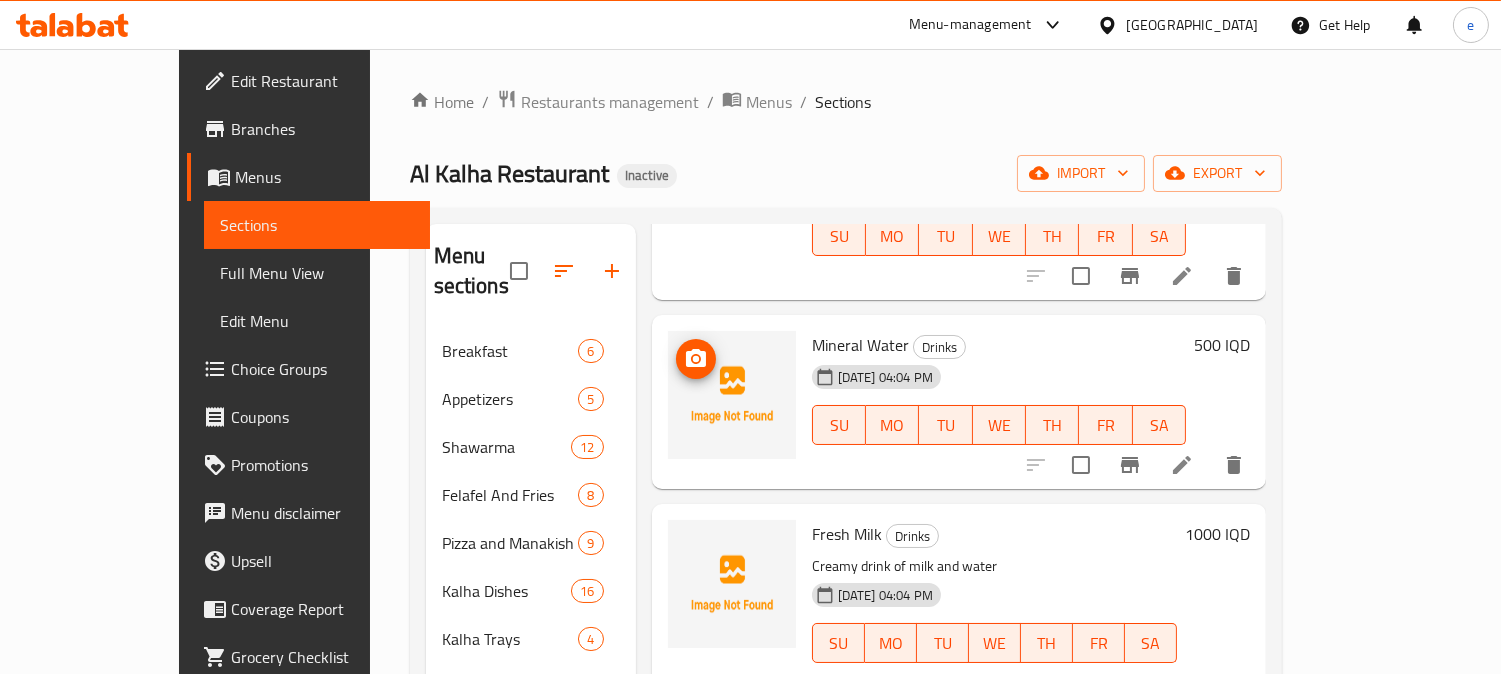 click at bounding box center (696, 359) 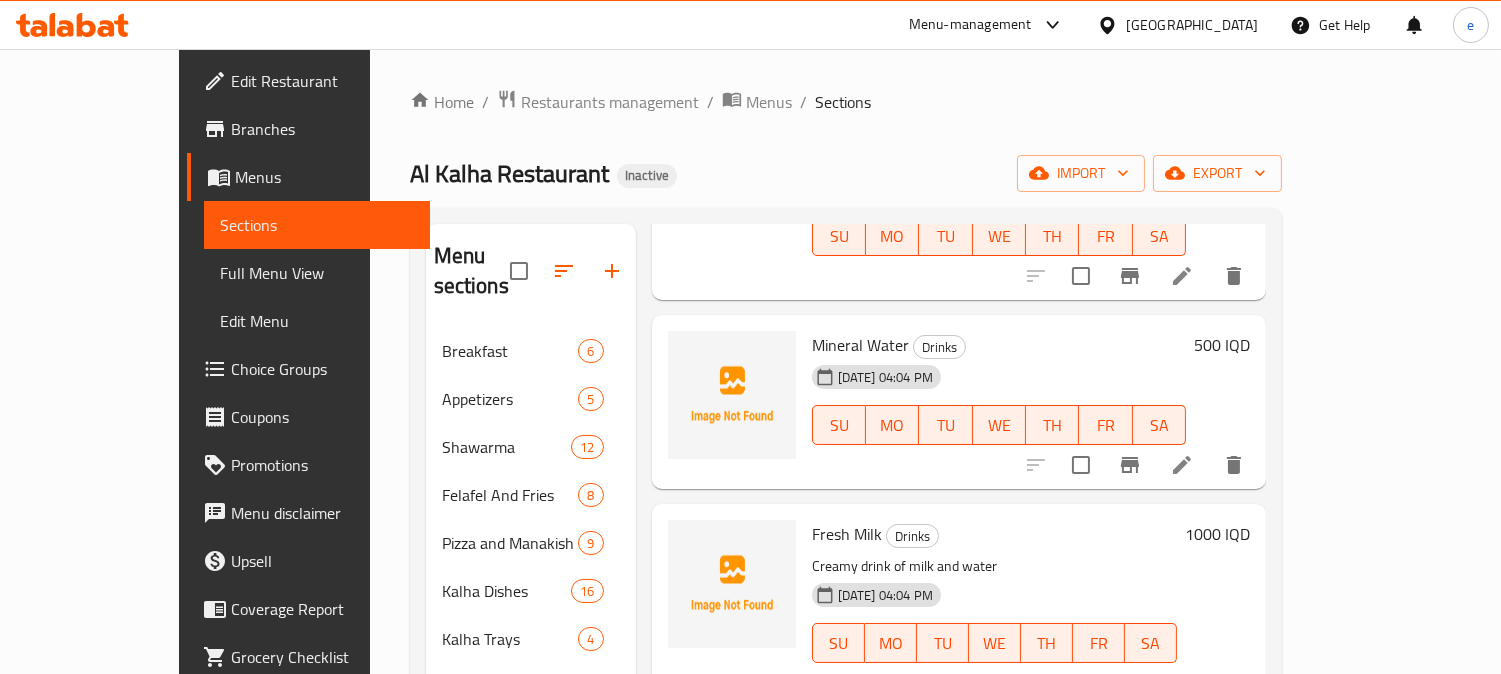 scroll, scrollTop: 437, scrollLeft: 0, axis: vertical 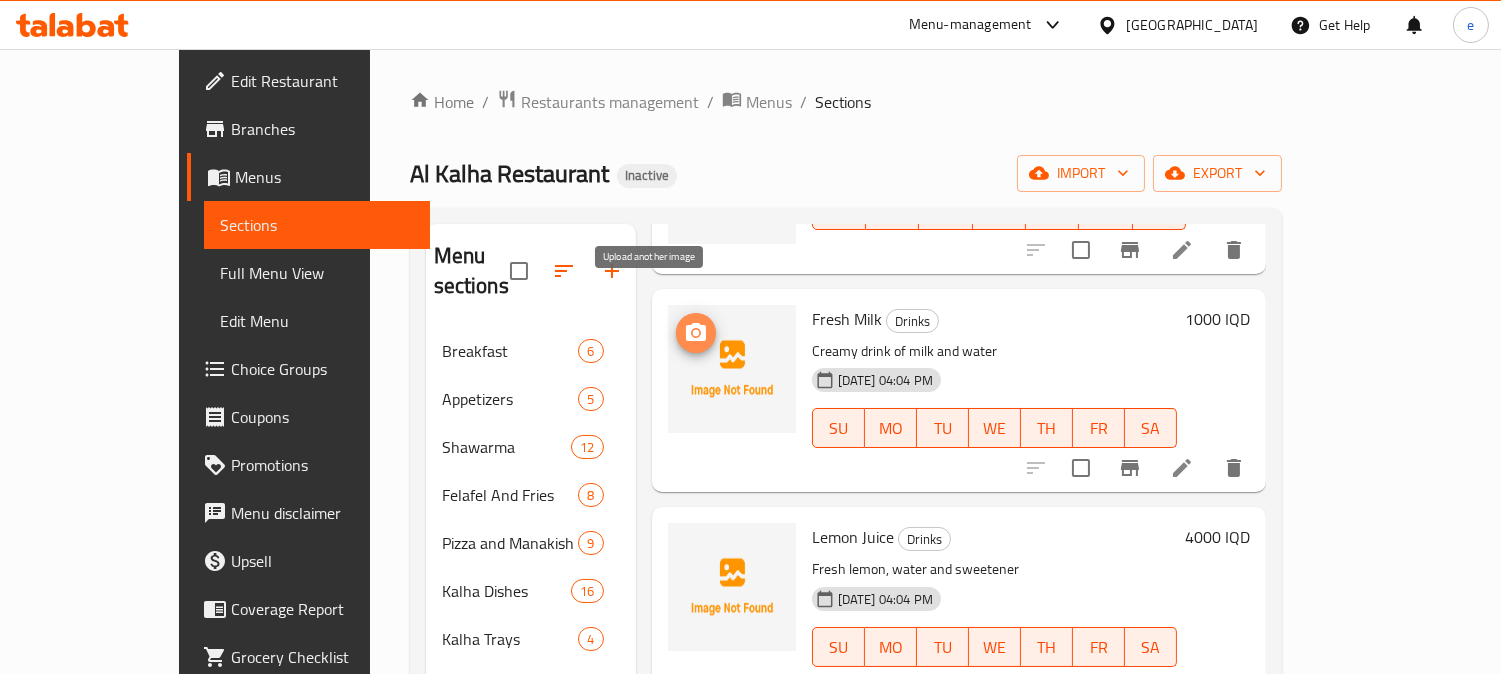 click 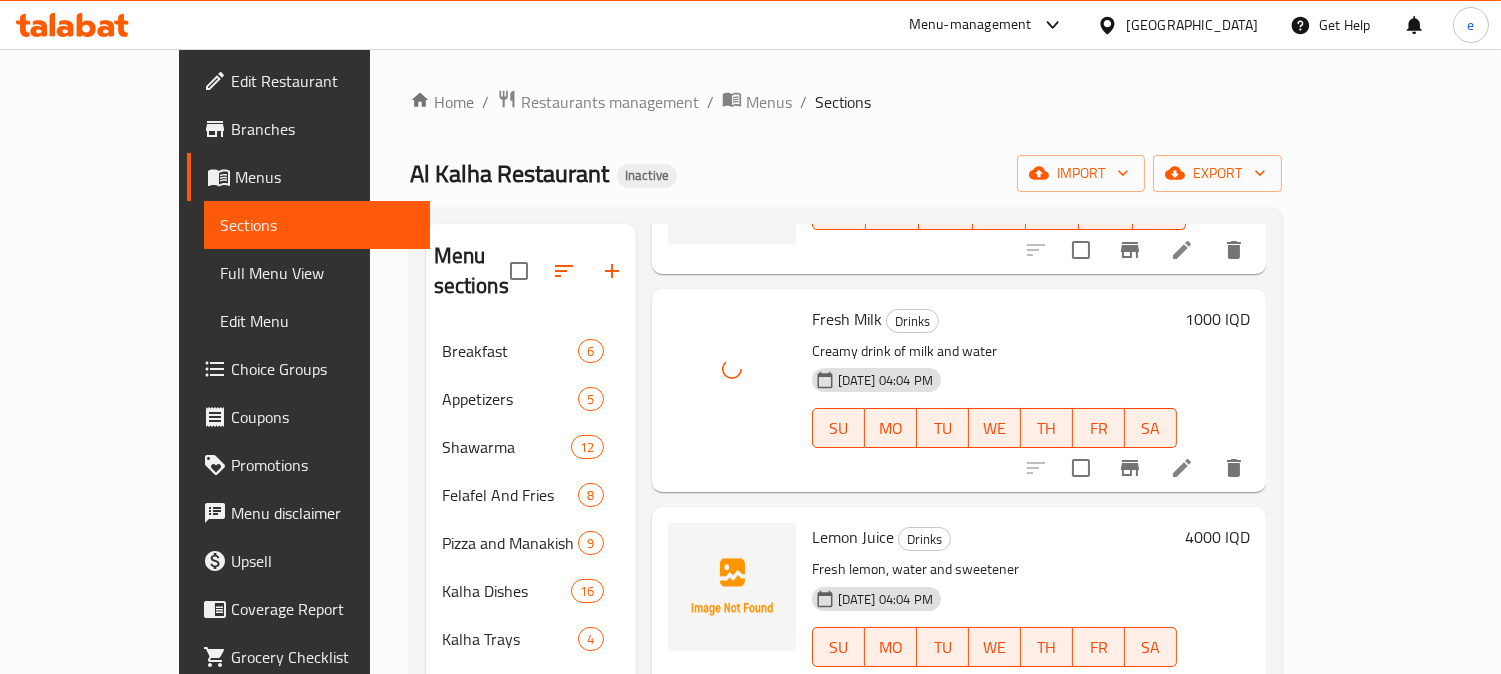 scroll, scrollTop: 222, scrollLeft: 0, axis: vertical 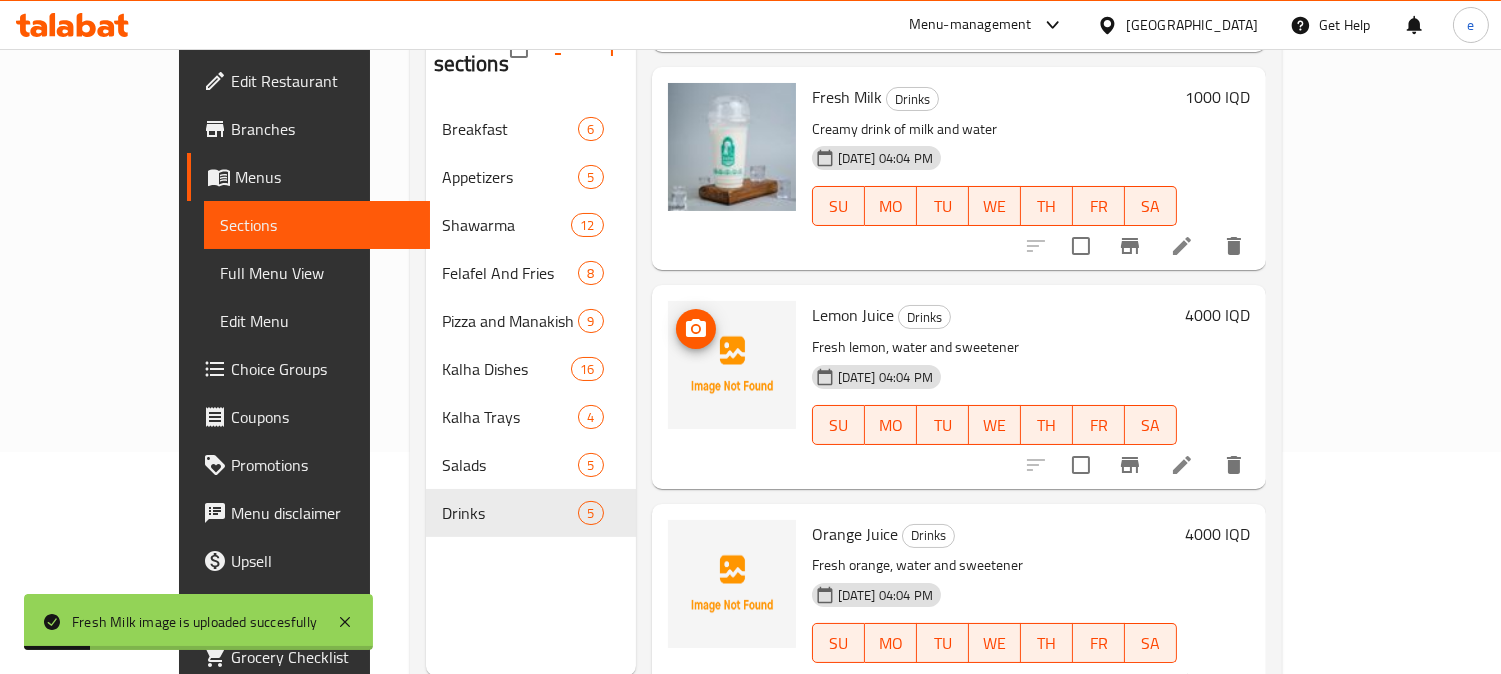 click 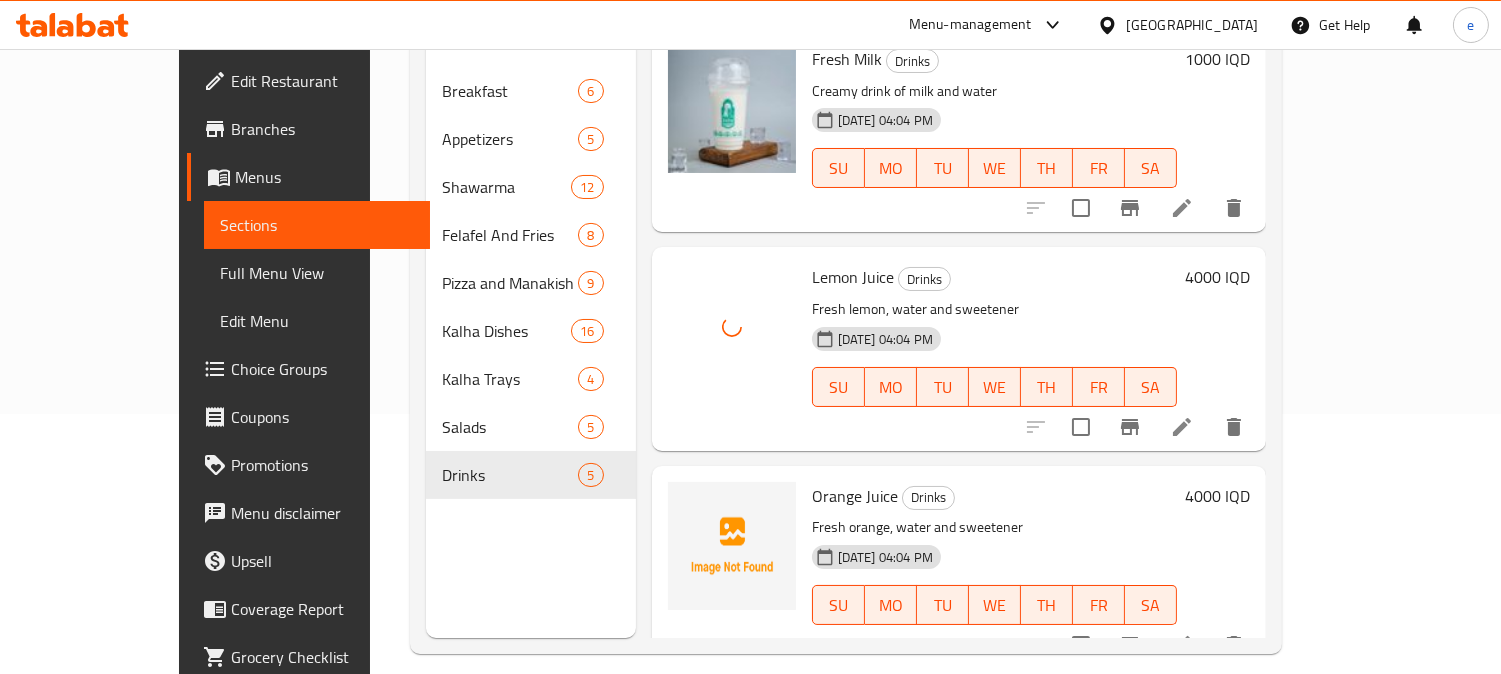 scroll, scrollTop: 280, scrollLeft: 0, axis: vertical 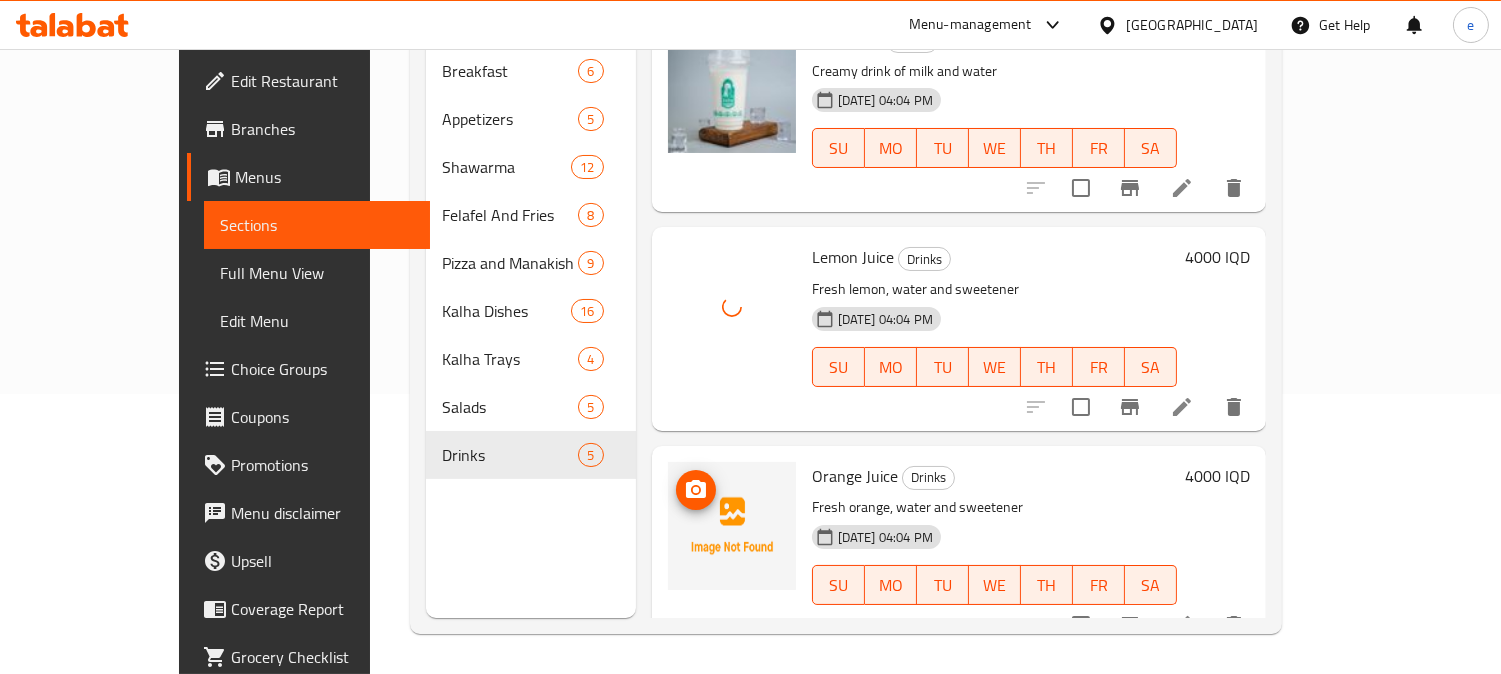 click at bounding box center (696, 490) 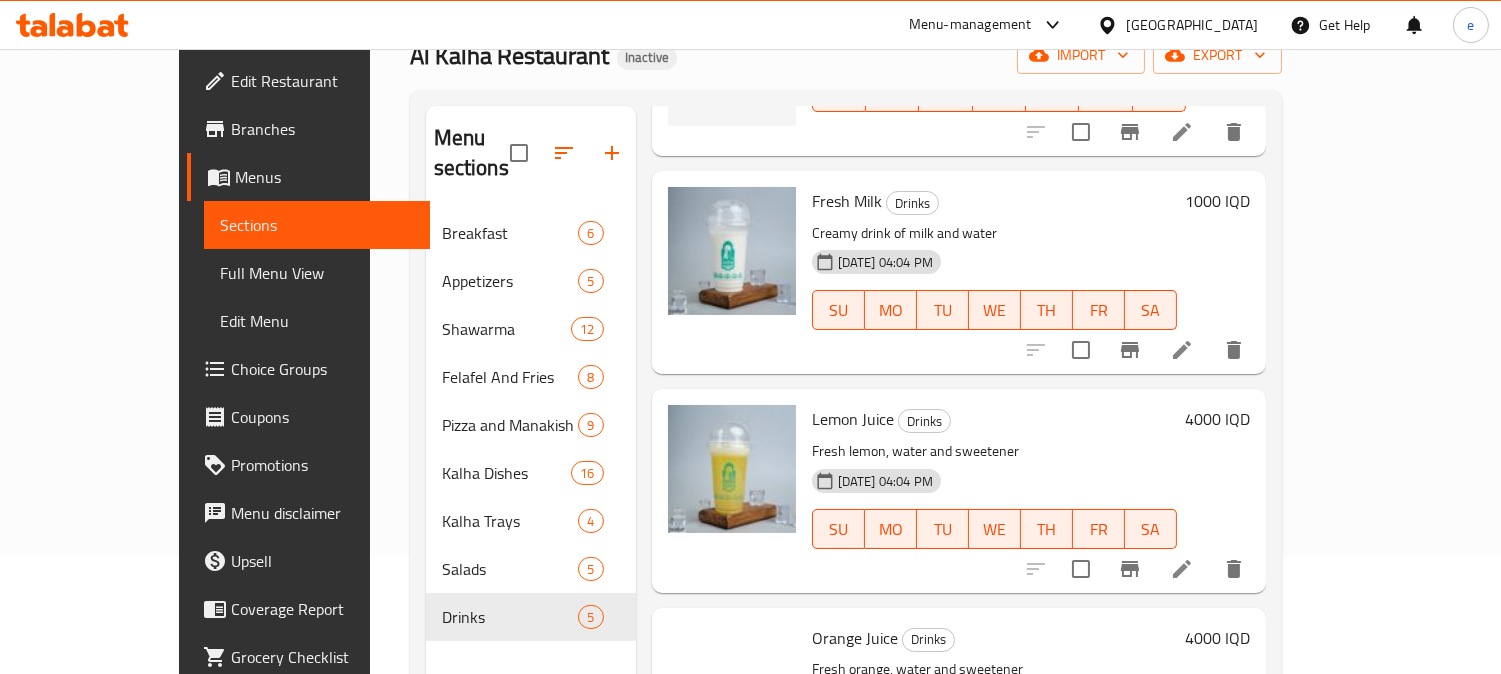 scroll, scrollTop: 0, scrollLeft: 0, axis: both 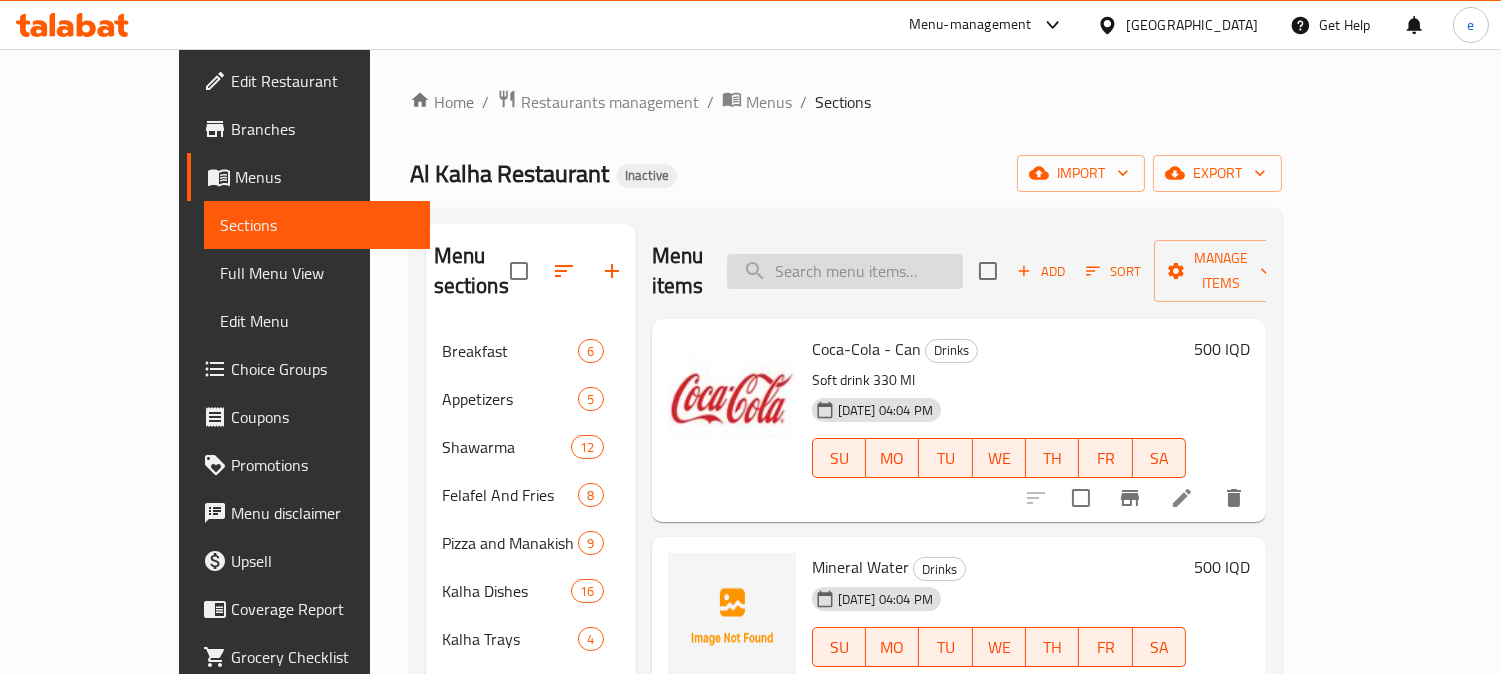 click at bounding box center (845, 271) 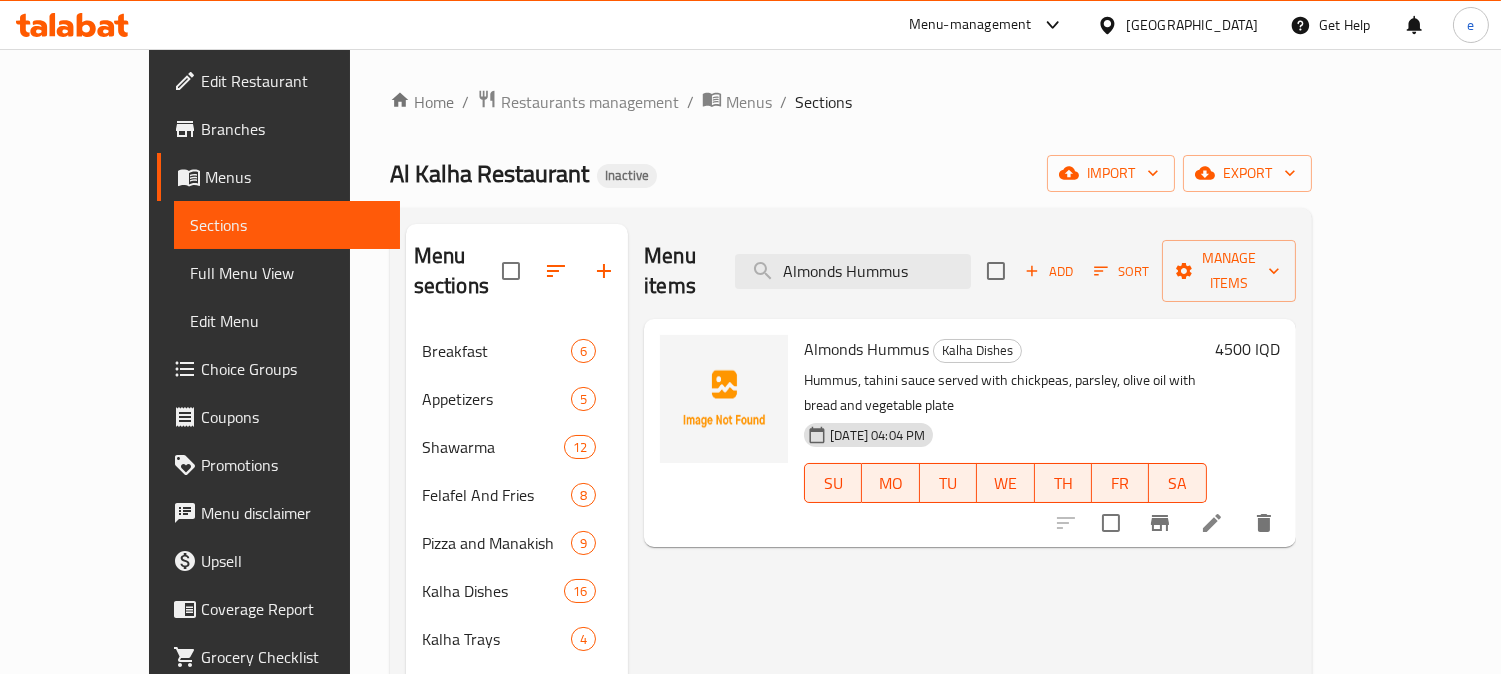 type on "Almonds Hummus" 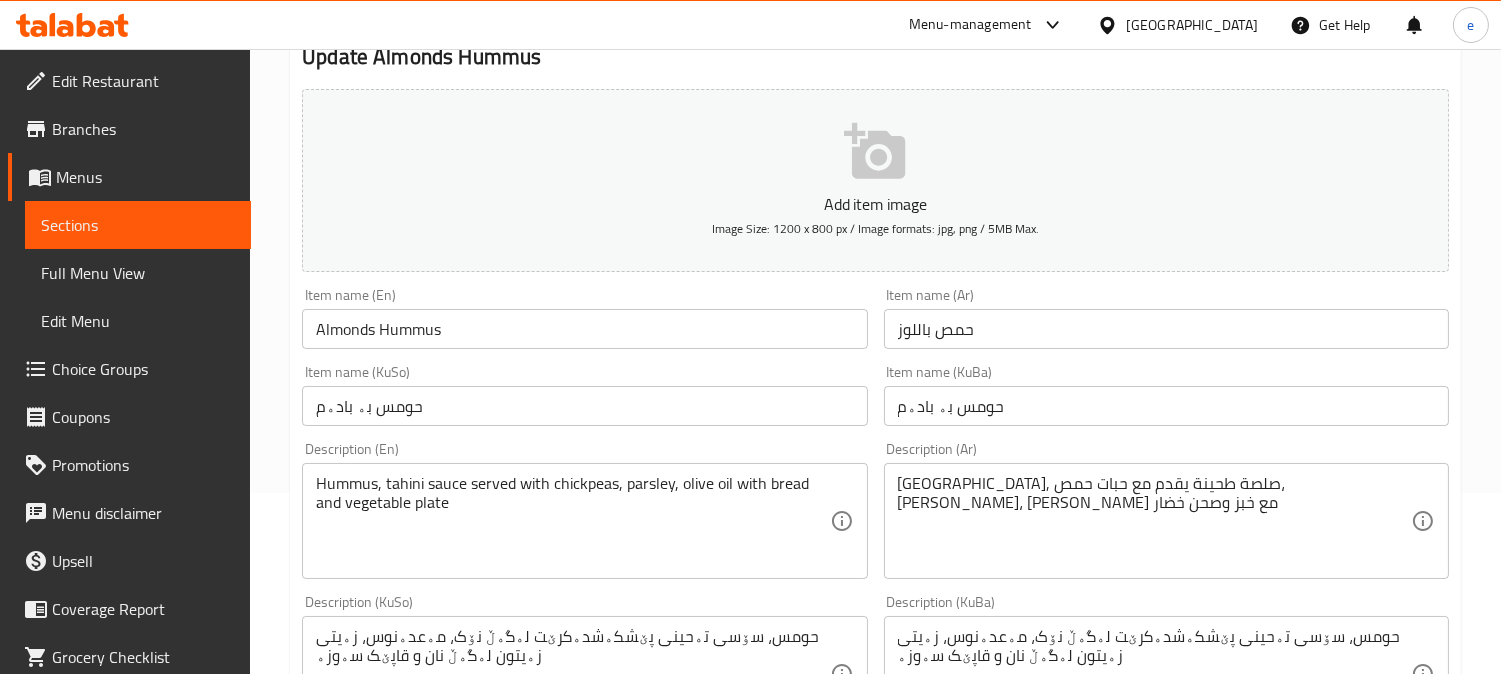 scroll, scrollTop: 222, scrollLeft: 0, axis: vertical 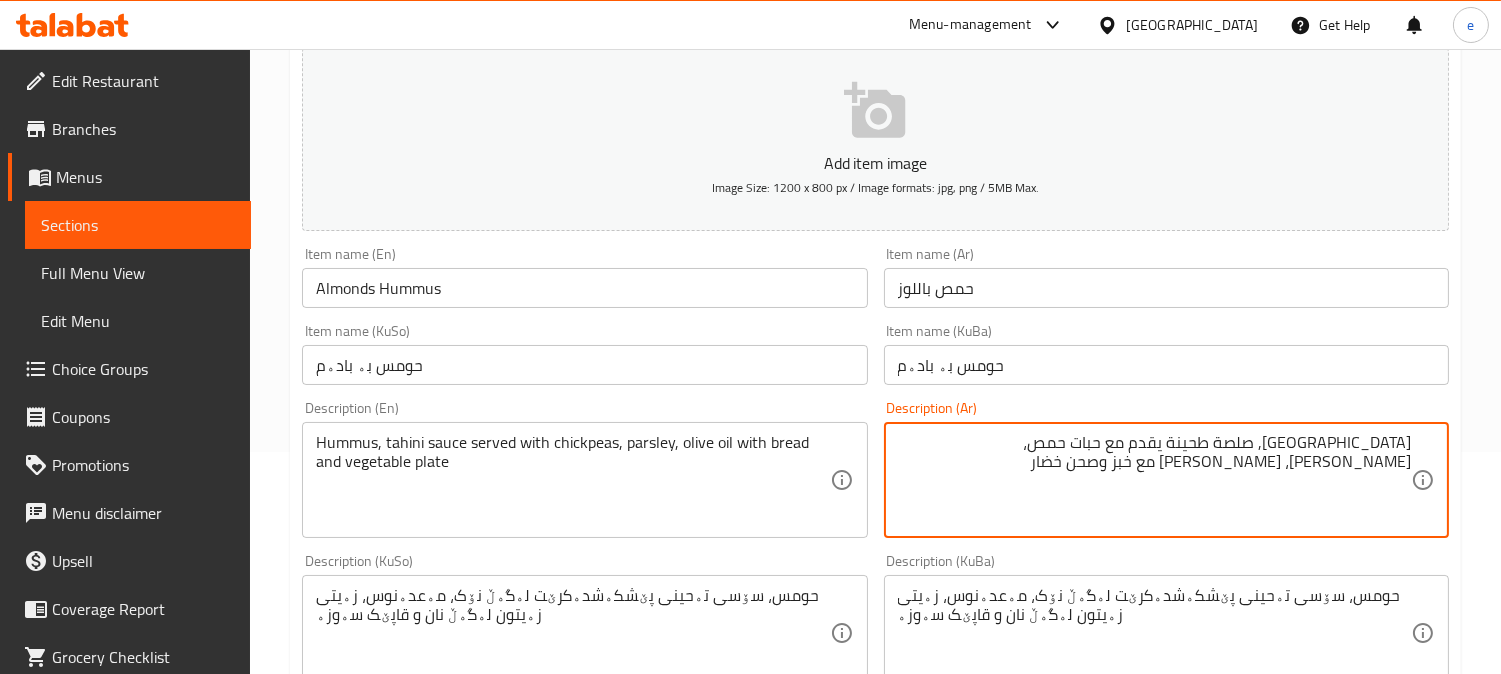 drag, startPoint x: 1220, startPoint y: 446, endPoint x: 1273, endPoint y: 441, distance: 53.235325 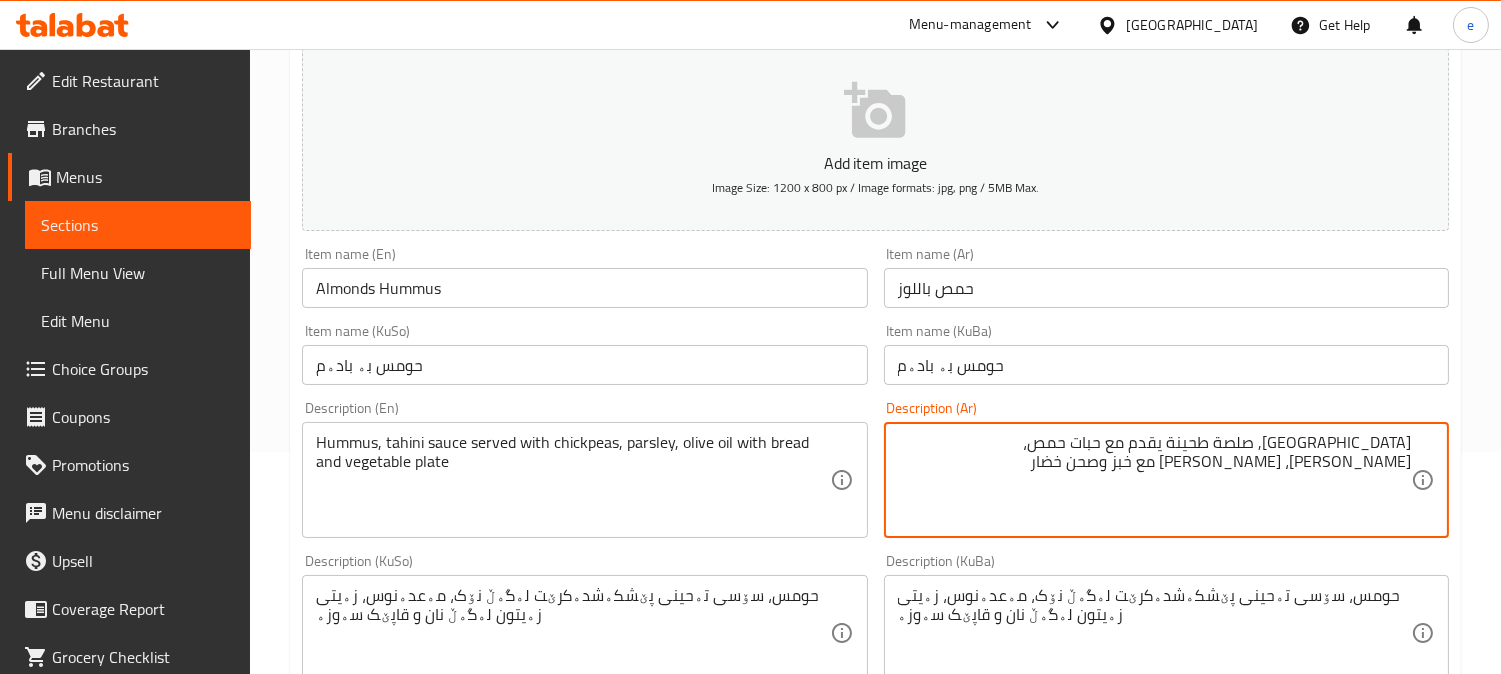 click on "حمص, صلصة طحينة يقدم مع حبات حمص، بقدونس، زيت زيتون مع خبز وصحن خضار" at bounding box center (1154, 480) 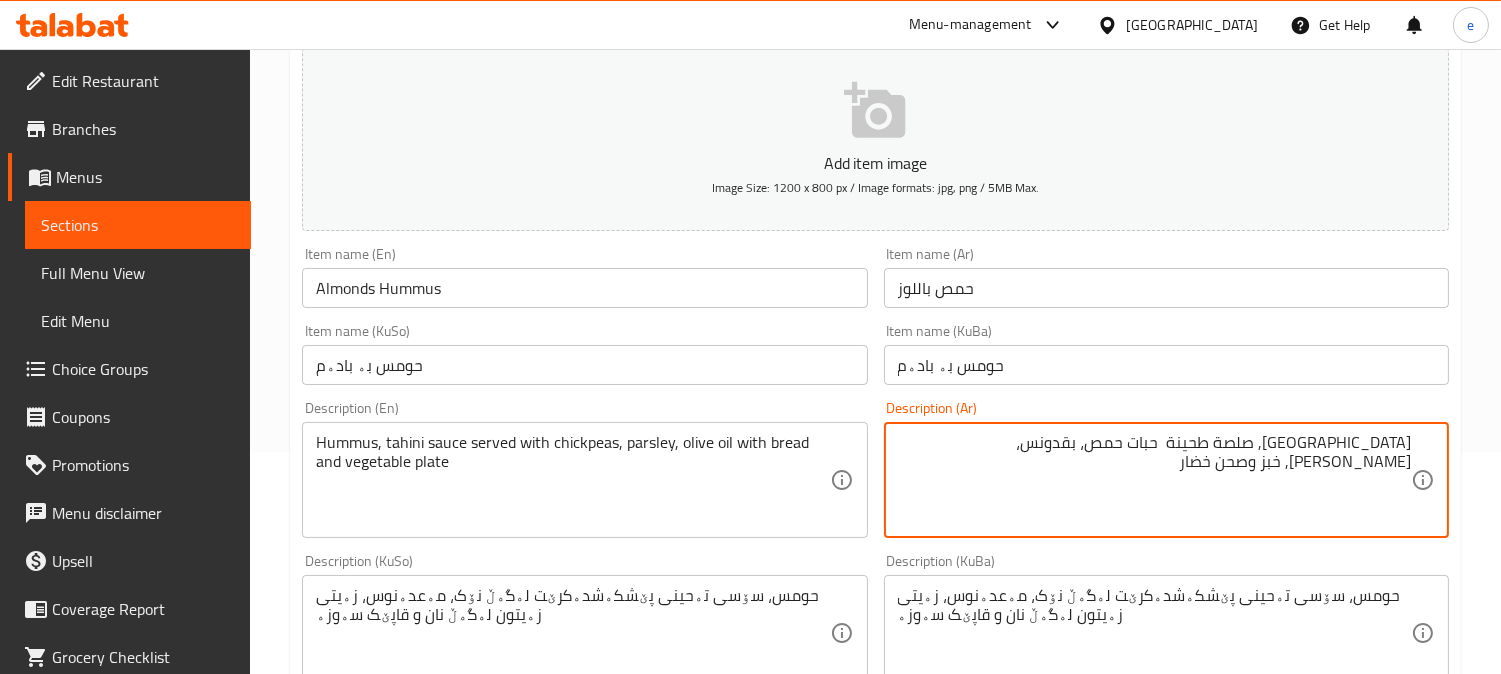 paste on "يقدم مع" 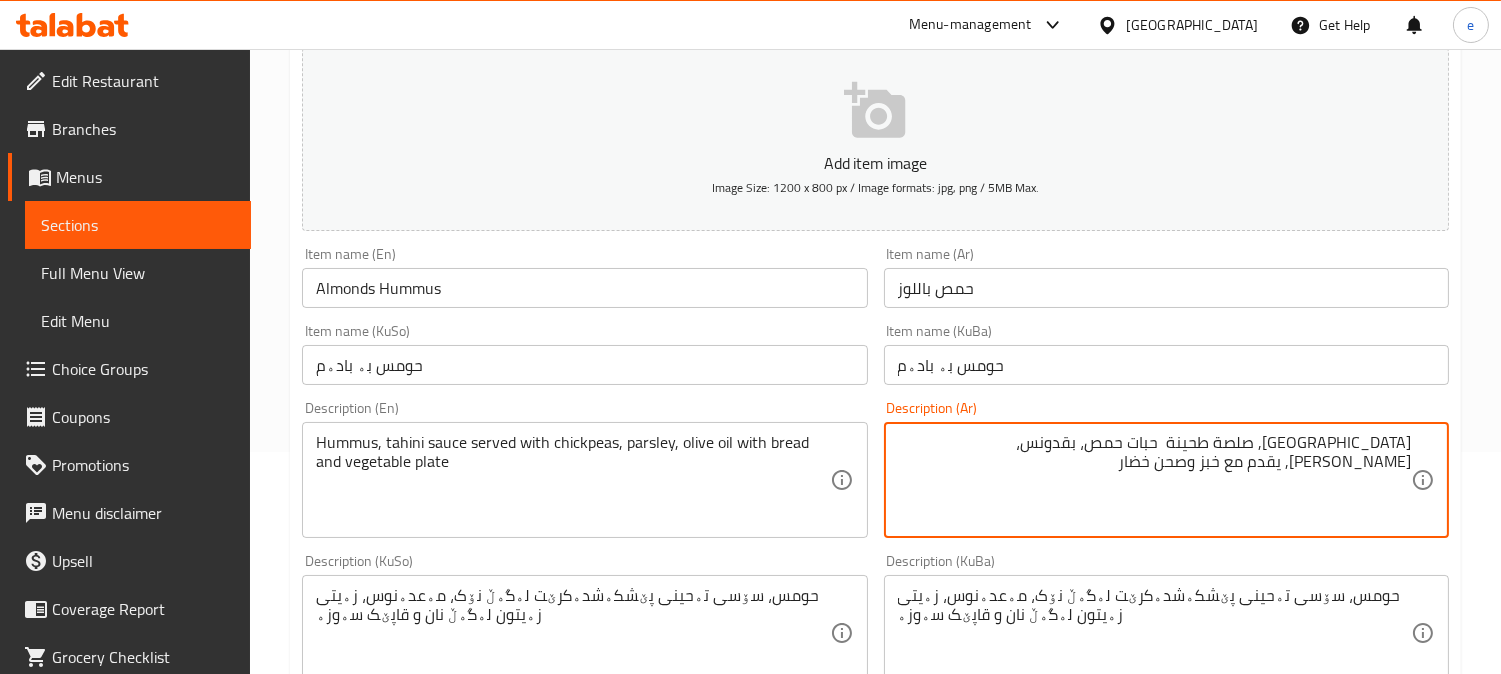 click on "حمص, صلصة طحينة  حبات حمص، بقدونس، زيت زيتون, يقدم مع خبز وصحن خضار" at bounding box center (1154, 480) 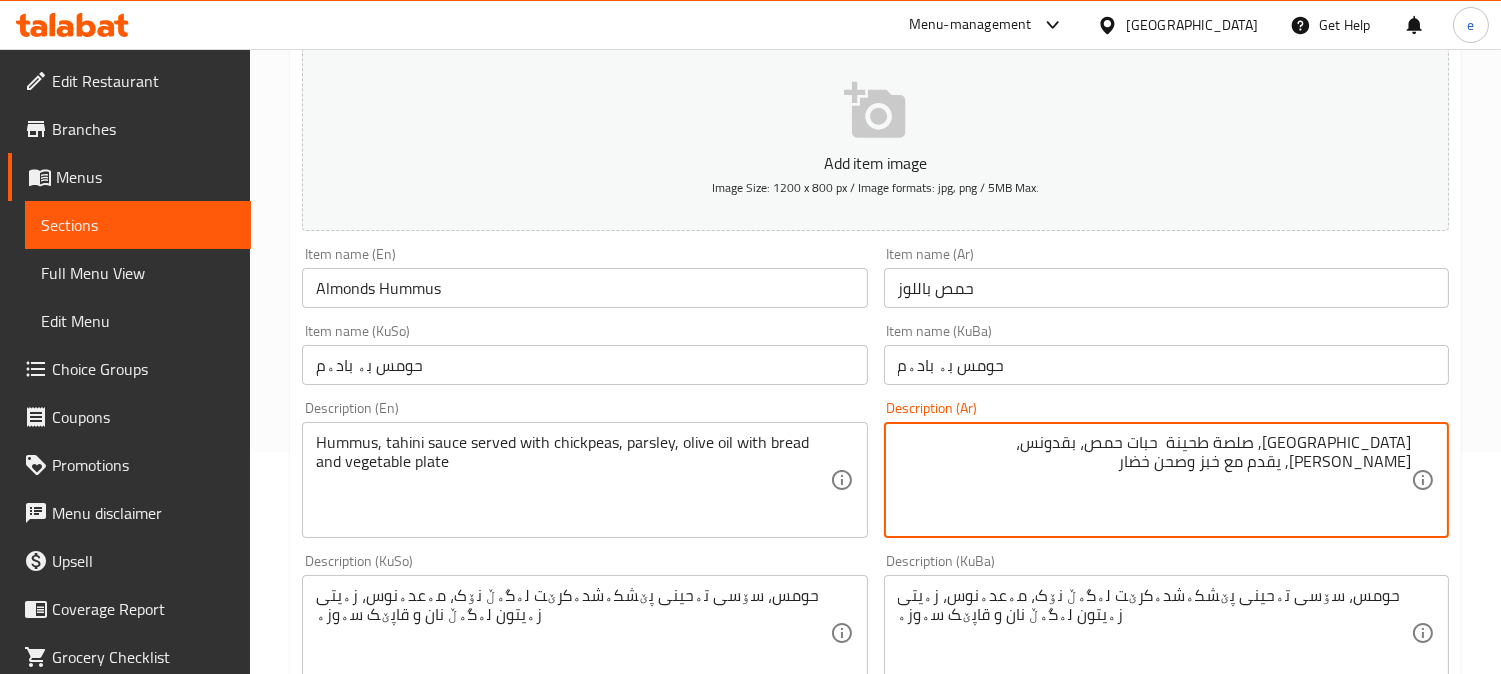 paste on "مزين" 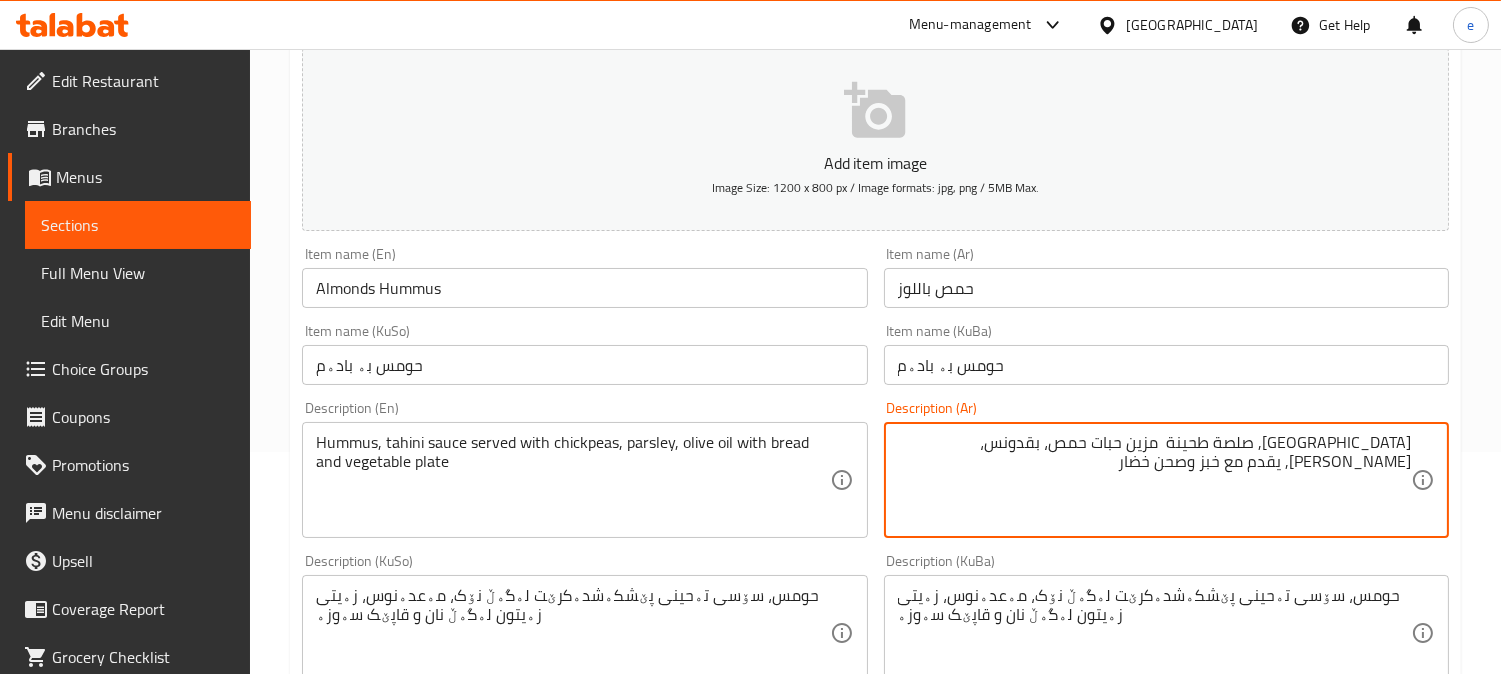 type on "[GEOGRAPHIC_DATA], صلصة طحينة  مزين حبات حمص، بقدونس، [PERSON_NAME], يقدم مع خبز وصحن خضار" 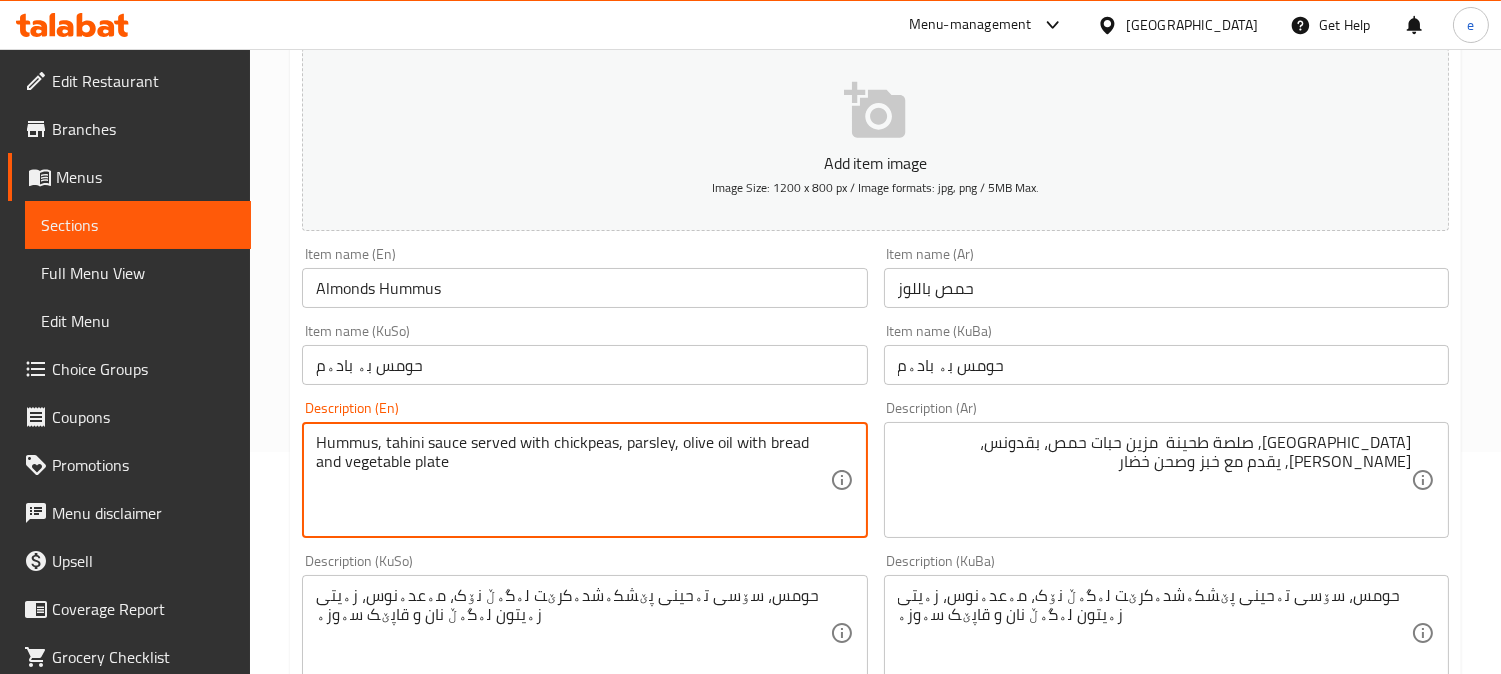drag, startPoint x: 471, startPoint y: 447, endPoint x: 520, endPoint y: 446, distance: 49.010204 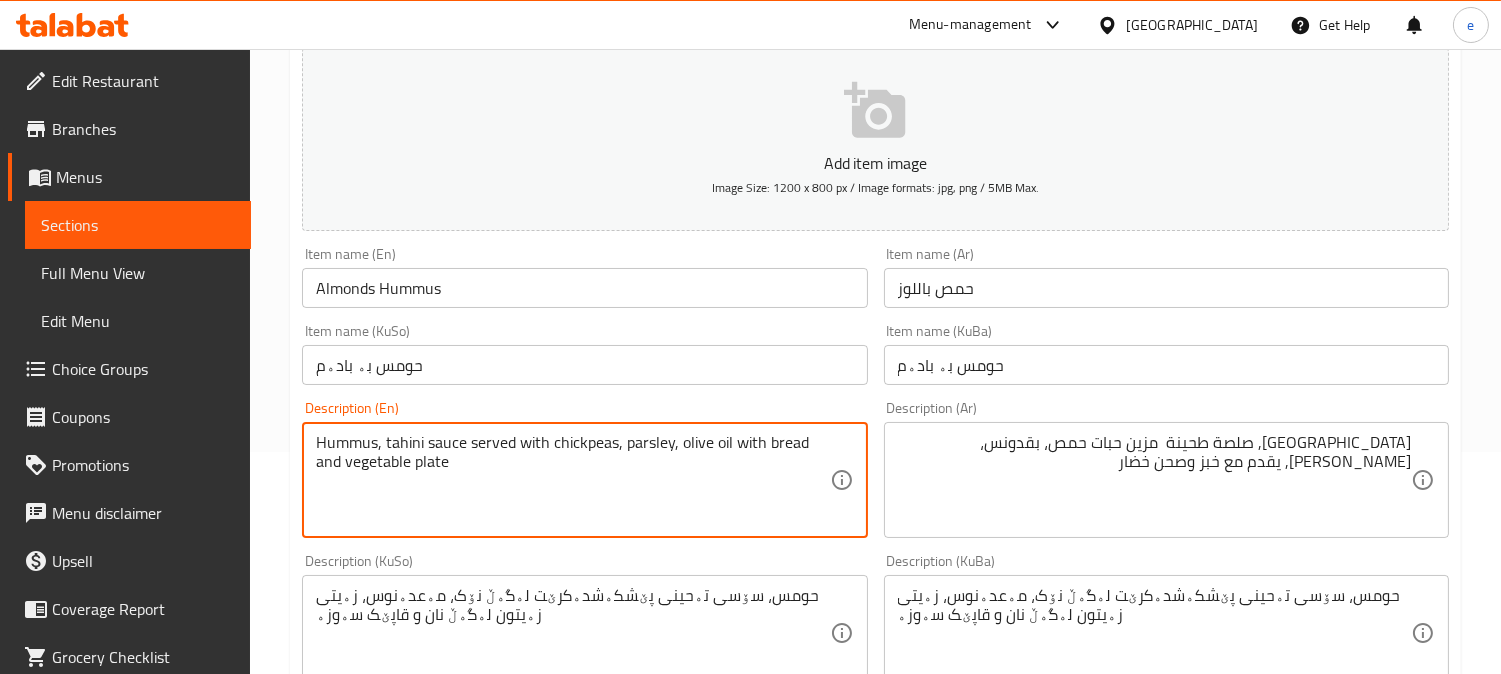 paste on "garnish" 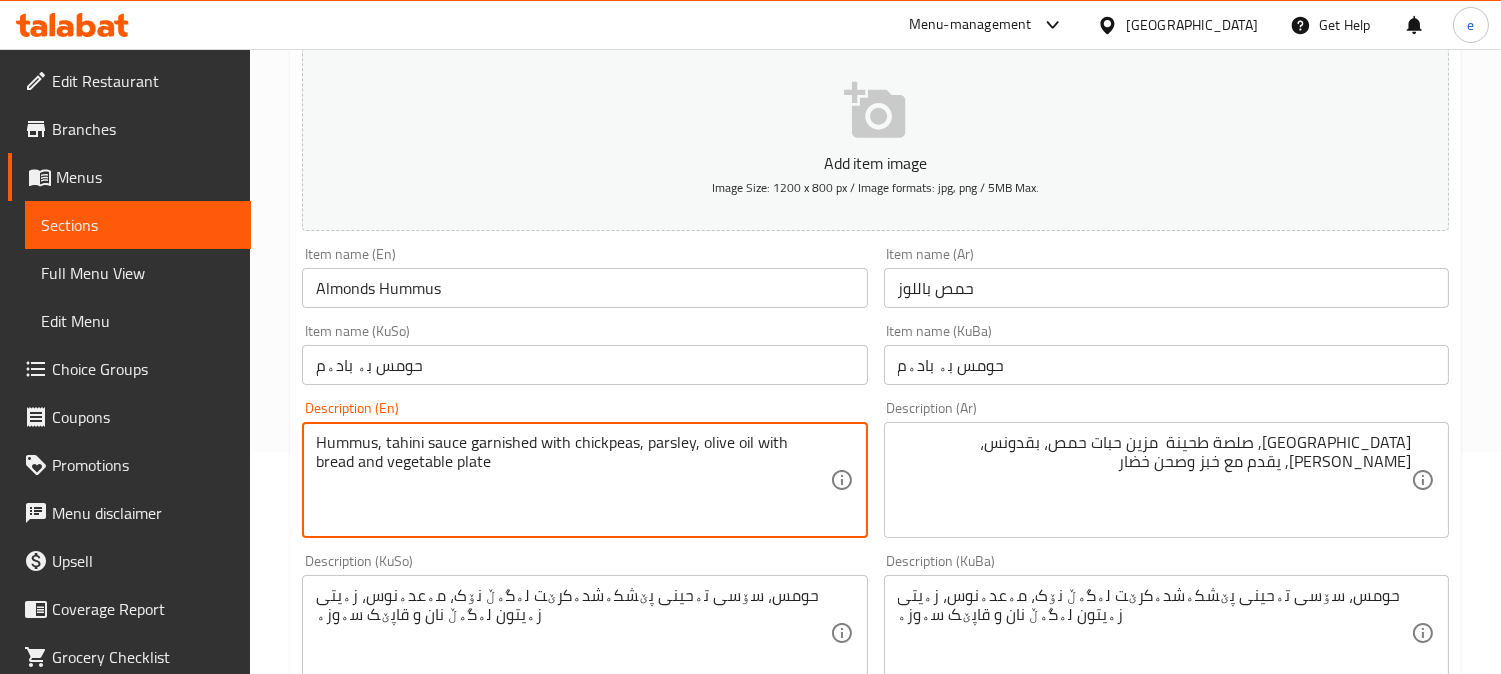 click on "Hummus, tahini sauce garnished with chickpeas, parsley, olive oil with bread and vegetable plate" at bounding box center (572, 480) 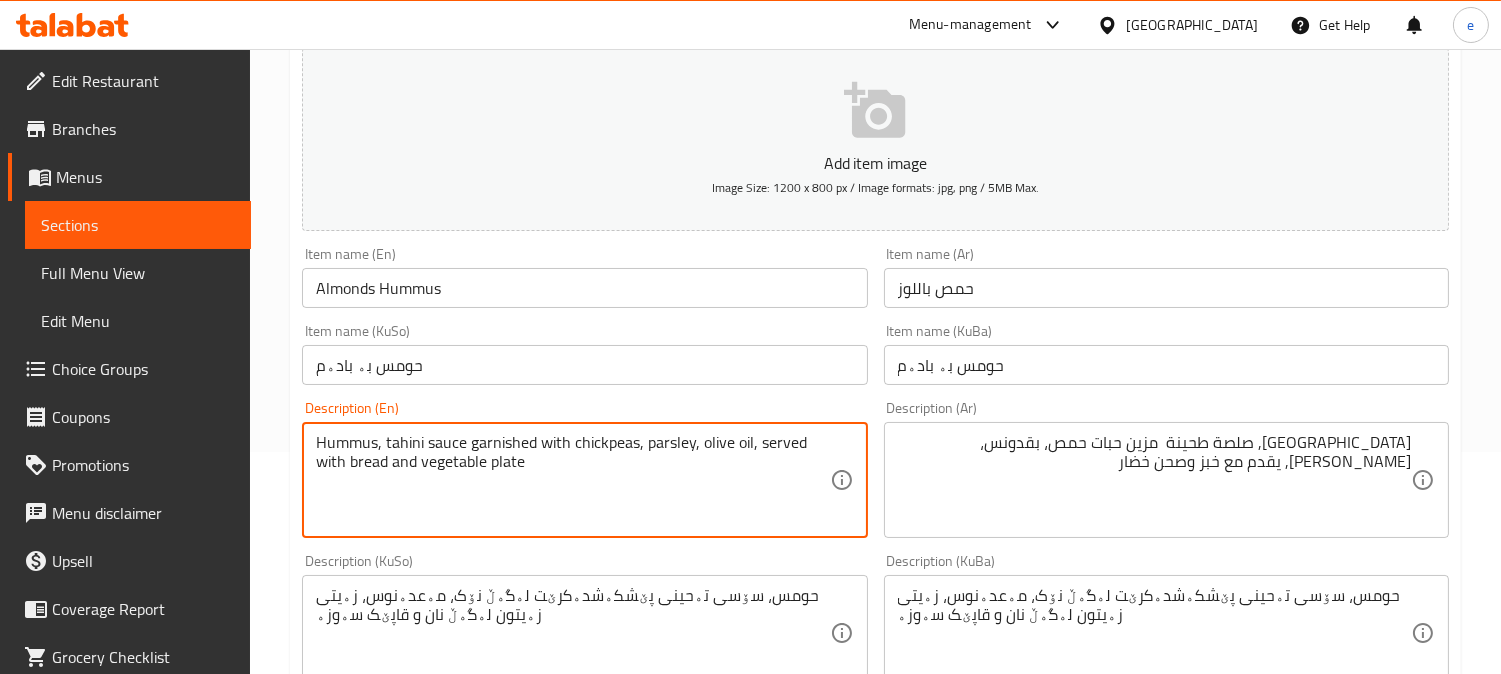 click on "Hummus, tahini sauce garnished with chickpeas, parsley, olive oil, served with bread and vegetable plate" at bounding box center [572, 480] 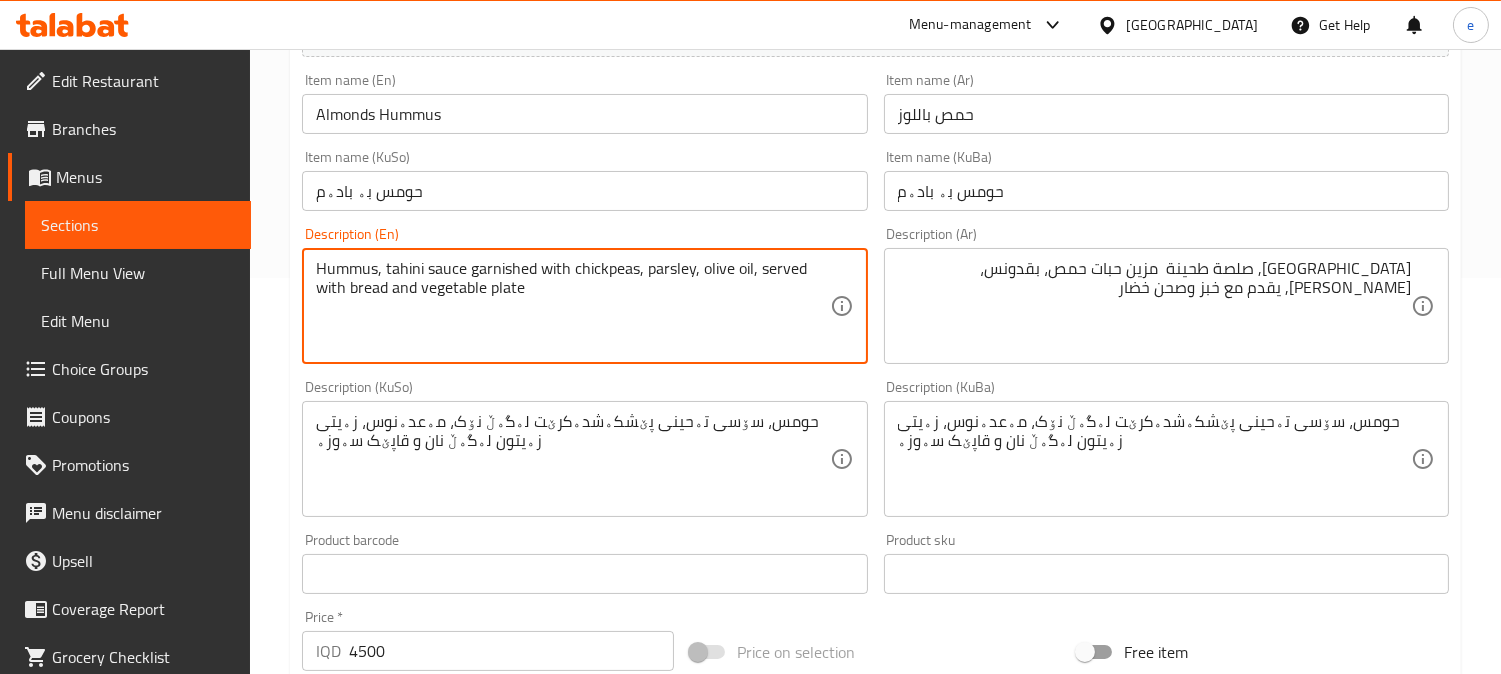scroll, scrollTop: 444, scrollLeft: 0, axis: vertical 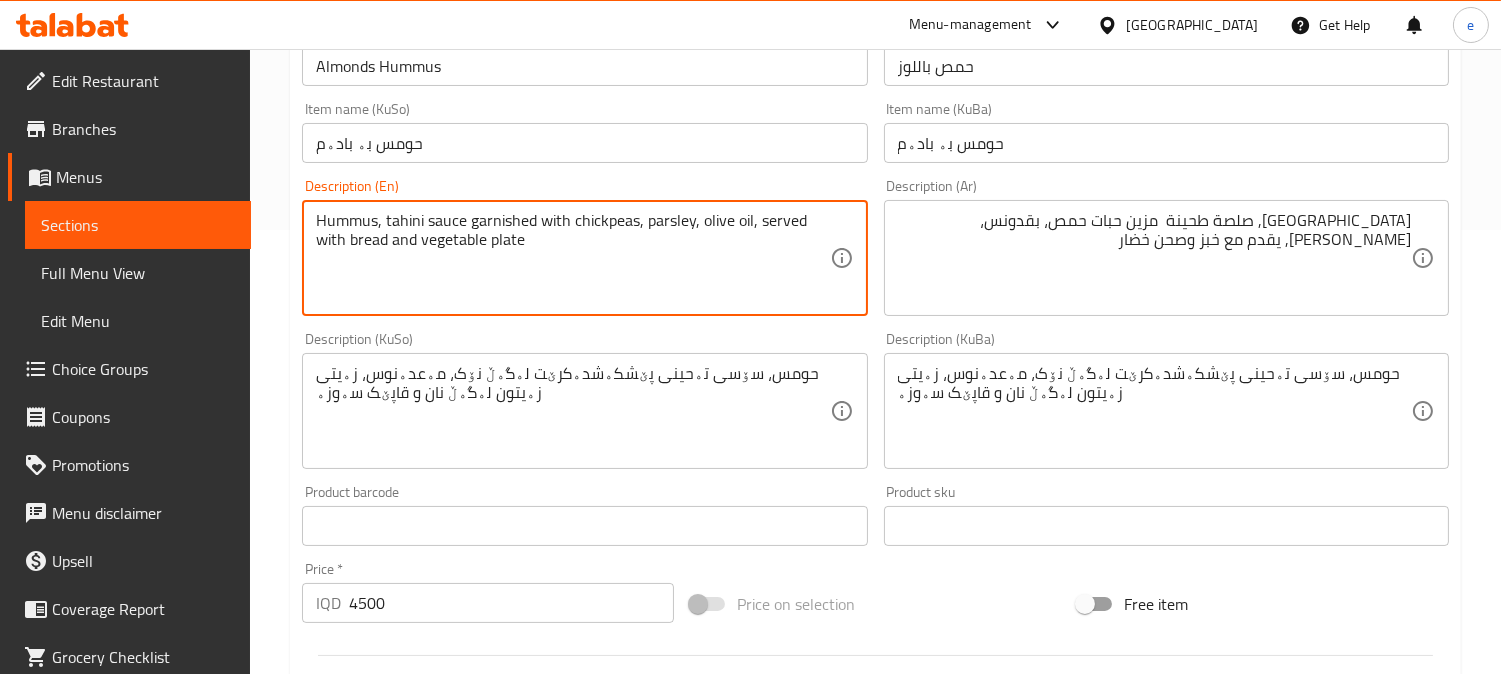 type on "Hummus, tahini sauce garnished with chickpeas, parsley, olive oil, served with bread and vegetable plate" 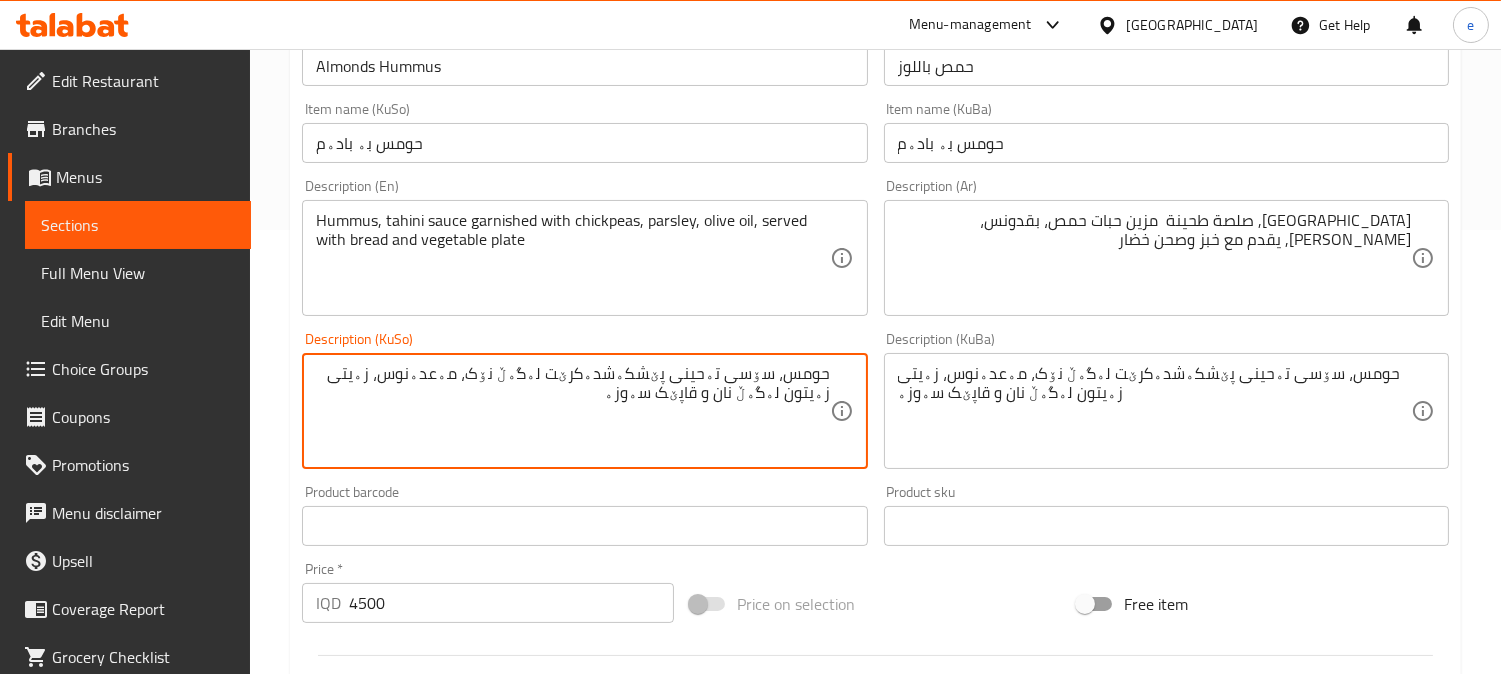 click on "حومس، سۆسی تەحینی پێشکەشدەکرێت لەگەڵ نۆک، مەعدەنوس، زەیتی زەیتون لەگەڵ نان و قاپێک سەوزە" at bounding box center (572, 411) 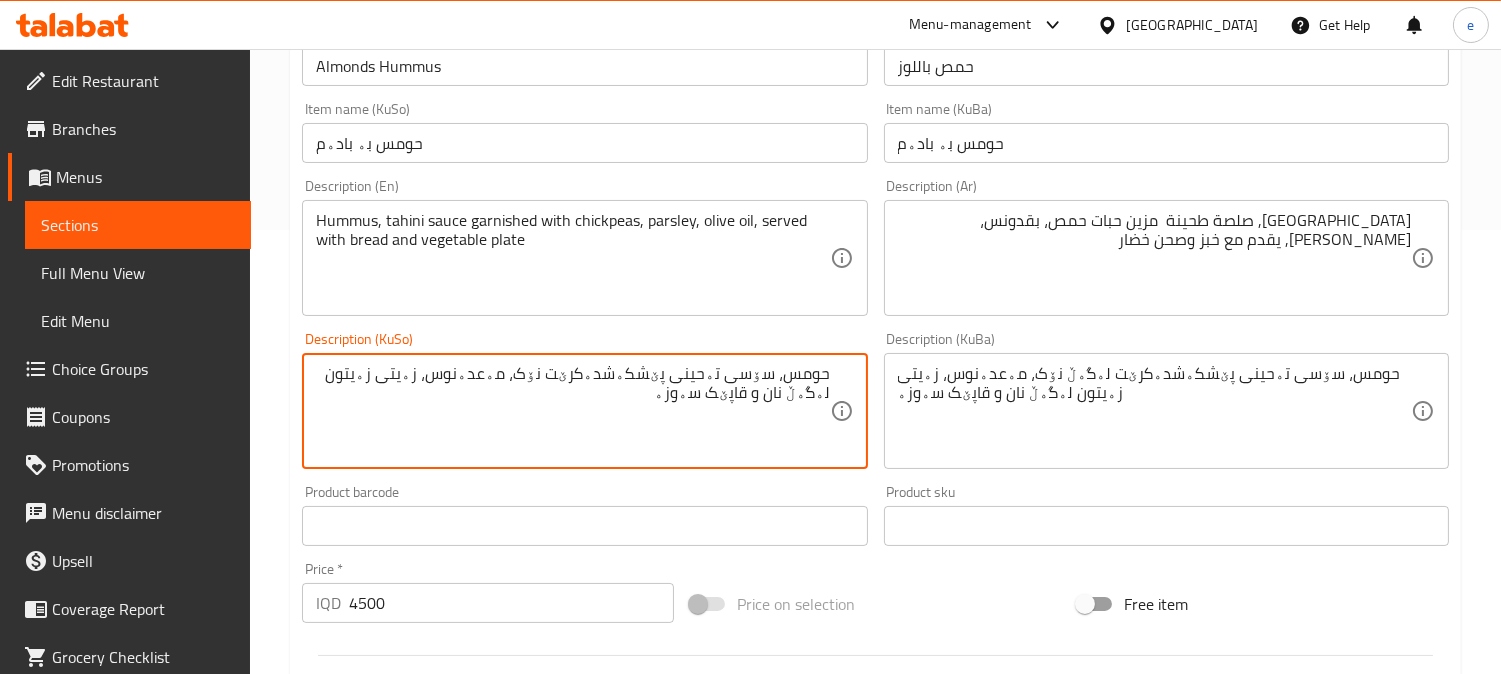 click on "حومس، سۆسی تەحینی پێشکەشدەکرێت نۆک، مەعدەنوس، زەیتی زەیتون لەگەڵ نان و قاپێک سەوزە" at bounding box center (572, 411) 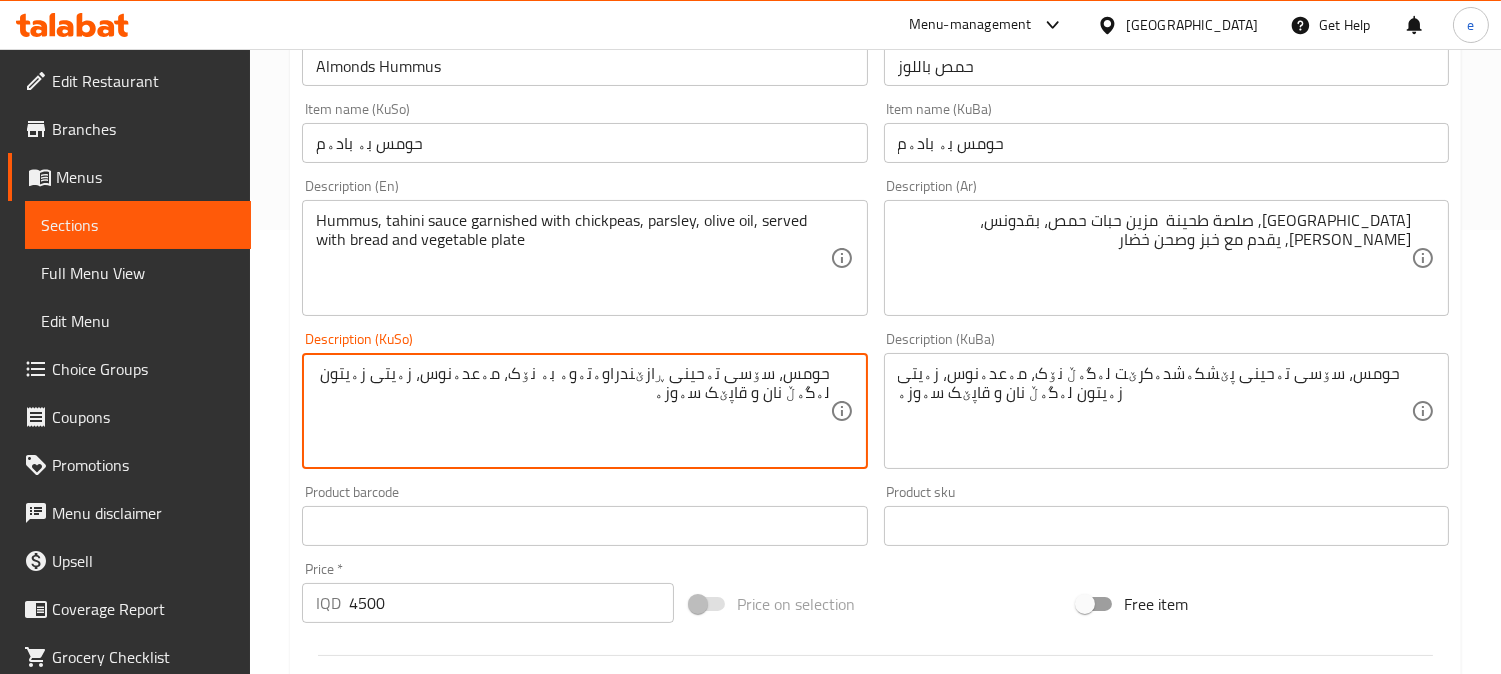click on "حومس، سۆسی تەحینی ڕازێندراوەتەوە بە نۆک، مەعدەنوس، زەیتی زەیتون لەگەڵ نان و قاپێک سەوزە" at bounding box center (572, 411) 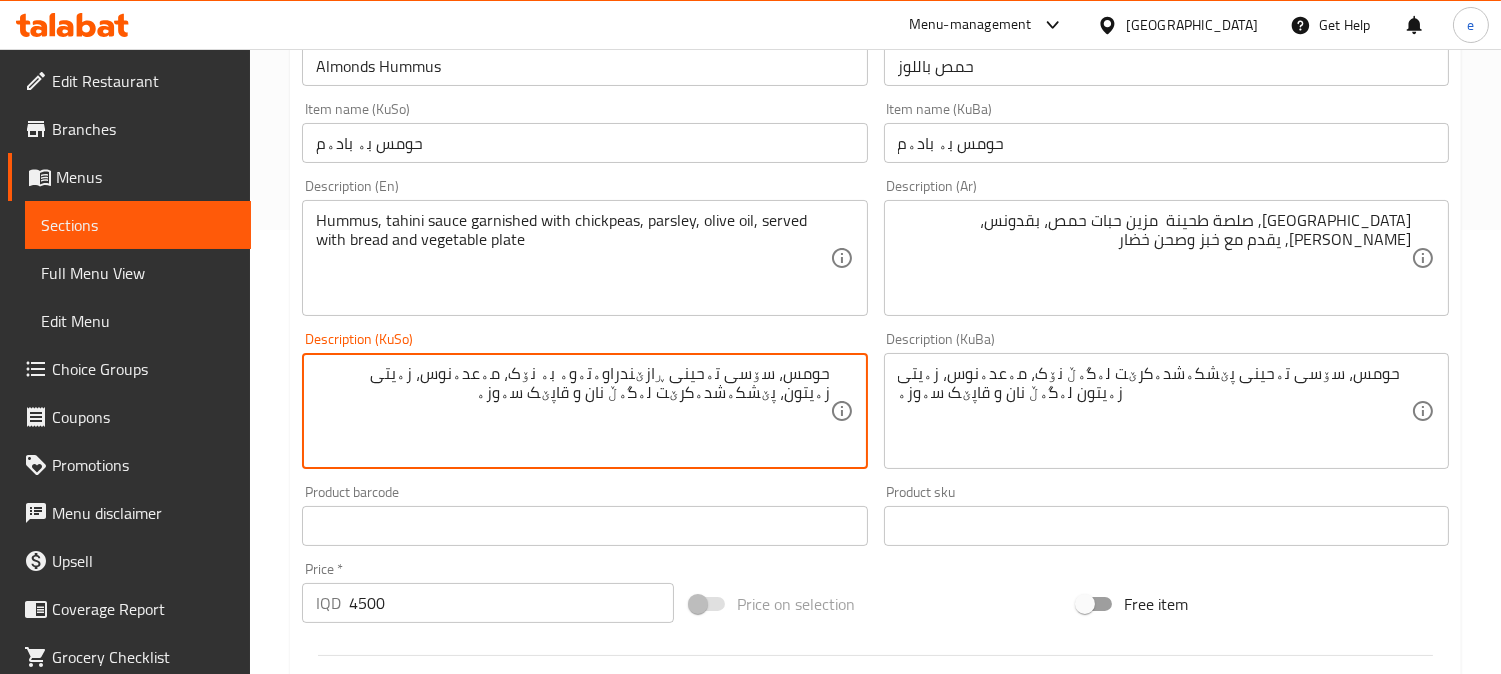 click on "حومس، سۆسی تەحینی ڕازێندراوەتەوە بە نۆک، مەعدەنوس، زەیتی زەیتون، پێشکەشدەکرێت لەگەڵ نان و قاپێک سەوزە" at bounding box center [572, 411] 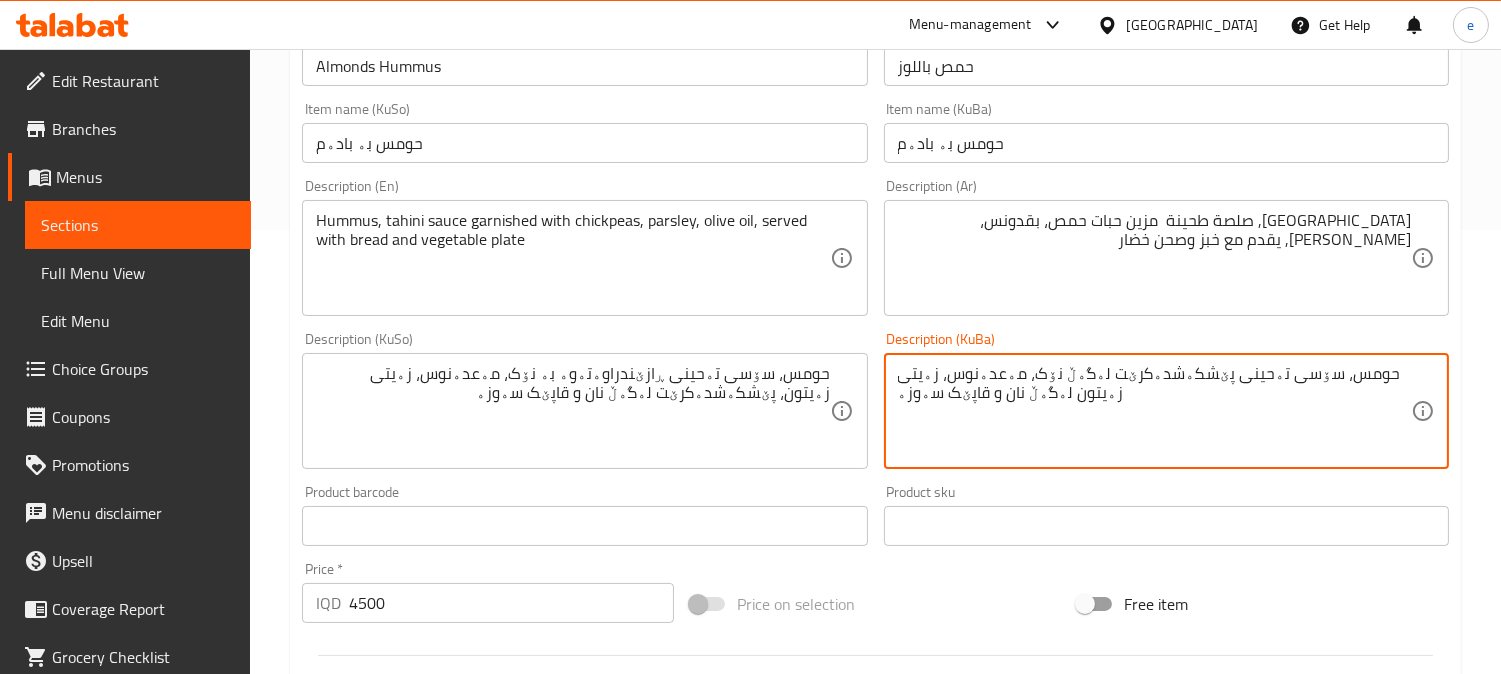 click on "حومس، سۆسی تەحینی پێشکەشدەکرێت لەگەڵ نۆک، مەعدەنوس، زەیتی زەیتون لەگەڵ نان و قاپێک سەوزە" at bounding box center (1154, 411) 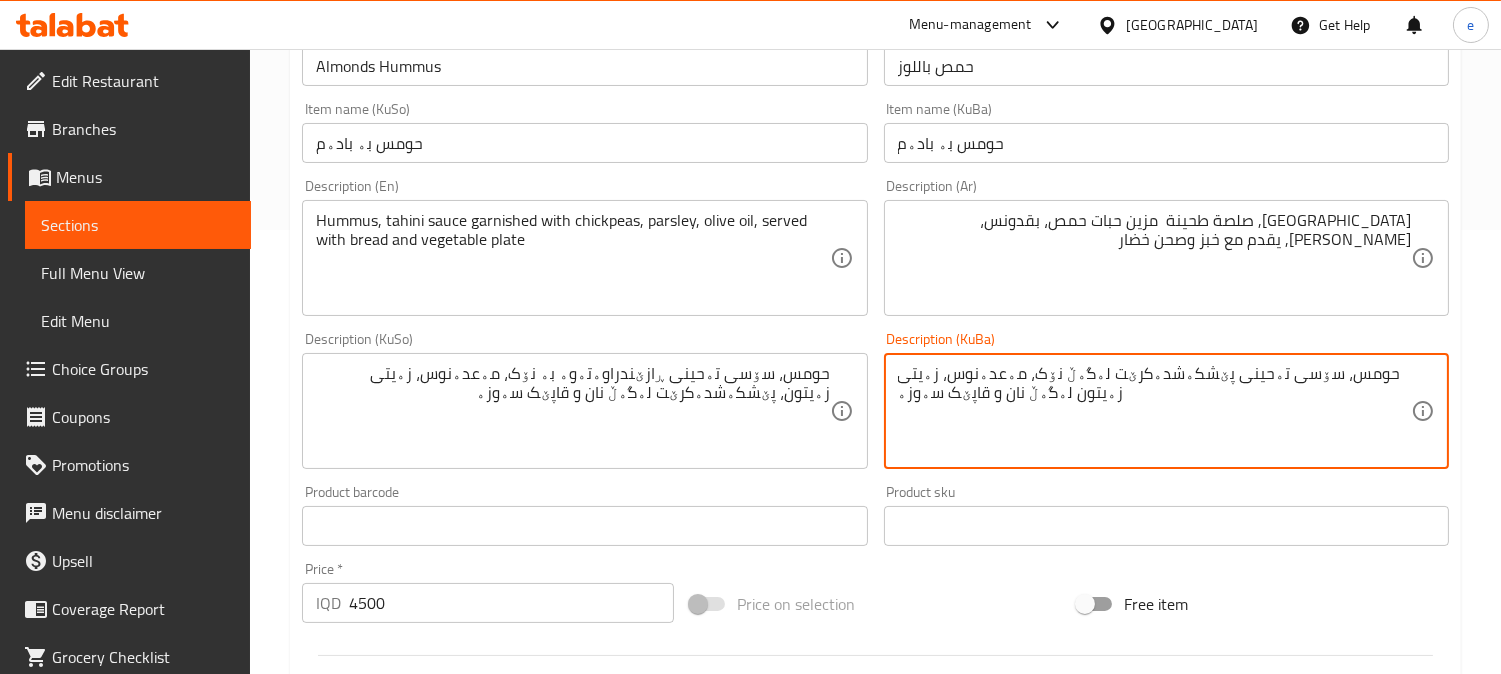 paste on "ڕازێندراوەتەوە بە نۆک، مەعدەنوس، زەیتی زەیتون، پێشکەشدەکرێت" 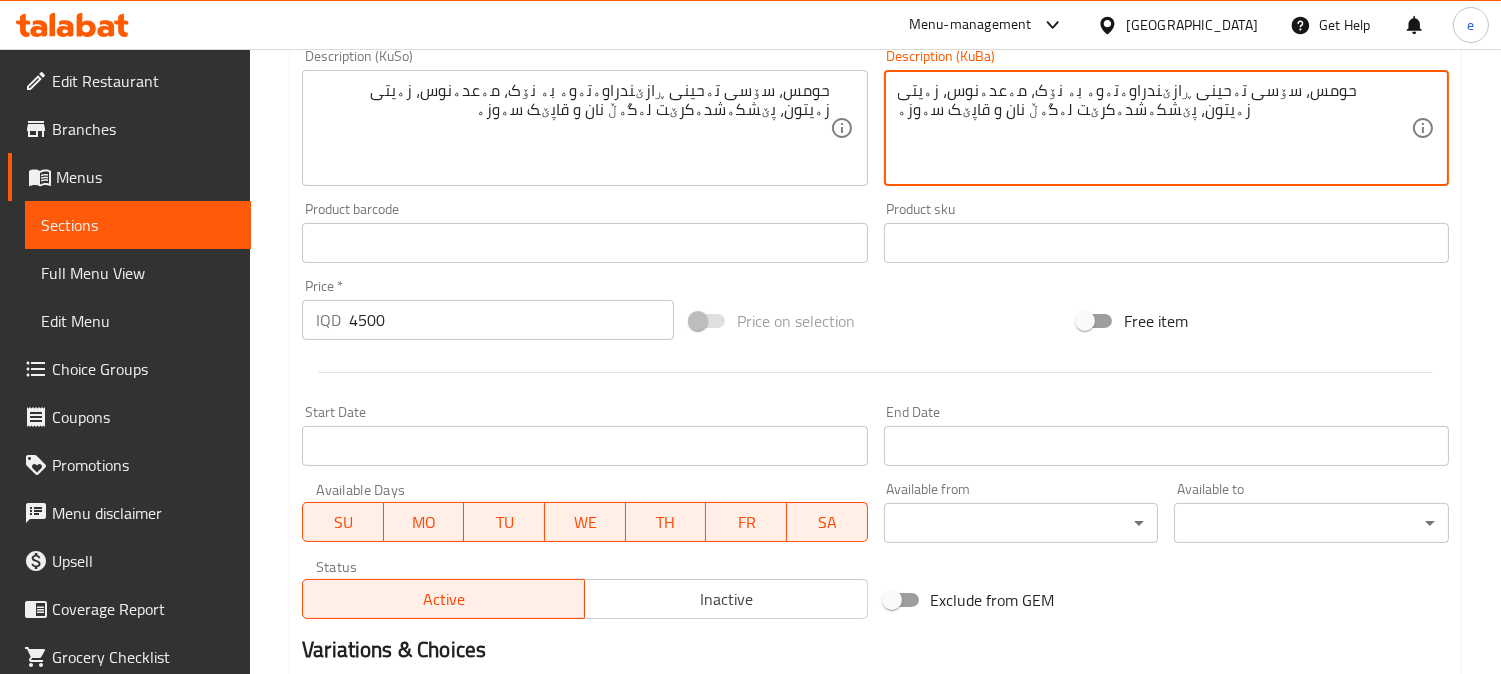 scroll, scrollTop: 965, scrollLeft: 0, axis: vertical 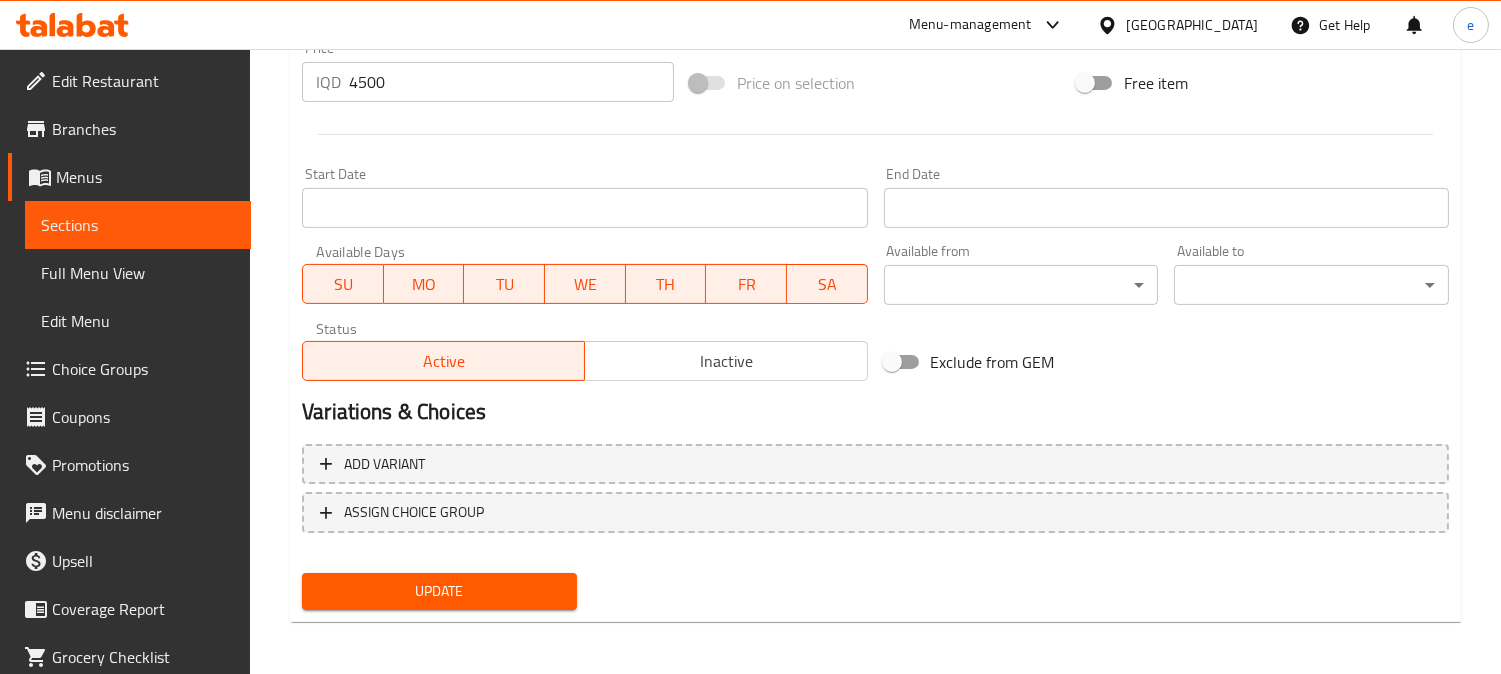 type on "حومس، سۆسی تەحینی ڕازێندراوەتەوە بە نۆک، مەعدەنوس، زەیتی زەیتون، پێشکەشدەکرێت لەگەڵ نان و قاپێک سەوزە" 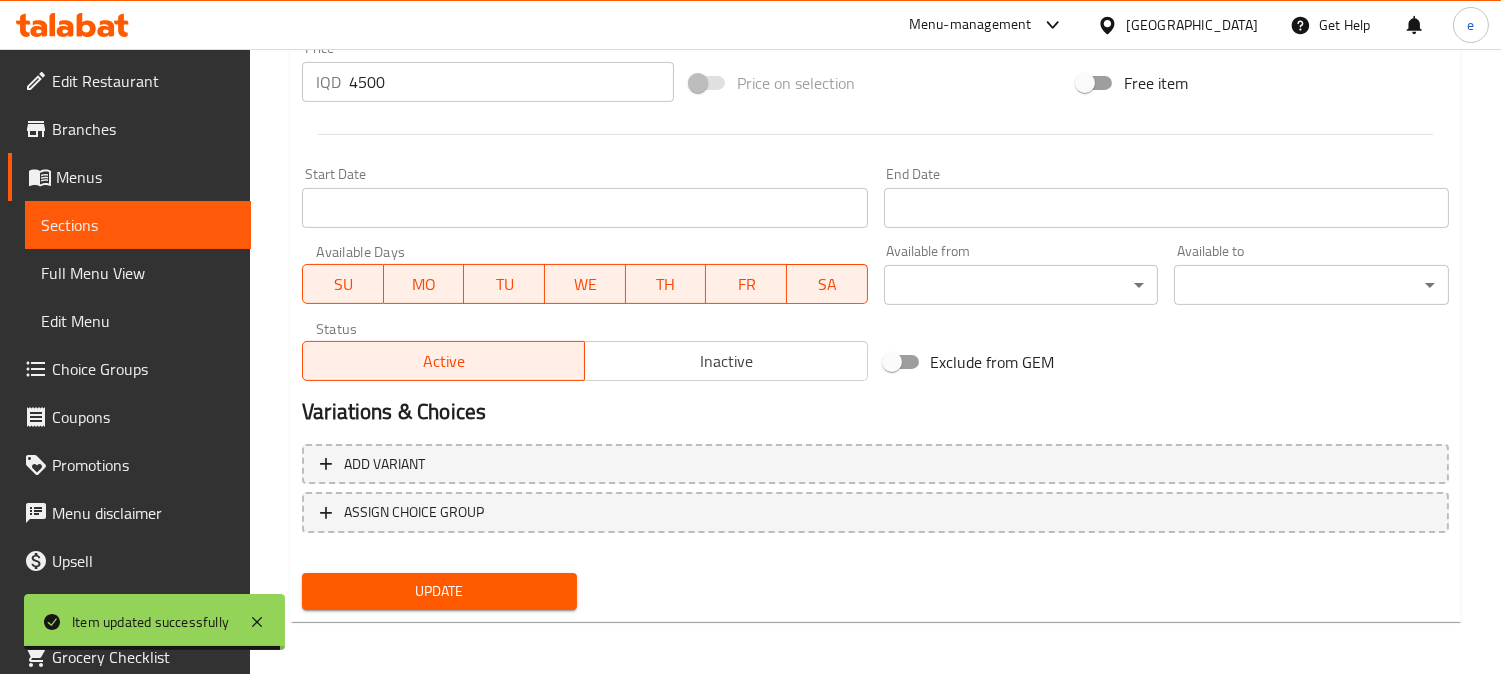 click on "Sections" at bounding box center (138, 225) 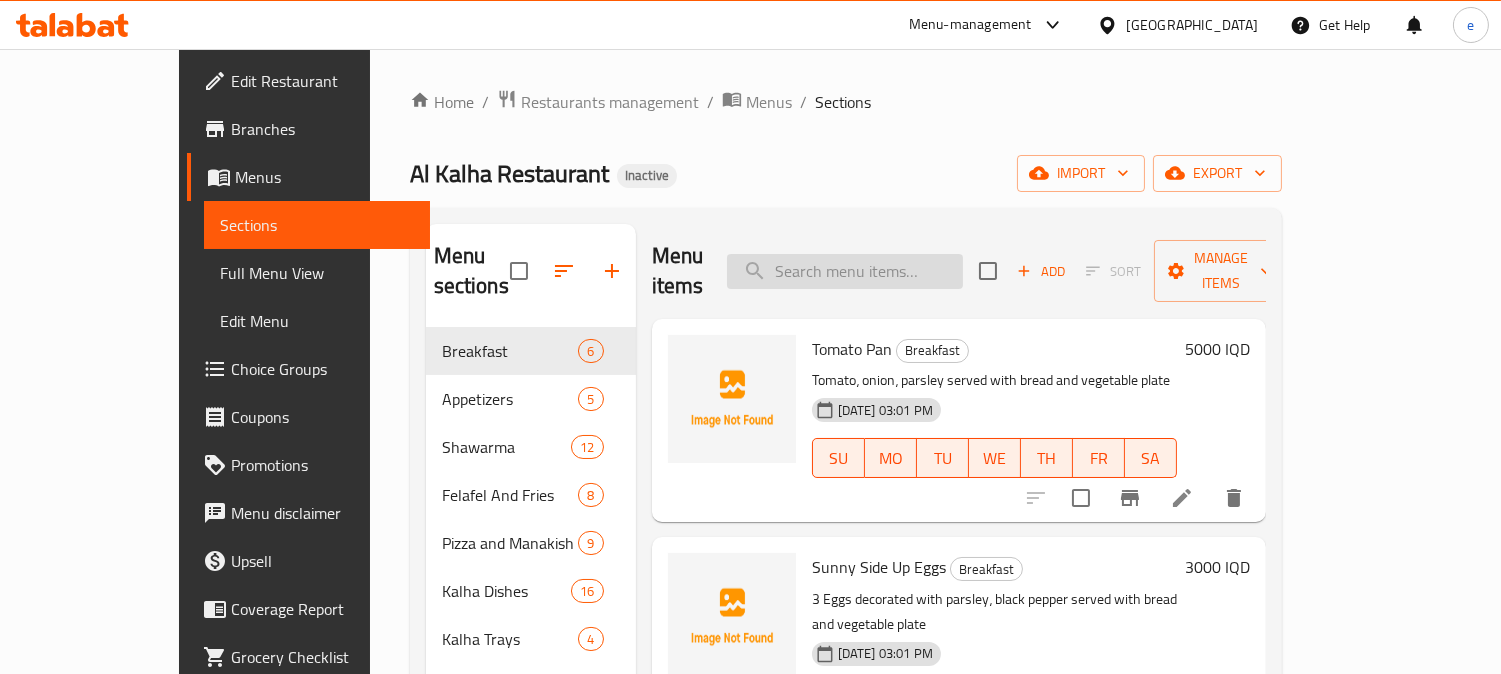 click at bounding box center (845, 271) 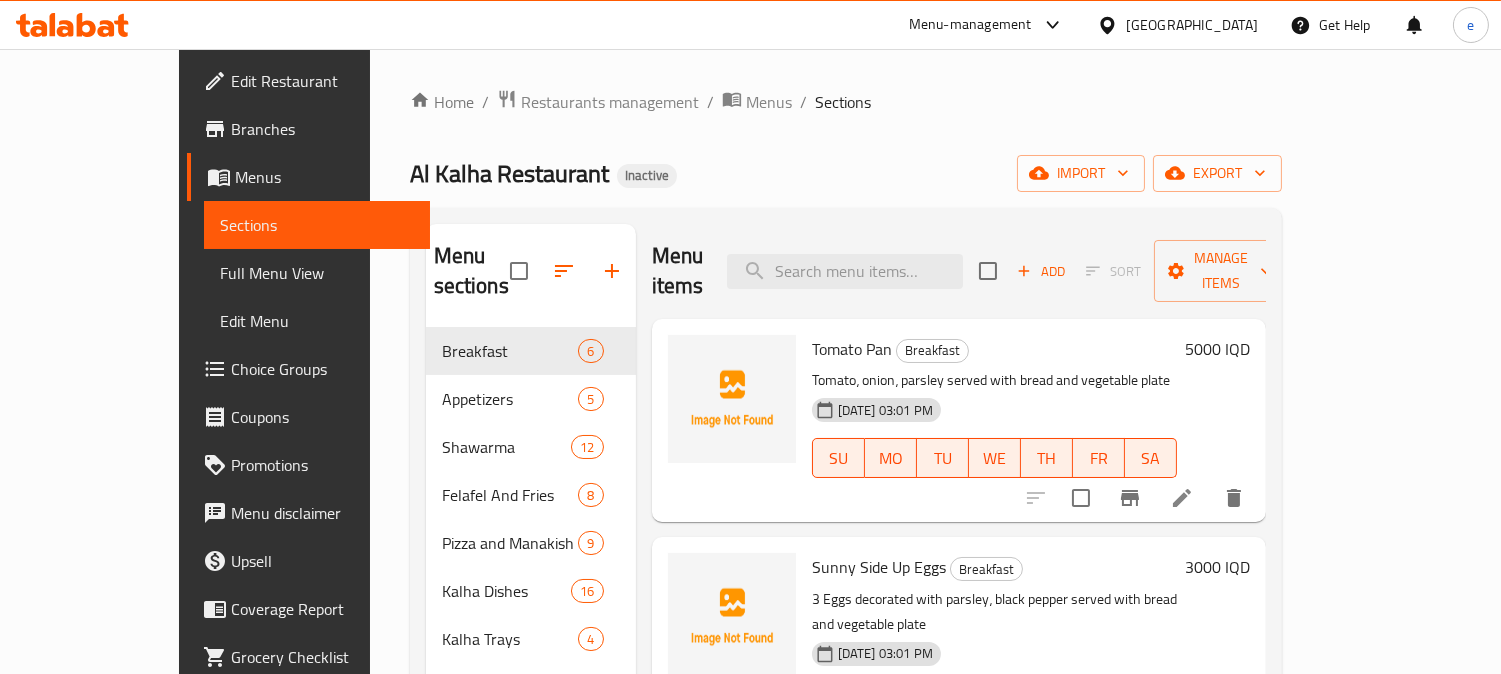 paste on "Kalha Salad" 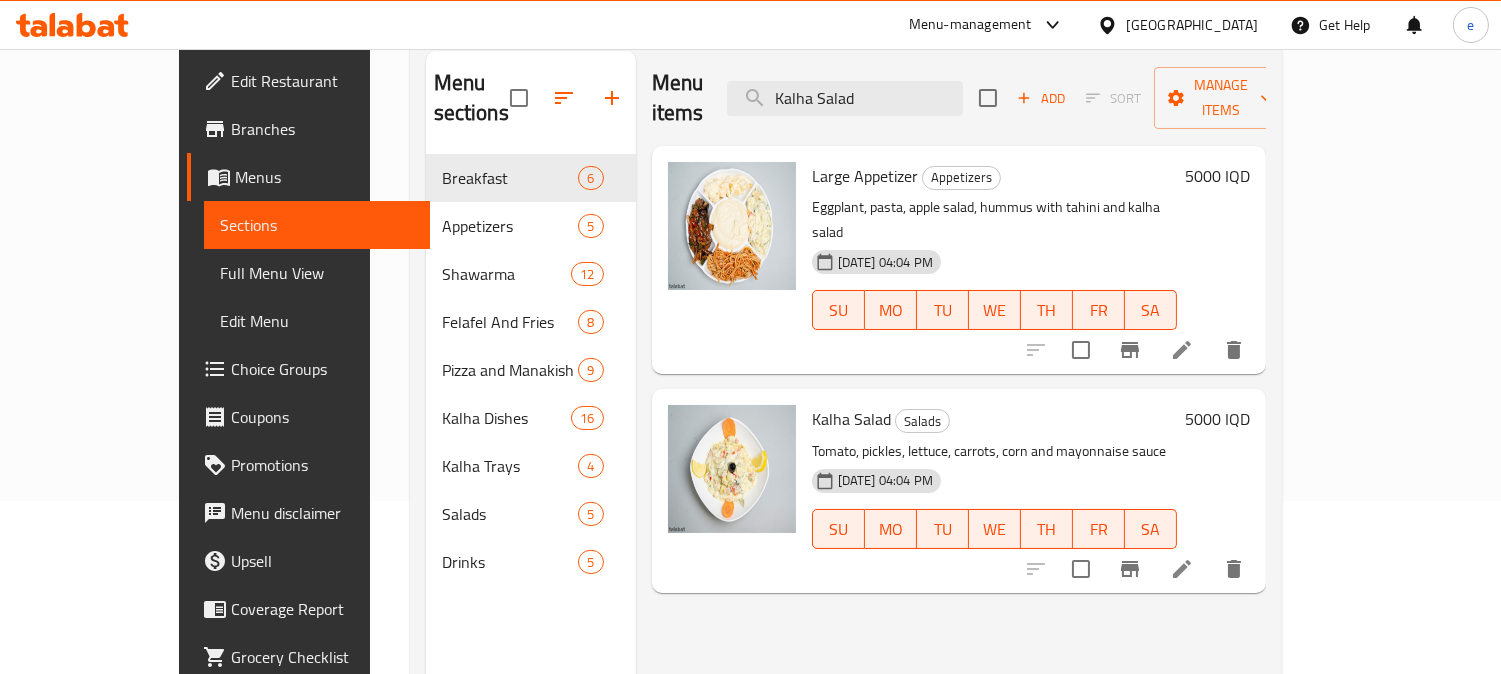 scroll, scrollTop: 222, scrollLeft: 0, axis: vertical 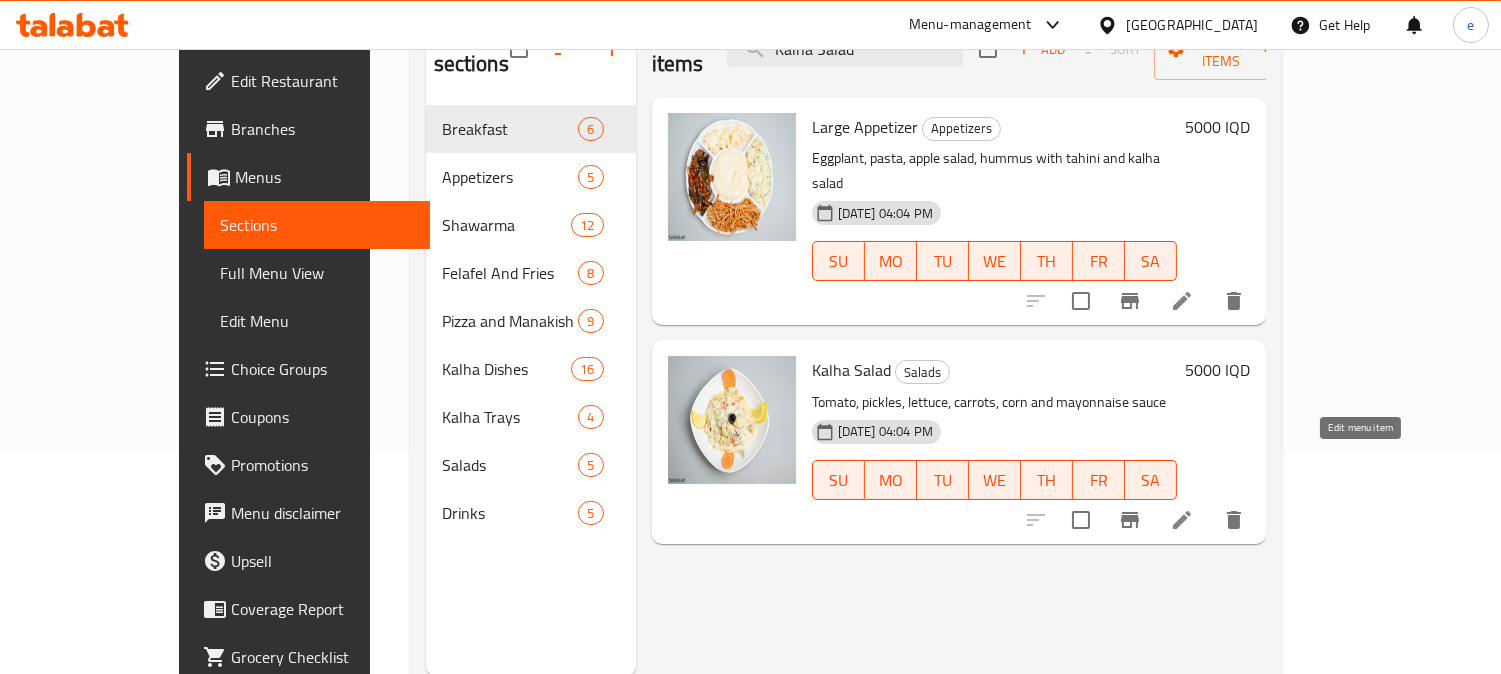 type on "Kalha Salad" 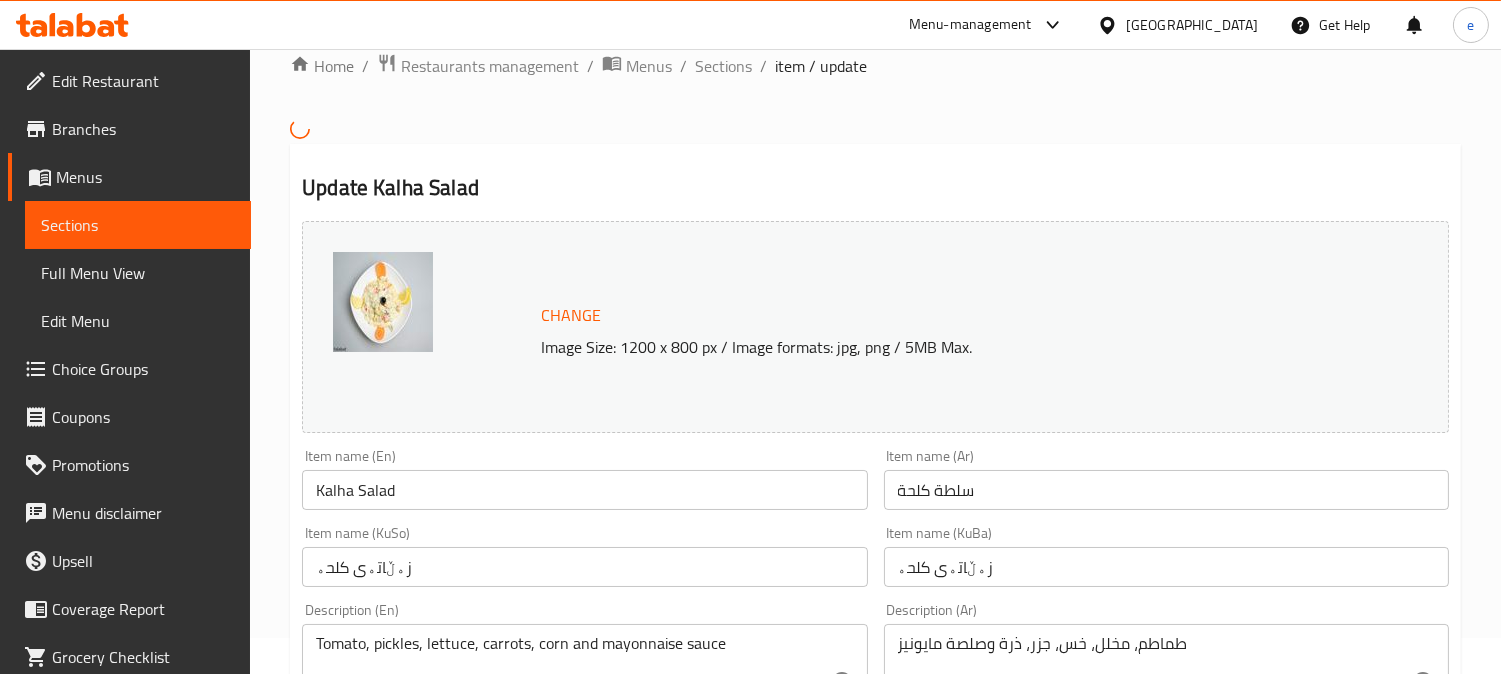 scroll, scrollTop: 444, scrollLeft: 0, axis: vertical 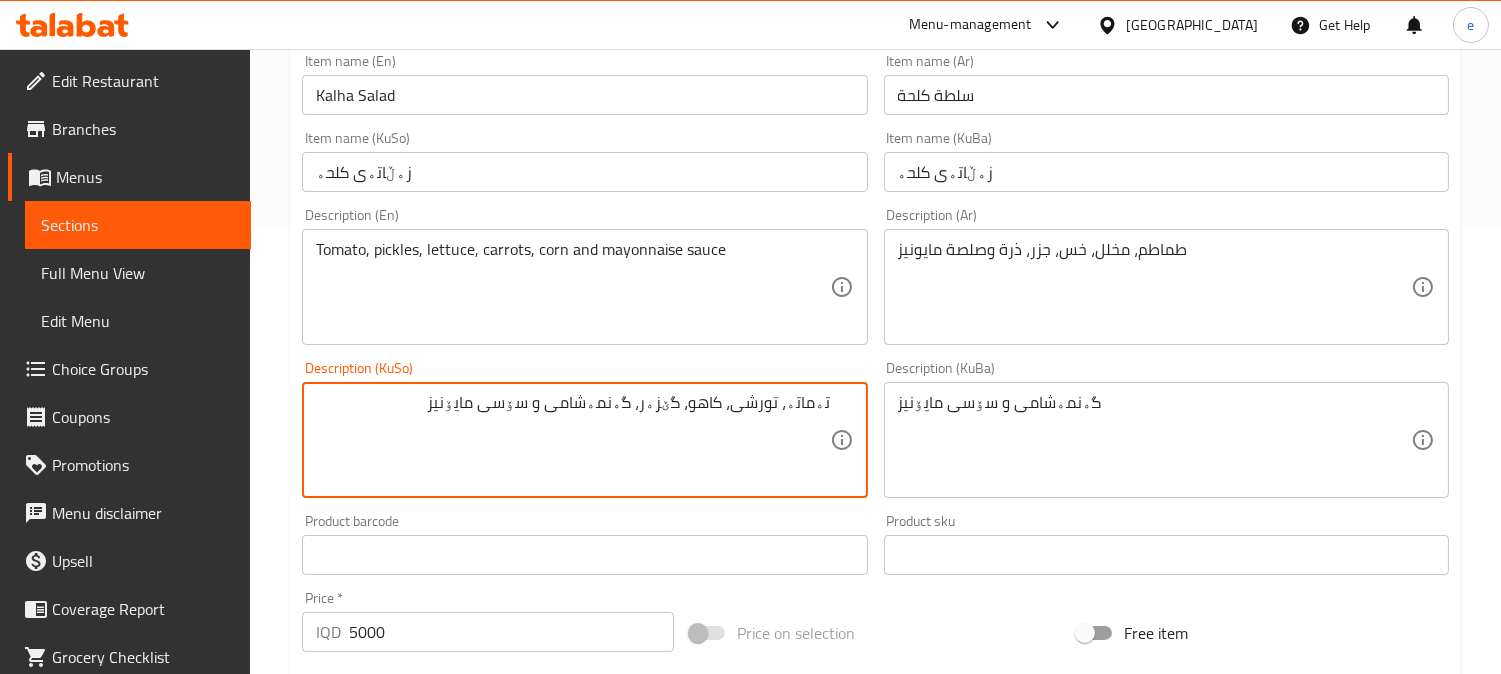 click on "تەماتە، تورشی، کاهو، گێزەر، گەنمەشامی و سۆسی مایۆنیز" at bounding box center [572, 440] 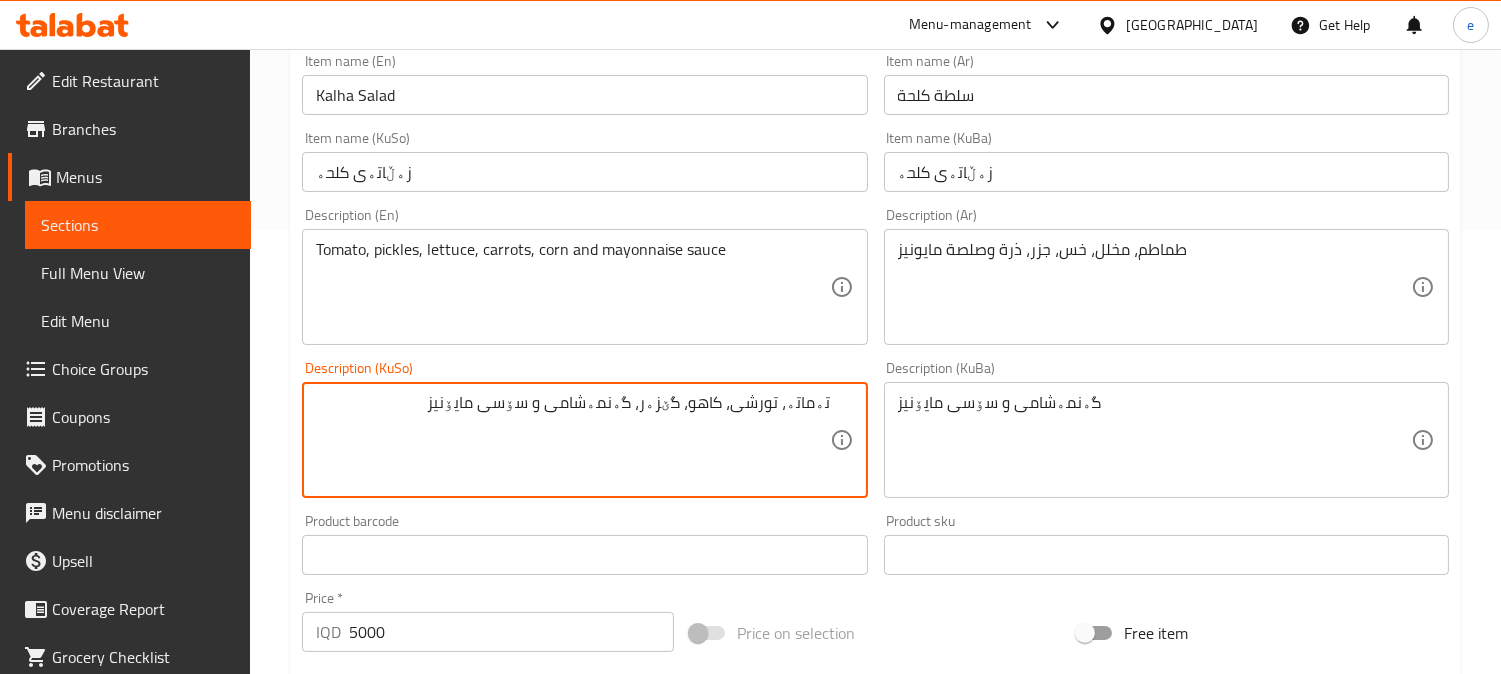 type on "تەماتە، تورشی، کاهو، گێزەر، گەنمەشامی و سۆسی مایۆنیز" 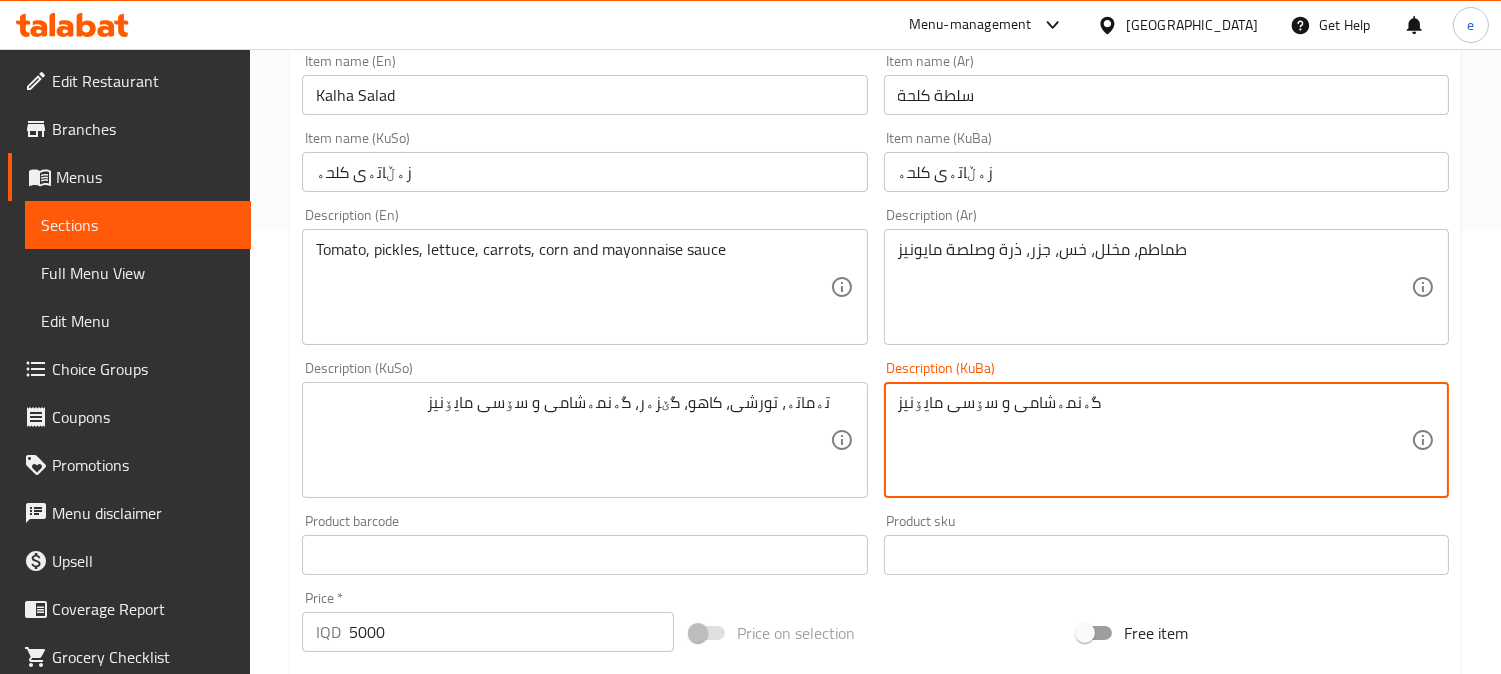 click on "گەنمەشامی و سۆسی مایۆنیز" at bounding box center [1154, 440] 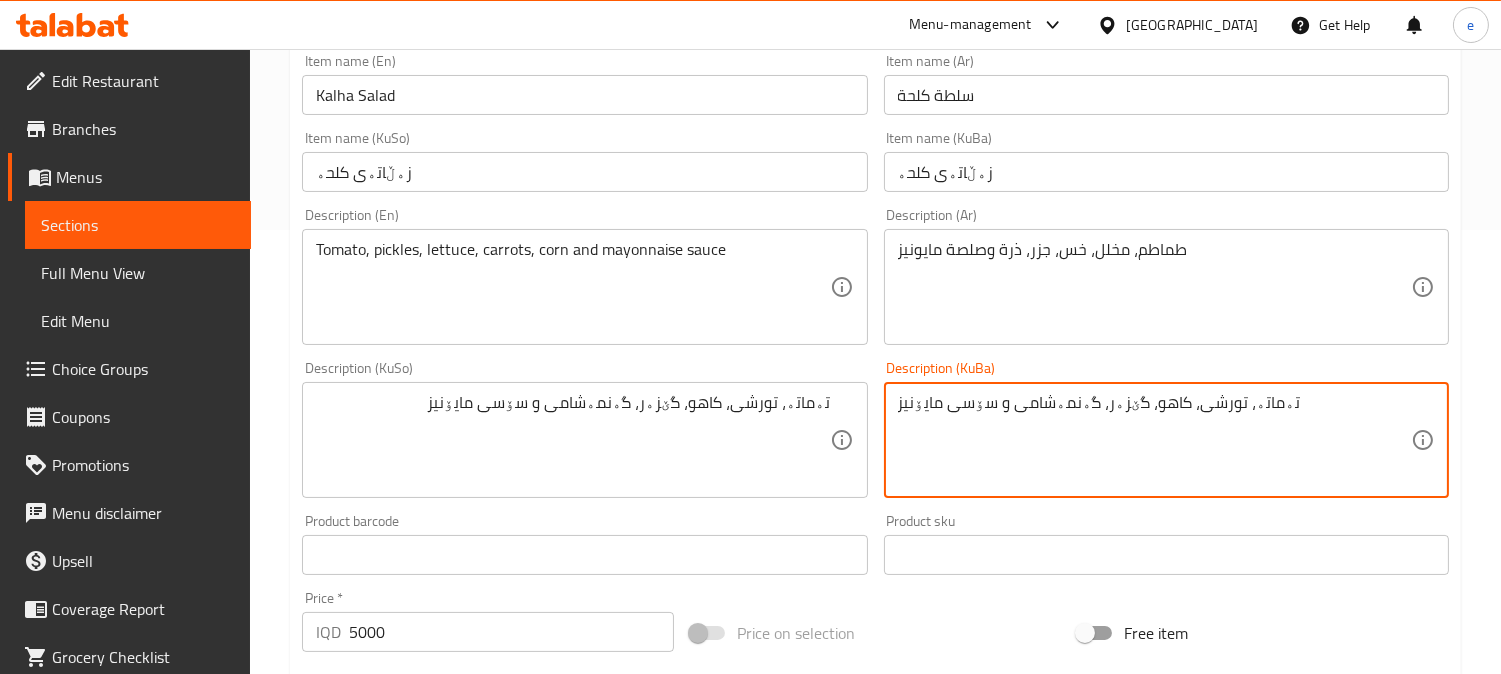 scroll, scrollTop: 994, scrollLeft: 0, axis: vertical 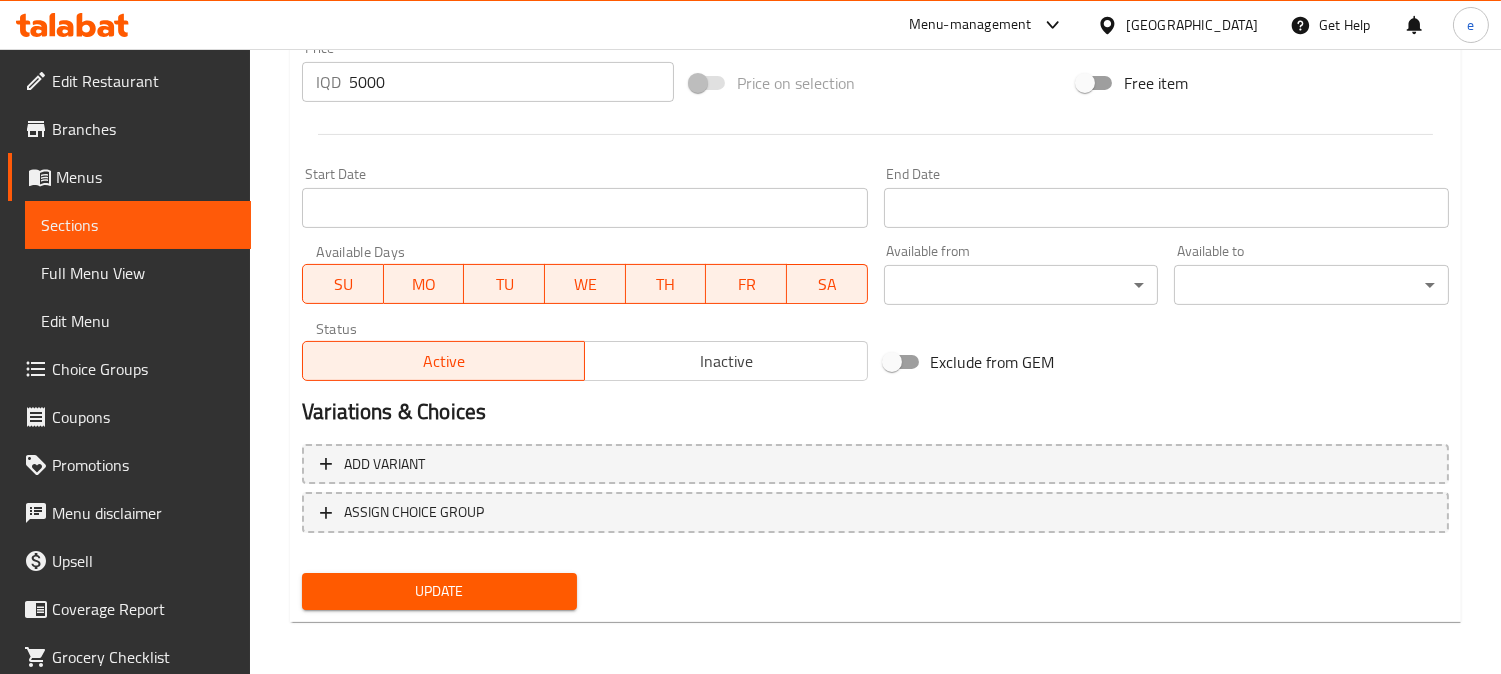 type on "تەماتە، تورشی، کاهو، گێزەر، گەنمەشامی و سۆسی مایۆنیز" 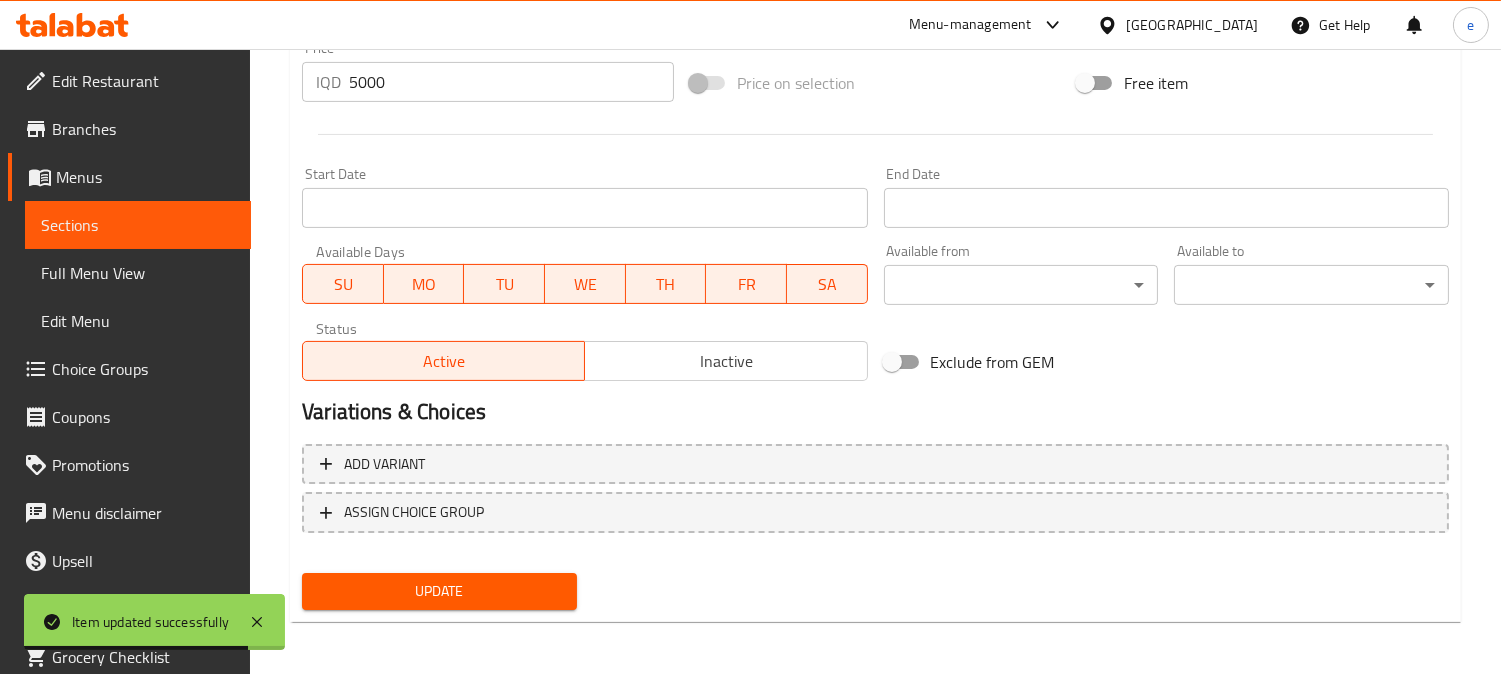 click on "Sections" at bounding box center [138, 225] 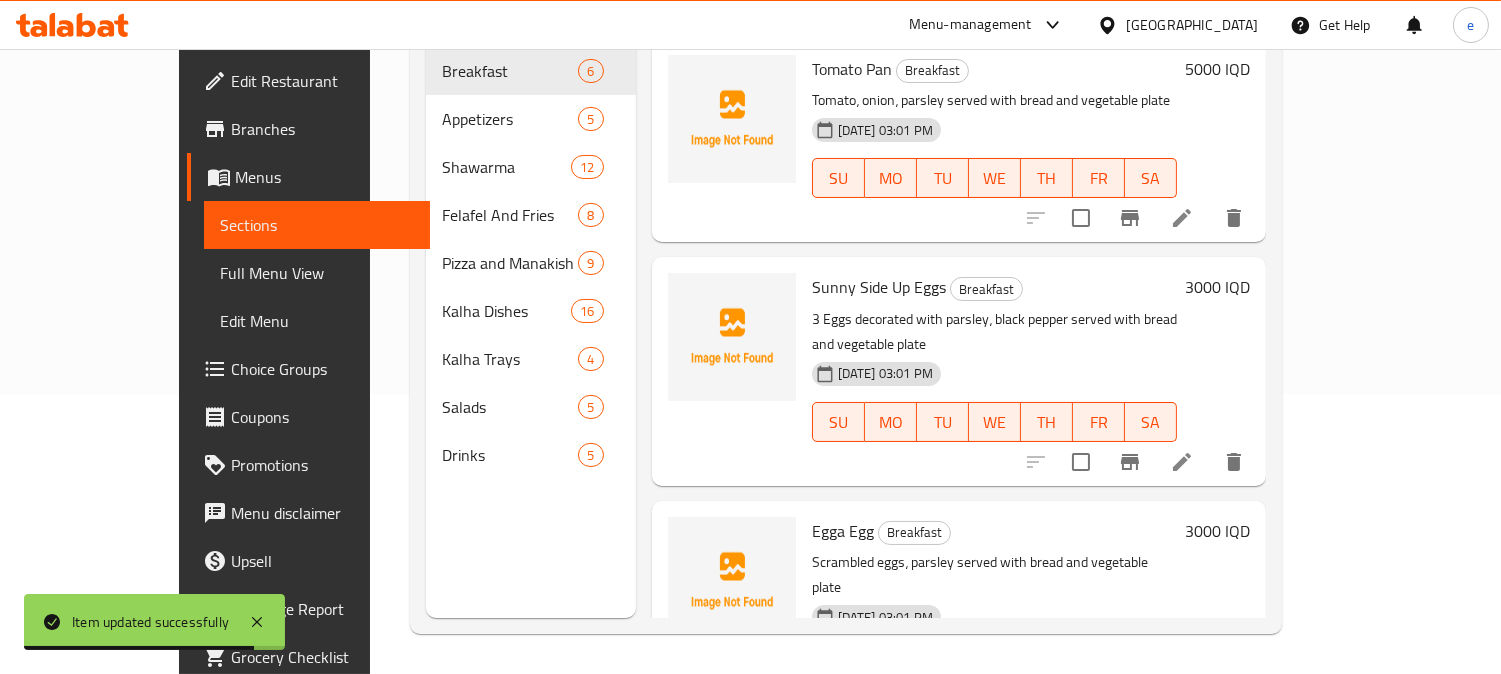 scroll, scrollTop: 280, scrollLeft: 0, axis: vertical 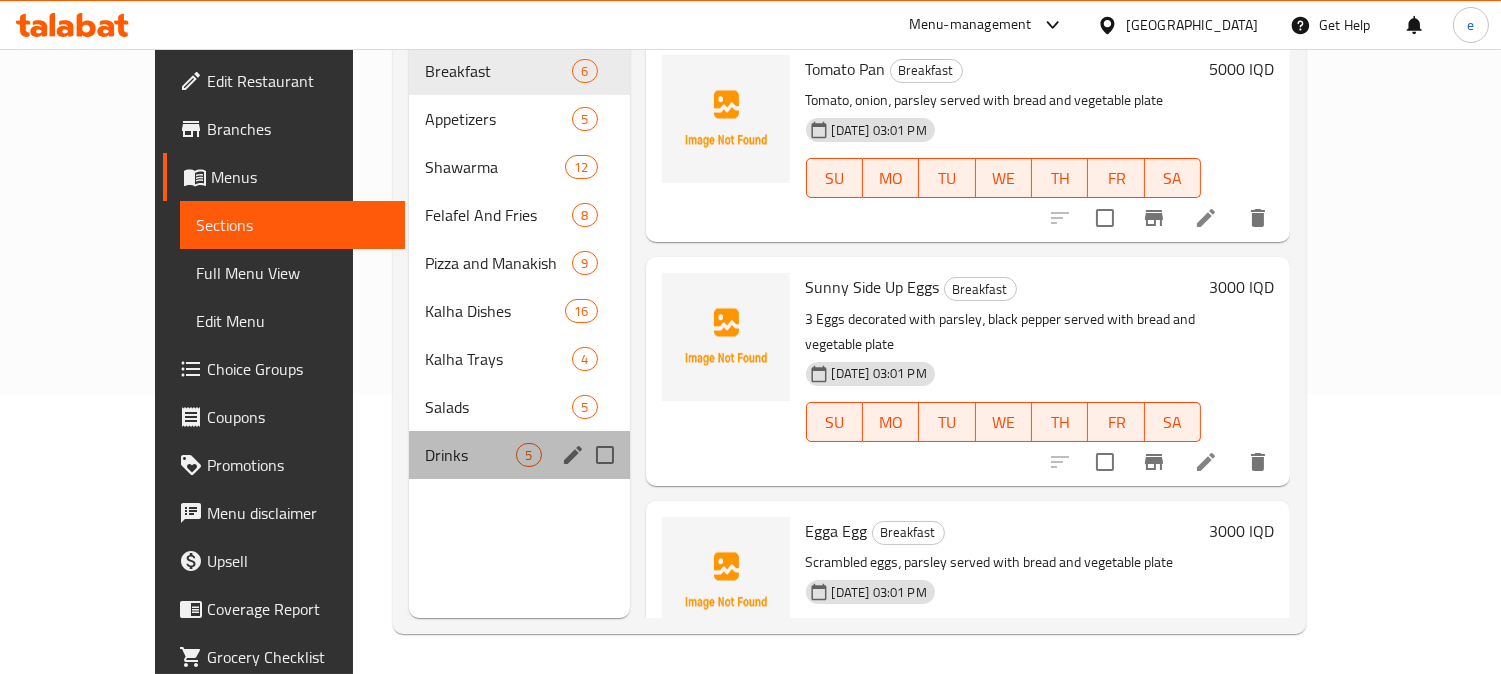 click on "Drinks 5" at bounding box center [519, 455] 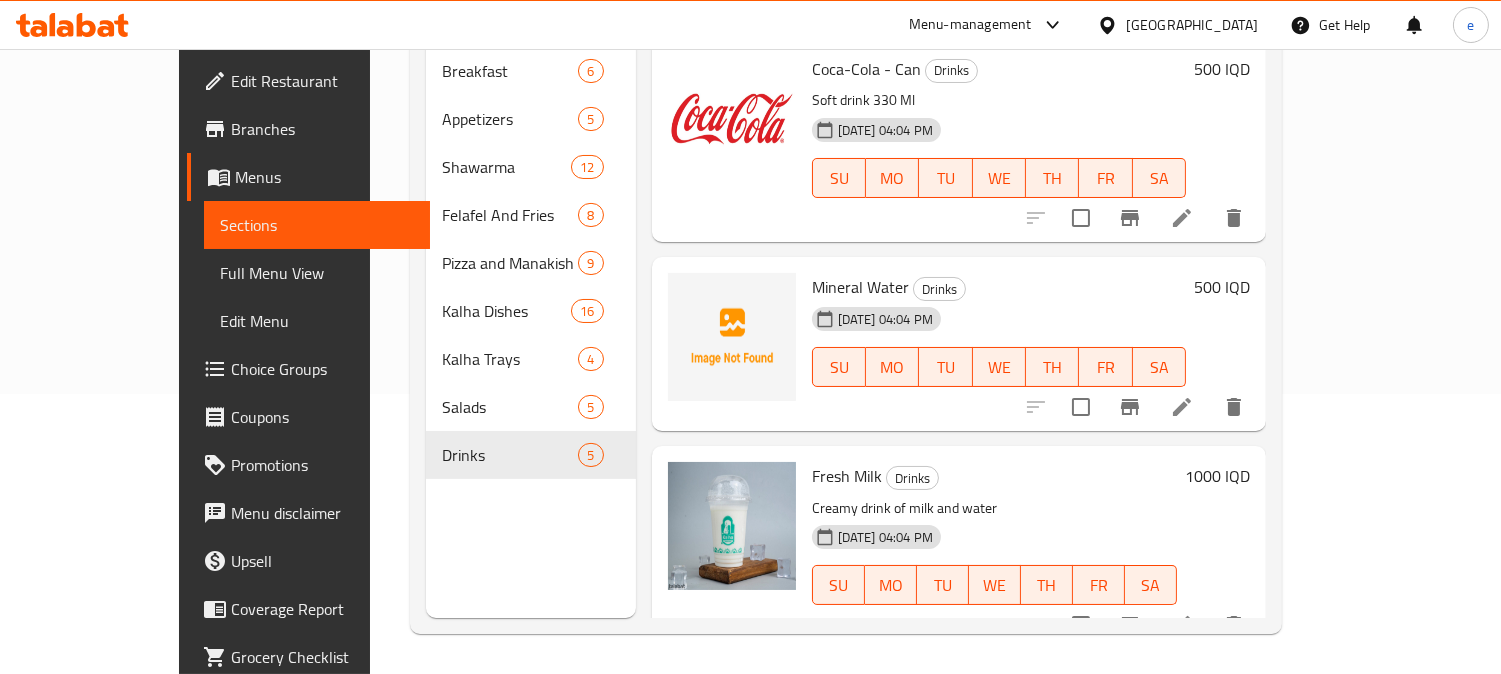 scroll, scrollTop: 0, scrollLeft: 0, axis: both 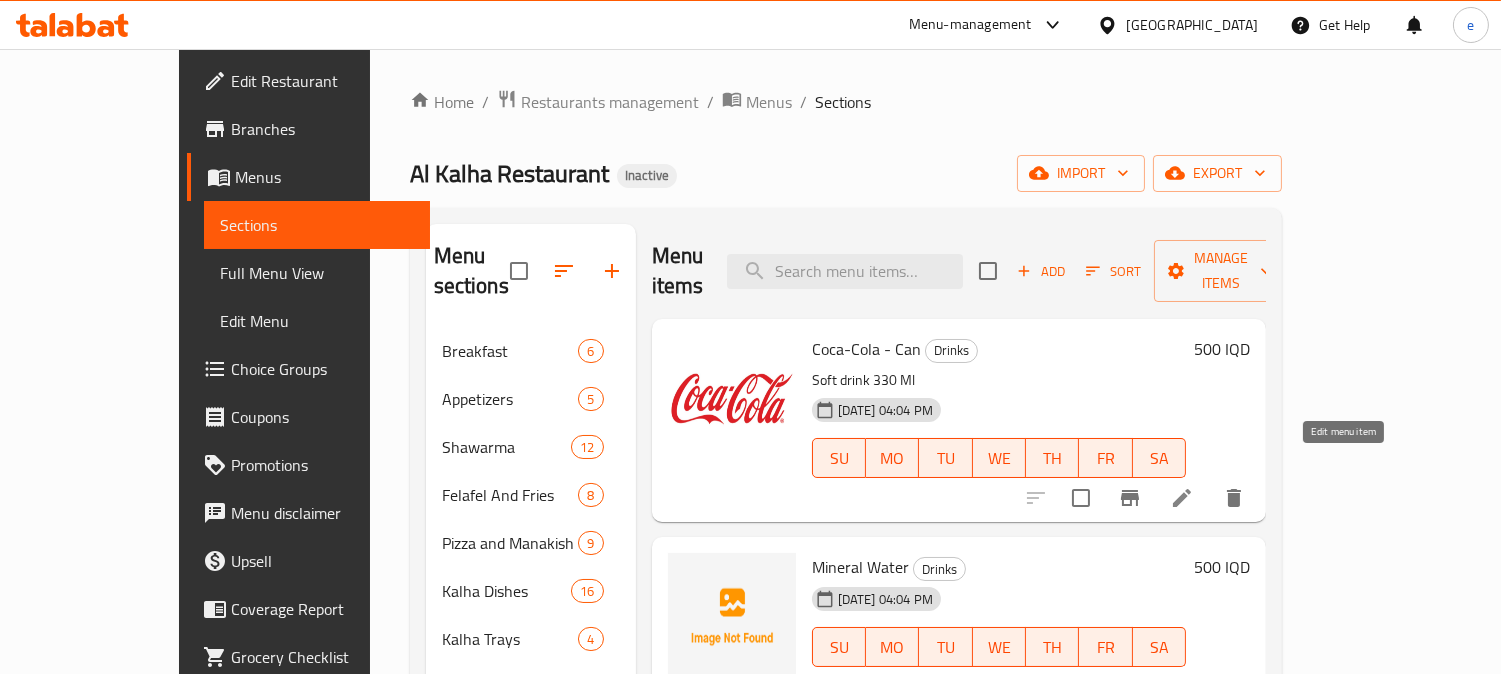 click 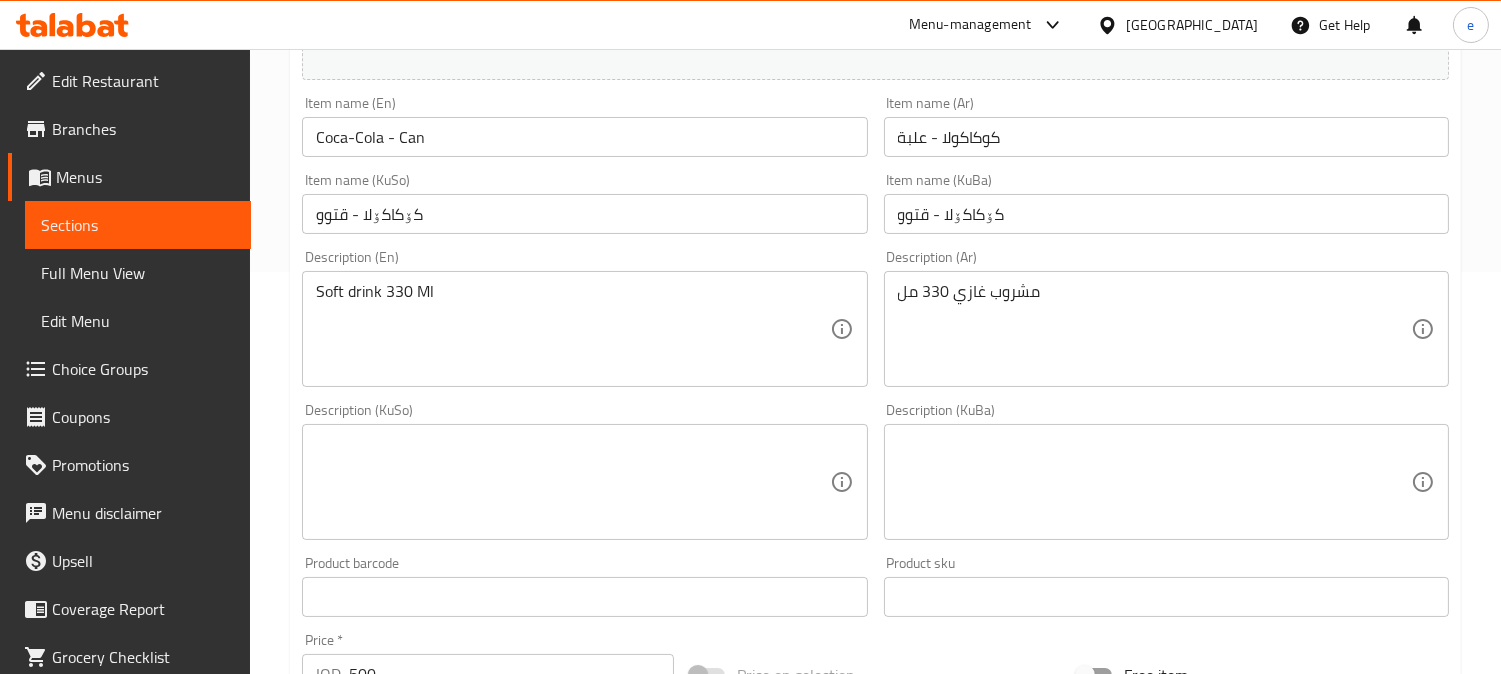 scroll, scrollTop: 444, scrollLeft: 0, axis: vertical 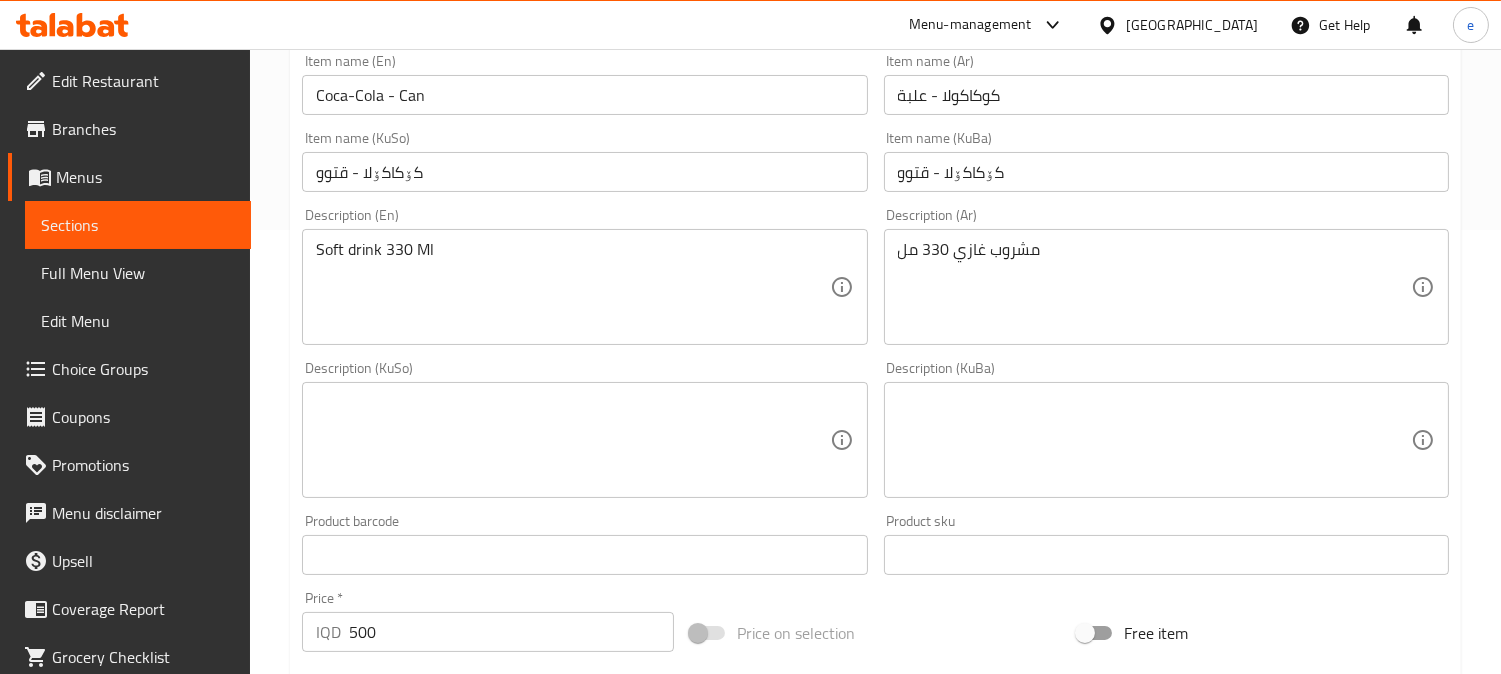 click at bounding box center [572, 440] 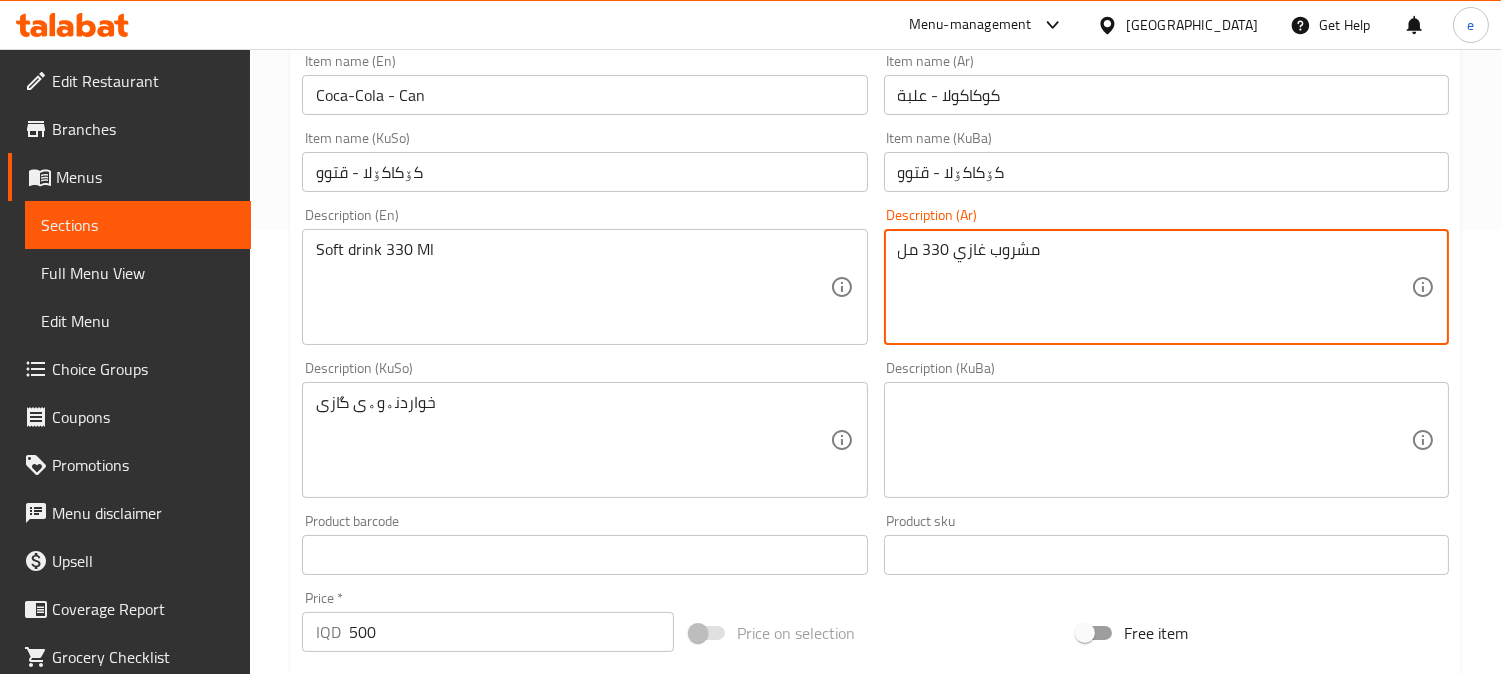 drag, startPoint x: 945, startPoint y: 246, endPoint x: 906, endPoint y: 250, distance: 39.20459 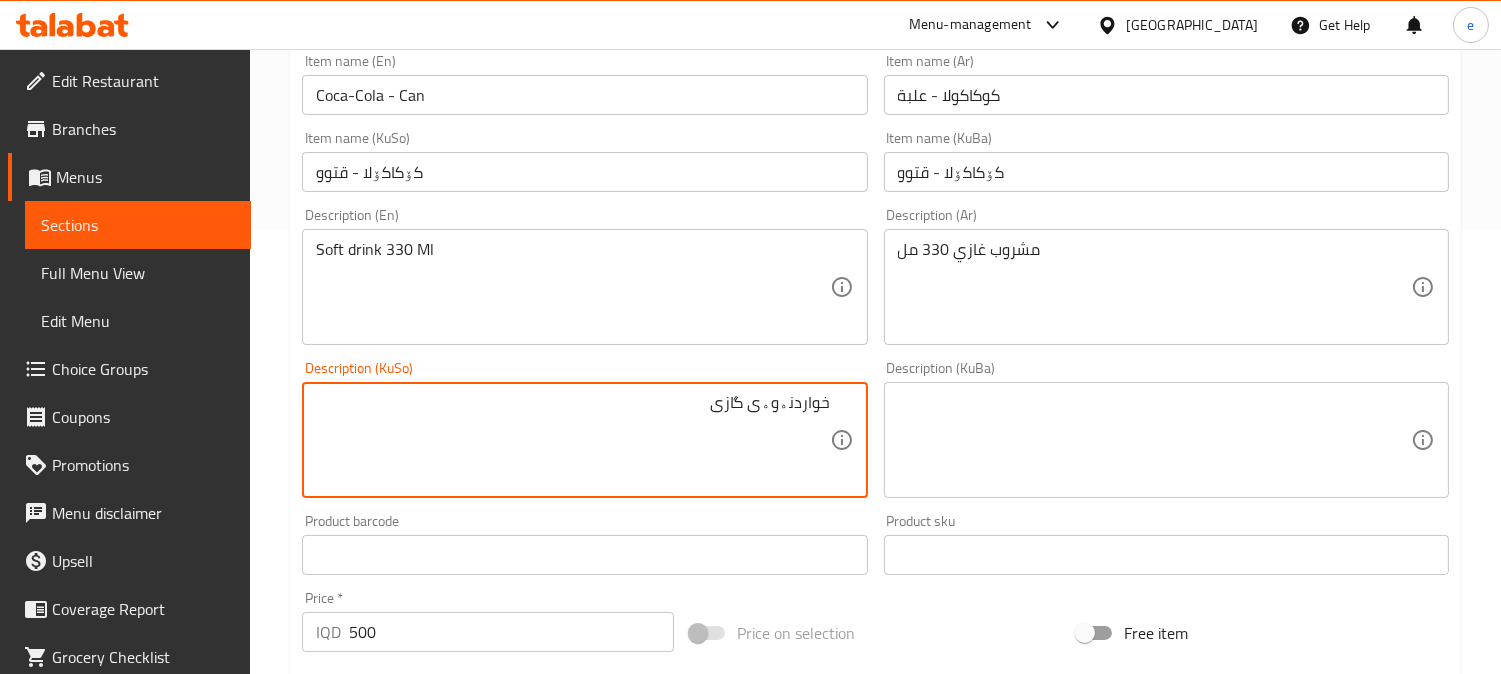 paste on "330" 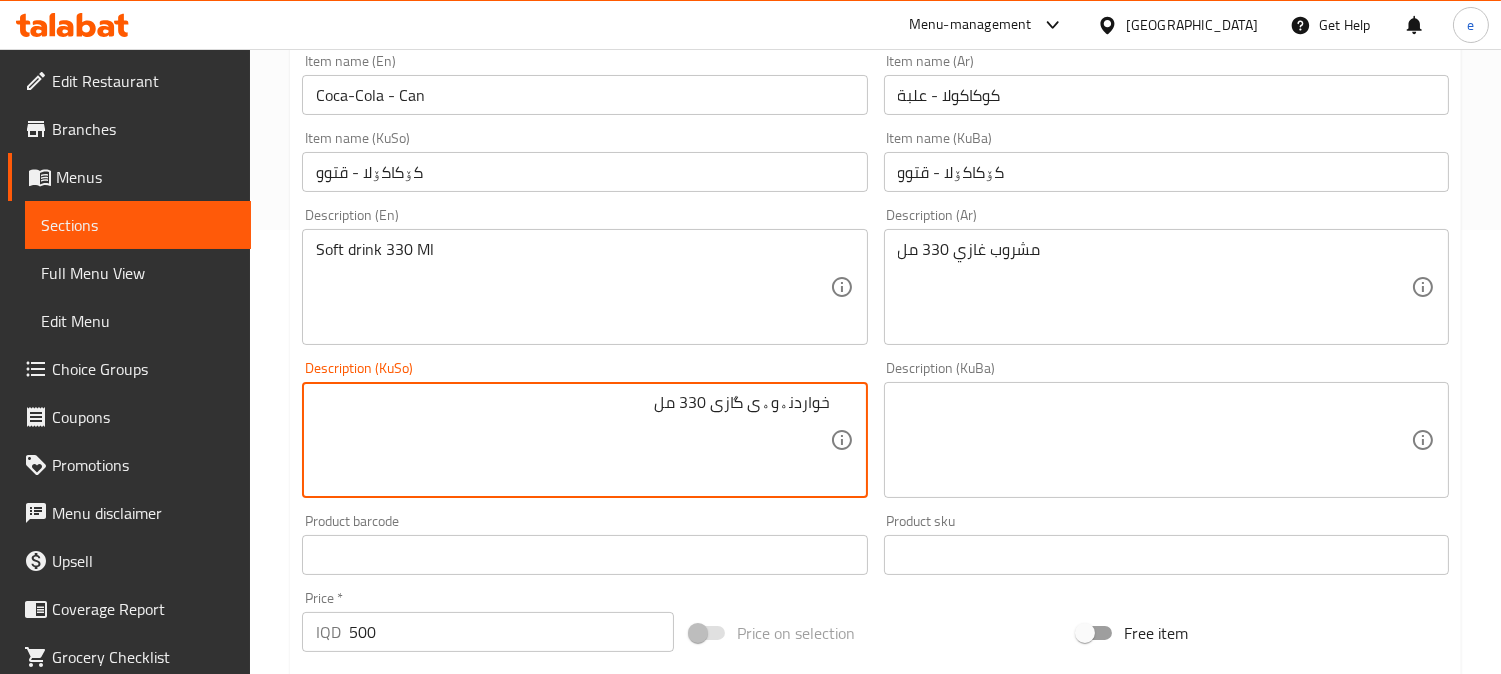 click on "خواردنەوەی گازی 330 مل" at bounding box center (572, 440) 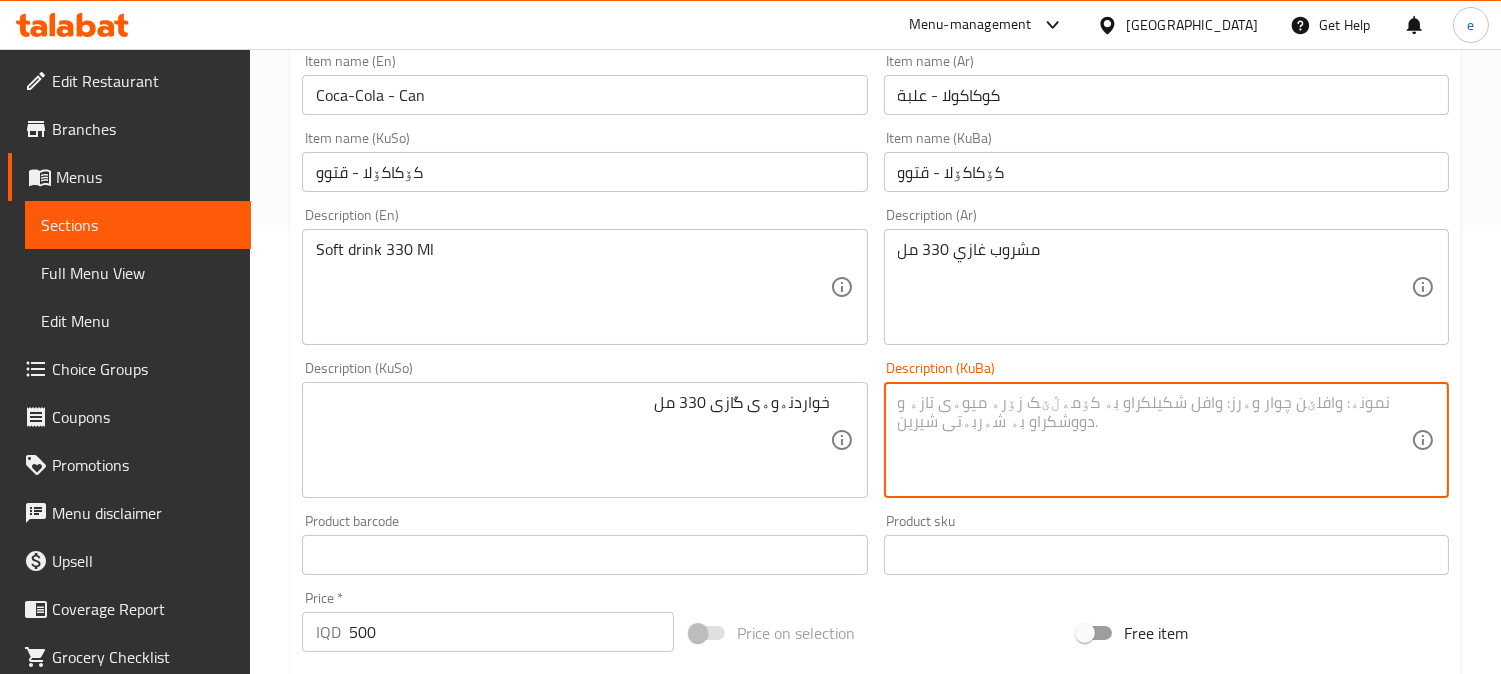 click at bounding box center [1154, 440] 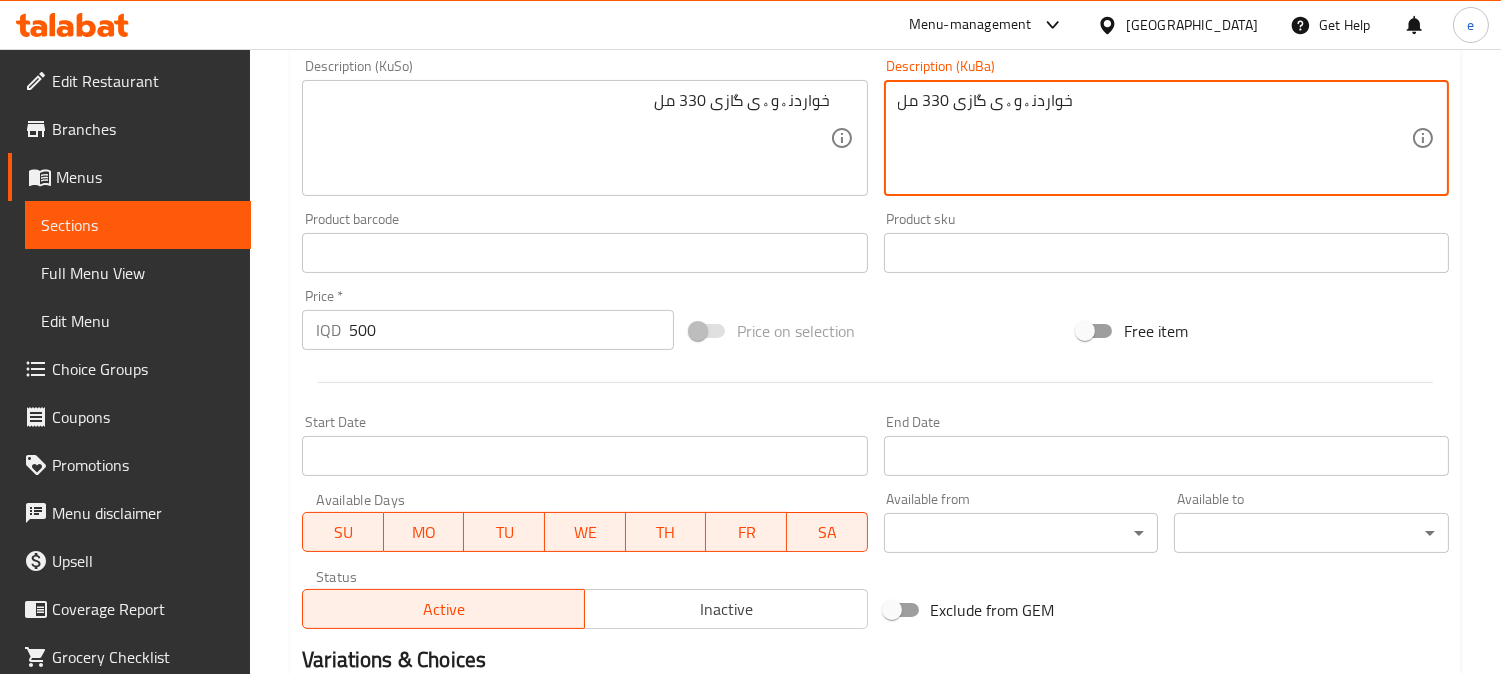 scroll, scrollTop: 994, scrollLeft: 0, axis: vertical 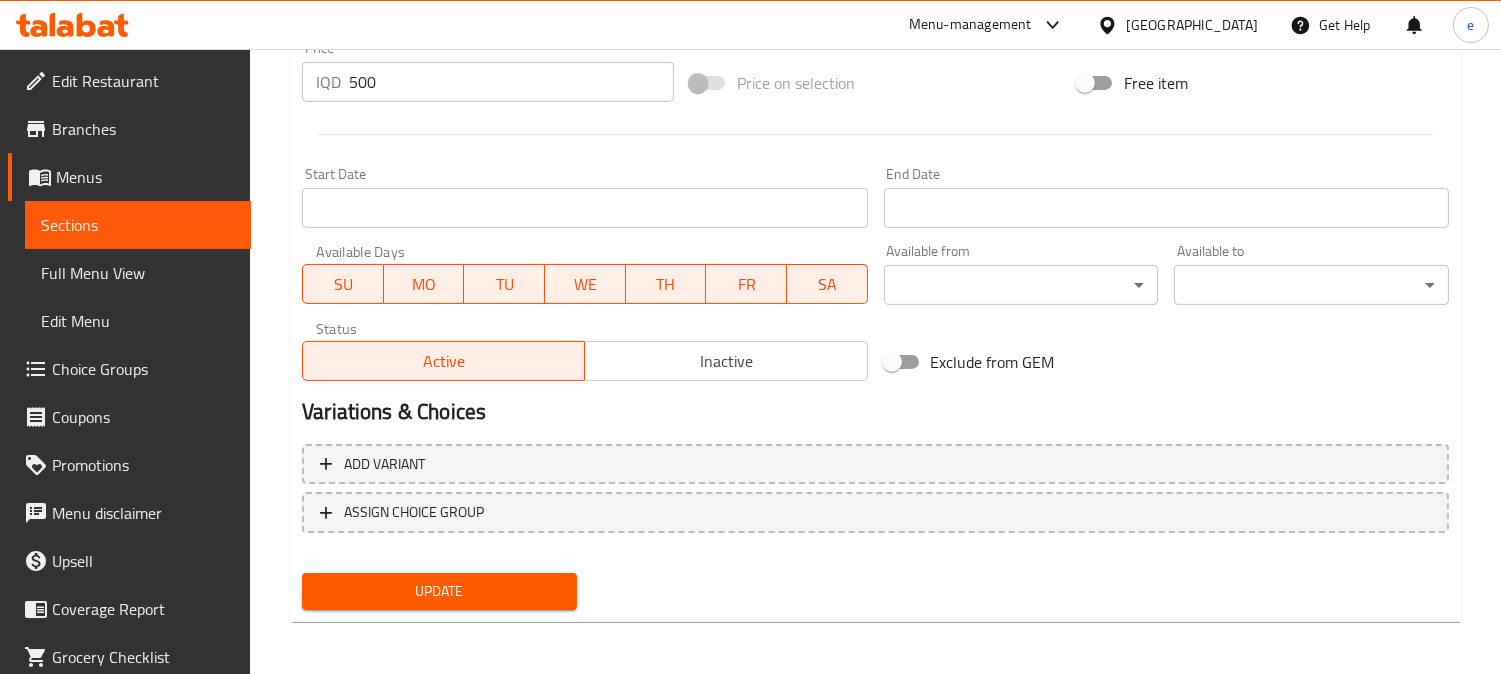 type on "خواردنەوەی گازی 330 مل" 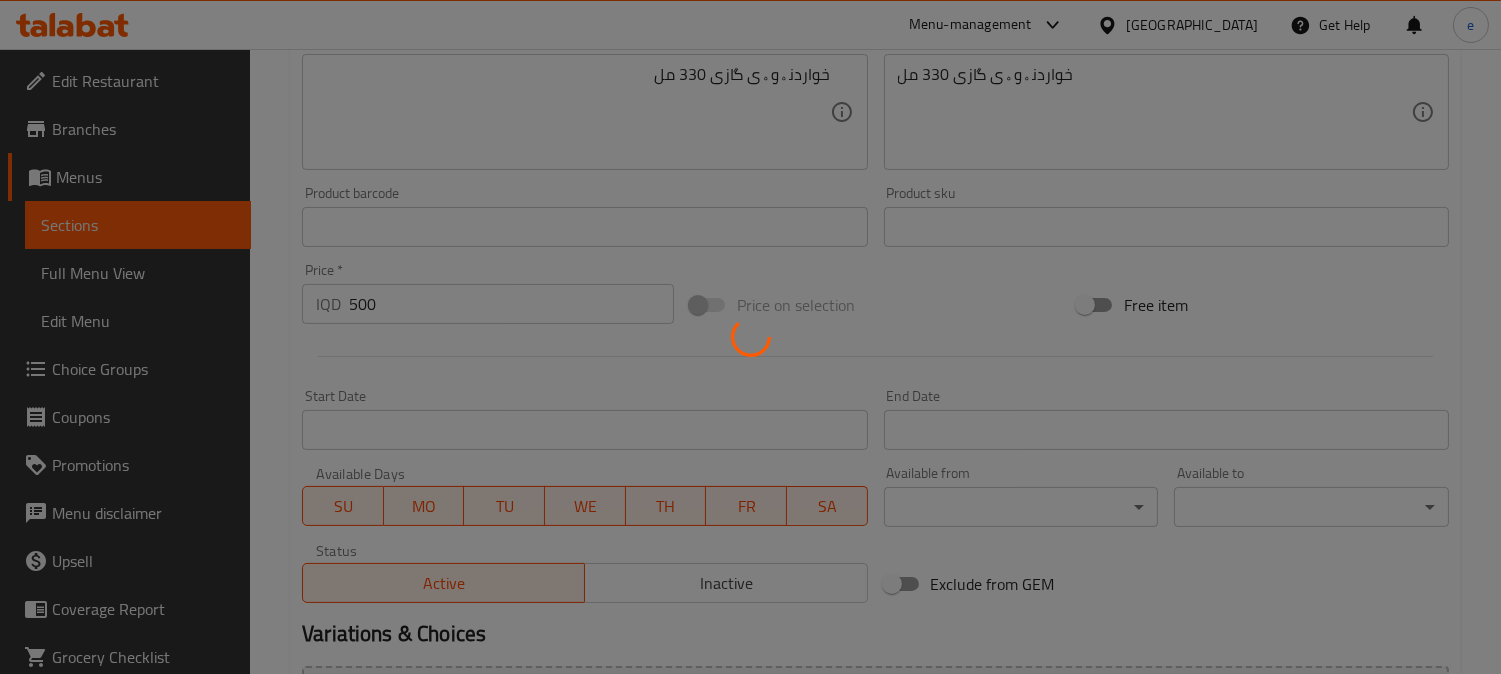 scroll, scrollTop: 550, scrollLeft: 0, axis: vertical 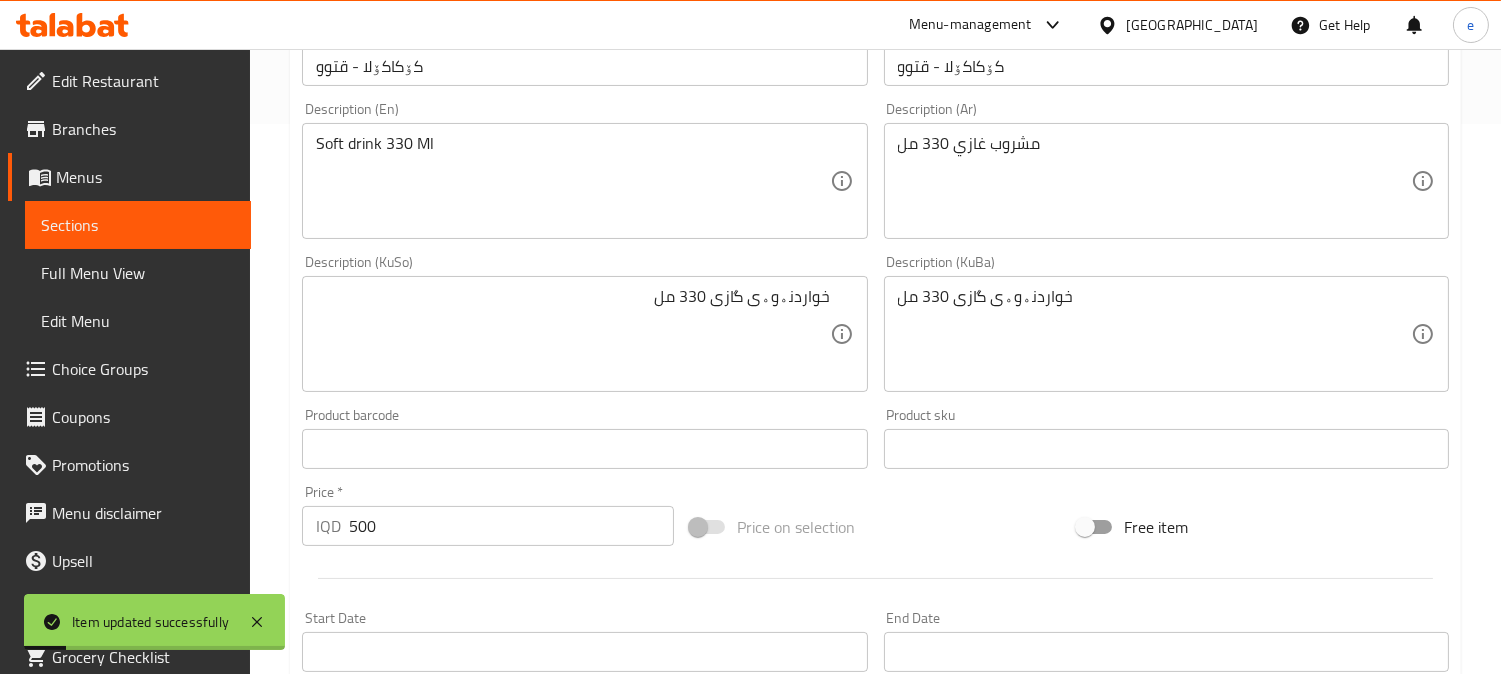 click on "Sections" at bounding box center (138, 225) 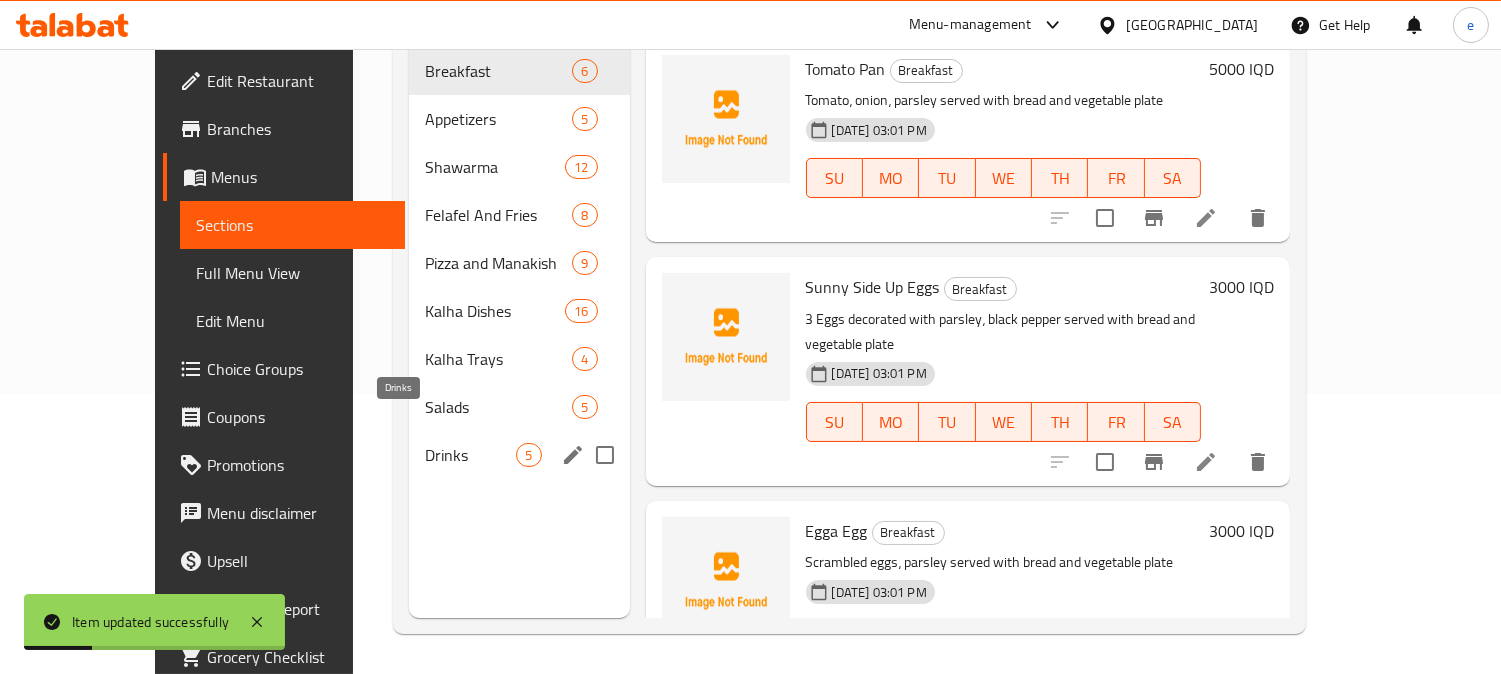 click on "Drinks" at bounding box center [470, 455] 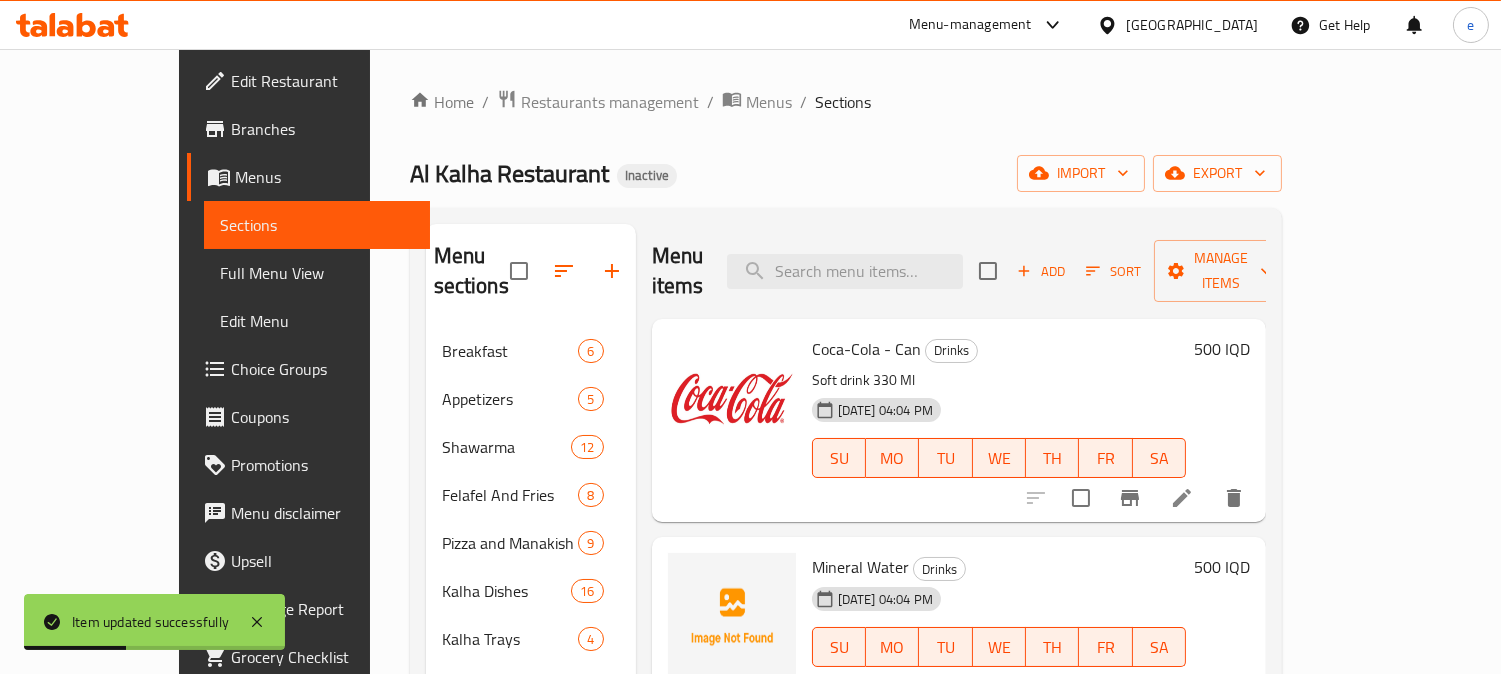 scroll, scrollTop: 280, scrollLeft: 0, axis: vertical 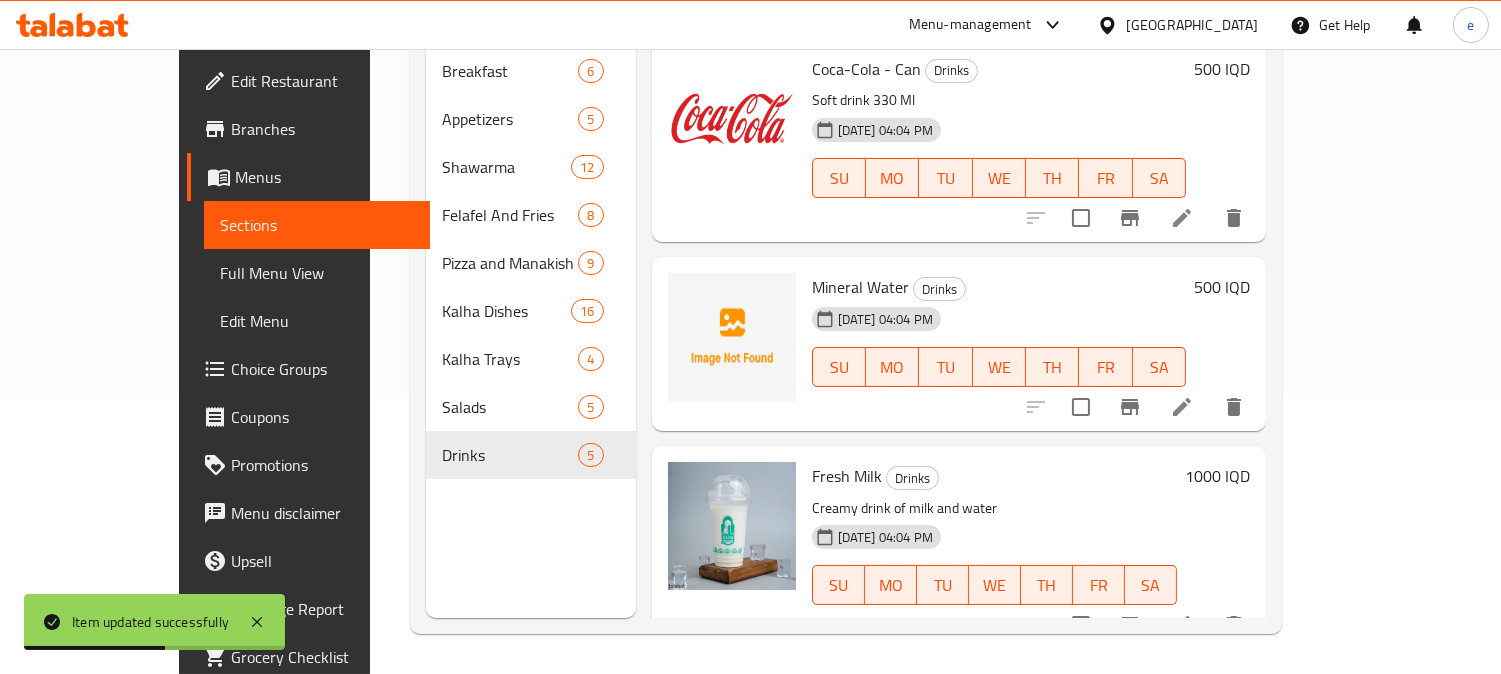 click 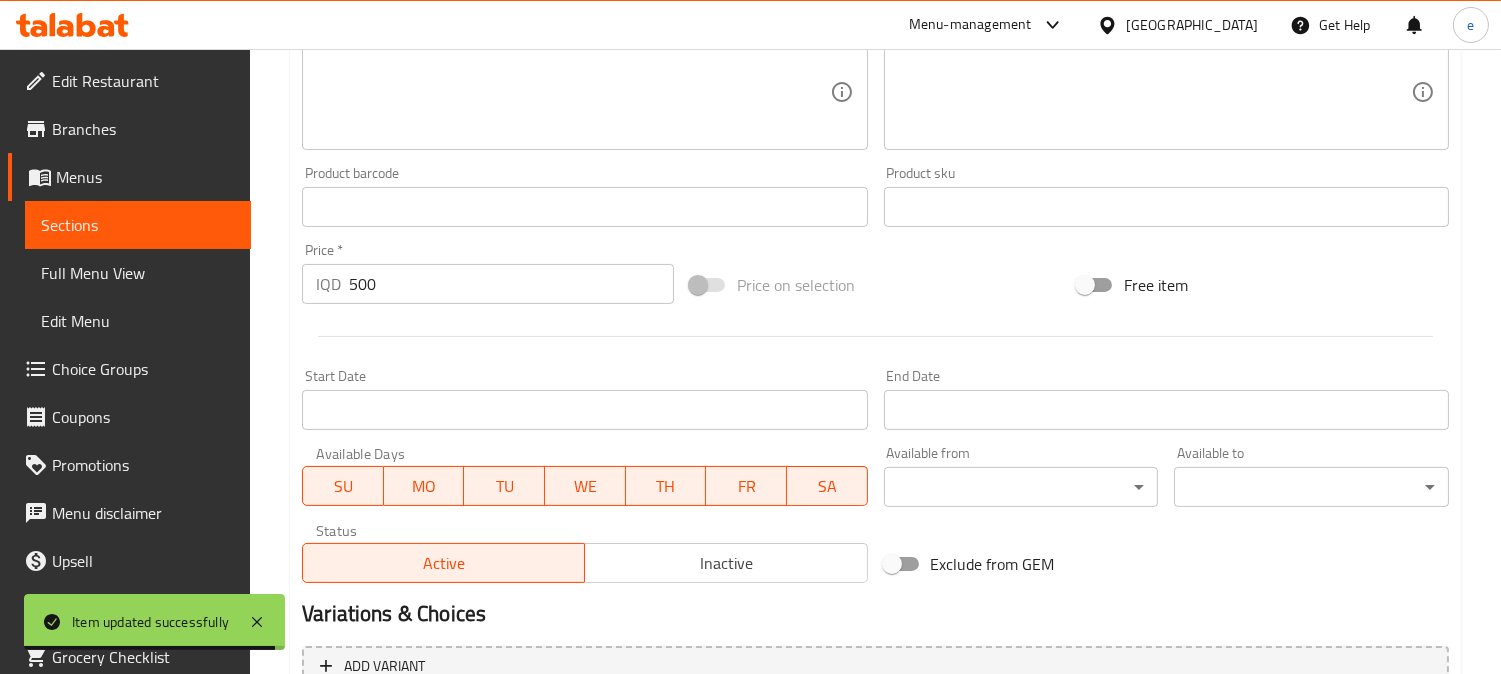 scroll, scrollTop: 743, scrollLeft: 0, axis: vertical 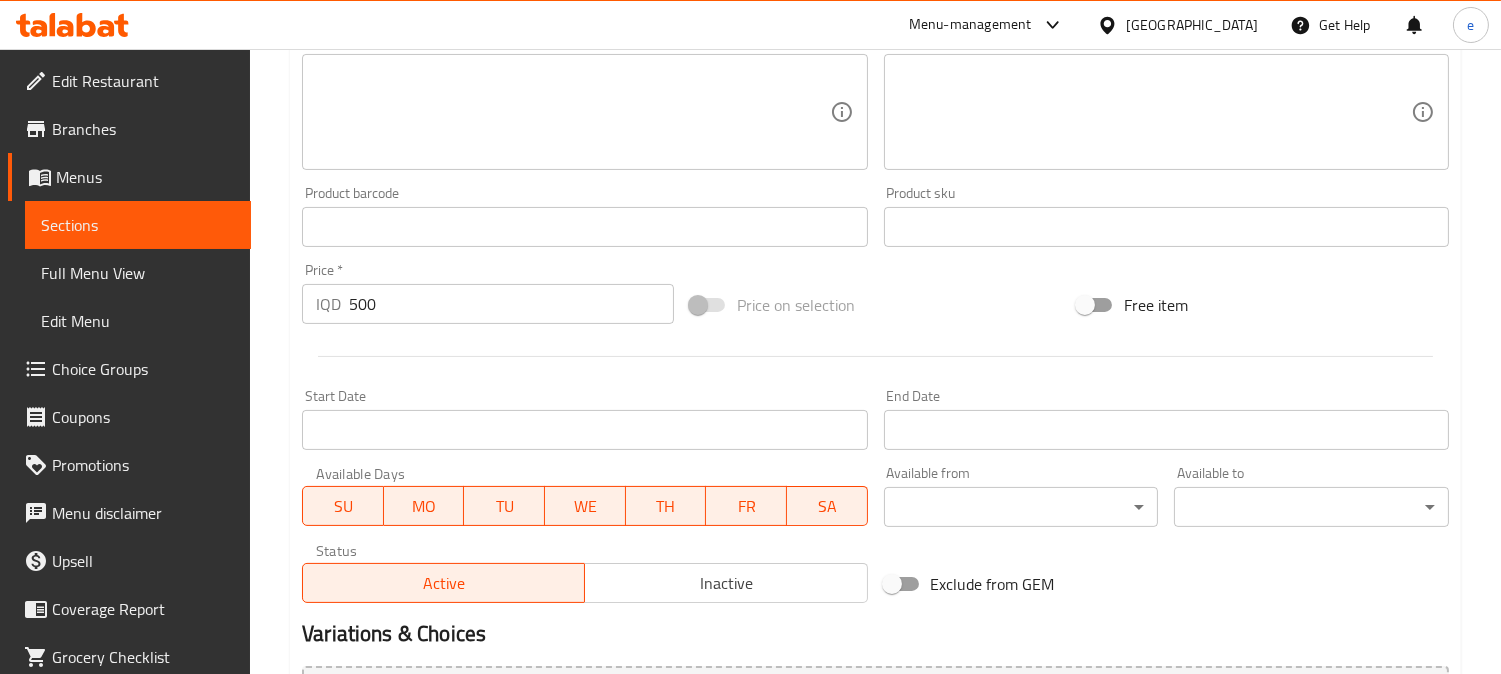 click on "Sections" at bounding box center (138, 225) 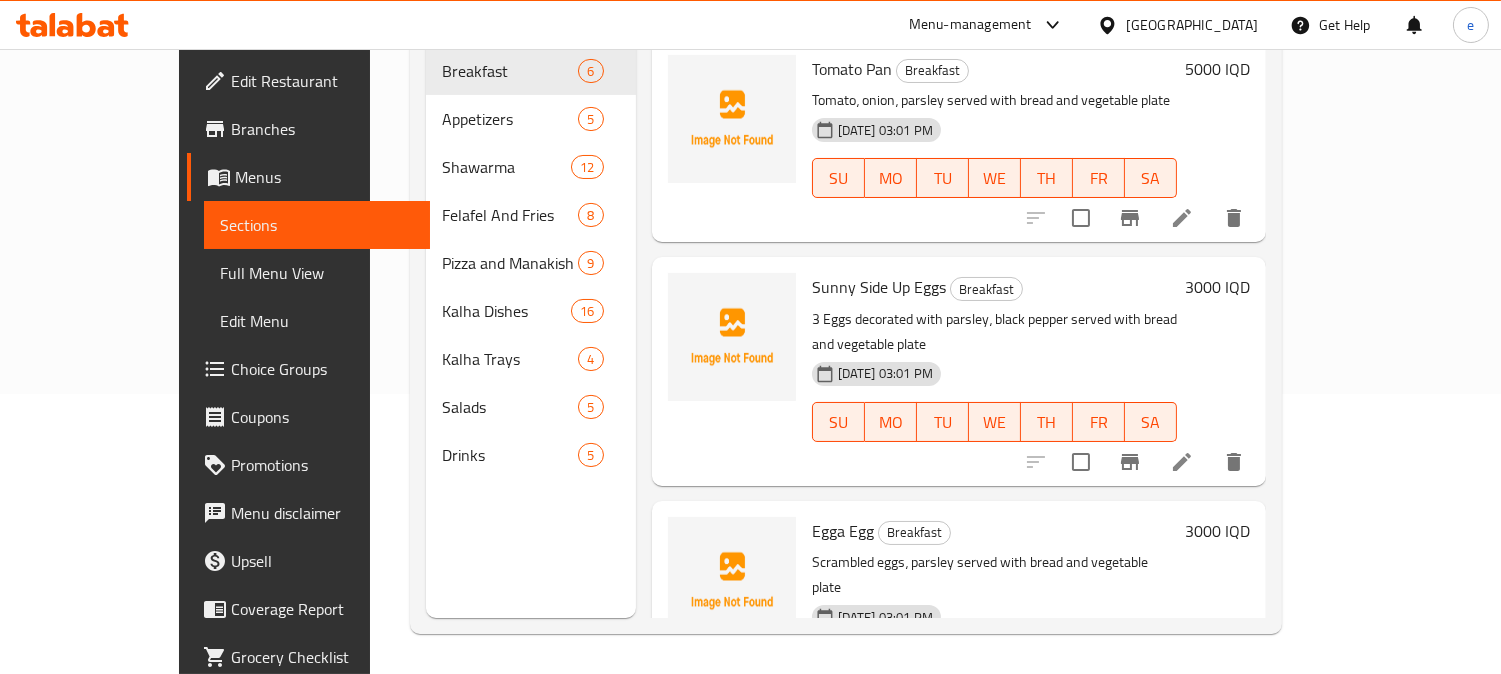 scroll, scrollTop: 280, scrollLeft: 0, axis: vertical 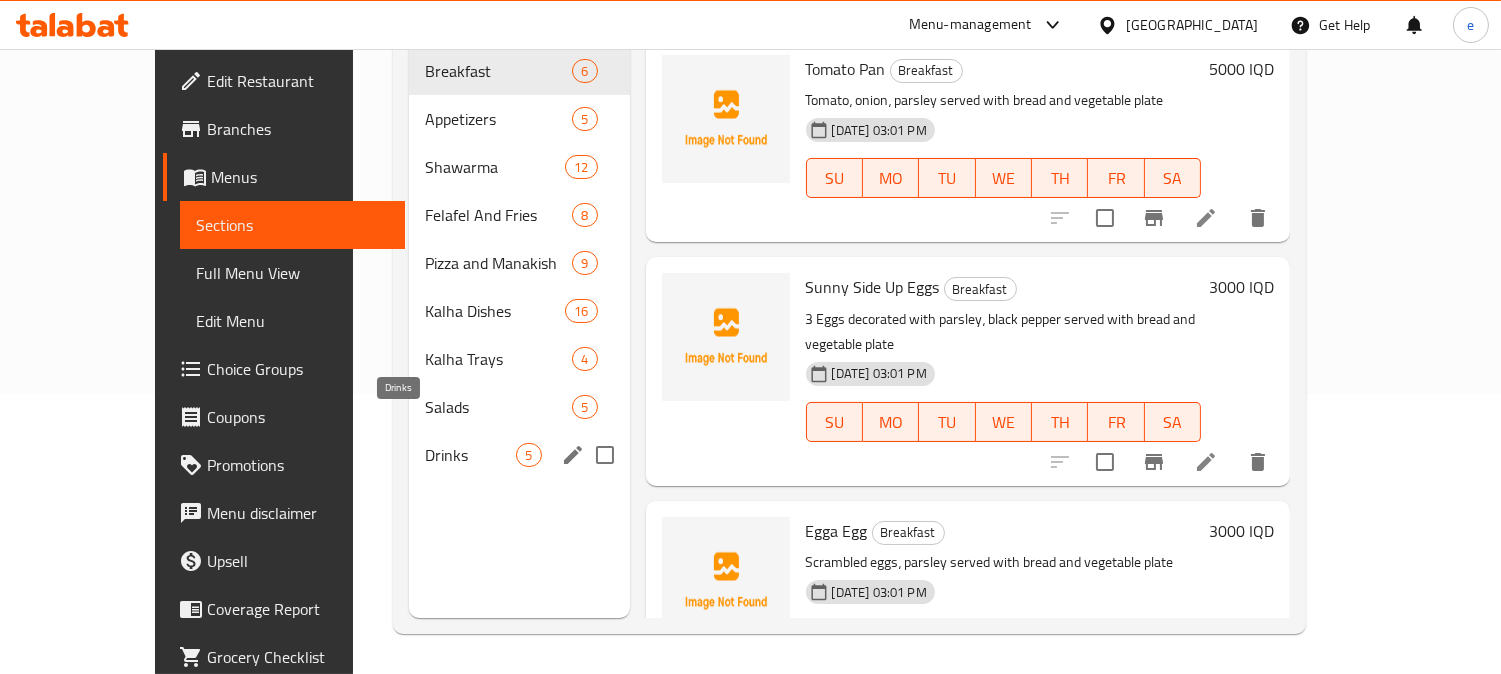 click on "Drinks" at bounding box center [470, 455] 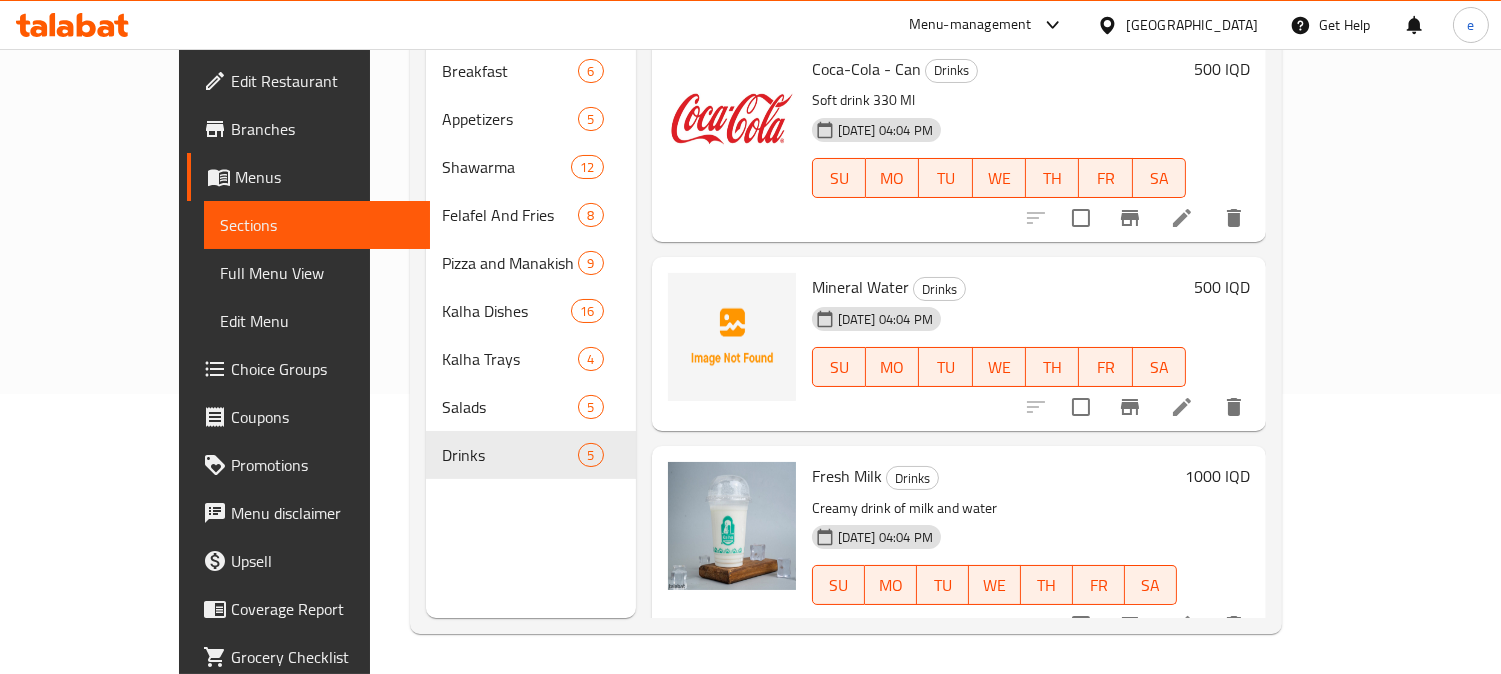 scroll, scrollTop: 222, scrollLeft: 0, axis: vertical 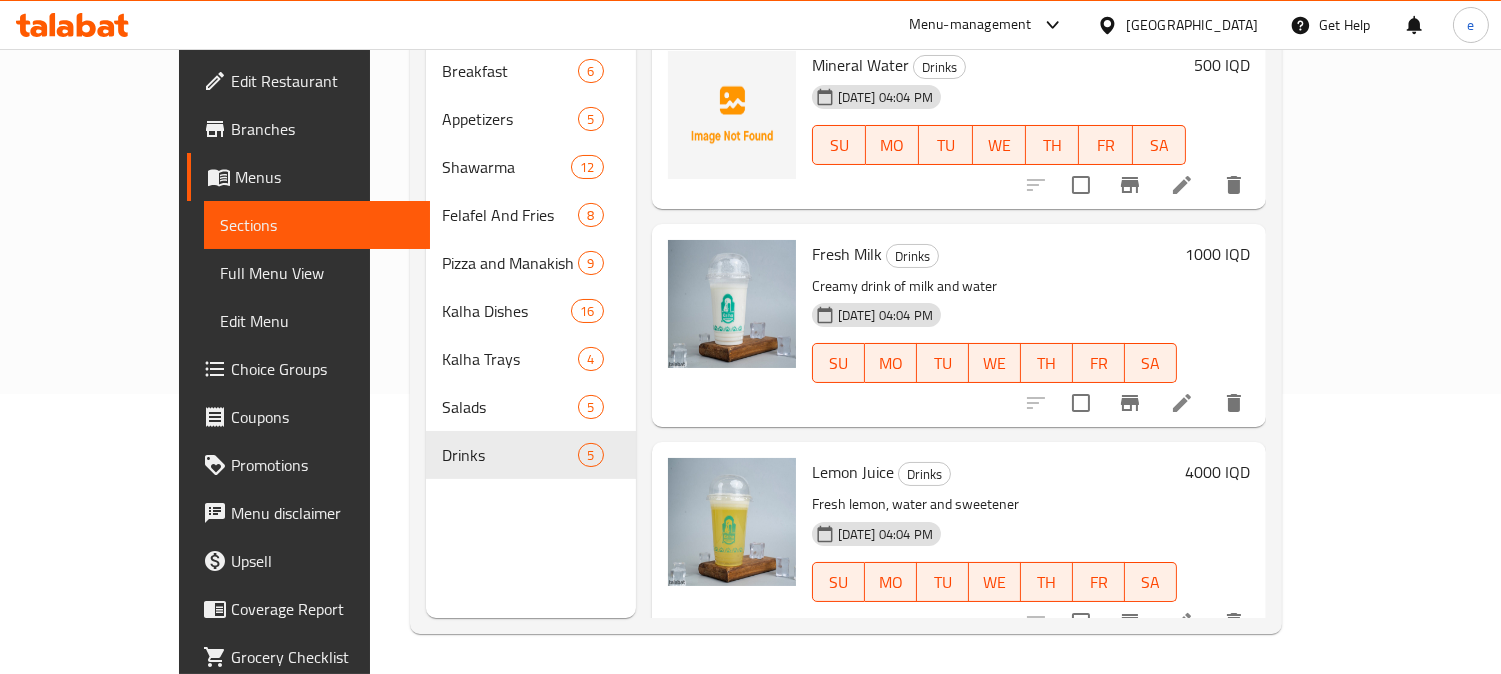 click at bounding box center [1182, 403] 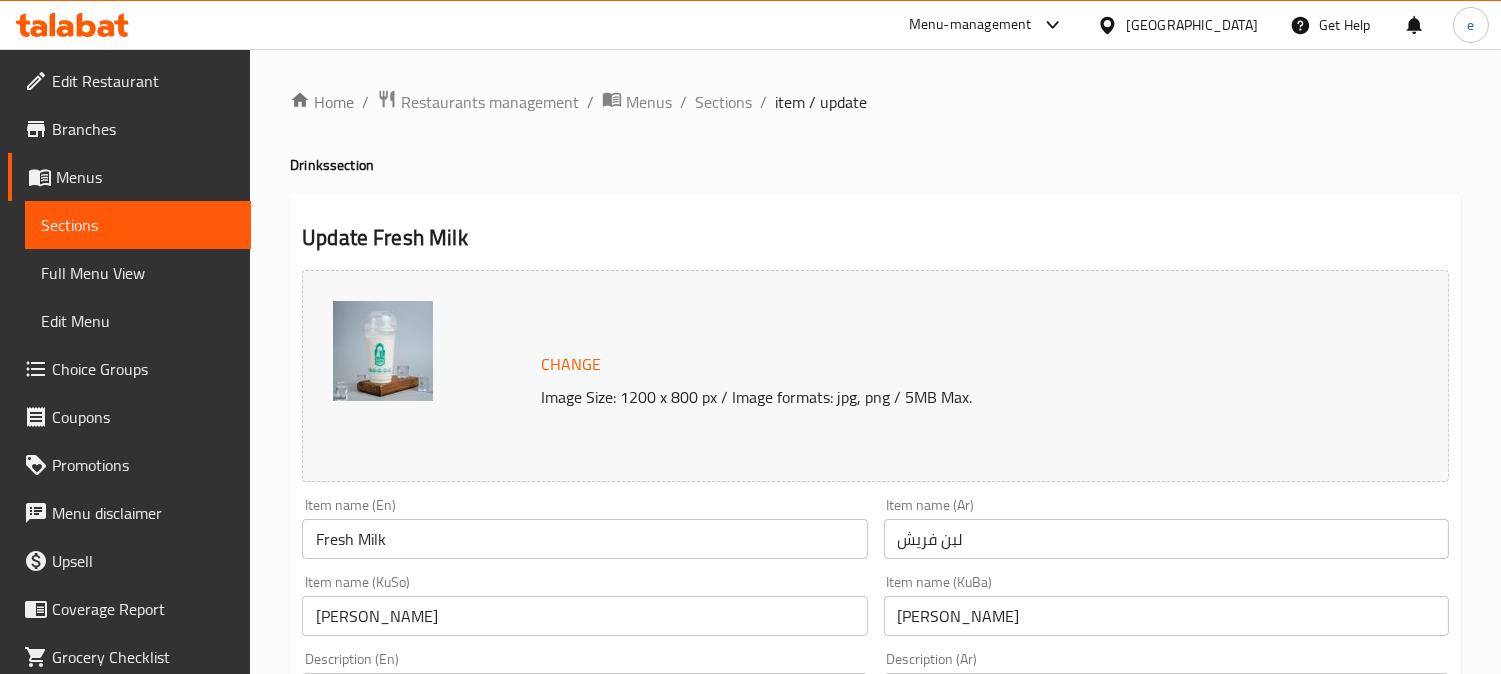 scroll, scrollTop: 222, scrollLeft: 0, axis: vertical 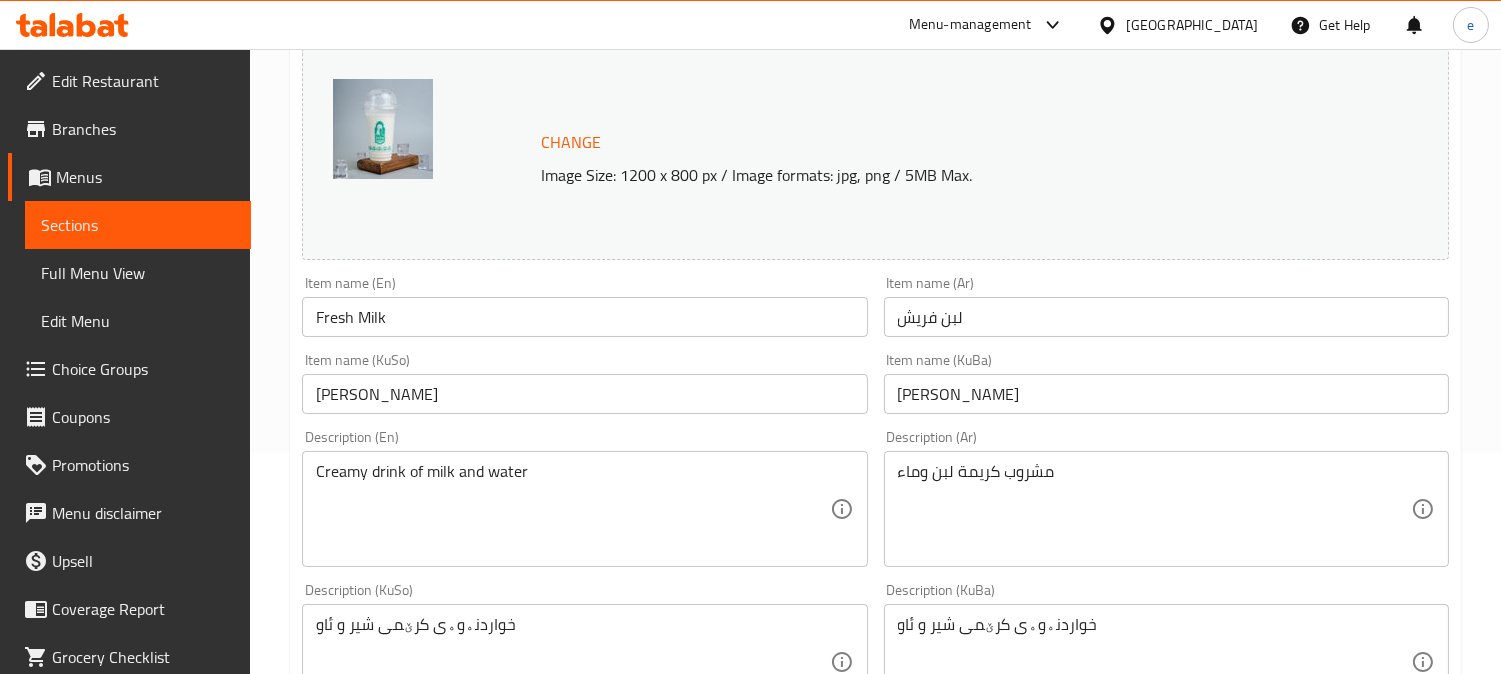 click on "Sections" at bounding box center [138, 225] 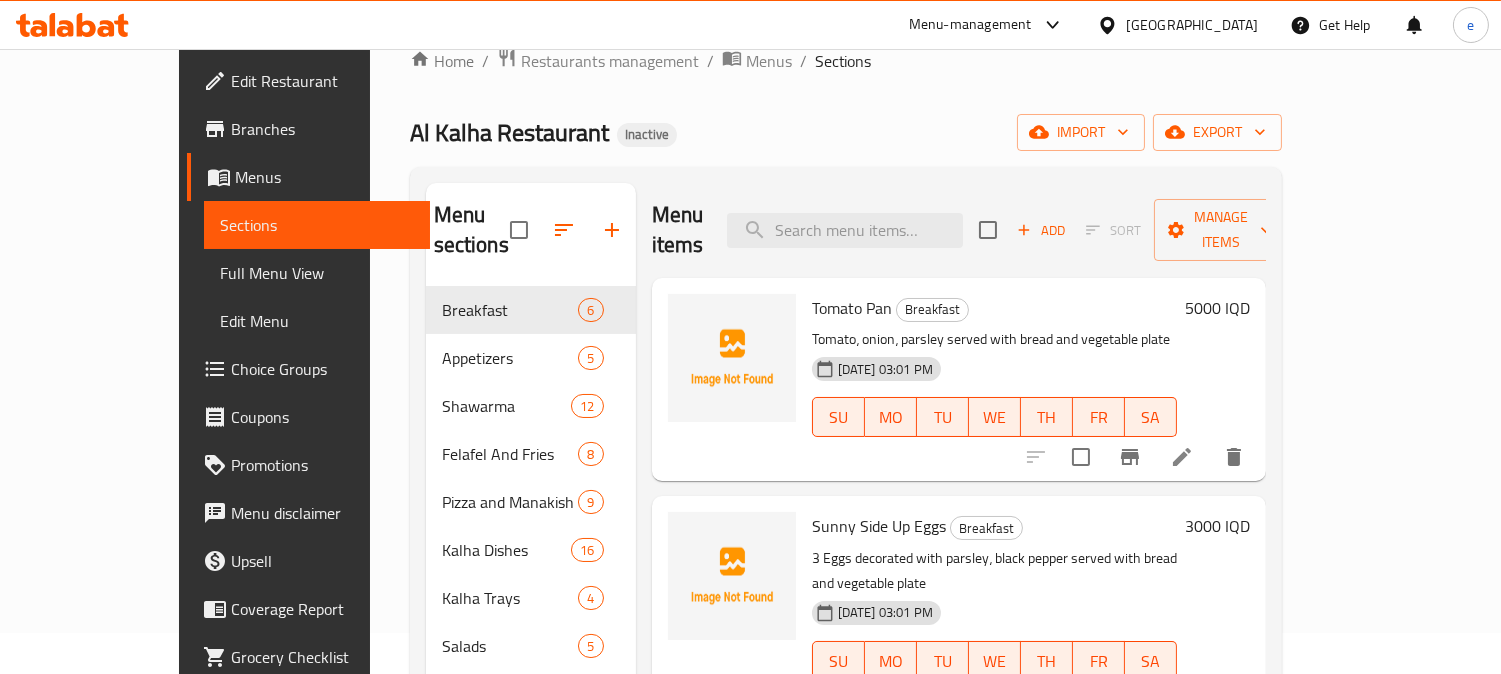 scroll, scrollTop: 0, scrollLeft: 0, axis: both 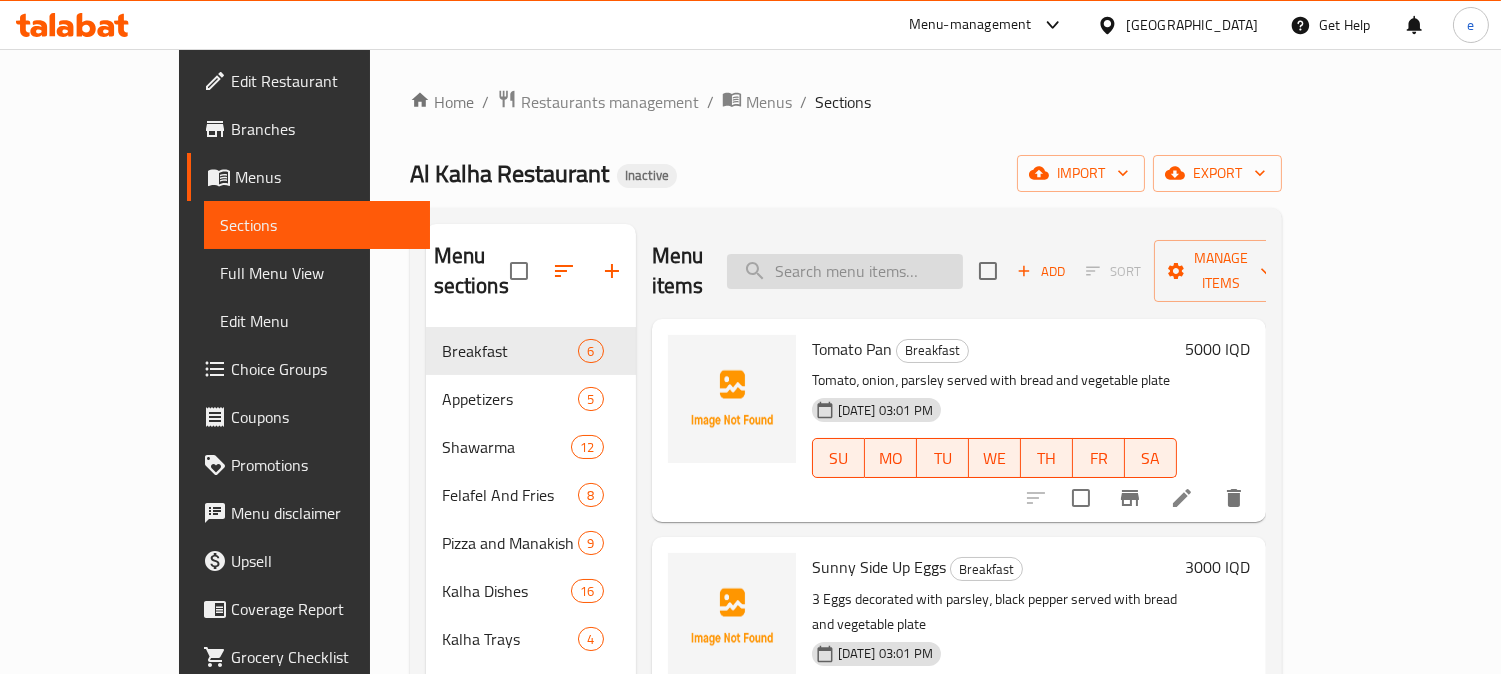 click at bounding box center [845, 271] 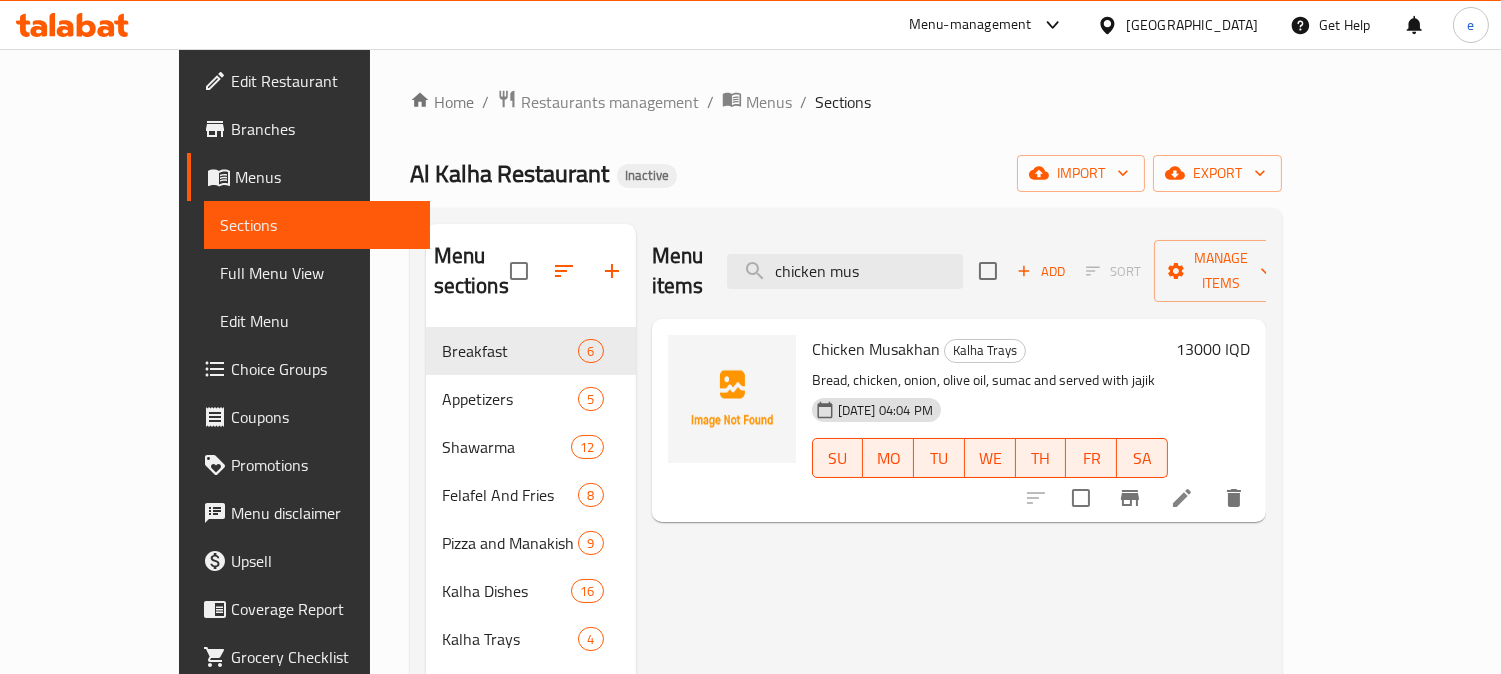 type on "chicken mus" 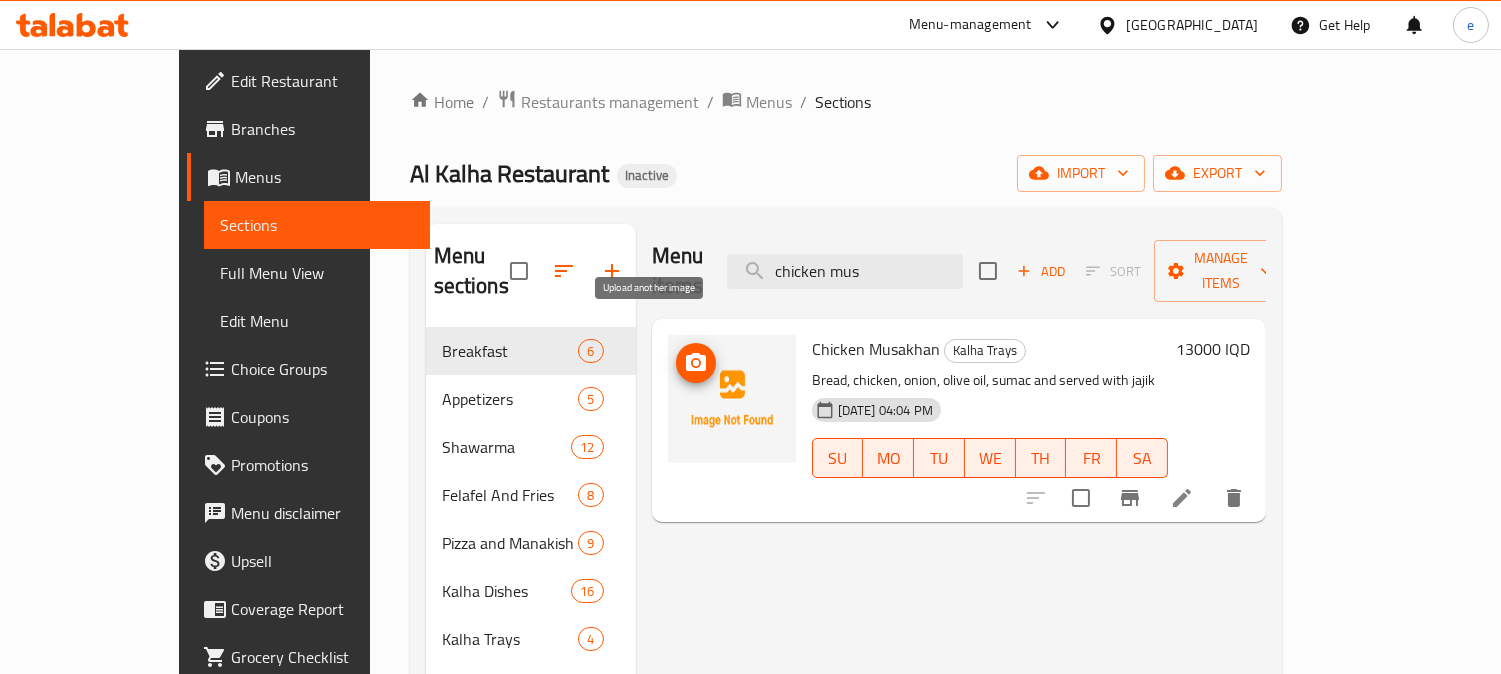 click 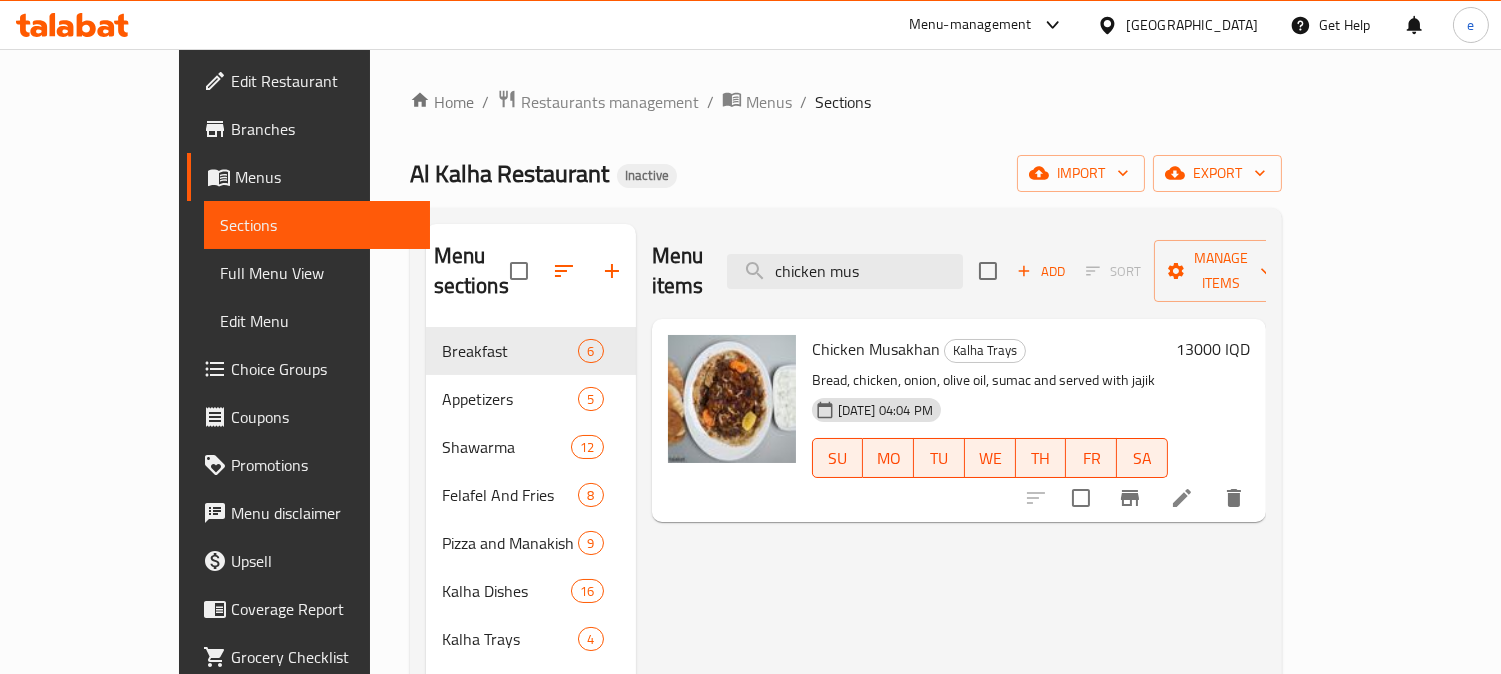 click on "Edit Restaurant" at bounding box center (322, 81) 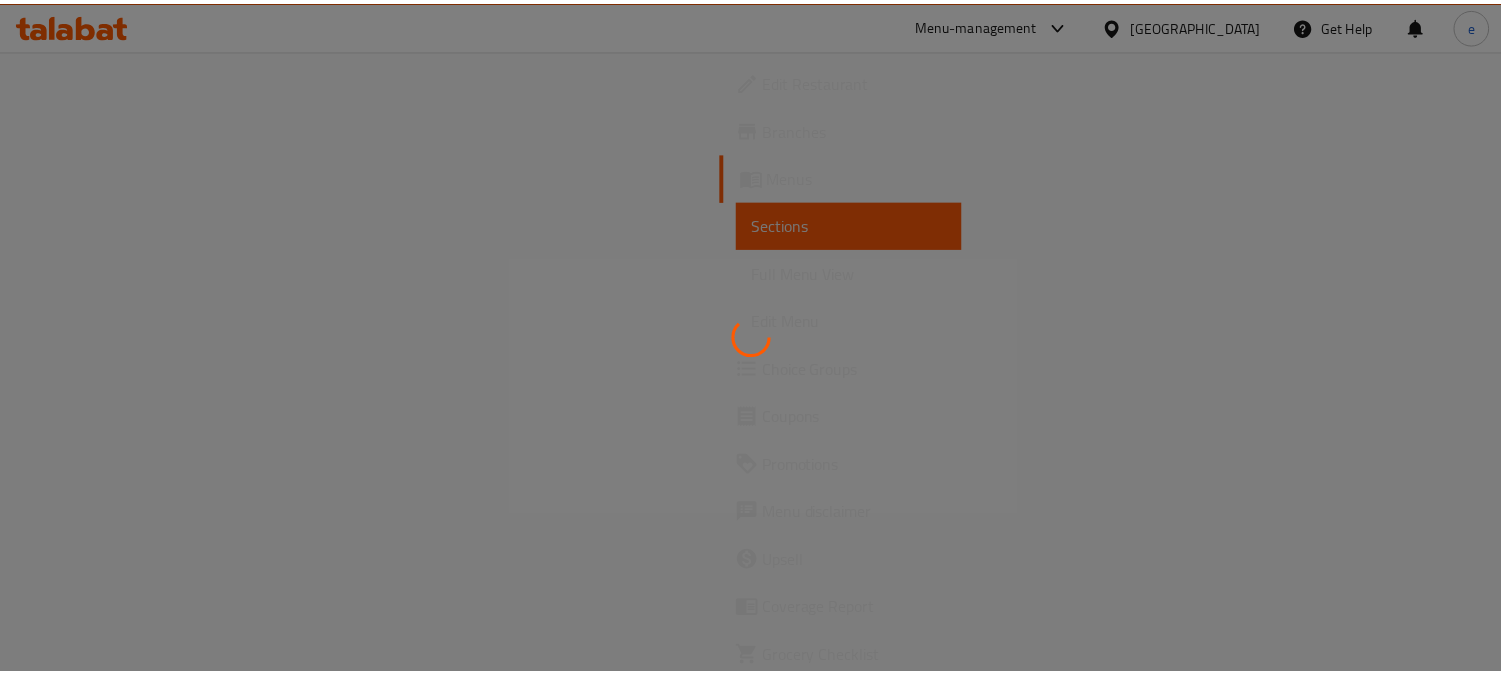 scroll, scrollTop: 0, scrollLeft: 0, axis: both 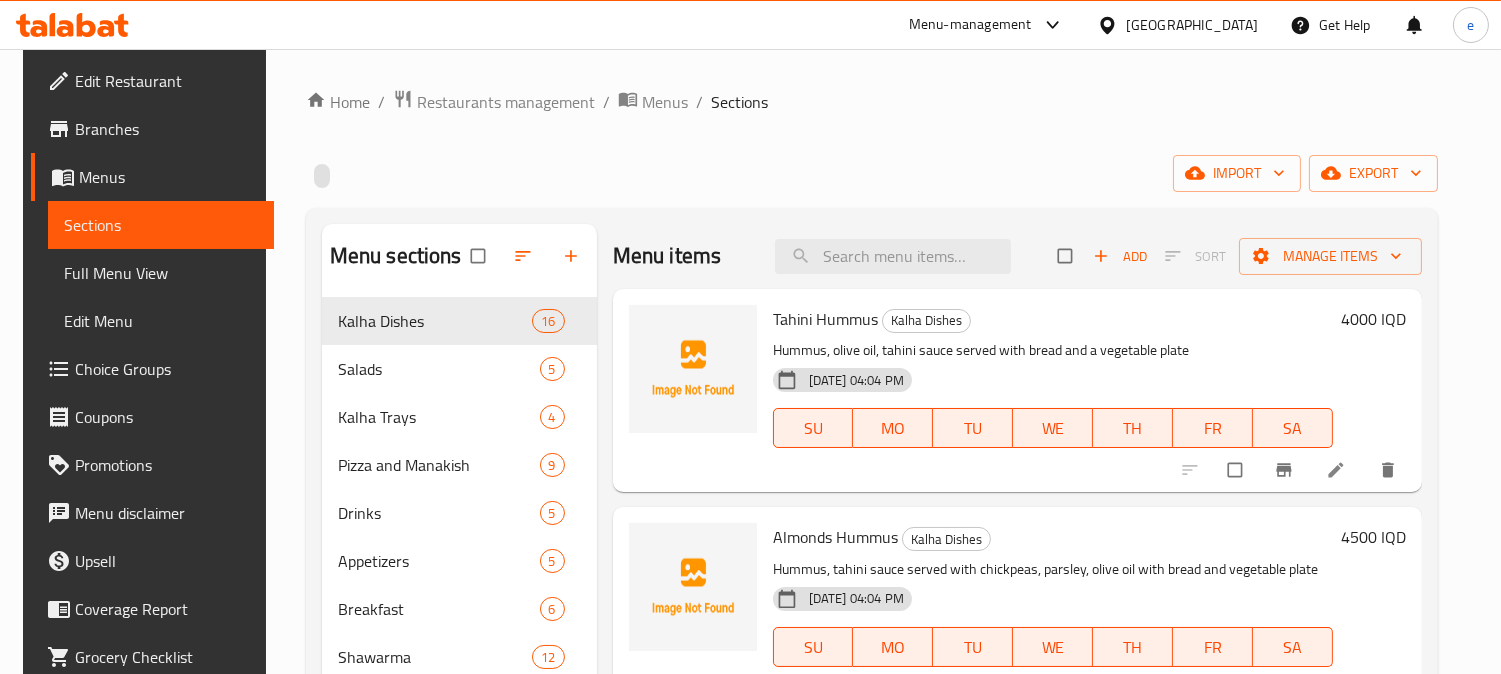 click on "Full Menu View" at bounding box center [161, 273] 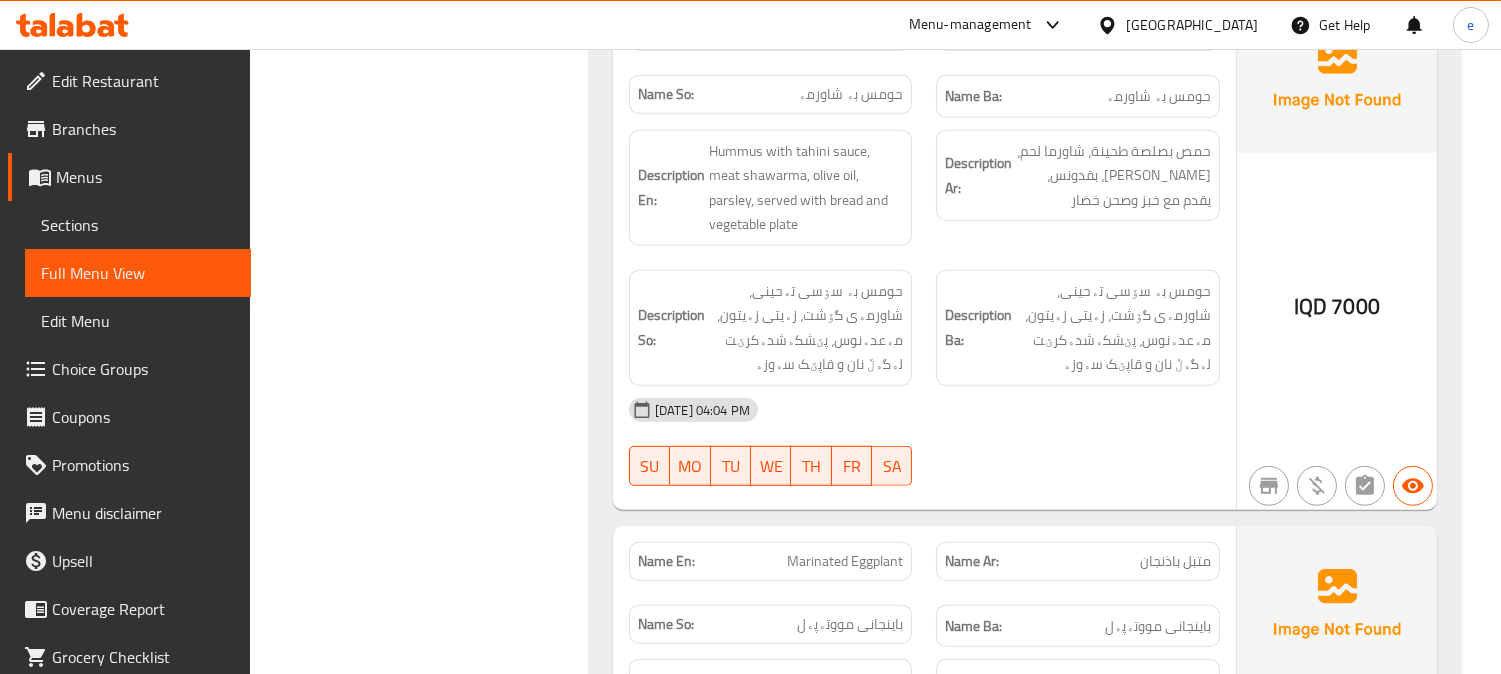 scroll, scrollTop: 2888, scrollLeft: 0, axis: vertical 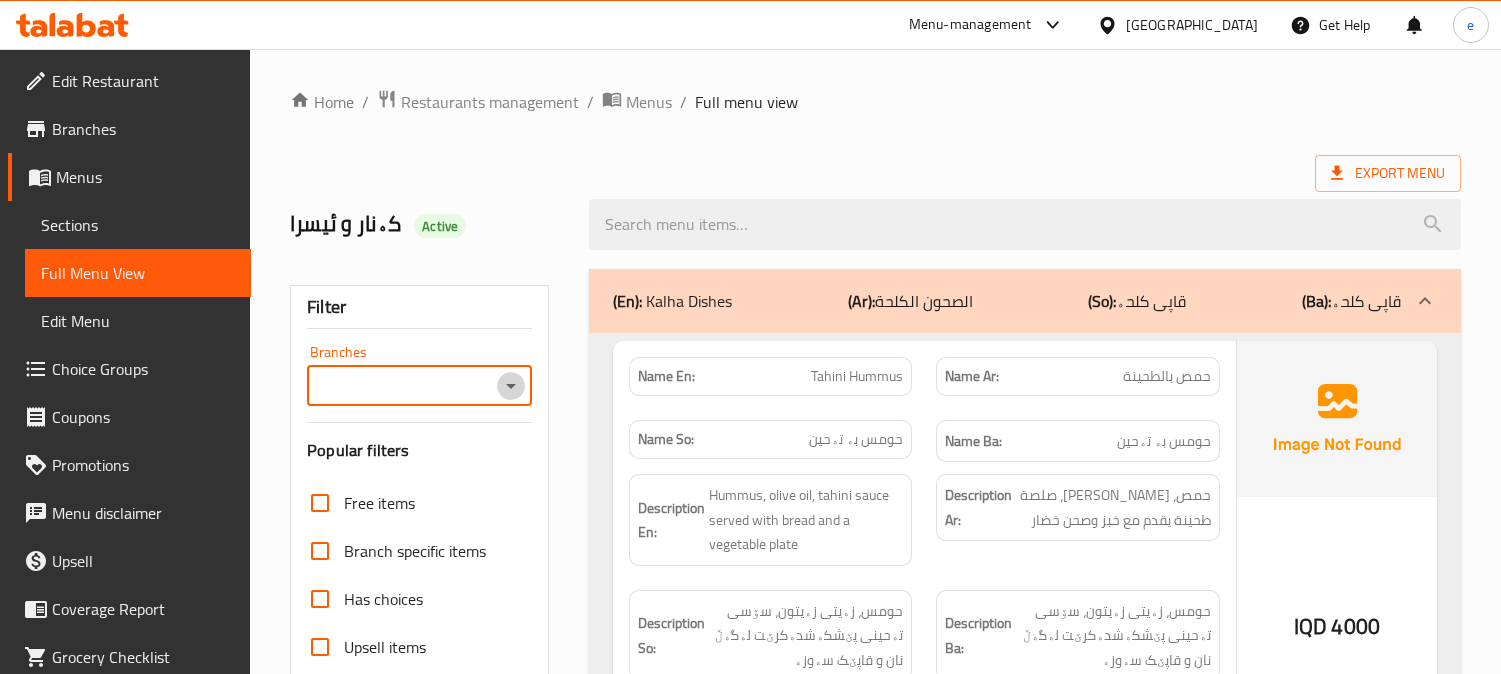 click 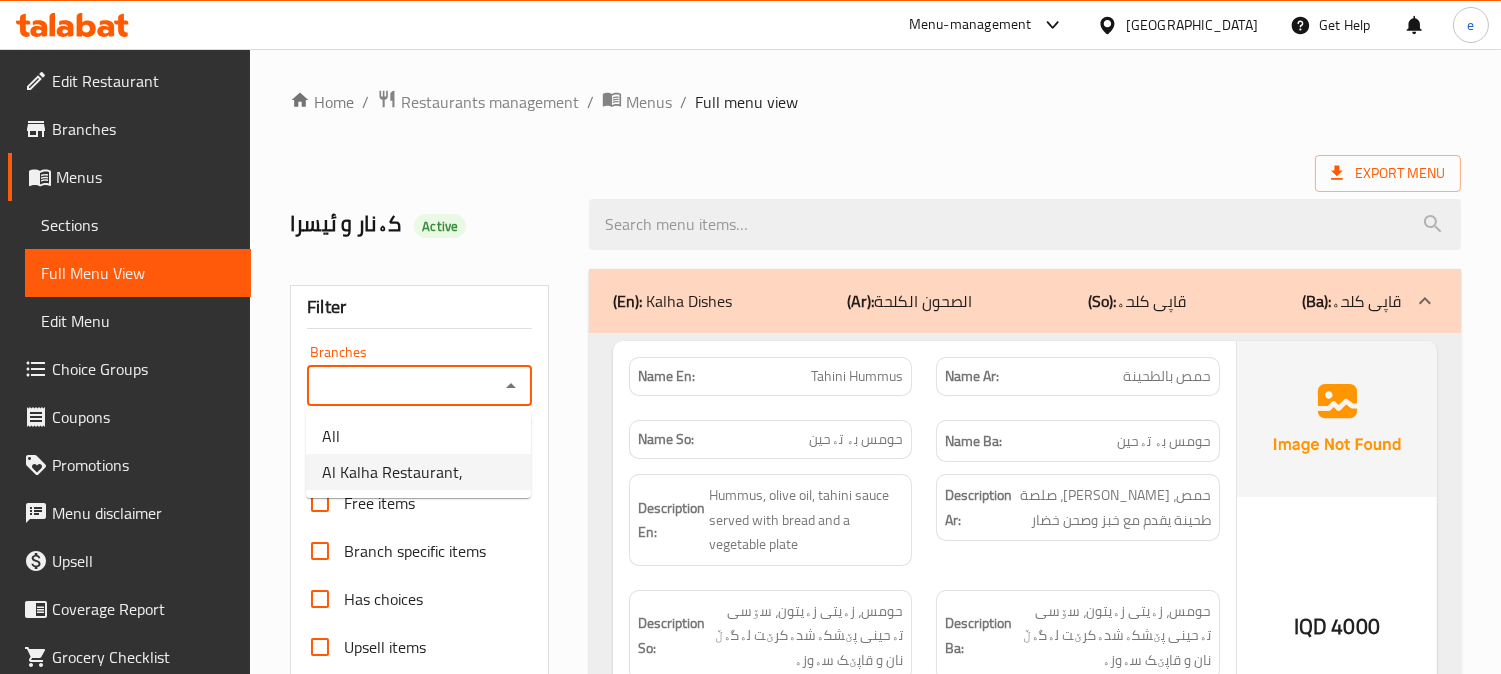click on "Al Kalha Restaurant," at bounding box center [392, 472] 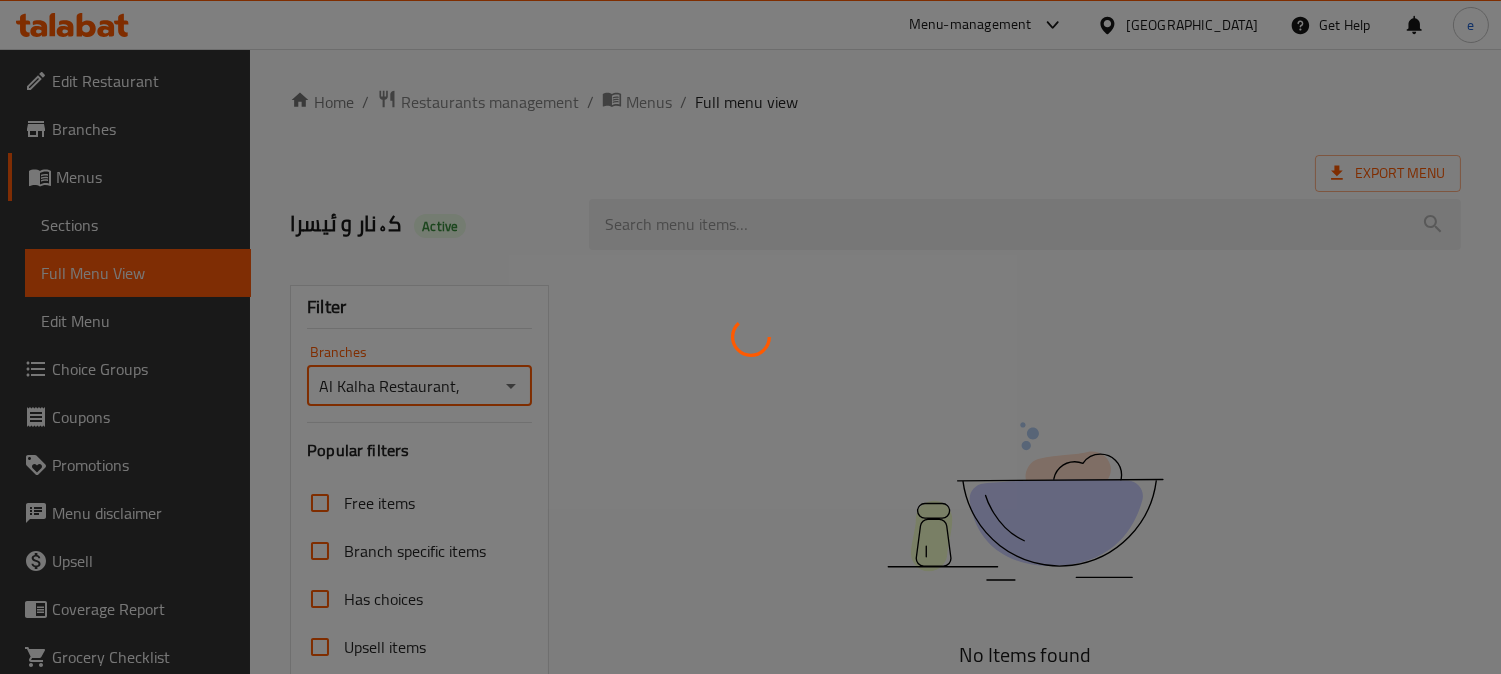 scroll, scrollTop: 390, scrollLeft: 0, axis: vertical 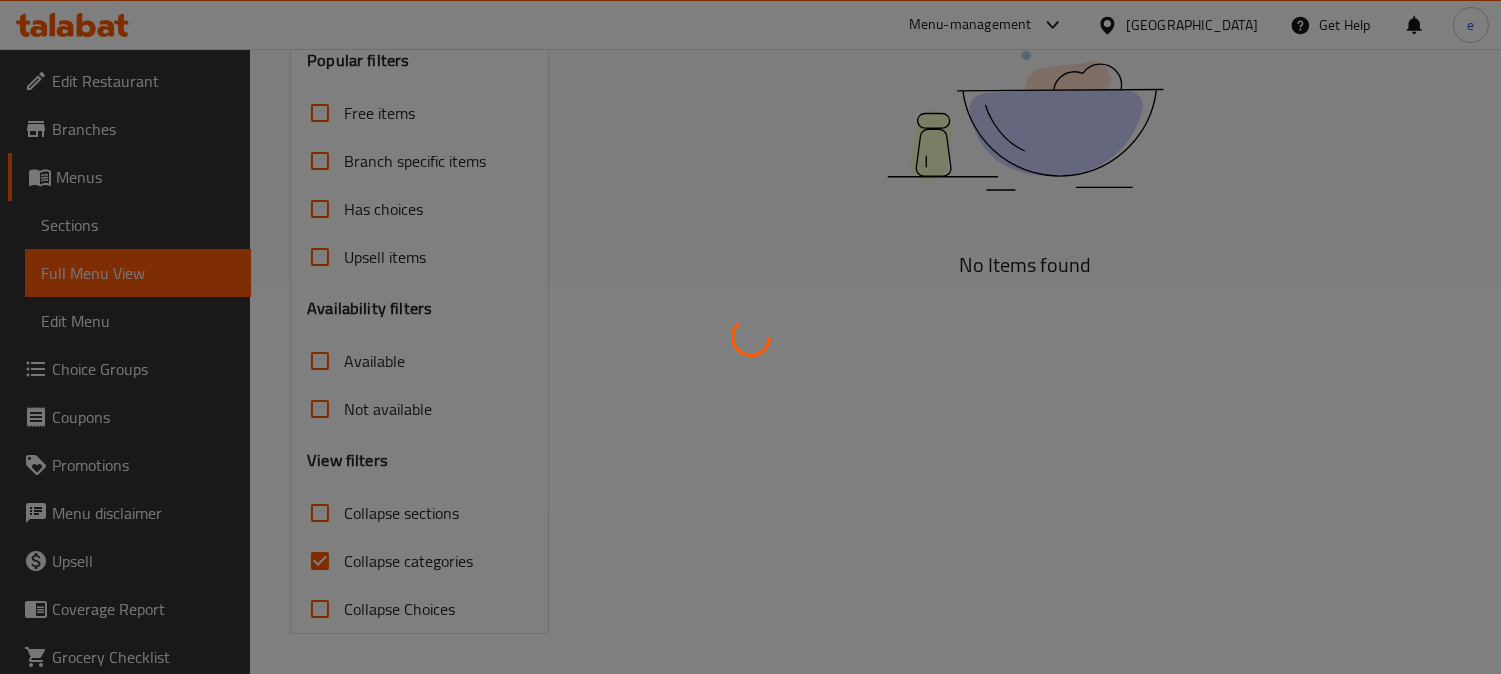 click at bounding box center (750, 337) 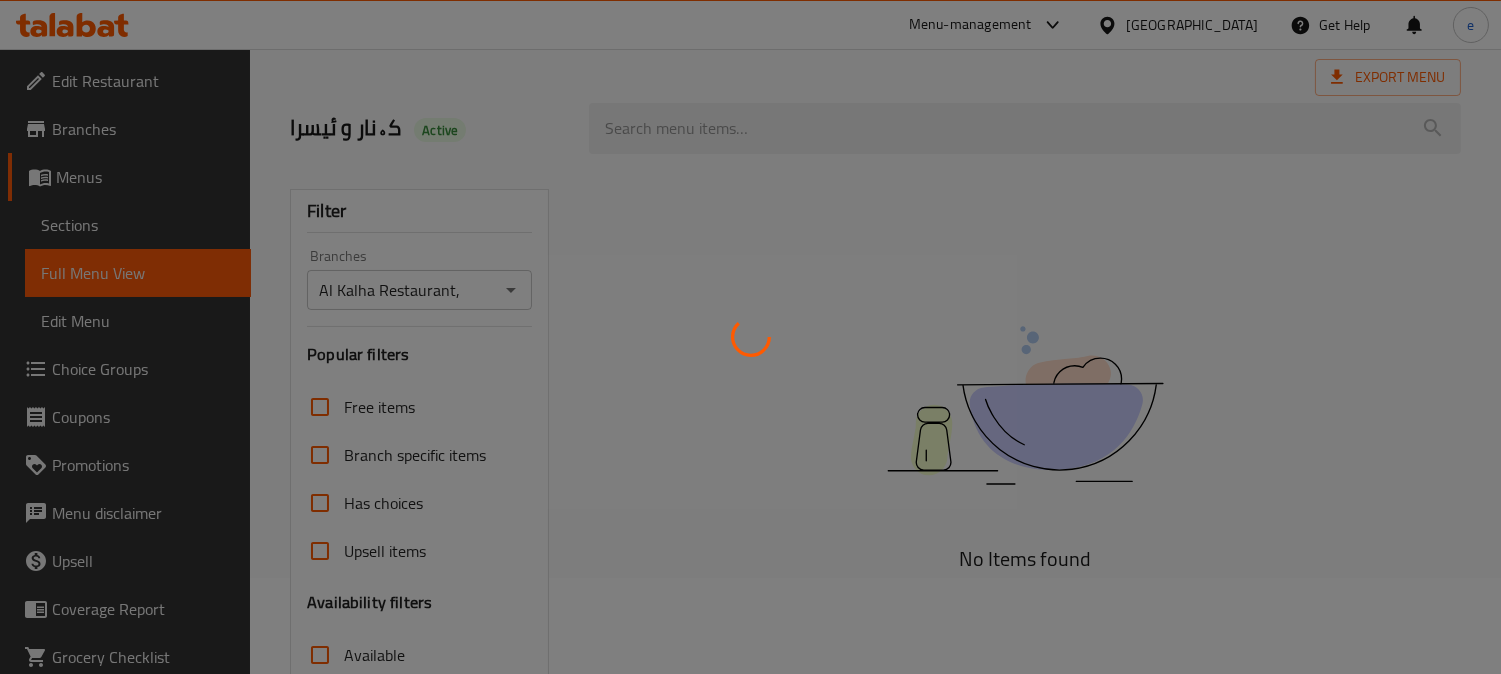scroll, scrollTop: 0, scrollLeft: 0, axis: both 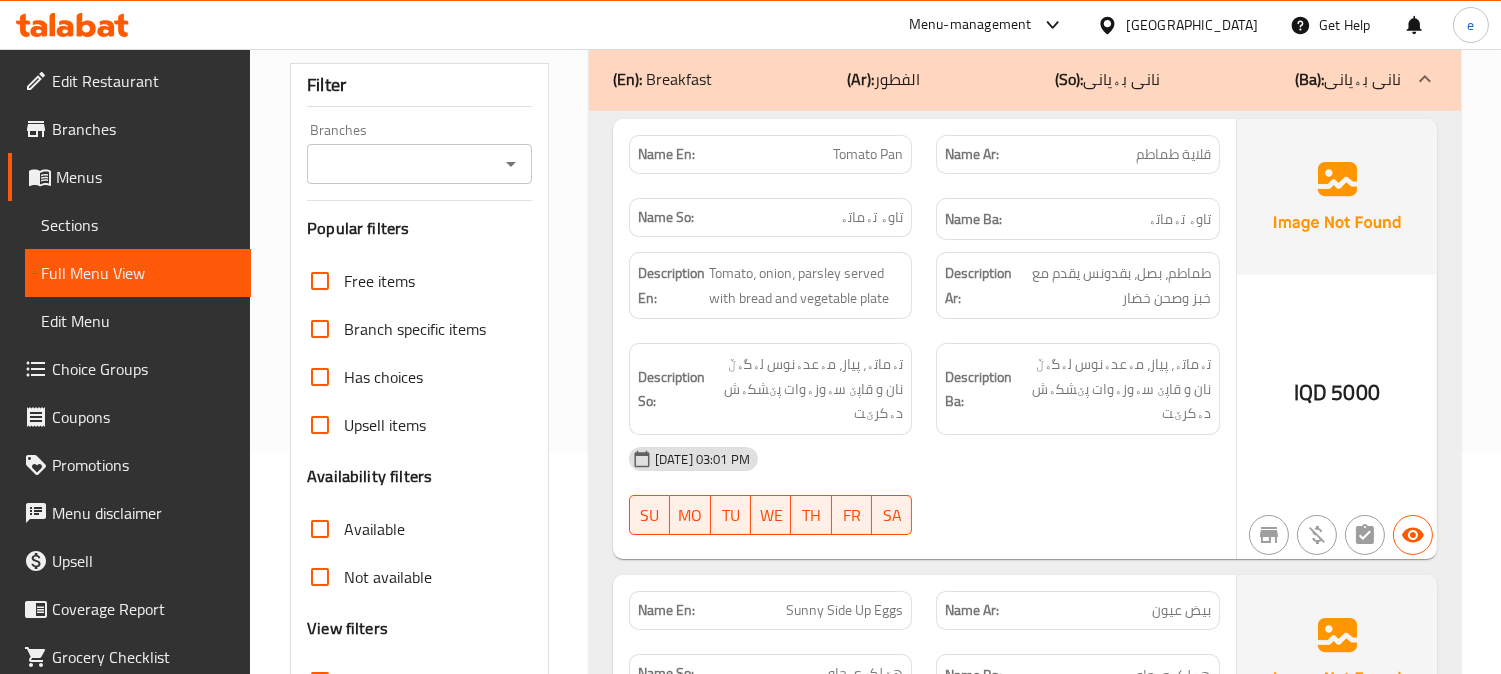 click on "Home / Restaurants management / Menus / Full menu view Export Menu کەنار و ئیسرا   Active Filter Branches Branches Popular filters Free items Branch specific items Has choices Upsell items Availability filters Available Not available View filters Collapse sections Collapse categories Collapse Choices (En):   Breakfast (Ar): الفطور (So): نانی بەیانی (Ba): نانی بەیانی Name En: Tomato Pan Name Ar: قلاية طماطم Name So: تاوە تەماتە Name Ba: تاوە تەماتە Description En: Tomato، onion، parsley served with bread and vegetable plate Description Ar: طماطم، بصل، بقدونس يقدم مع خبز وصحن خضار Description So: تەماتە، پیاز، مەعدەنوس لەگەڵ نان و قاپێ سەوزەوات پێشکەش دەکرێت Description Ba: تەماتە، پیاز، مەعدەنوس لەگەڵ نان و قاپێ سەوزەوات پێشکەش دەکرێت 10-07-2025 03:01 PM SU MO TU WE TH FR SA IQD 5000 Name En: Name Ar: SU" at bounding box center (875, 17551) 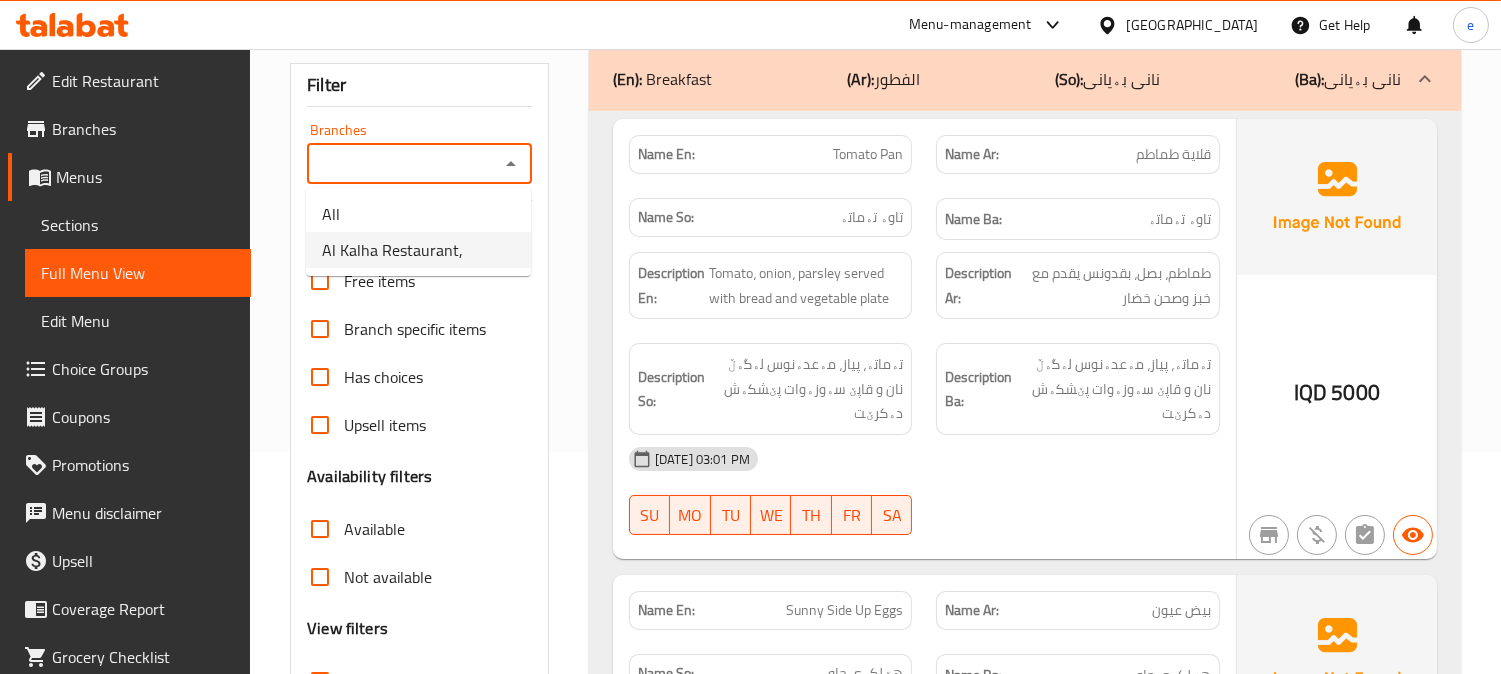 click on "Al Kalha Restaurant," at bounding box center [392, 250] 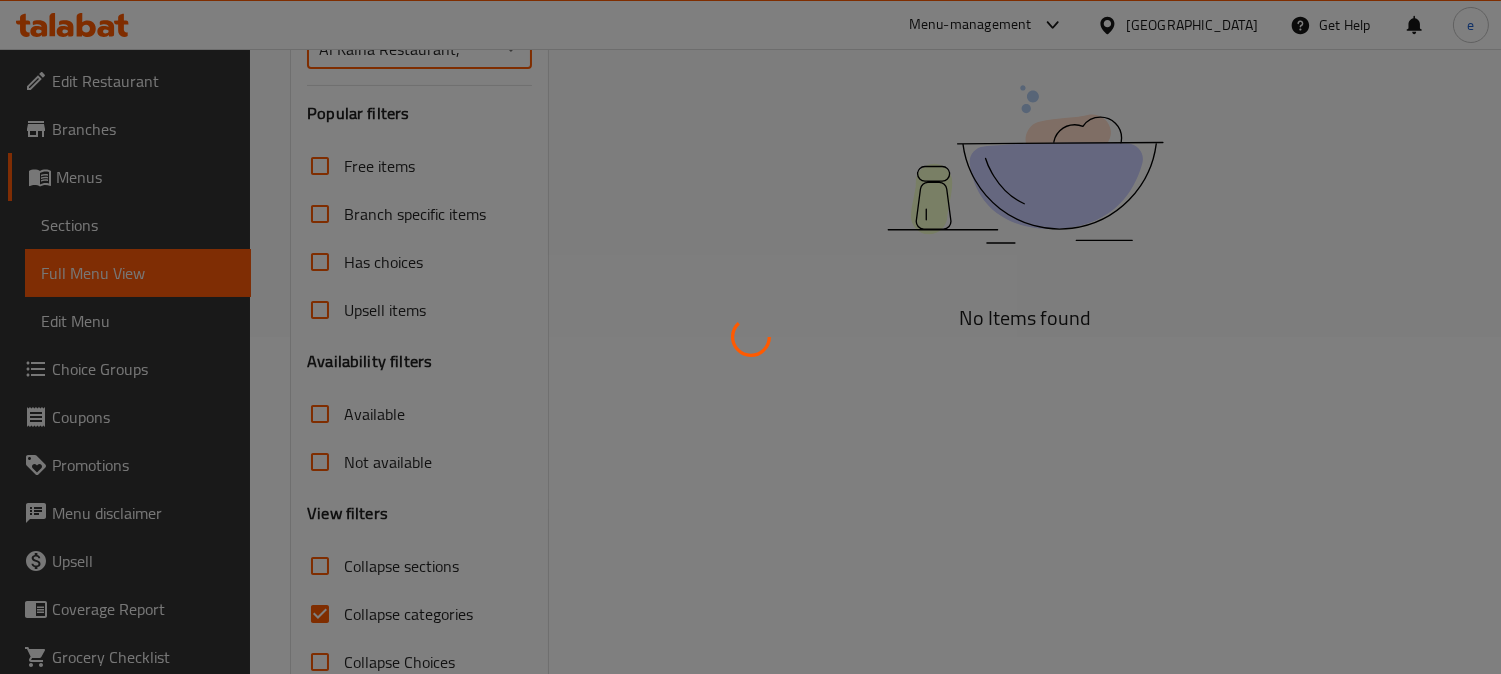 scroll, scrollTop: 390, scrollLeft: 0, axis: vertical 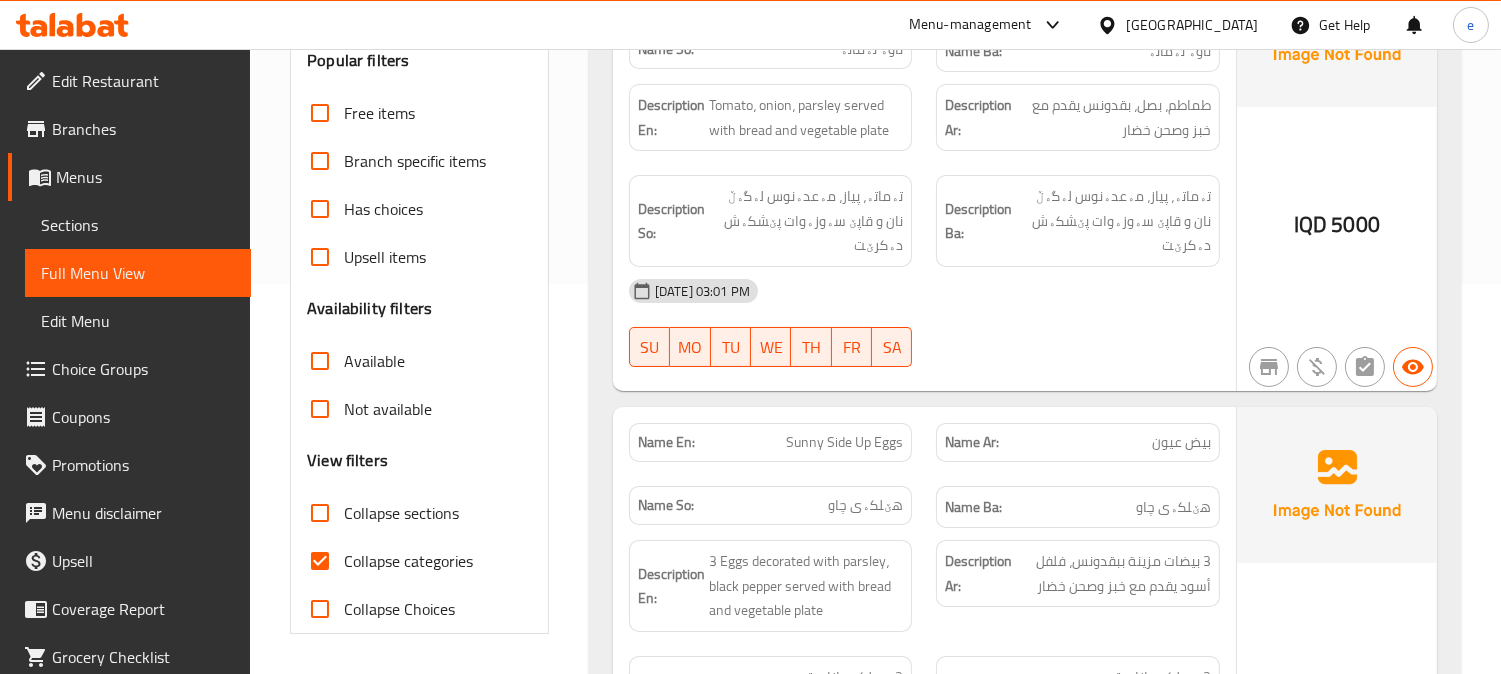 click on "Collapse sections" at bounding box center (320, 513) 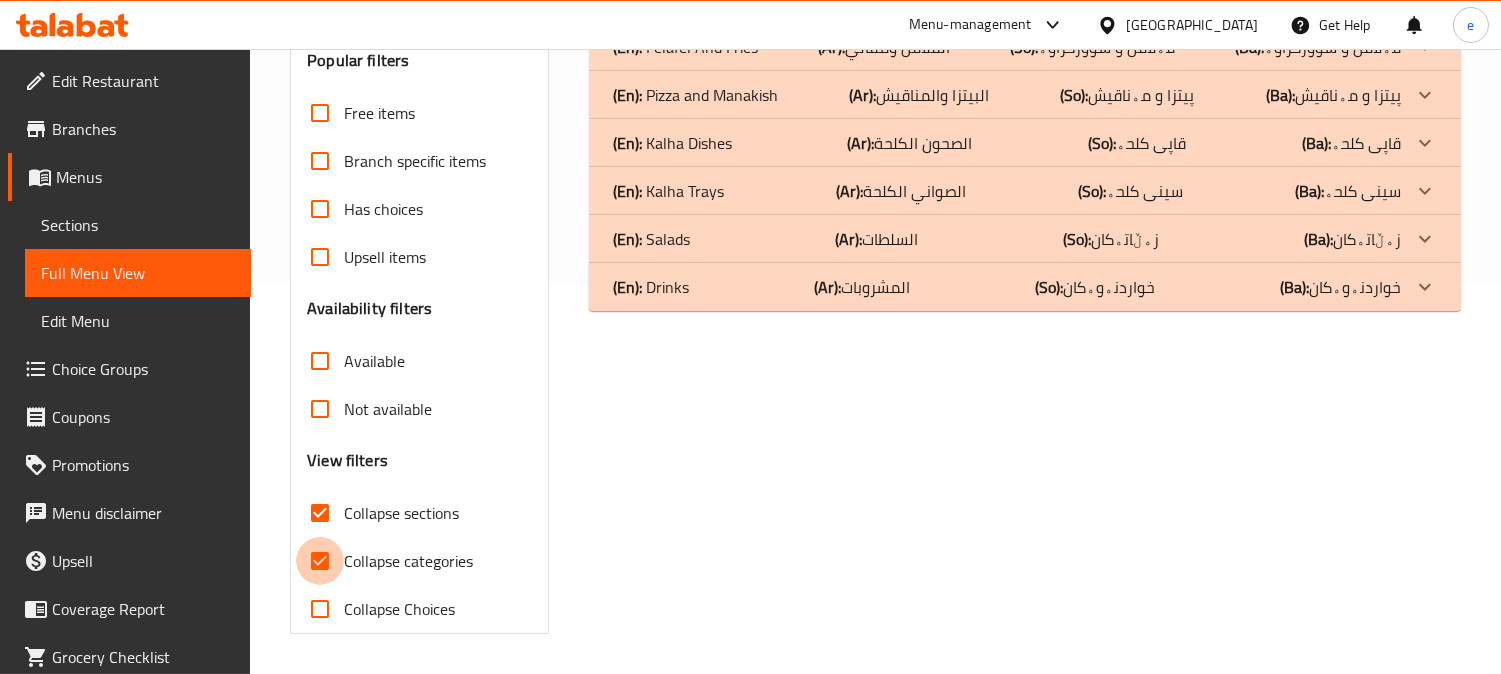 click on "Collapse categories" at bounding box center (320, 561) 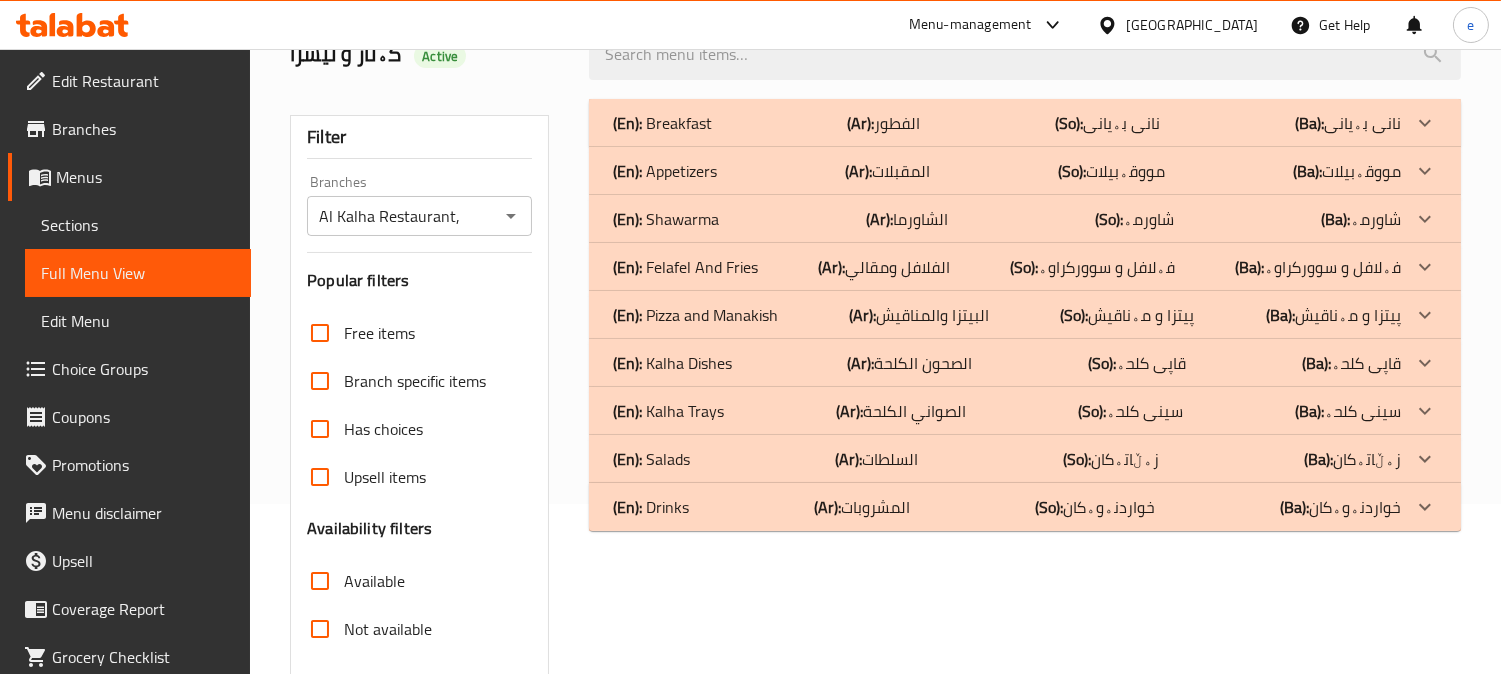 scroll, scrollTop: 222, scrollLeft: 0, axis: vertical 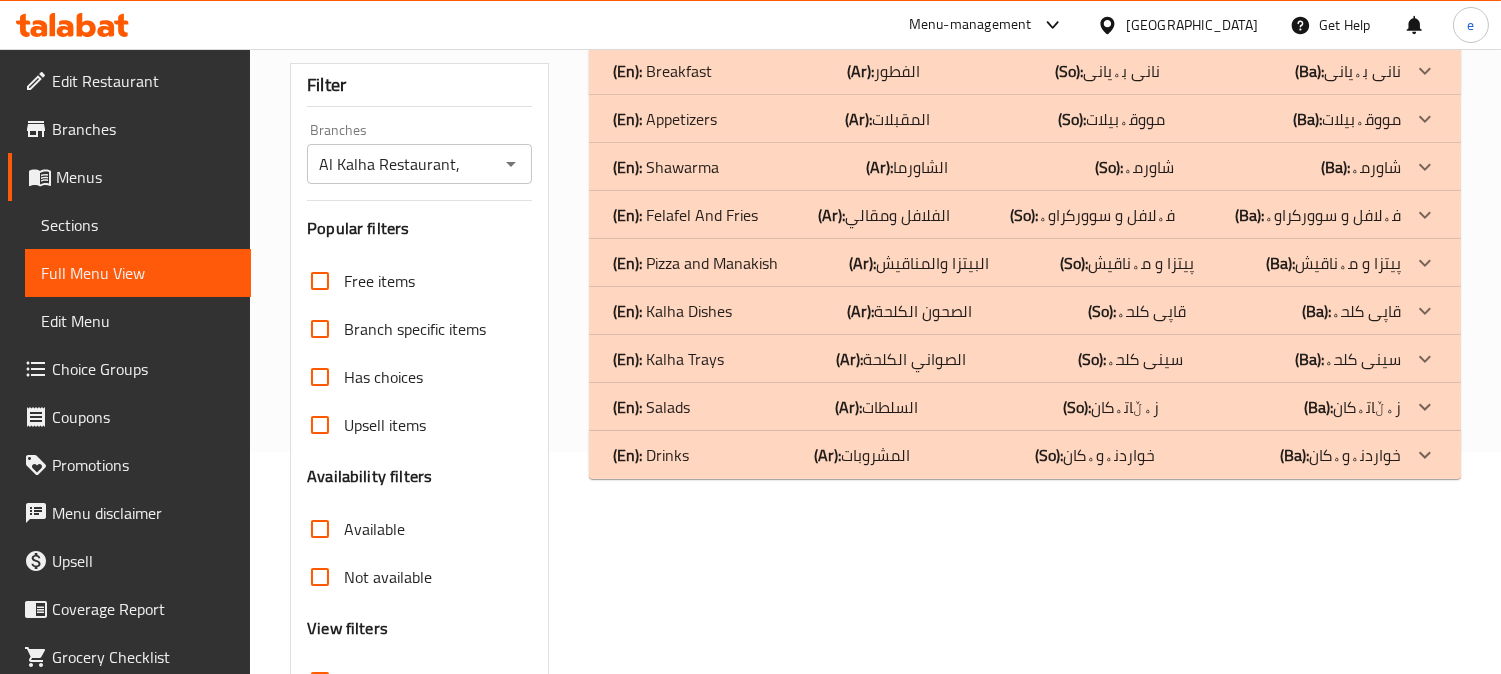 click on "(Ar):" at bounding box center (860, 71) 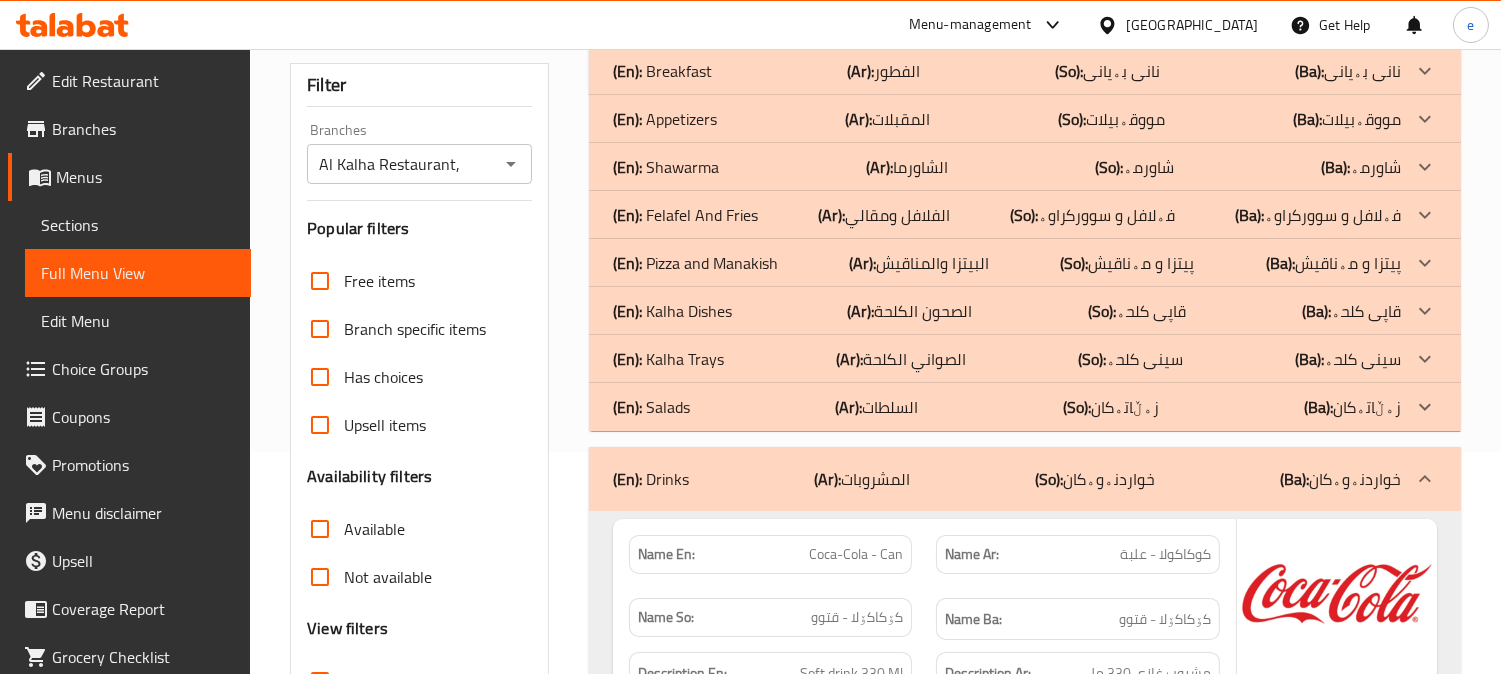 click on "(En):   Salads (Ar): السلطات  (So): زەڵاتەکان (Ba): زەڵاتەکان" at bounding box center (1007, 71) 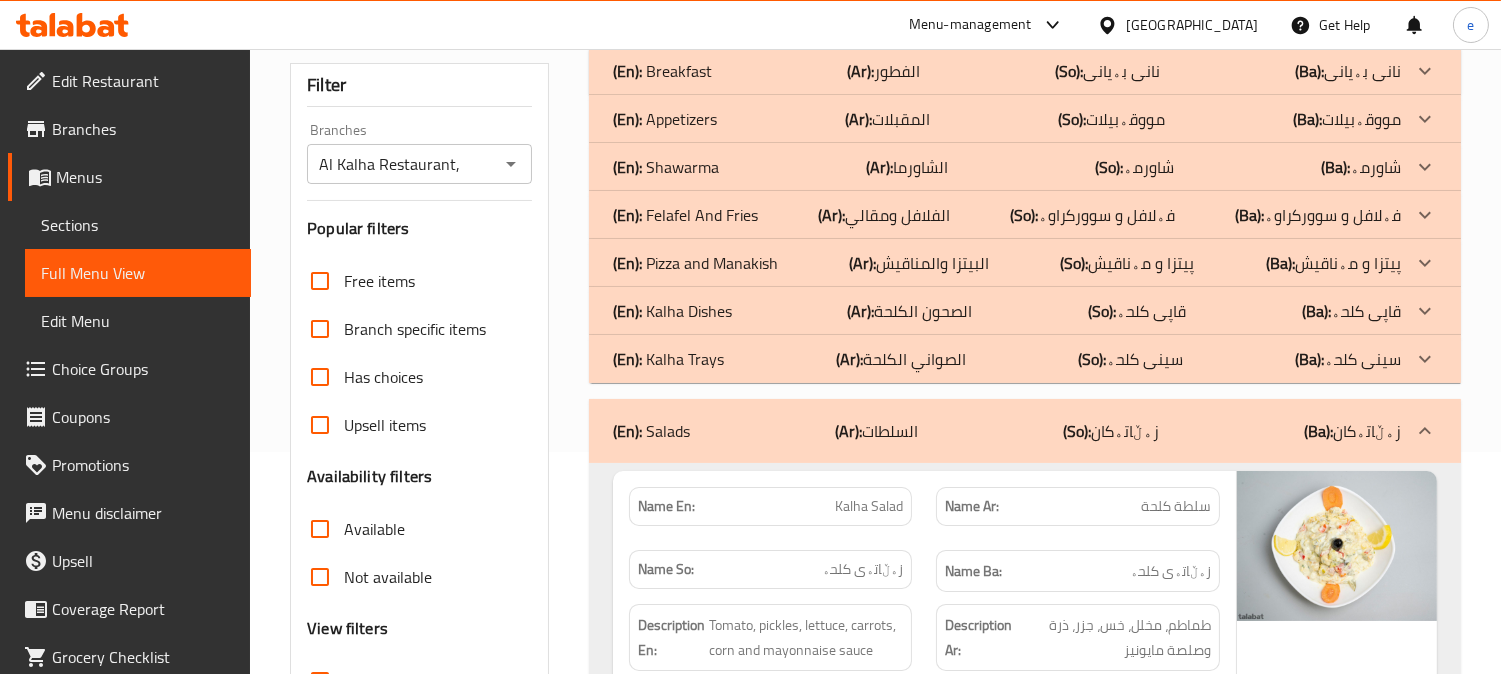 click on "(En):   [PERSON_NAME] (Ar): الصواني الكلحة (So): سینی کلحە (Ba): سینی کلحە" at bounding box center [1007, 71] 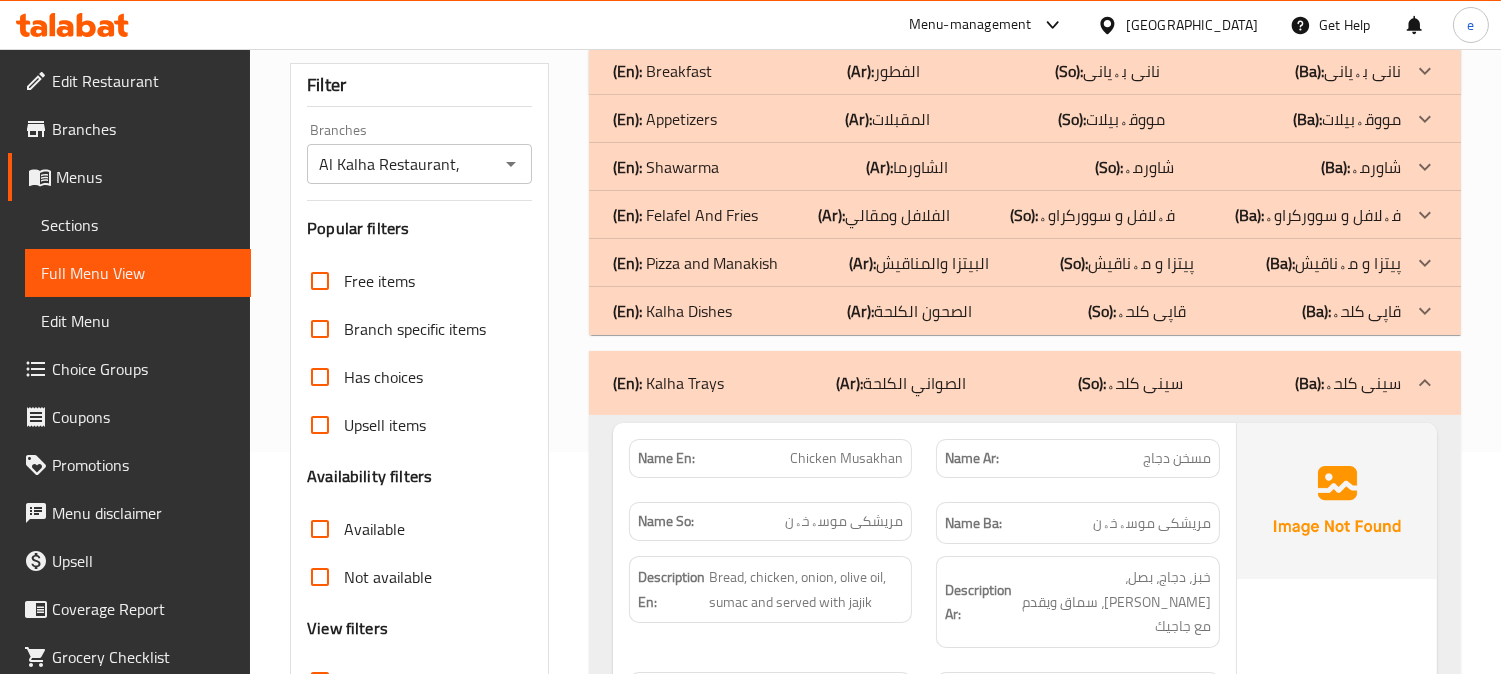 click on "(En):    Kalha Dishes (Ar): الصحون الكلحة (So): قاپی کلحە (Ba): قاپی کلحە" at bounding box center [1007, 71] 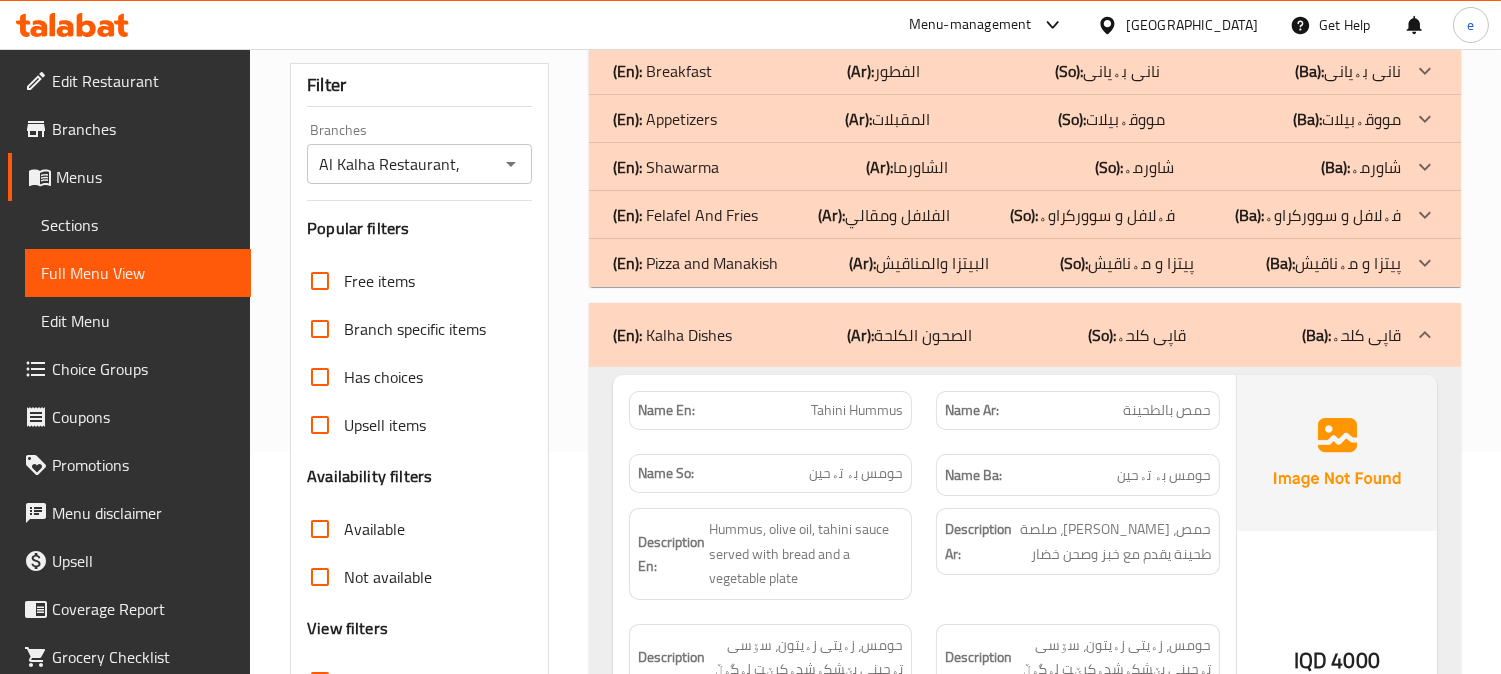 click on "(En):   Pizza and [PERSON_NAME] (Ar): البيتزا والمناقيش (So): پیتزا و مەناقیش (Ba): پیتزا و مەناقیش" at bounding box center [1007, 71] 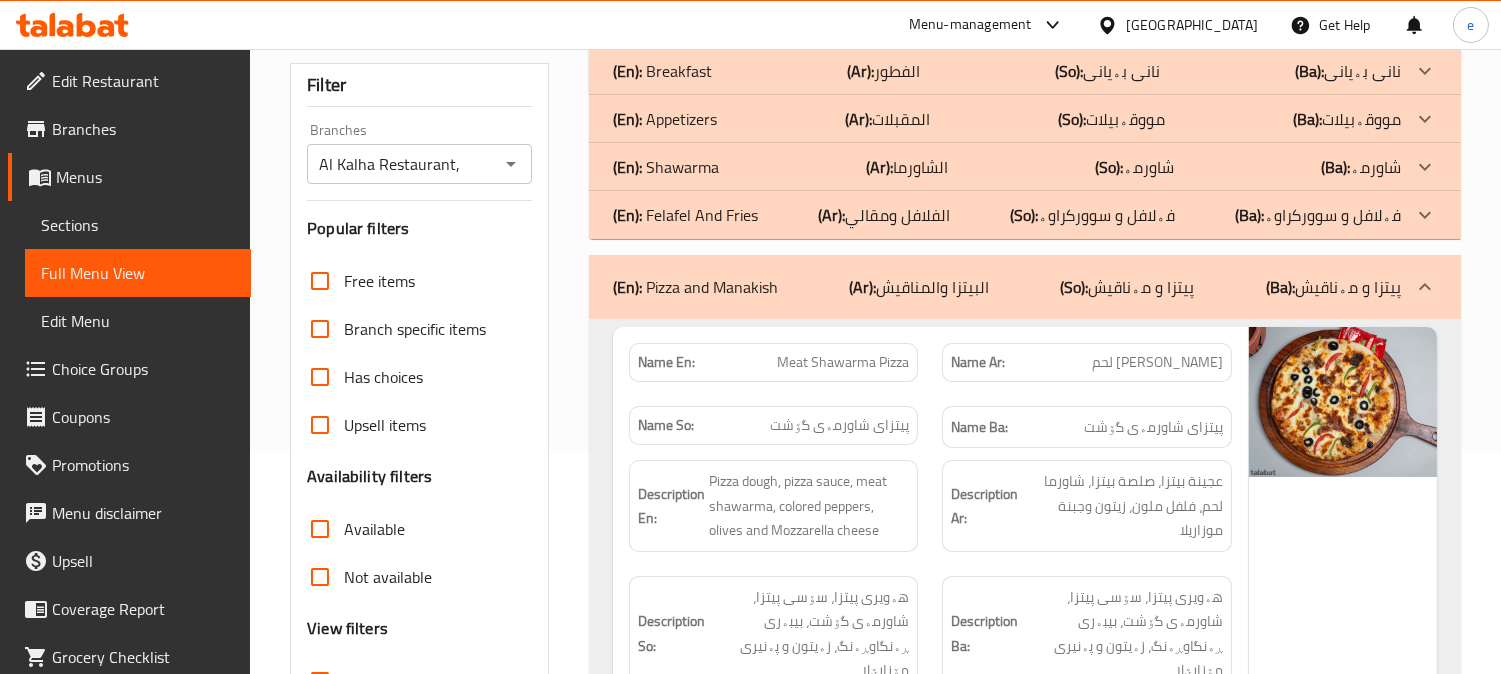 click on "(En):   Appetizers (Ar): المقبلات (So): مووقەبیلات (Ba): مووقەبیلات" at bounding box center [1007, 71] 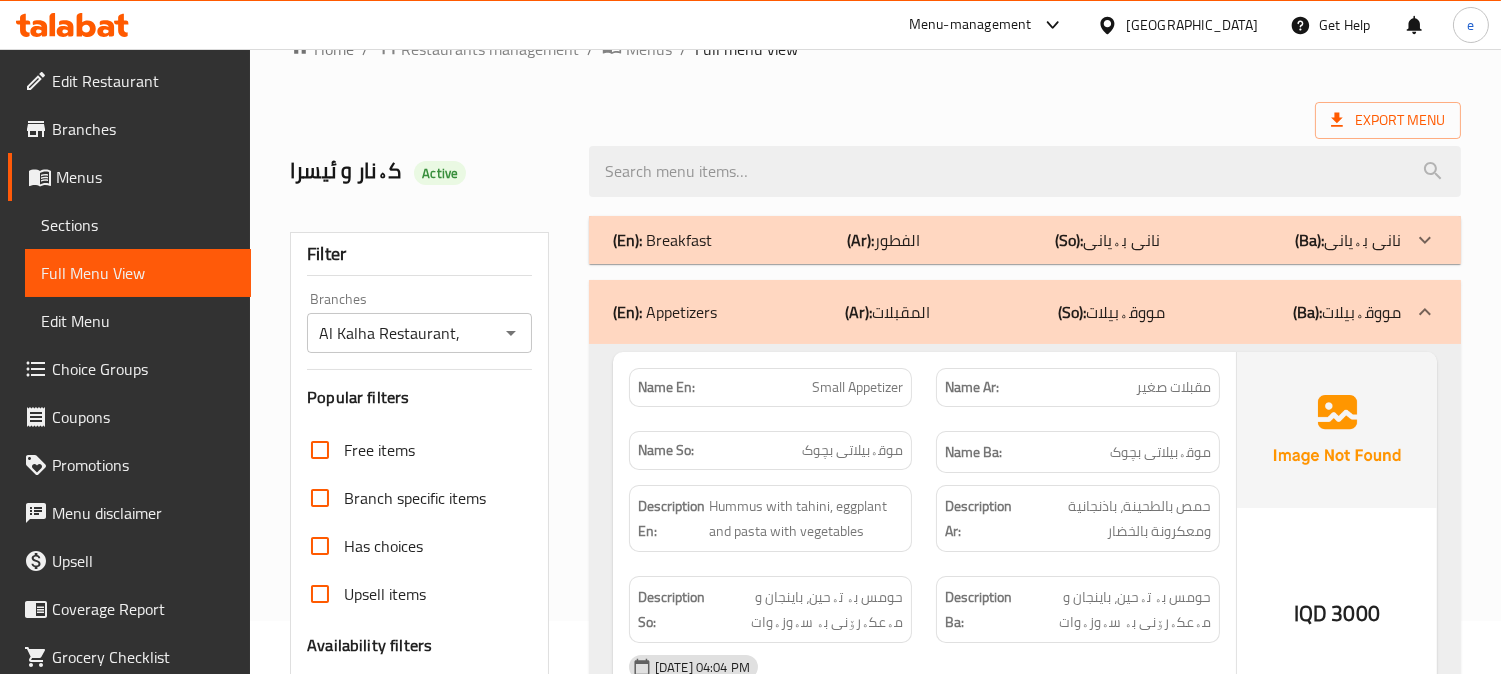 scroll, scrollTop: 0, scrollLeft: 0, axis: both 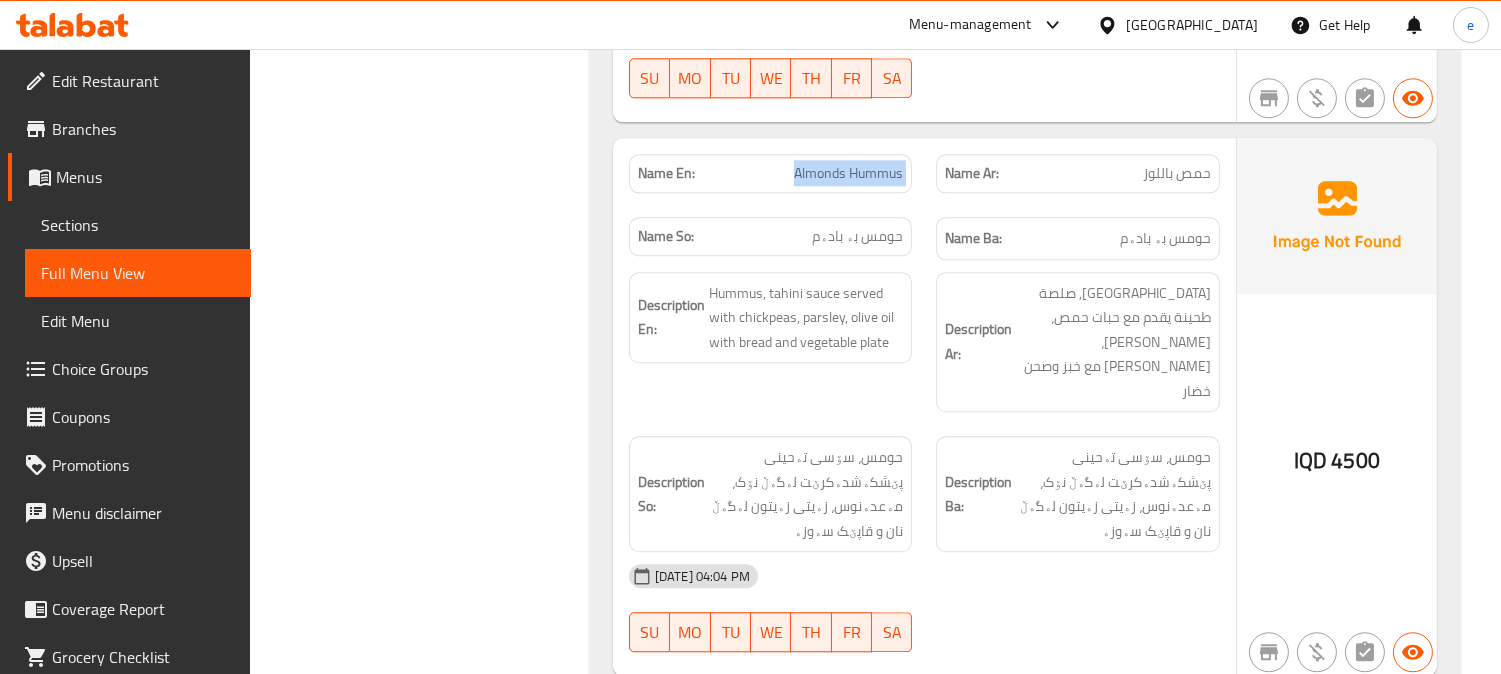 drag, startPoint x: 780, startPoint y: 125, endPoint x: 937, endPoint y: 140, distance: 157.71494 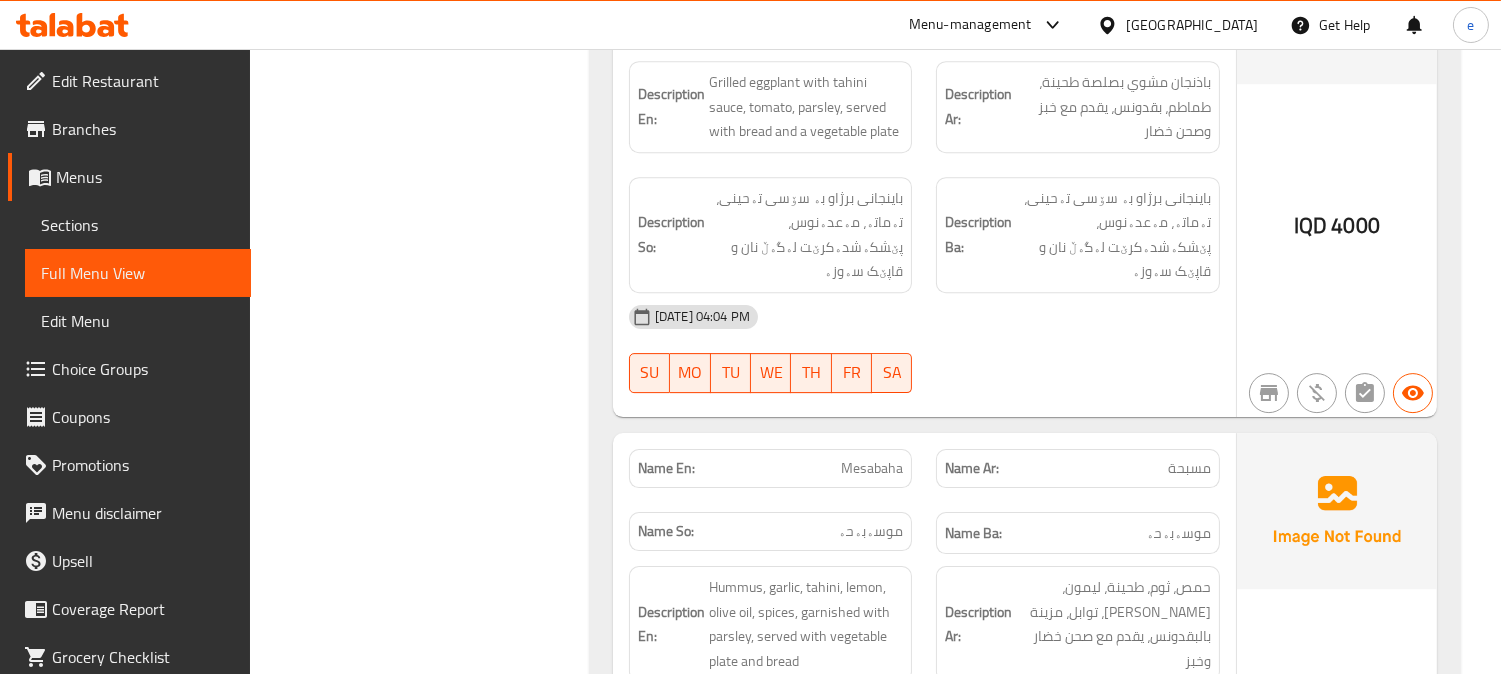 scroll, scrollTop: 11555, scrollLeft: 0, axis: vertical 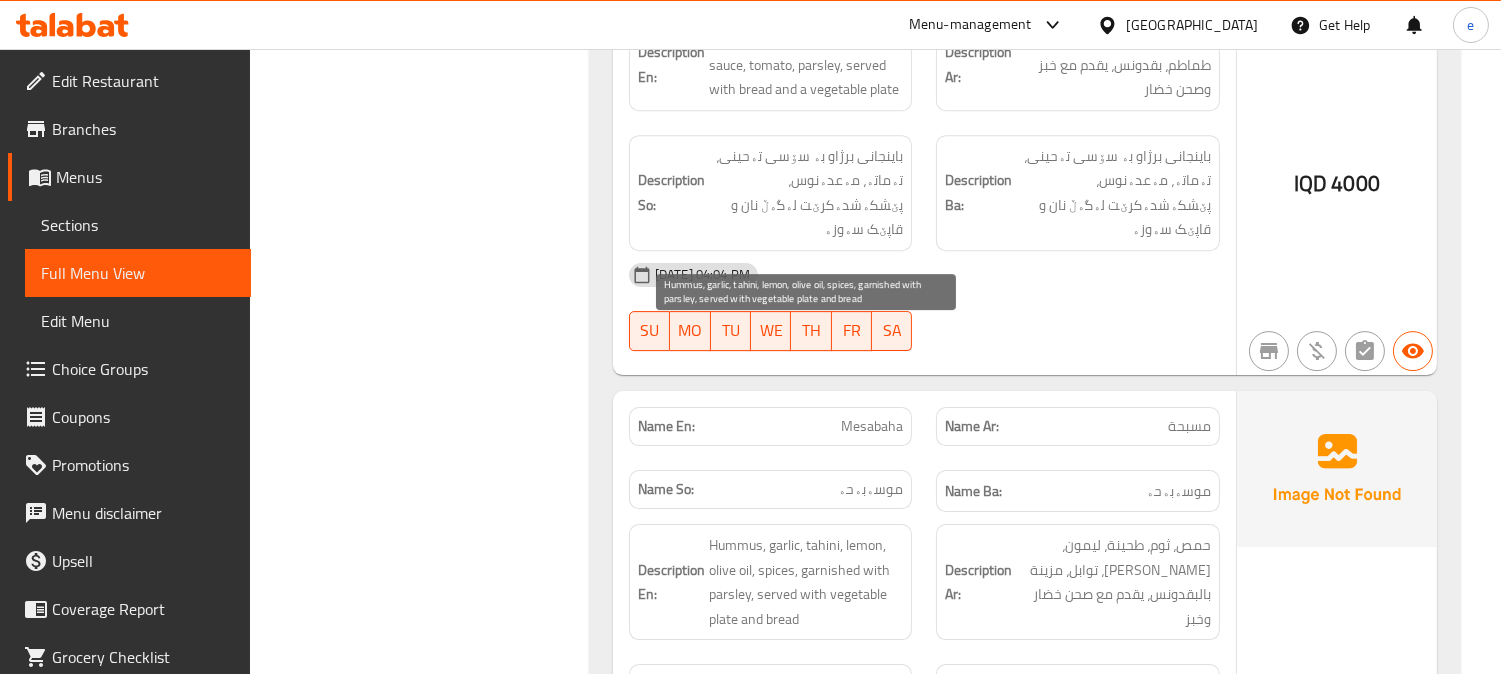 click on "Hummus, garlic, tahini, lemon, olive oil, spices, garnished with parsley, served with vegetable plate and bread" at bounding box center (806, 582) 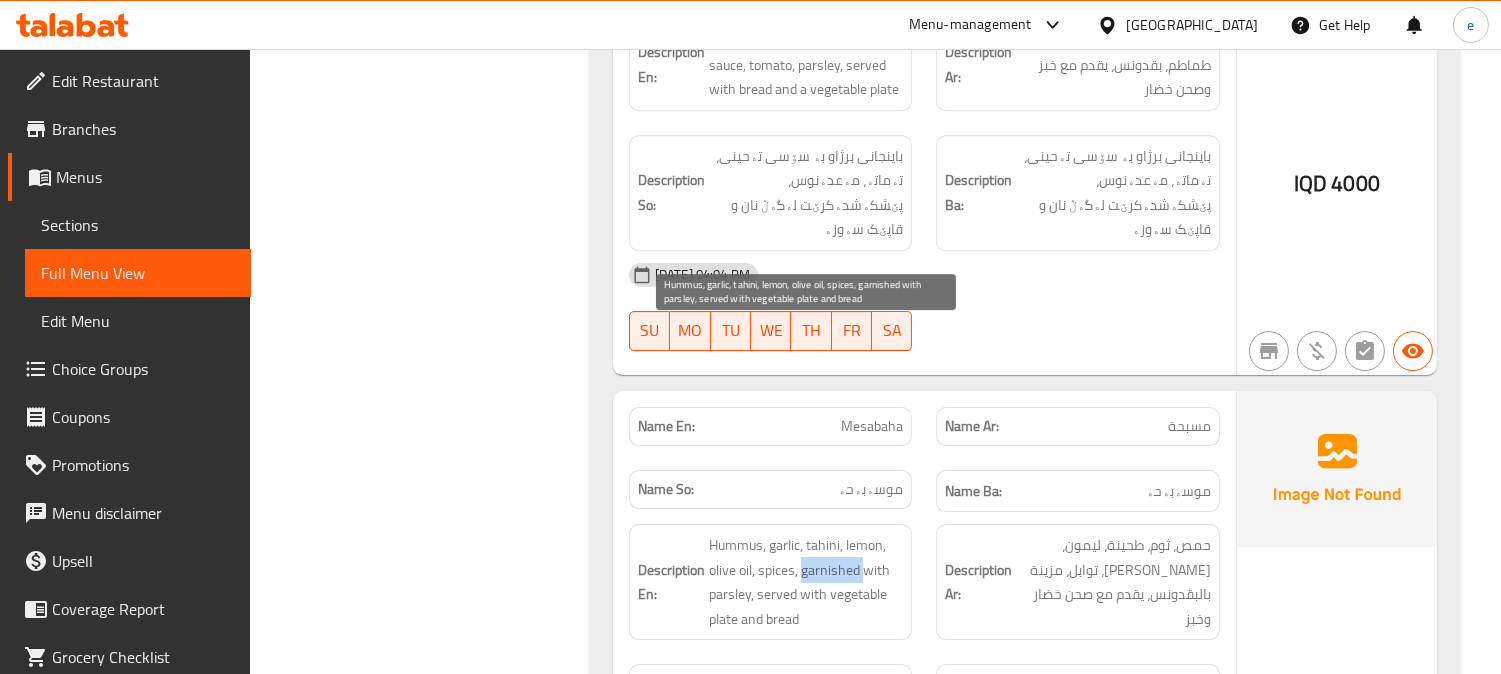 click on "Hummus, garlic, tahini, lemon, olive oil, spices, garnished with parsley, served with vegetable plate and bread" at bounding box center [806, 582] 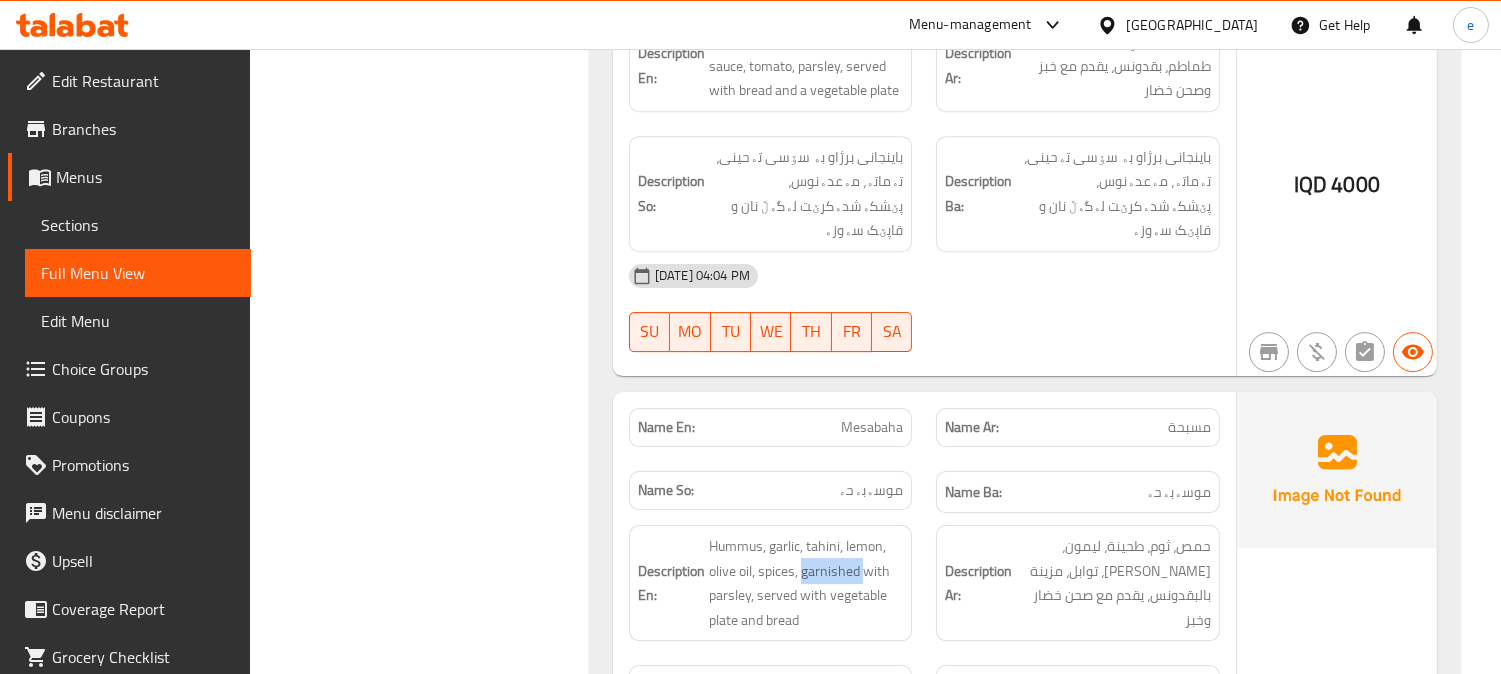 scroll, scrollTop: 11555, scrollLeft: 0, axis: vertical 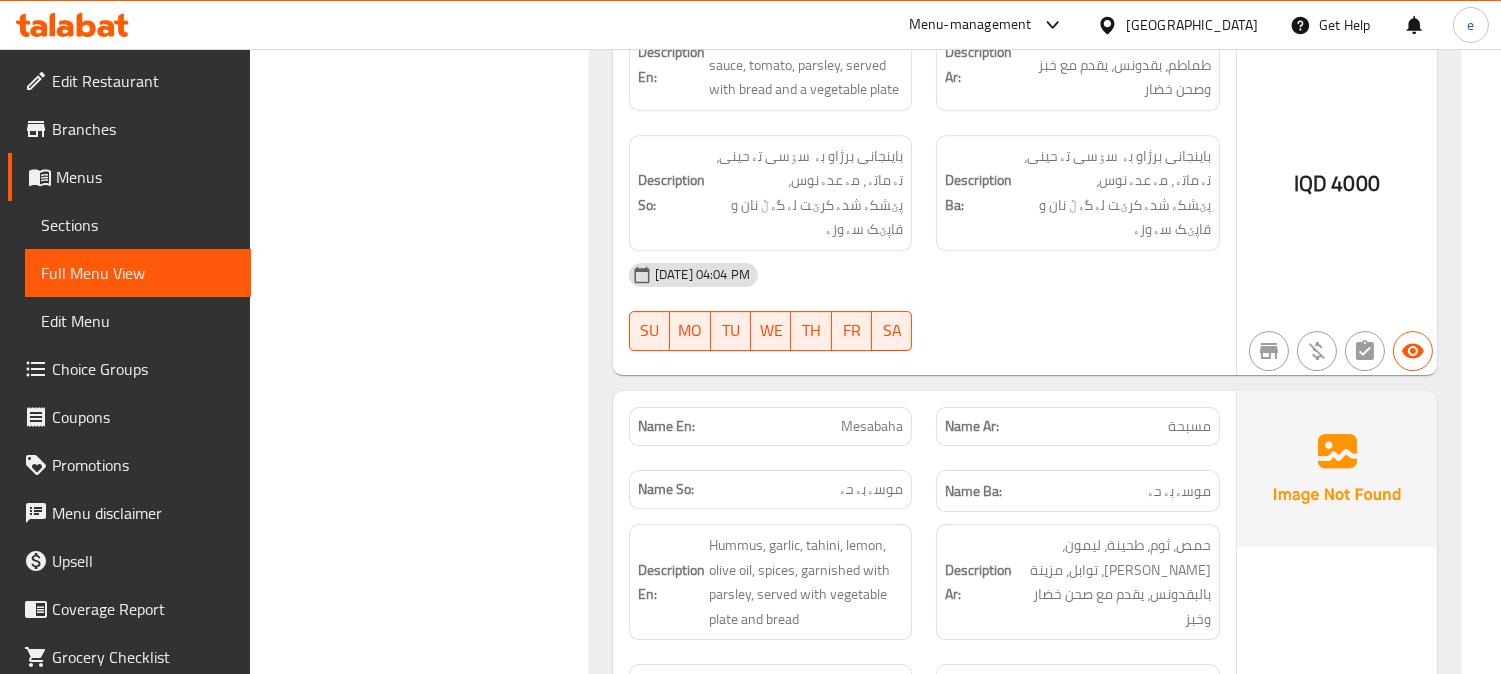 click on "Description Ar: حمص، ثوم، طحينة، ليمون، زيت زيتون، توابل، مزينة بالبقدونس، يقدم مع صحن خضار وخبز" at bounding box center (1078, -3977) 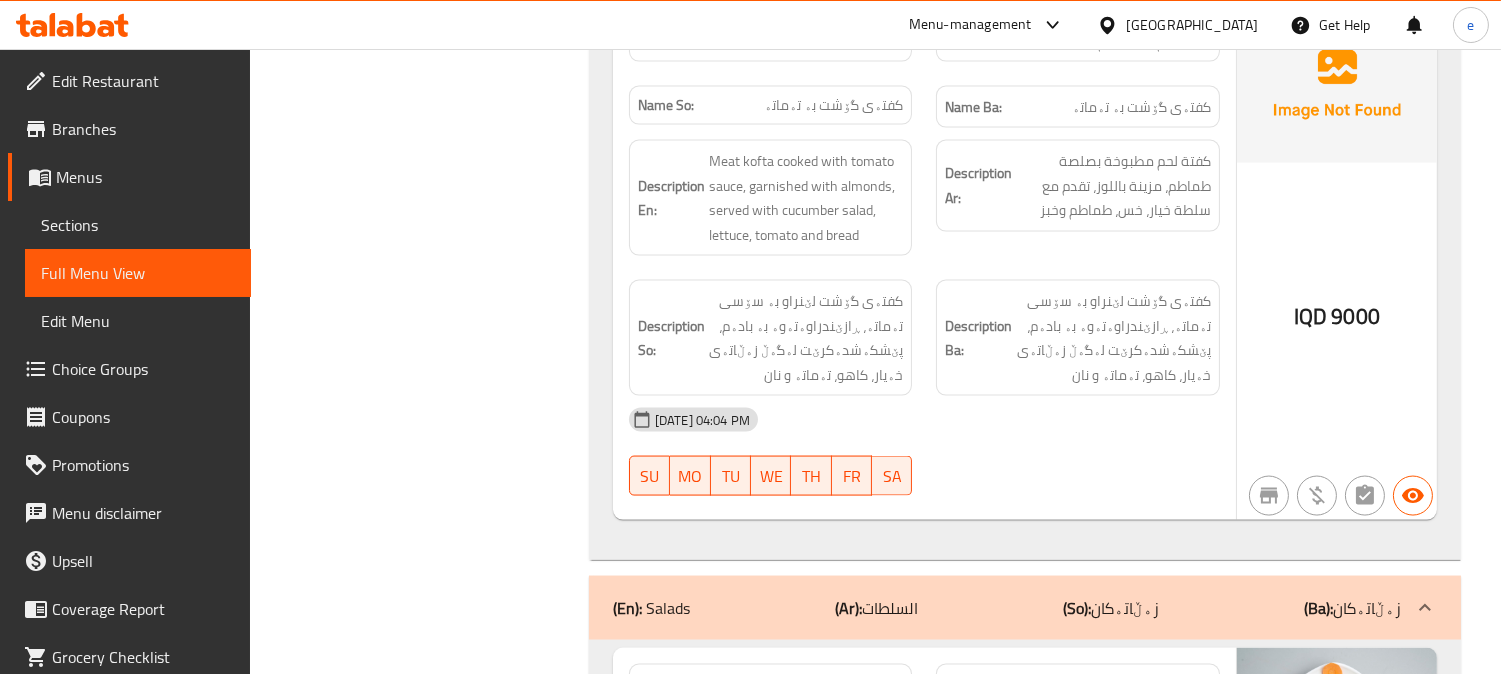 scroll, scrollTop: 18888, scrollLeft: 0, axis: vertical 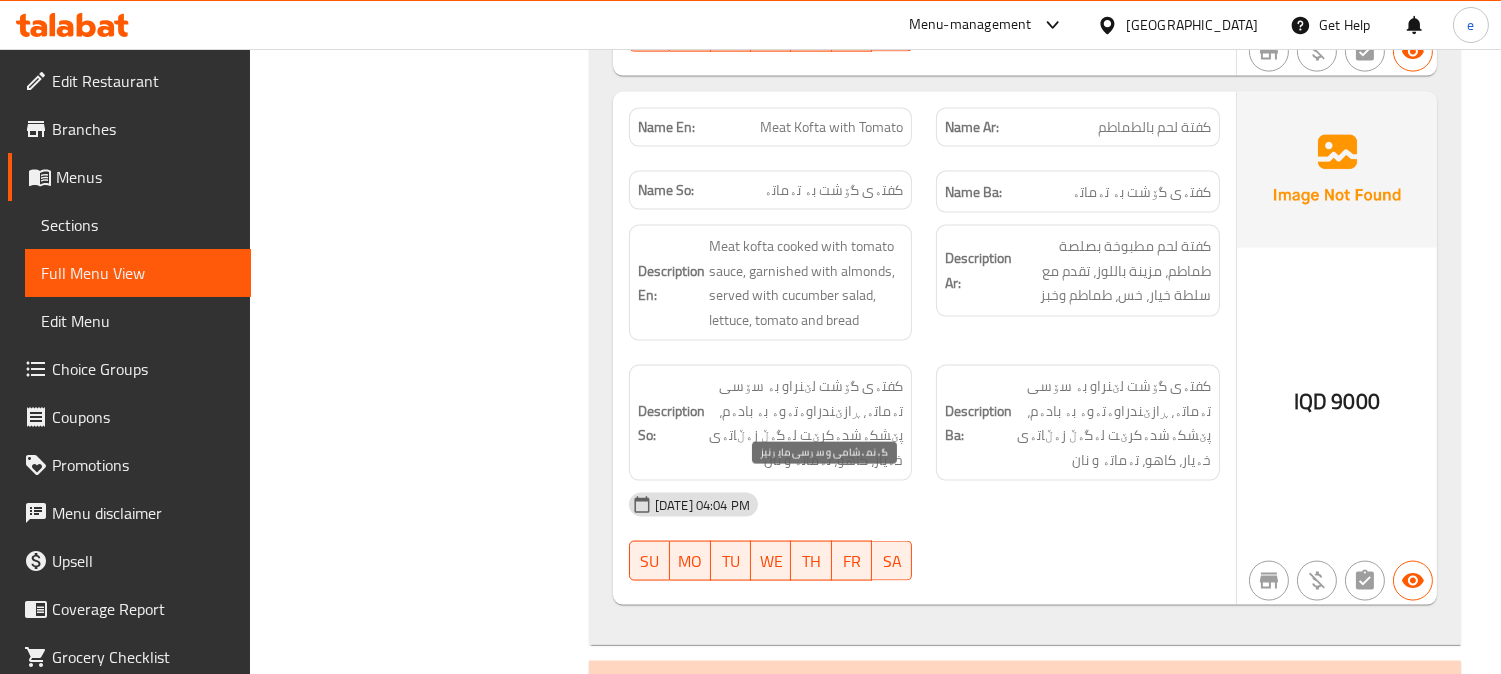 click on "گەنمەشامی و سۆسی مایۆنیز" at bounding box center (816, 991) 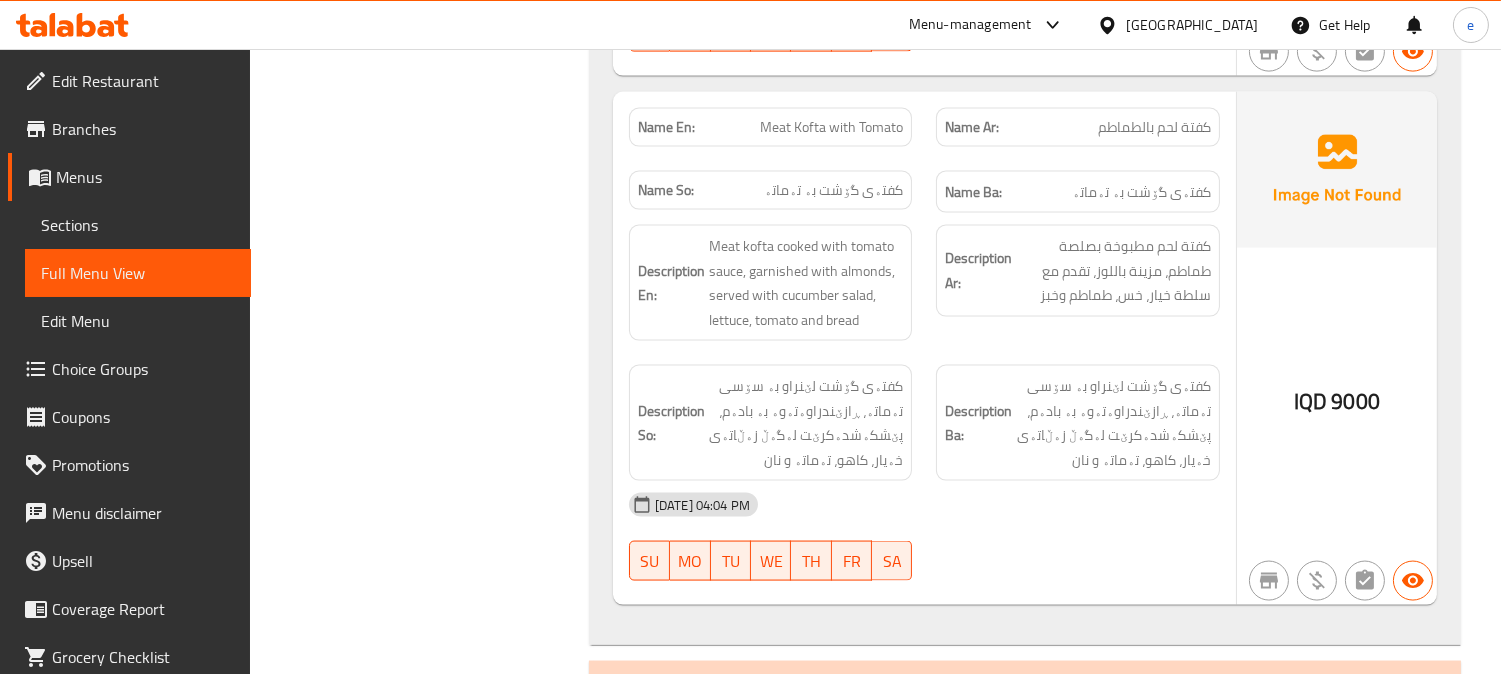 drag, startPoint x: 831, startPoint y: 270, endPoint x: 910, endPoint y: 273, distance: 79.05694 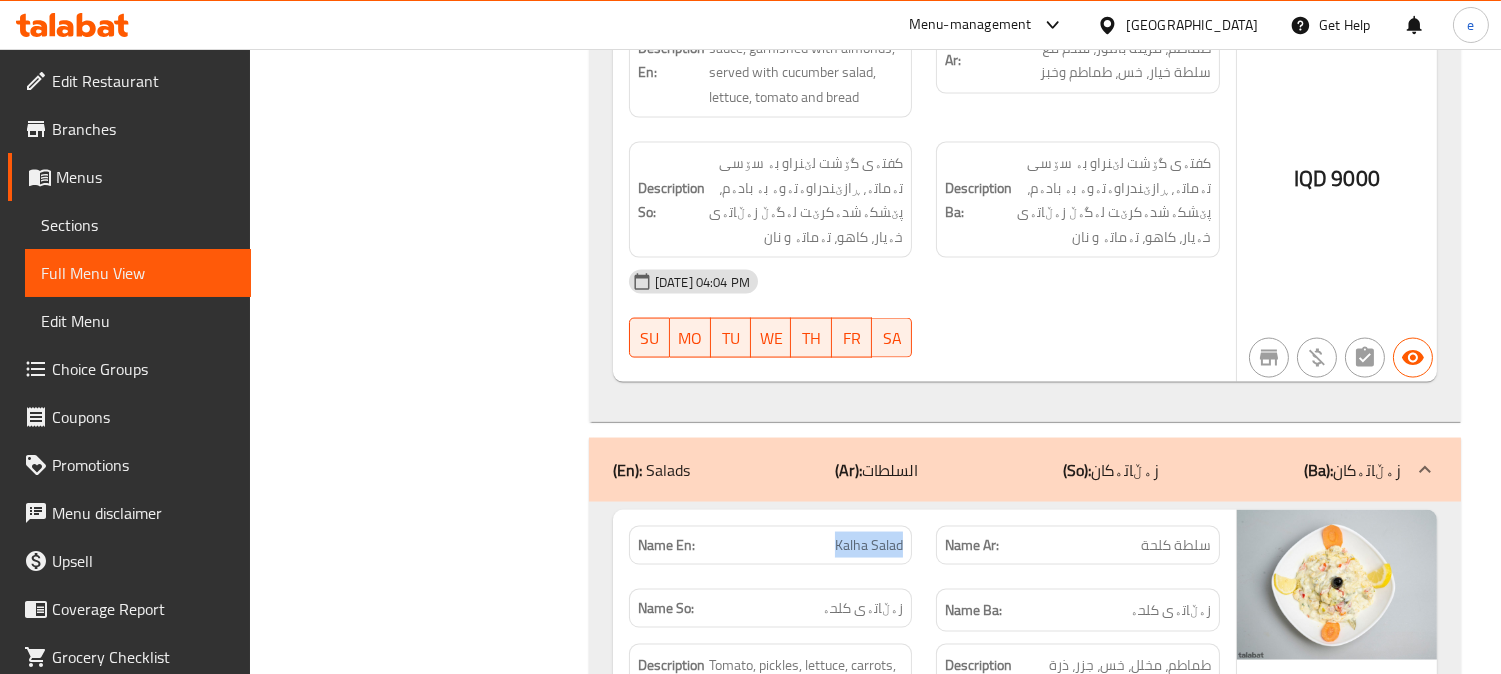 click on "[DATE] 04:04 PM" at bounding box center [924, -18391] 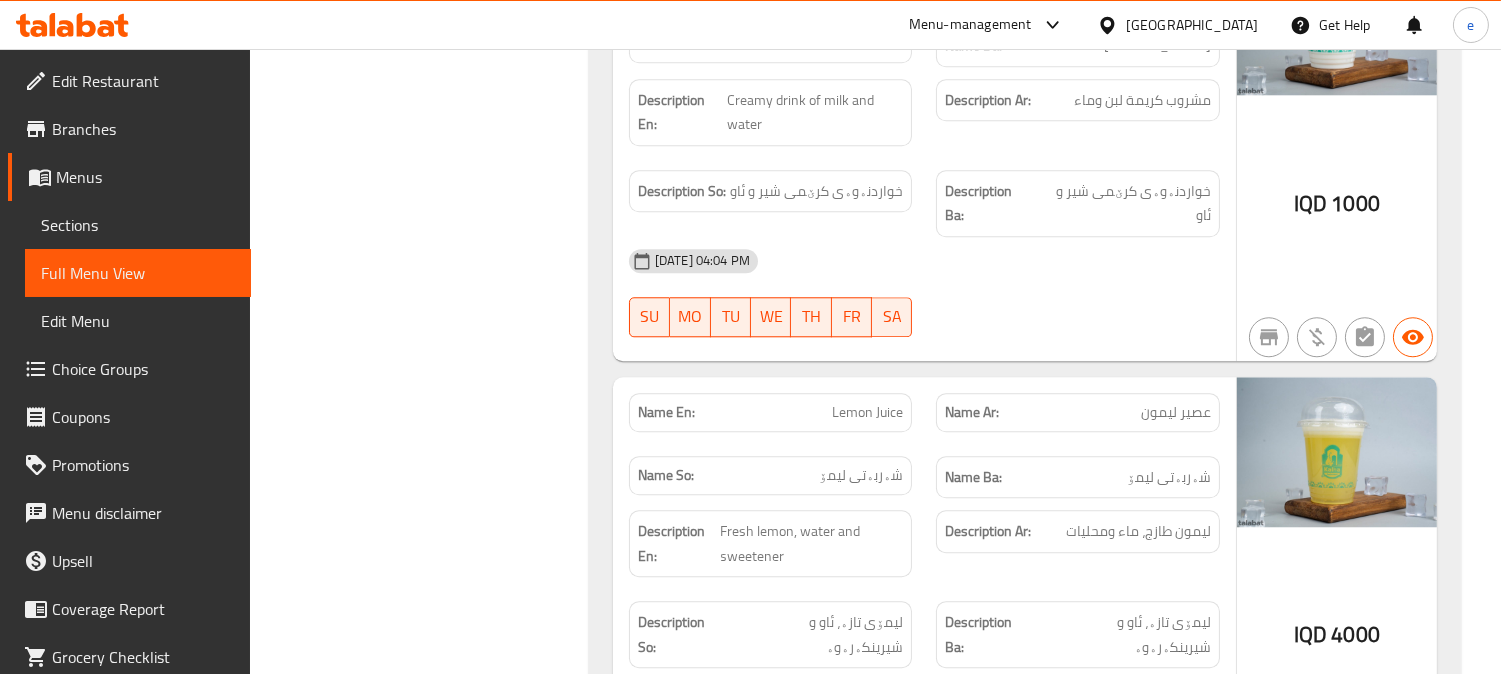 scroll, scrollTop: 22954, scrollLeft: 0, axis: vertical 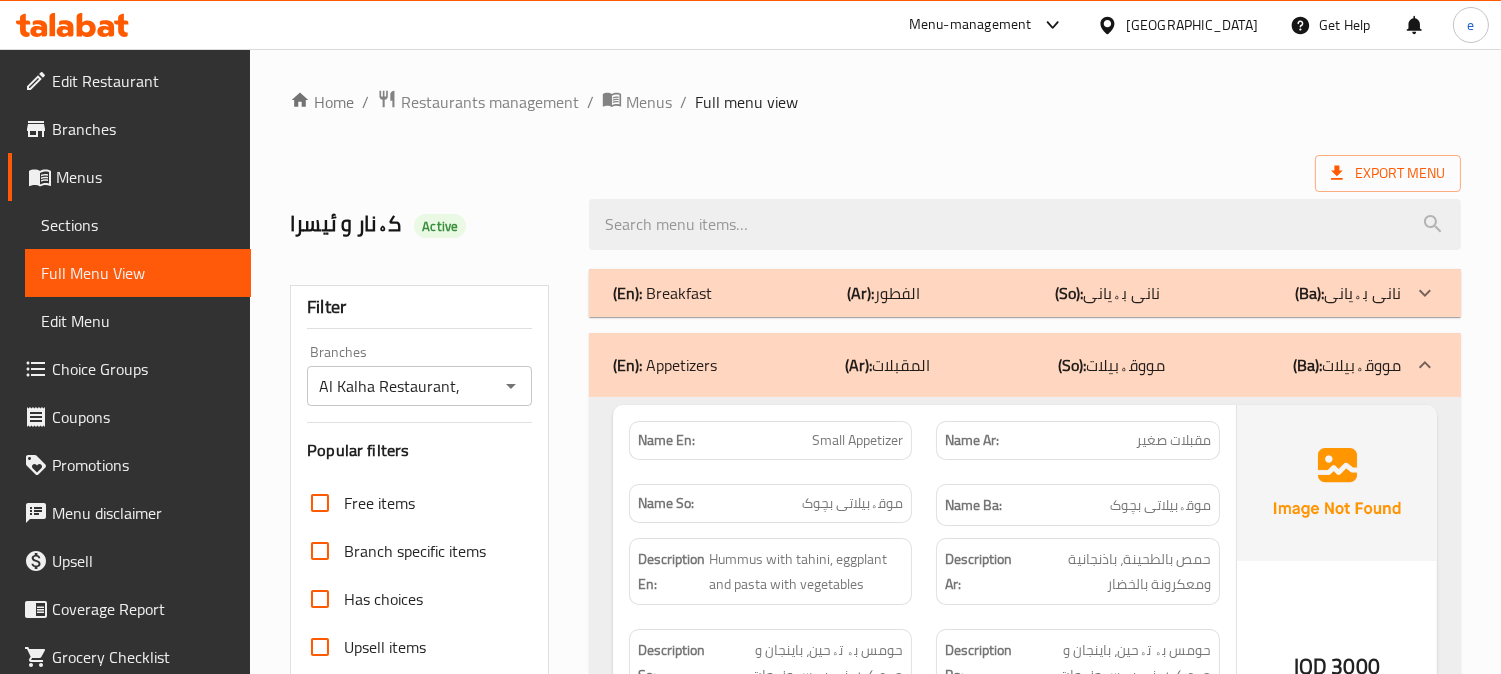 click 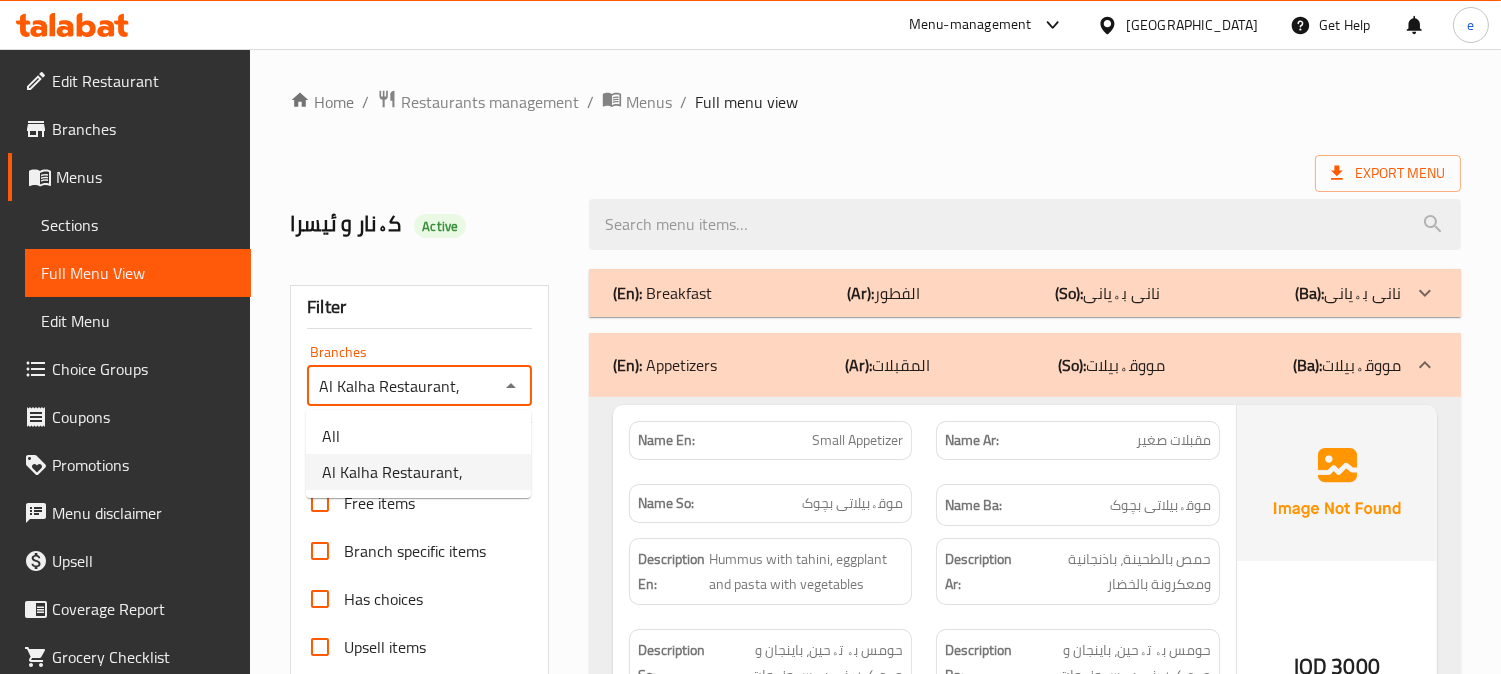 click on "Al Kalha Restaurant," at bounding box center [392, 472] 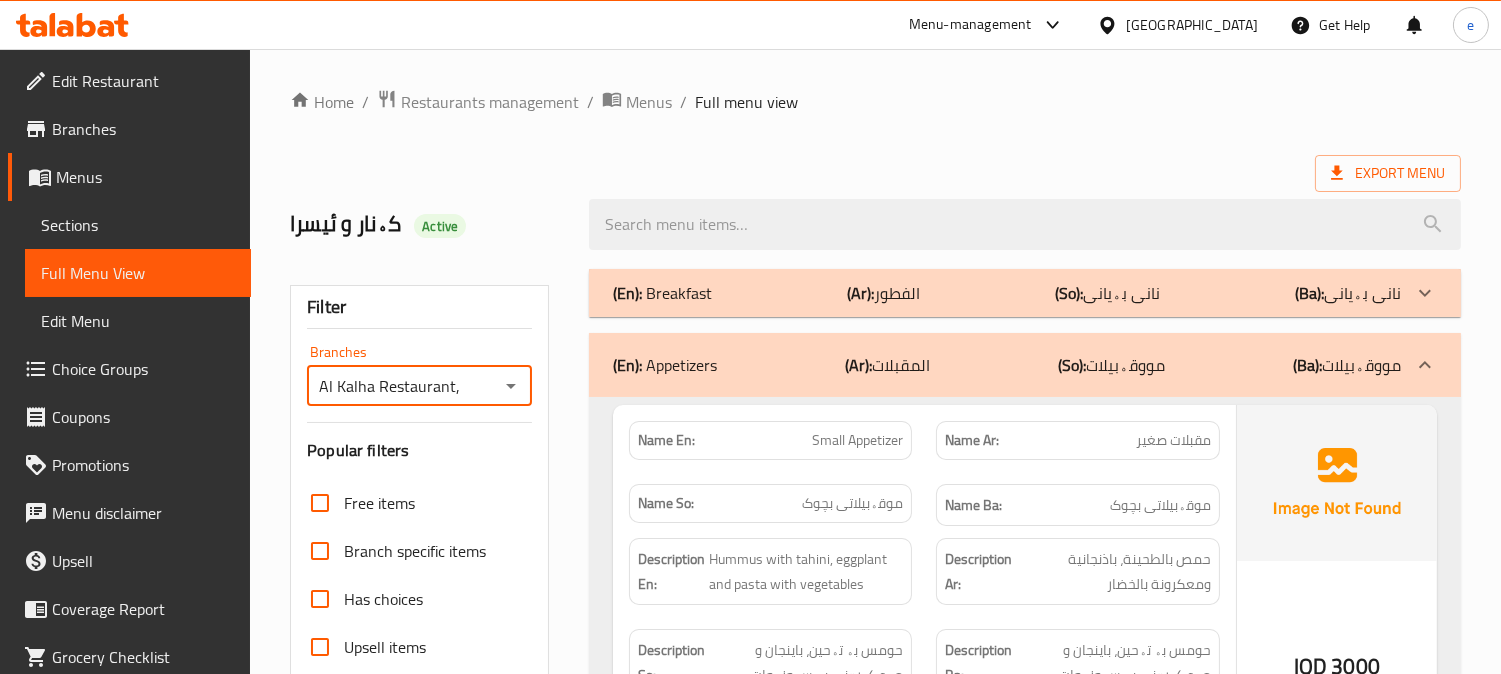 click on "کەنار و ئیسرا   Active" at bounding box center (427, 224) 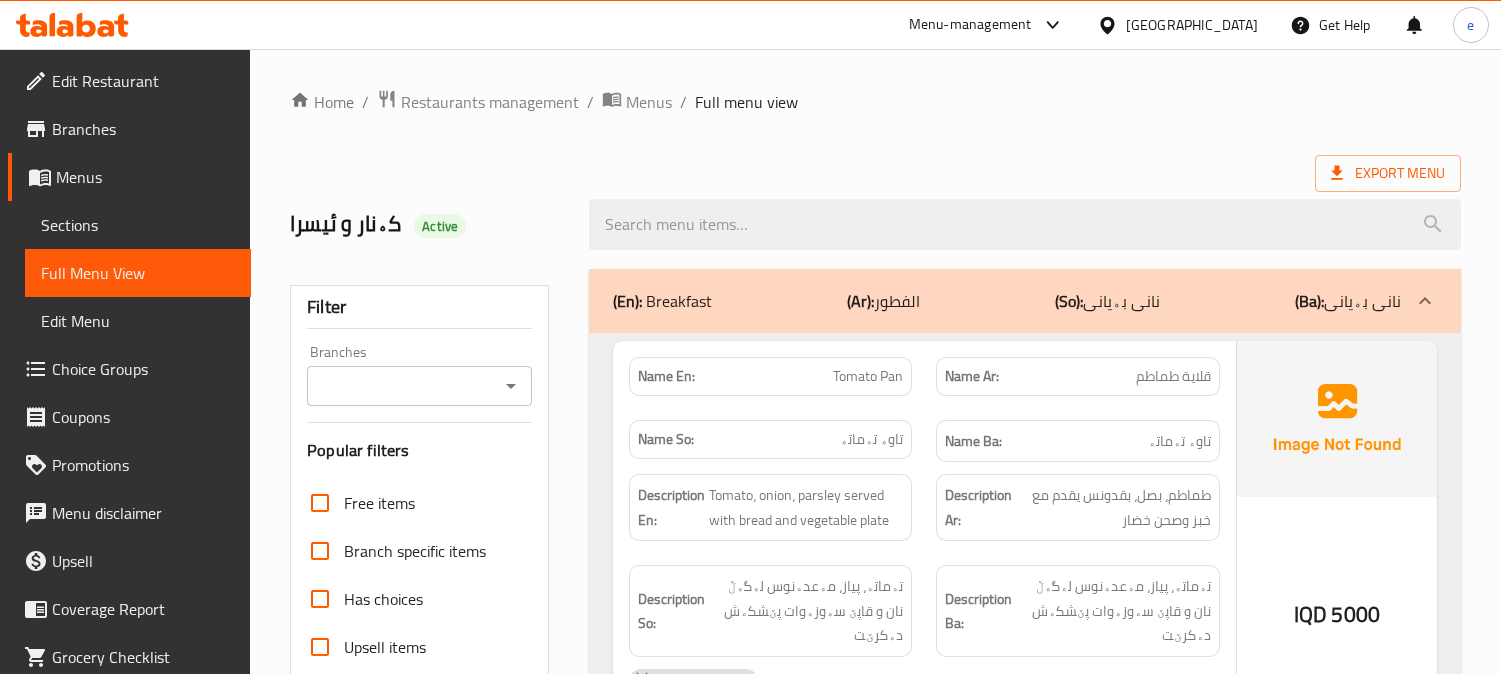 scroll, scrollTop: 0, scrollLeft: 0, axis: both 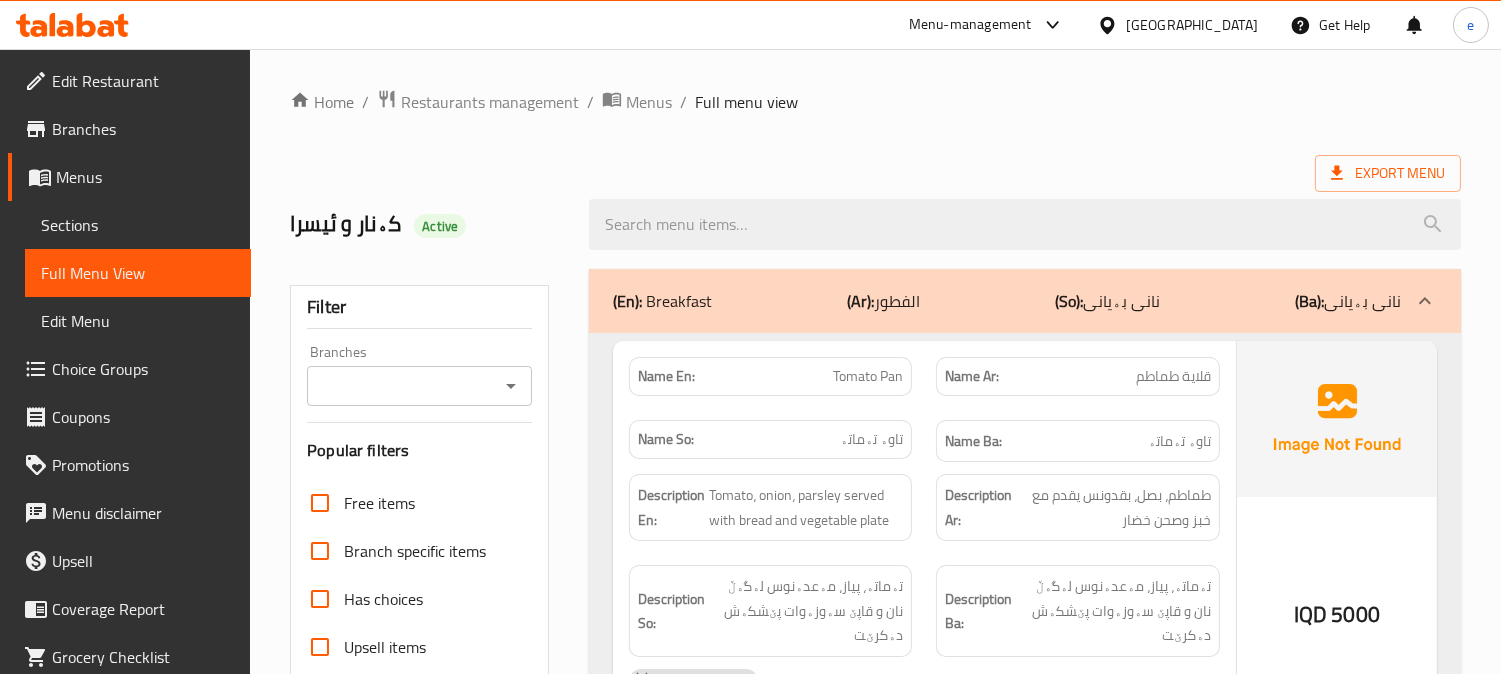 click at bounding box center [510, 386] 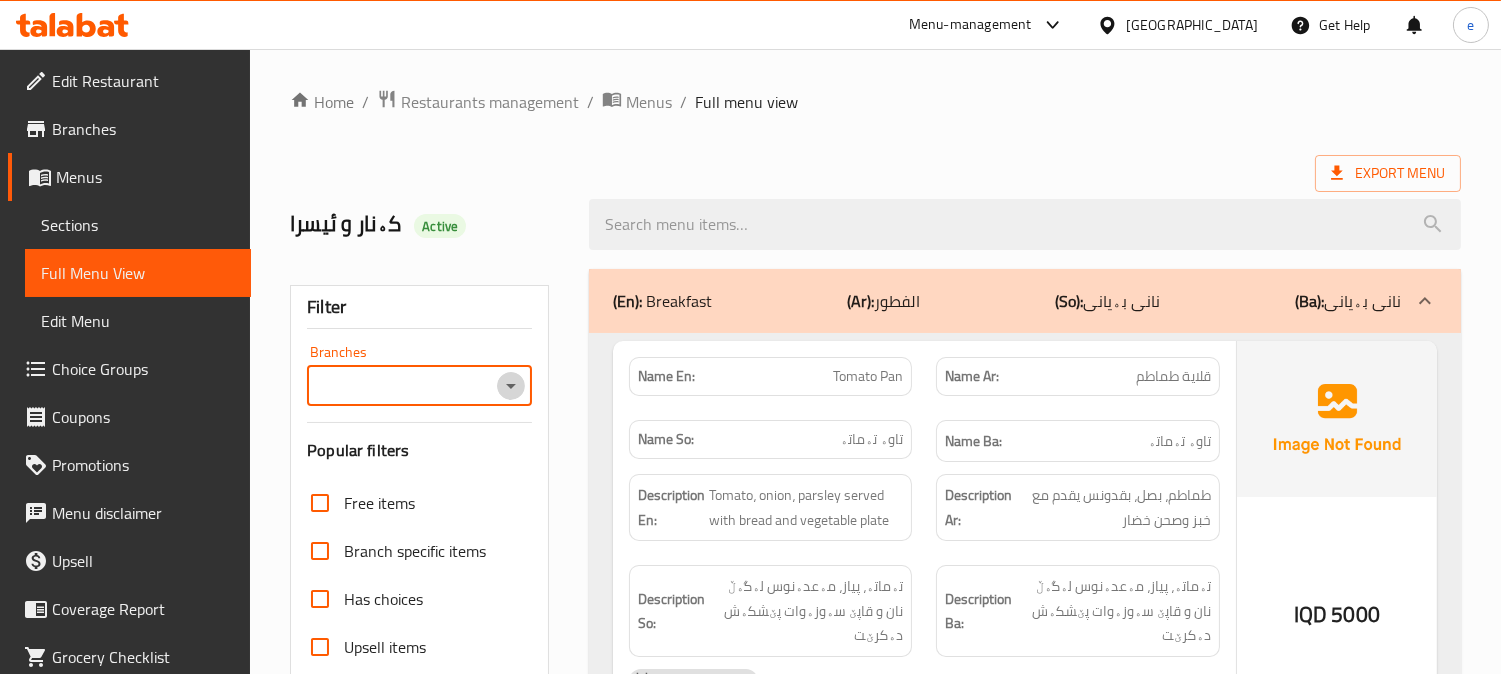 click 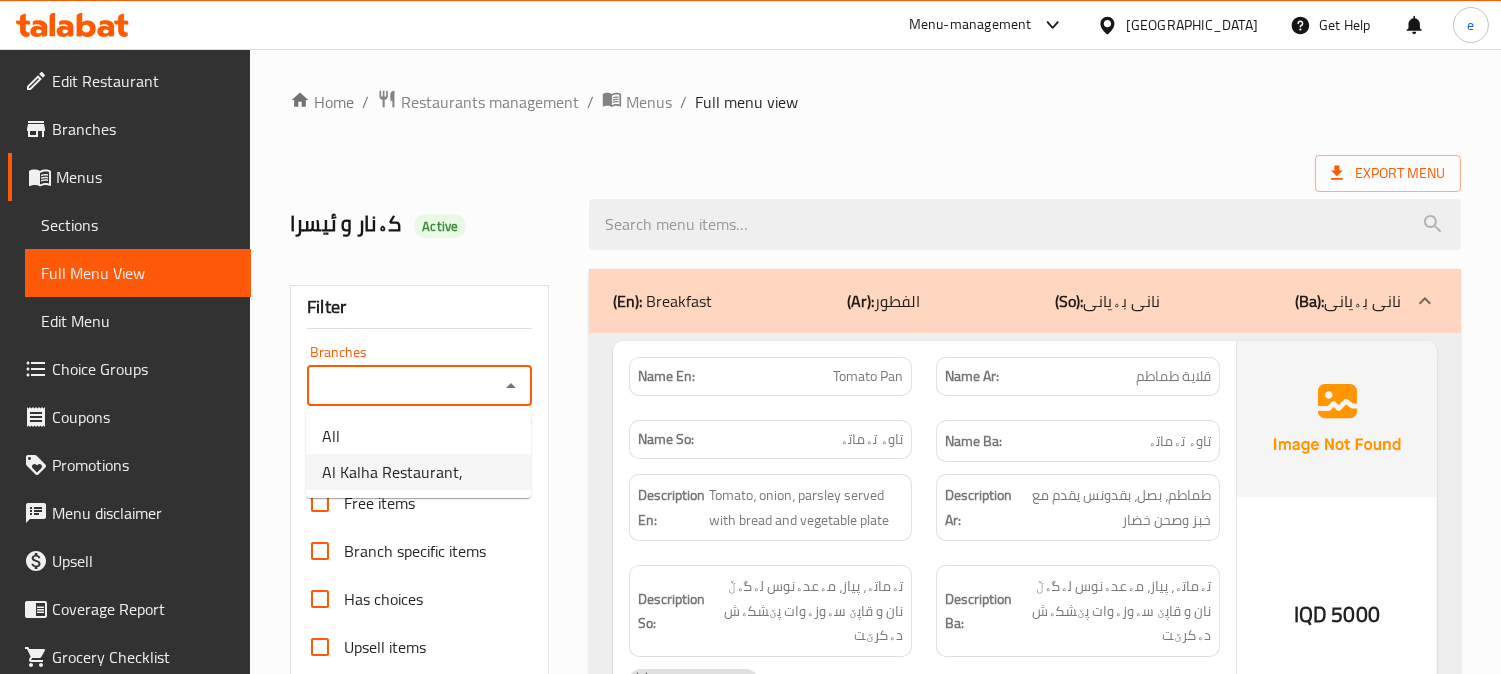 click on "Al Kalha Restaurant," at bounding box center (392, 472) 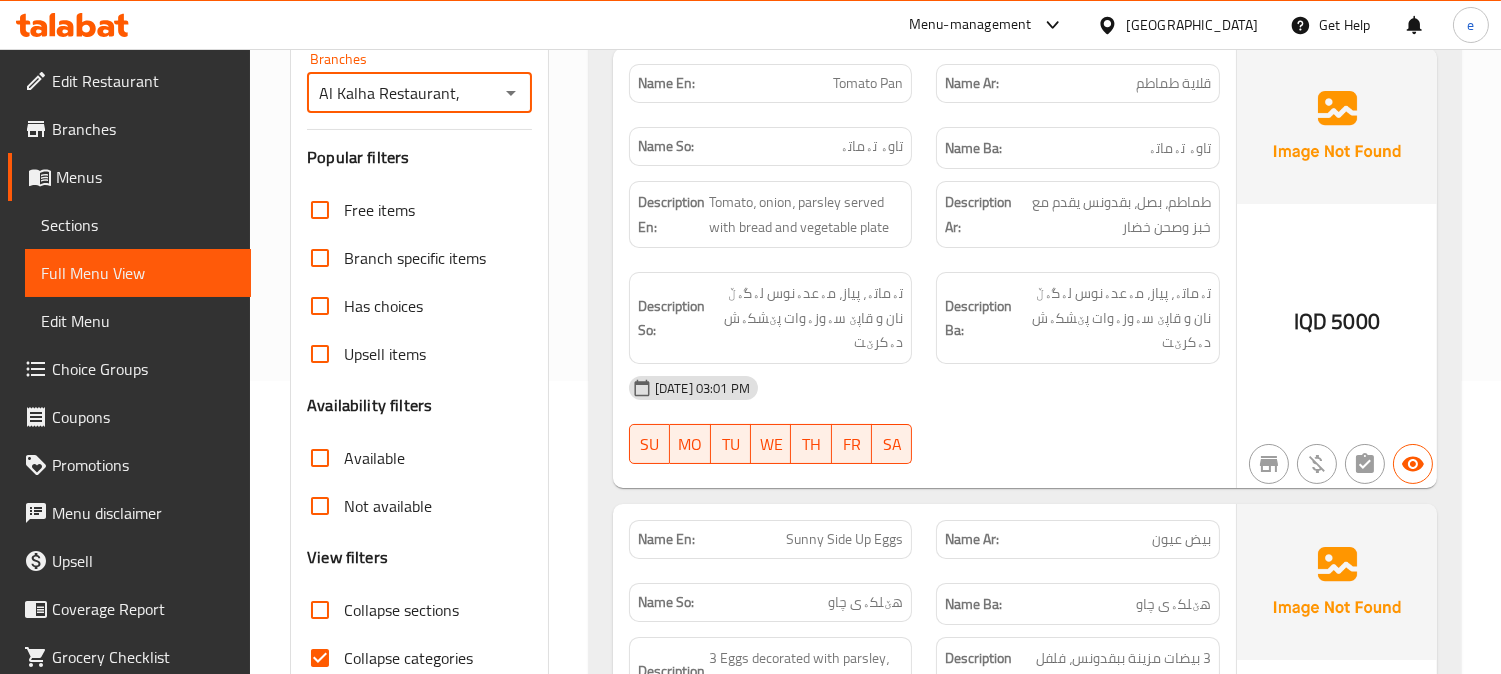 scroll, scrollTop: 444, scrollLeft: 0, axis: vertical 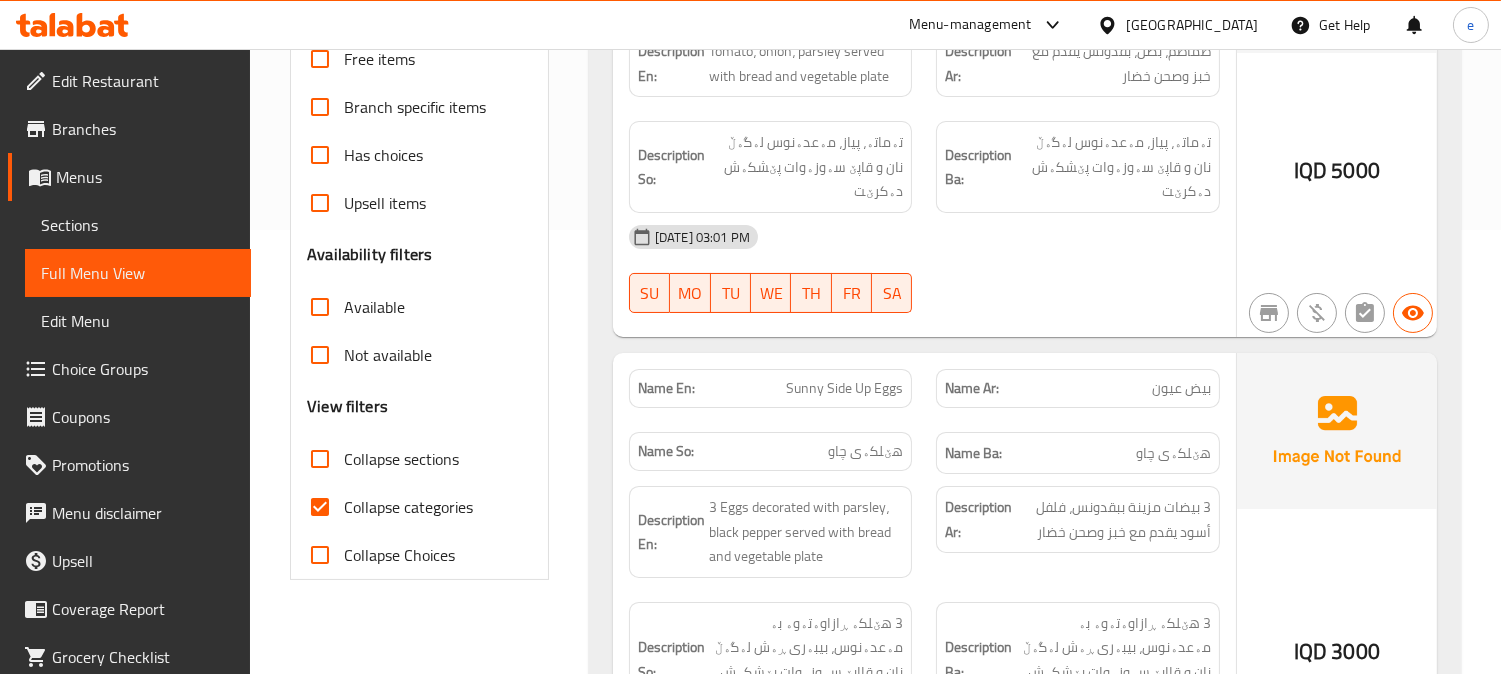 click on "Collapse categories" at bounding box center [320, 507] 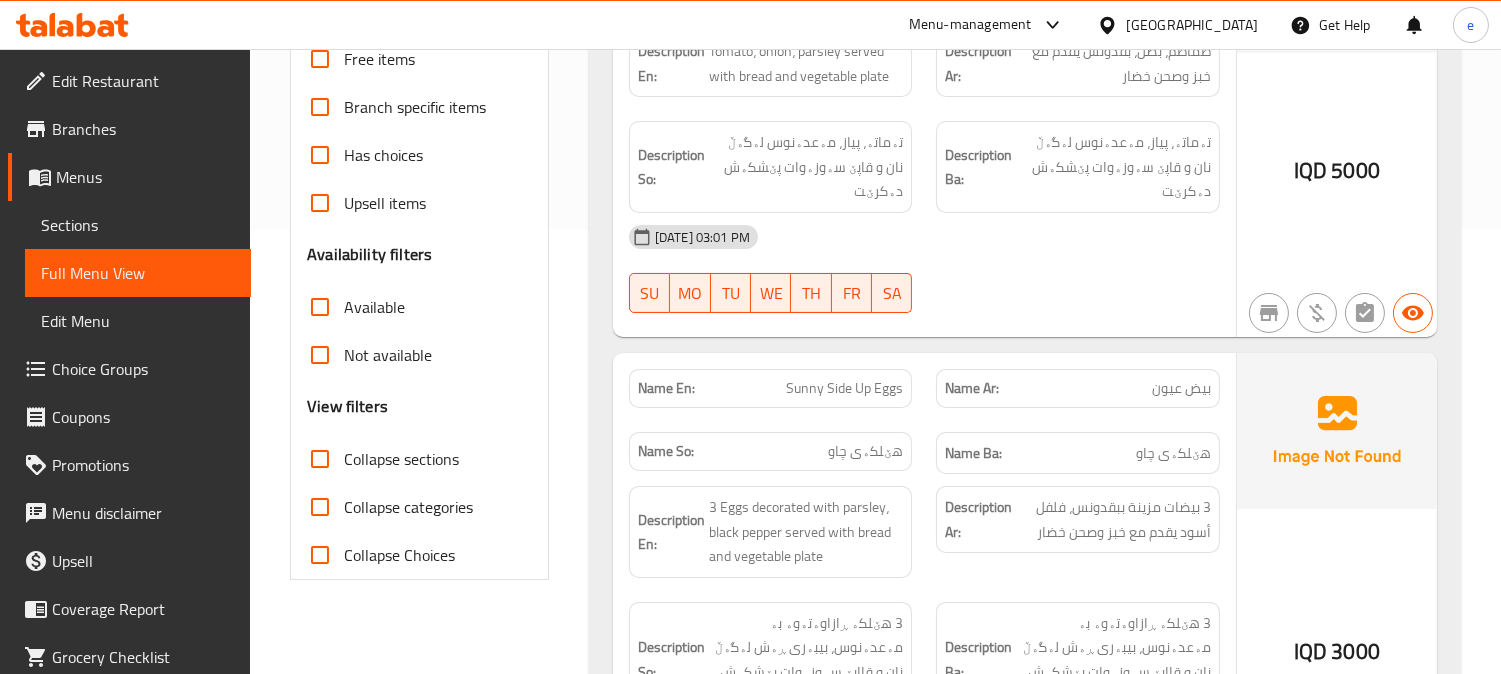 click on "Collapse sections" at bounding box center (320, 459) 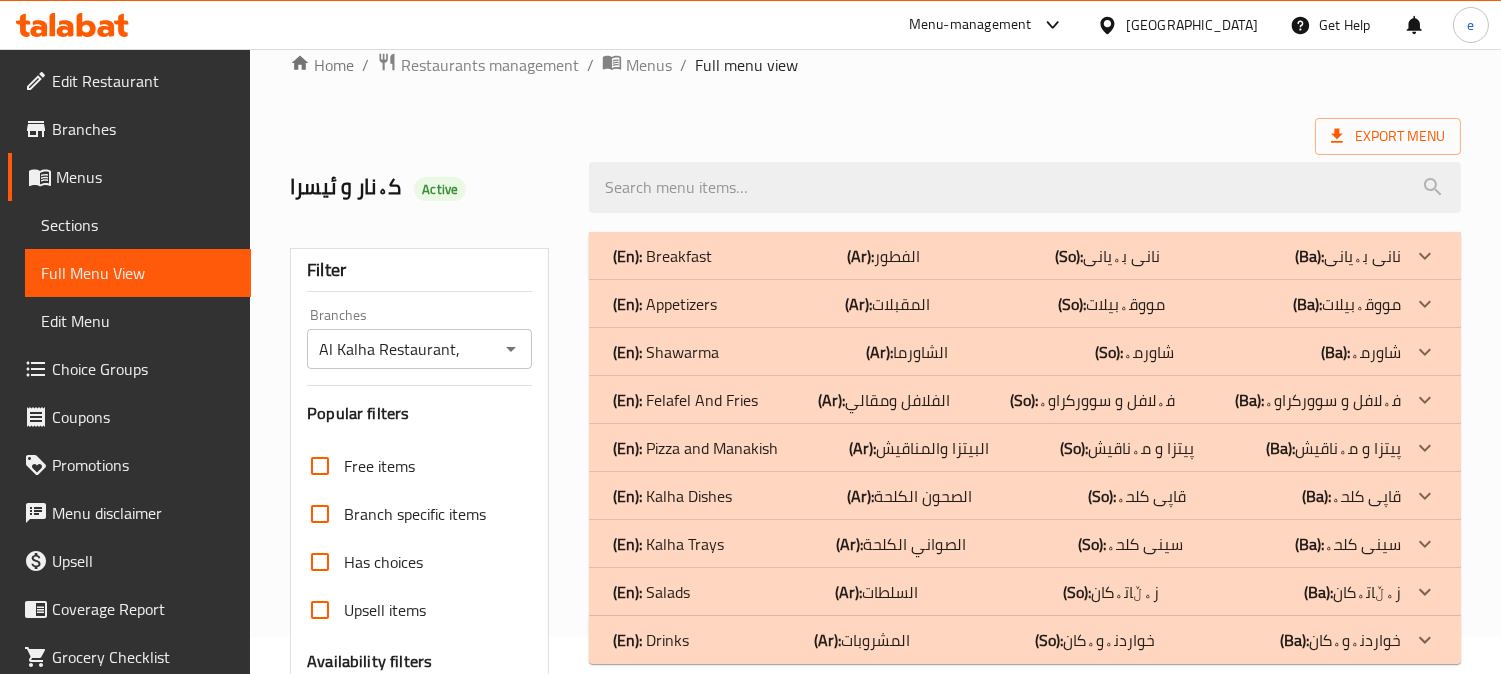 scroll, scrollTop: 222, scrollLeft: 0, axis: vertical 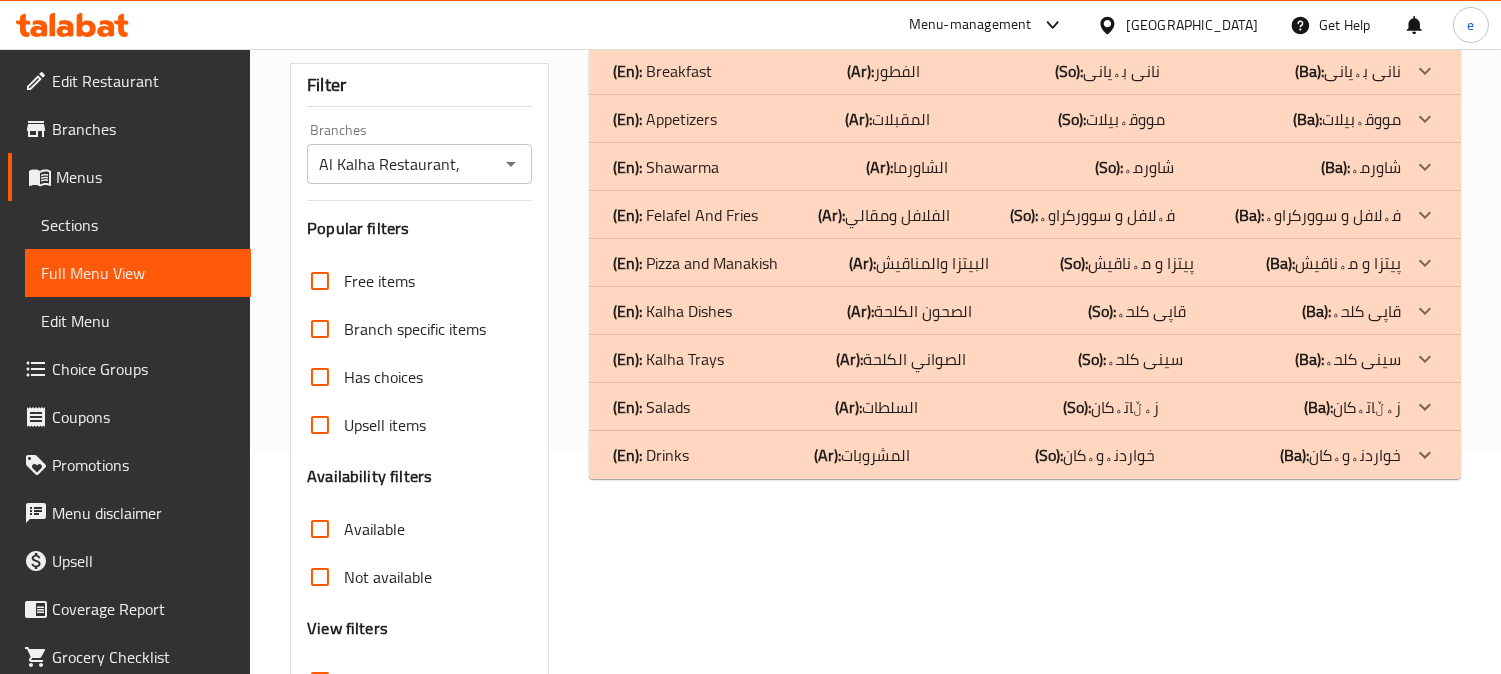 click on "(En):   Drinks (Ar): المشروبات (So): خواردنەوەکان (Ba): خواردنەوەکان" at bounding box center [1025, 71] 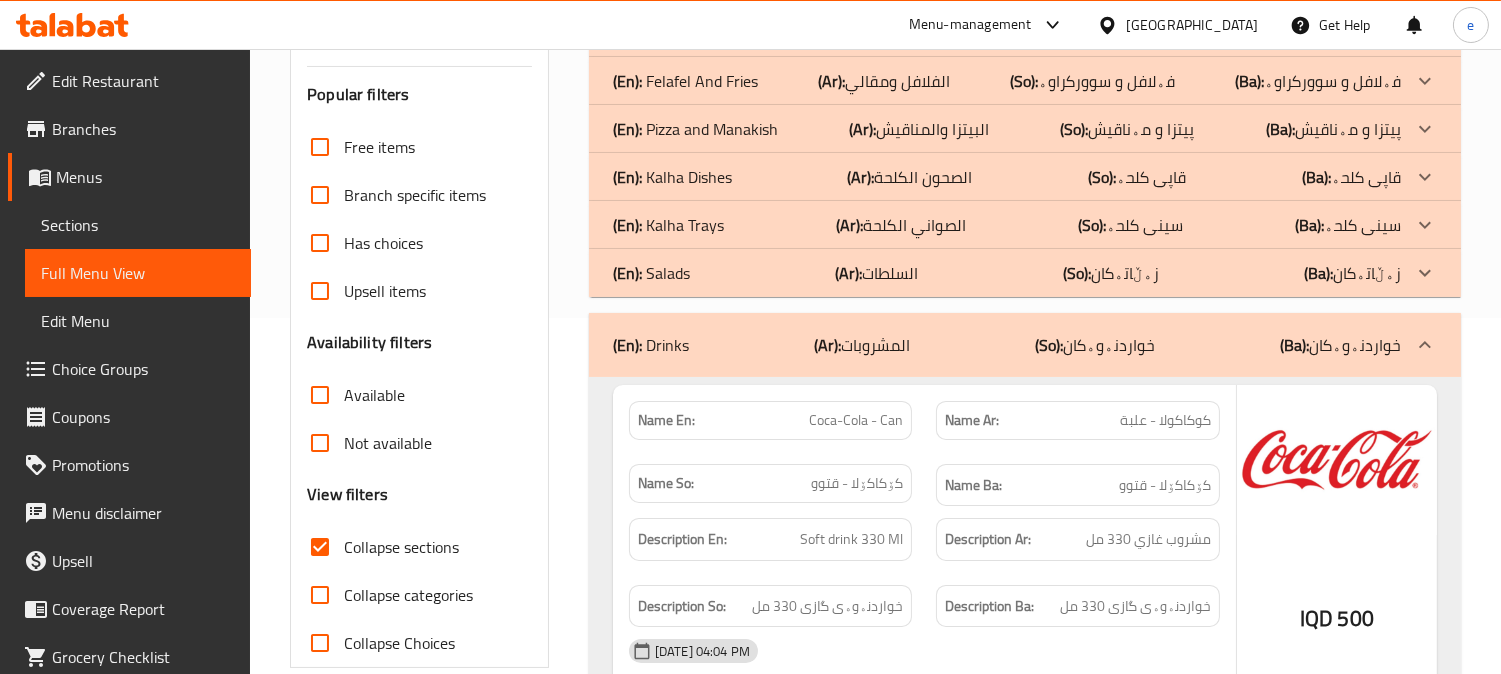 scroll, scrollTop: 120, scrollLeft: 0, axis: vertical 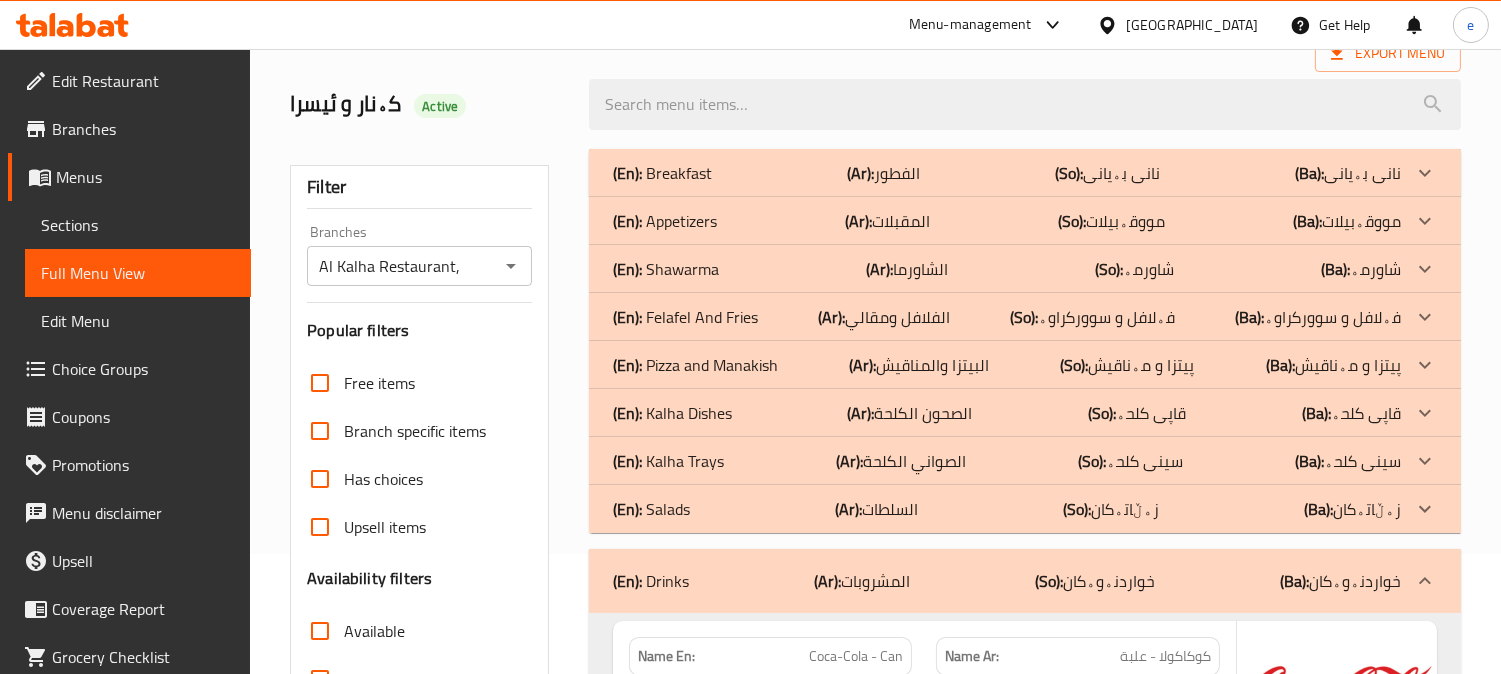 click on "(En):   Salads (Ar): السلطات  (So): زەڵاتەکان (Ba): زەڵاتەکان" at bounding box center [1007, 173] 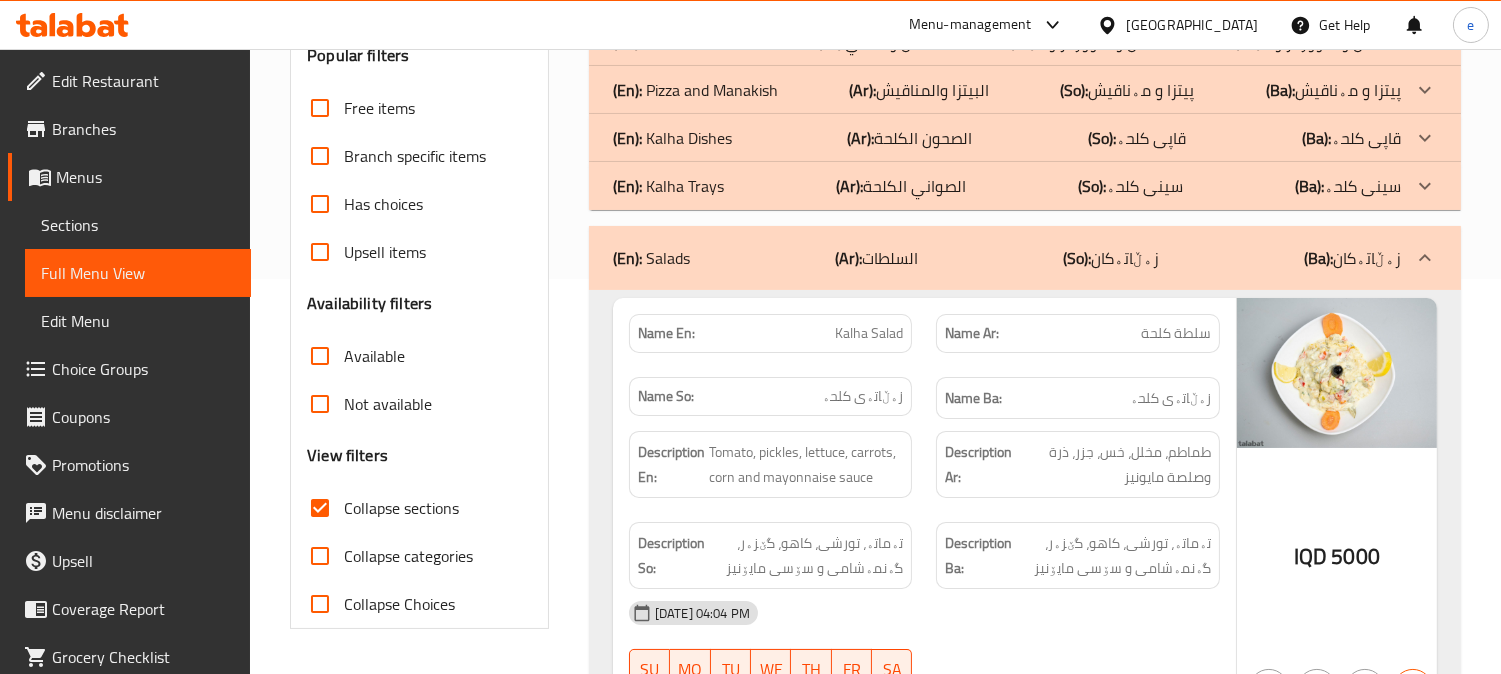 scroll, scrollTop: 342, scrollLeft: 0, axis: vertical 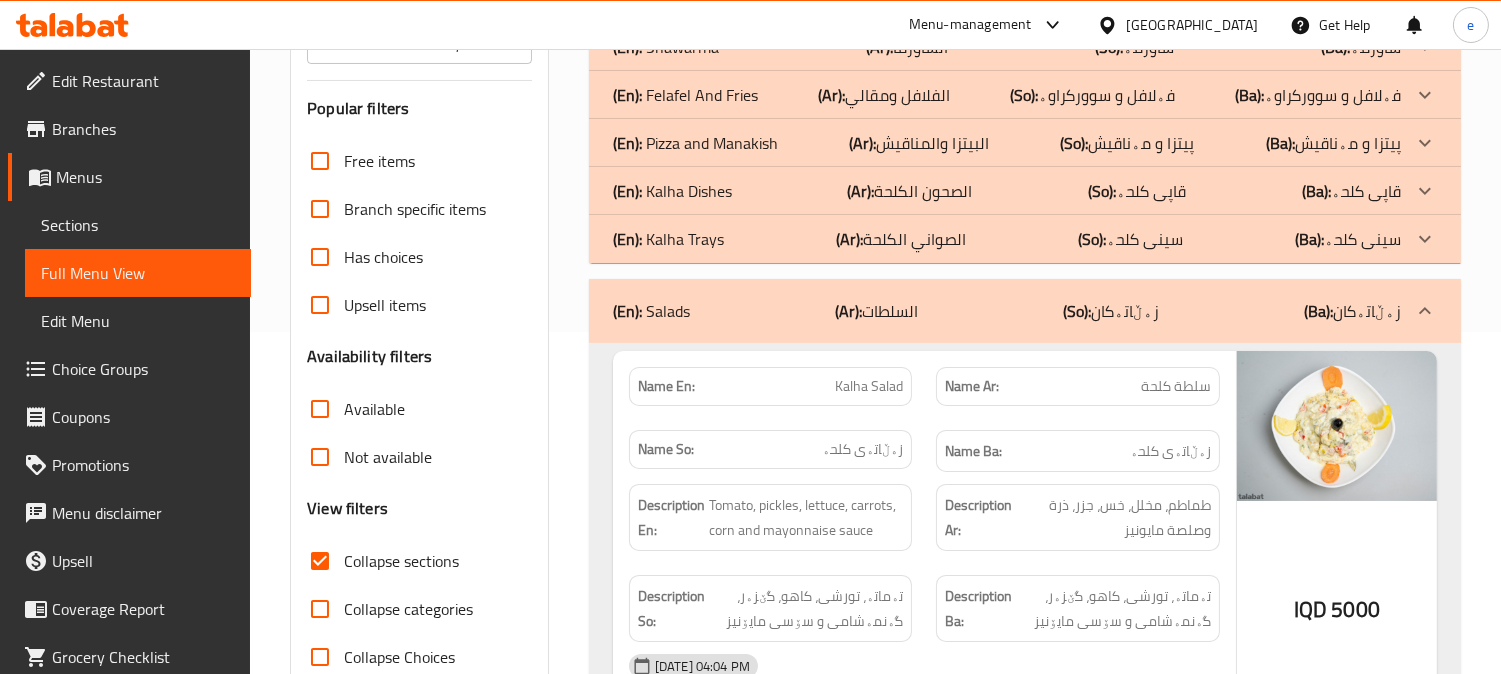 click on "(En):   [PERSON_NAME] (Ar): الصواني الكلحة (So): سینی کلحە (Ba): سینی کلحە" at bounding box center [1025, -49] 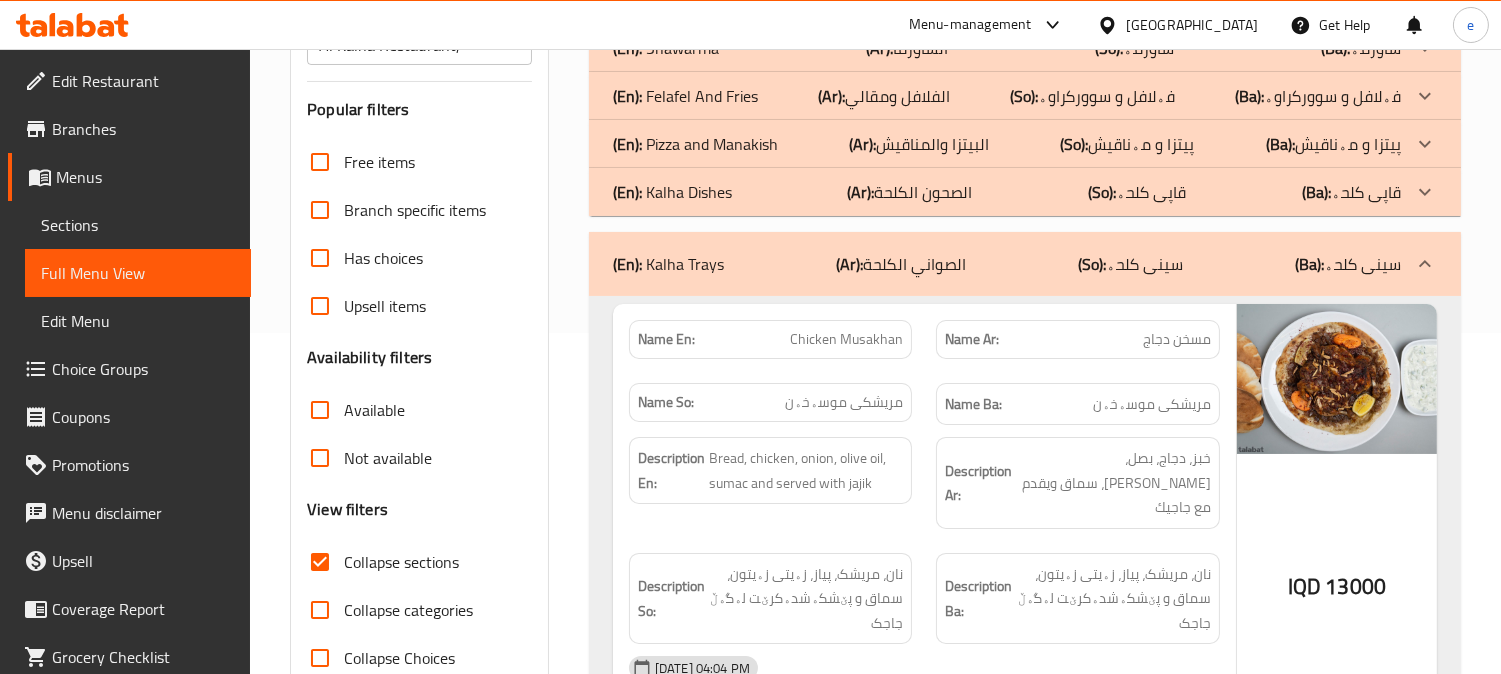 scroll, scrollTop: 120, scrollLeft: 0, axis: vertical 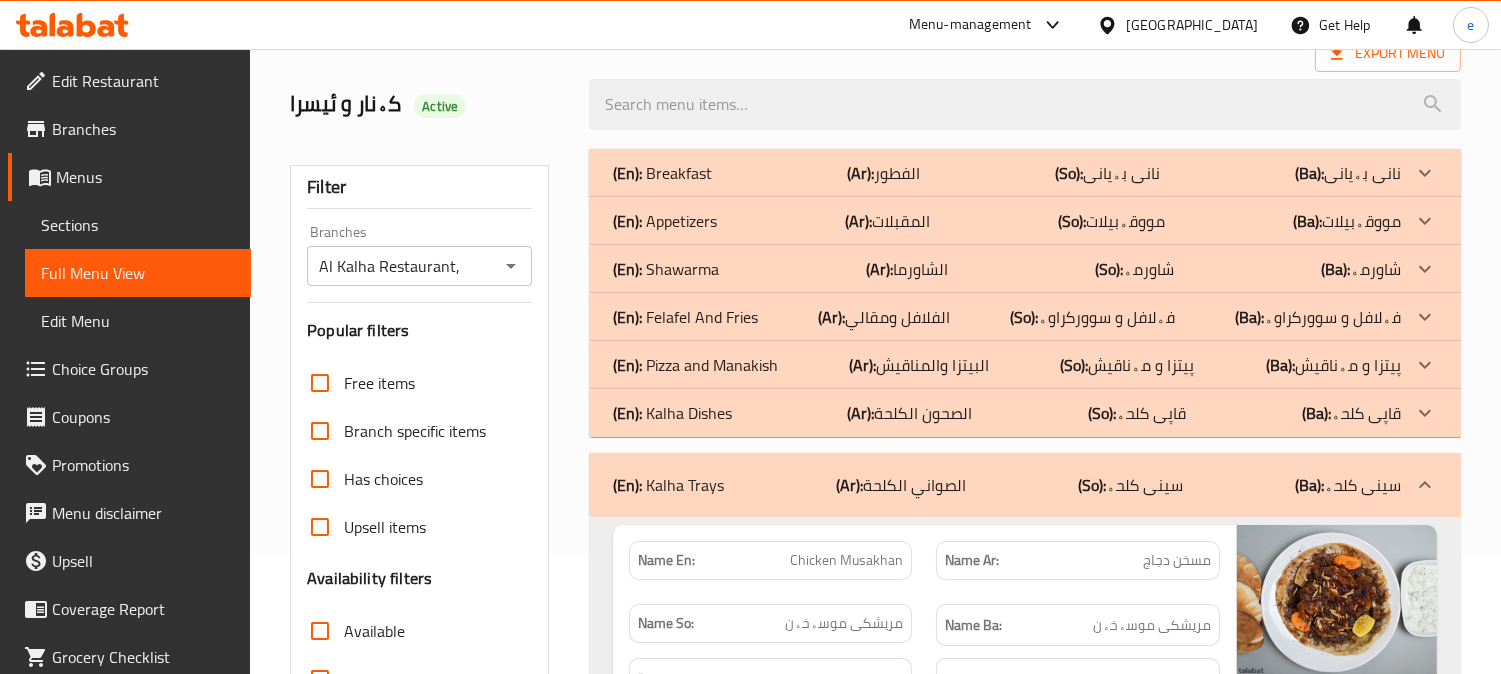 click on "(En):    Kalha Dishes (Ar): الصحون الكلحة (So): قاپی کلحە (Ba): قاپی کلحە" at bounding box center (1007, 173) 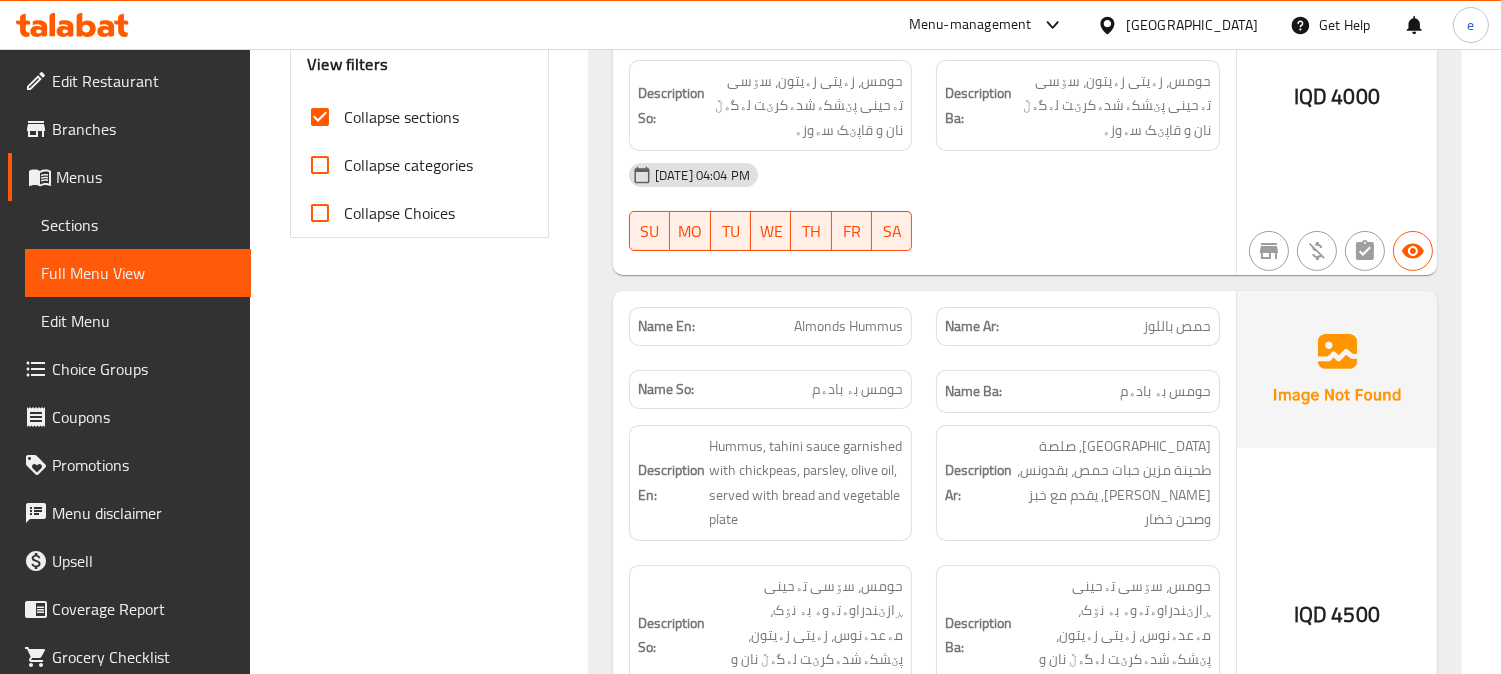 scroll, scrollTop: 120, scrollLeft: 0, axis: vertical 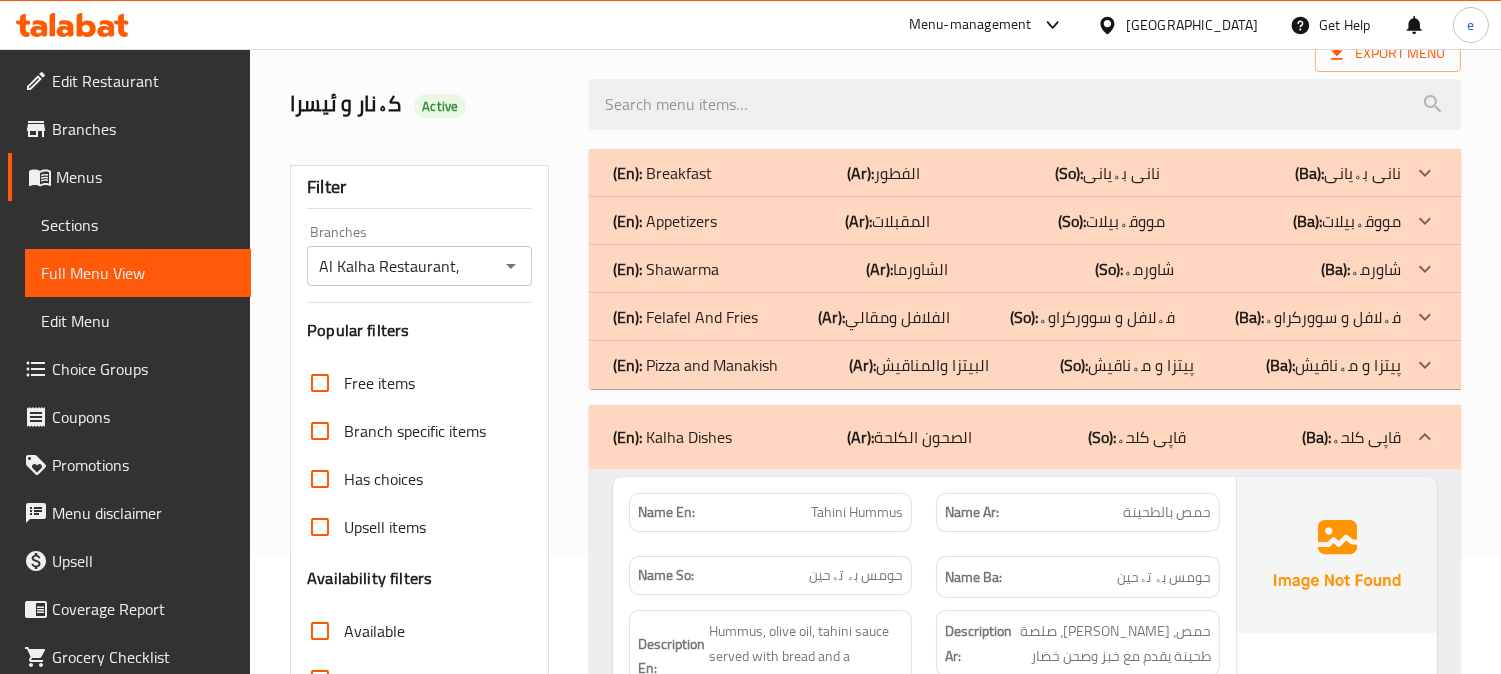 click on "(En):   [PERSON_NAME] and Manakish" at bounding box center [662, 173] 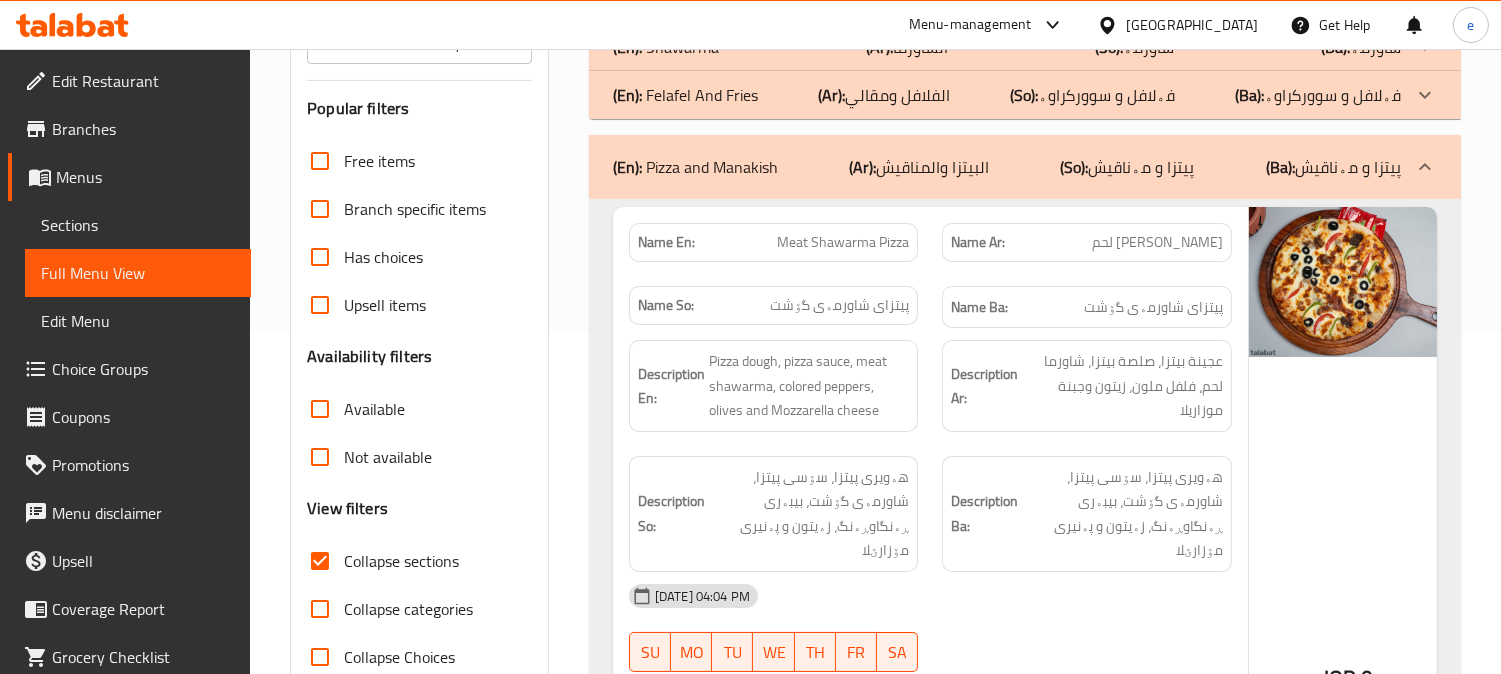 scroll, scrollTop: 0, scrollLeft: 0, axis: both 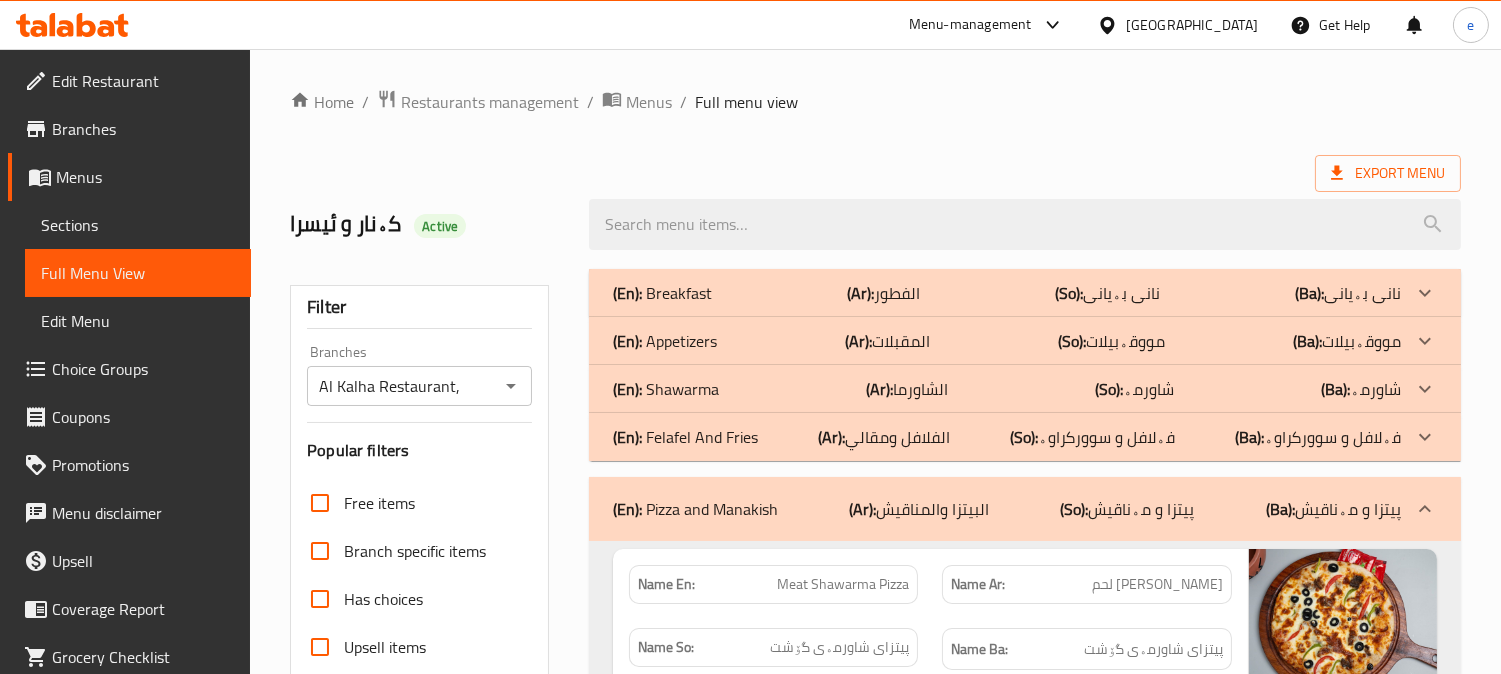 click on "(En):   Appetizers" at bounding box center (662, 293) 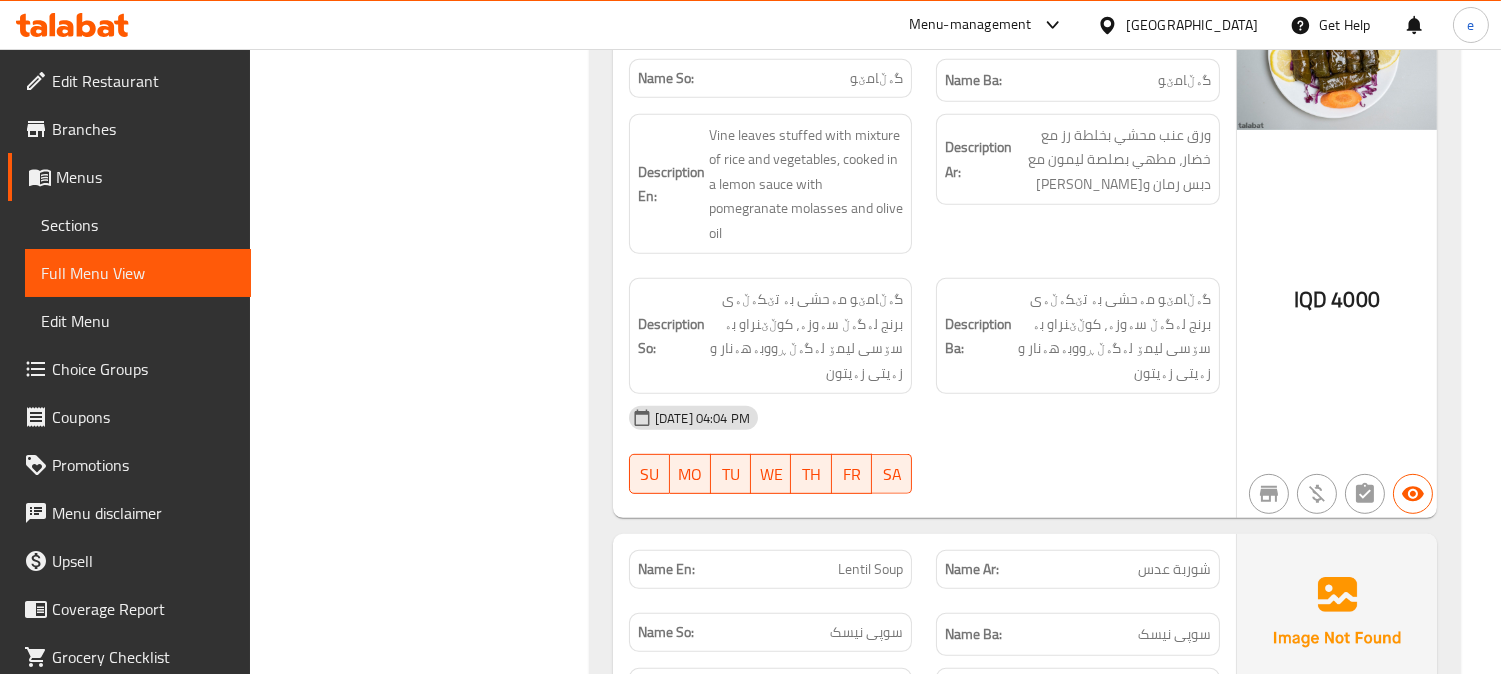 scroll, scrollTop: 1555, scrollLeft: 0, axis: vertical 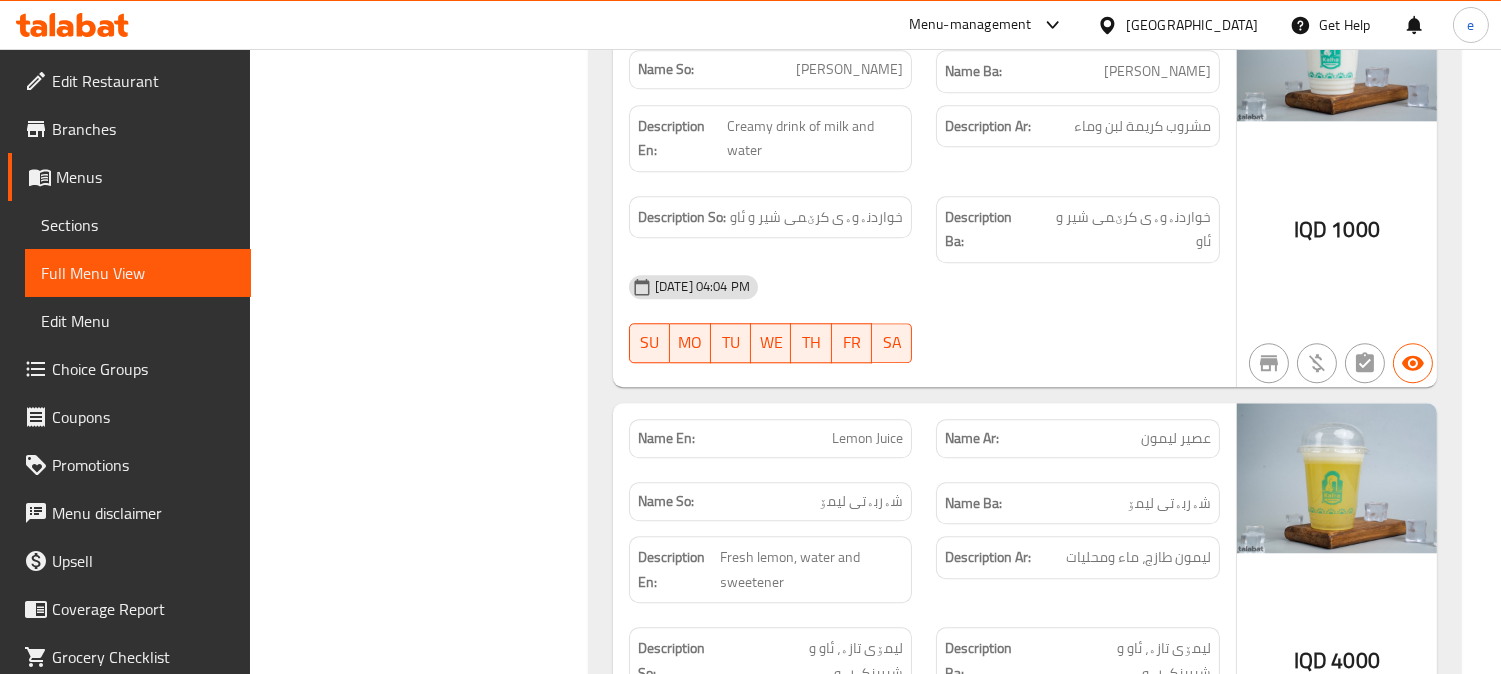 click on "Sections" at bounding box center (138, 225) 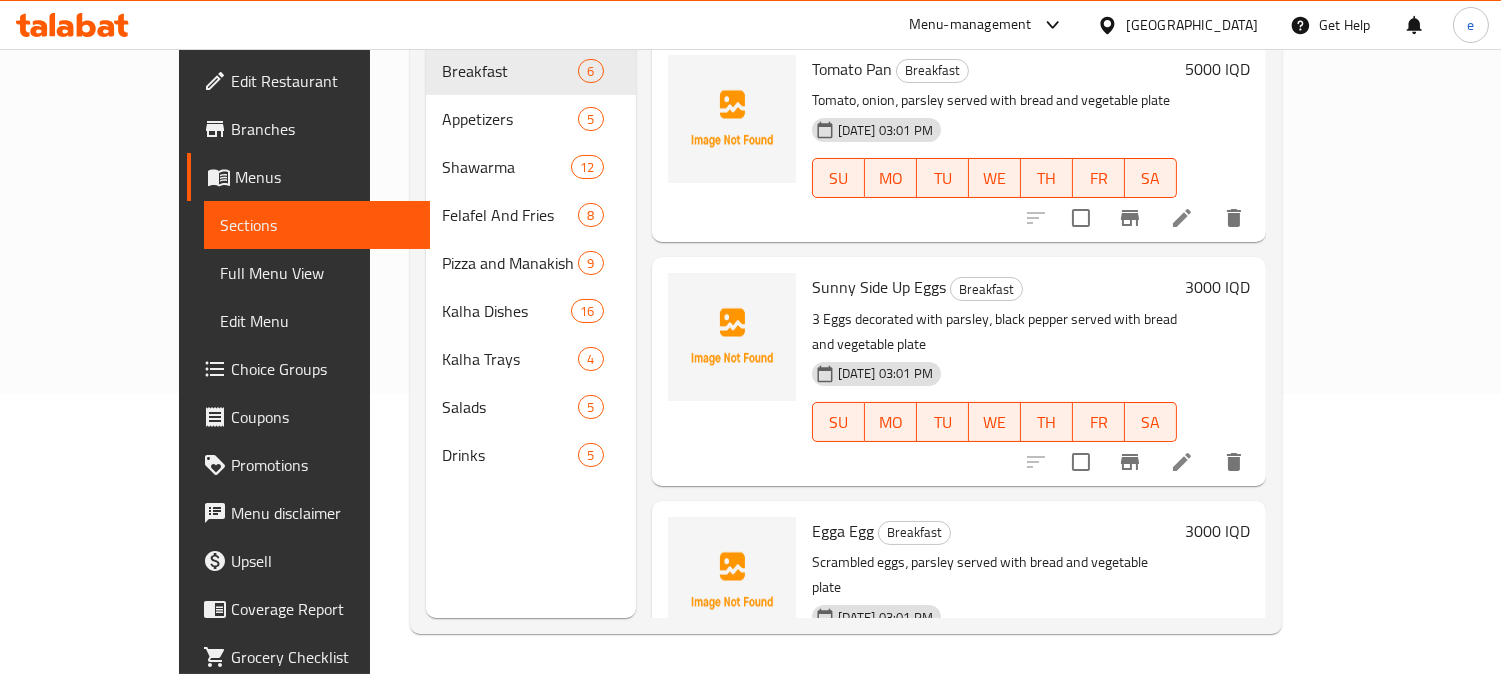scroll, scrollTop: 0, scrollLeft: 0, axis: both 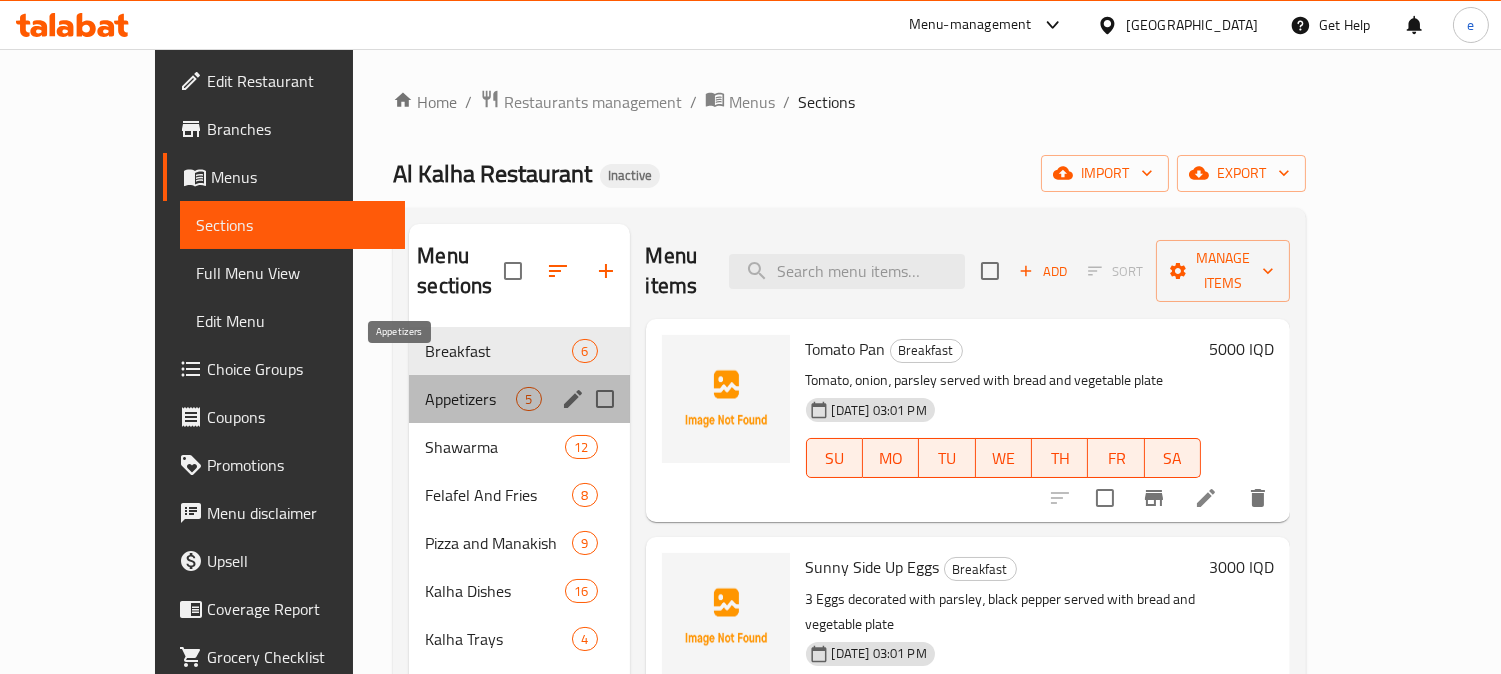 click on "Appetizers" at bounding box center (470, 399) 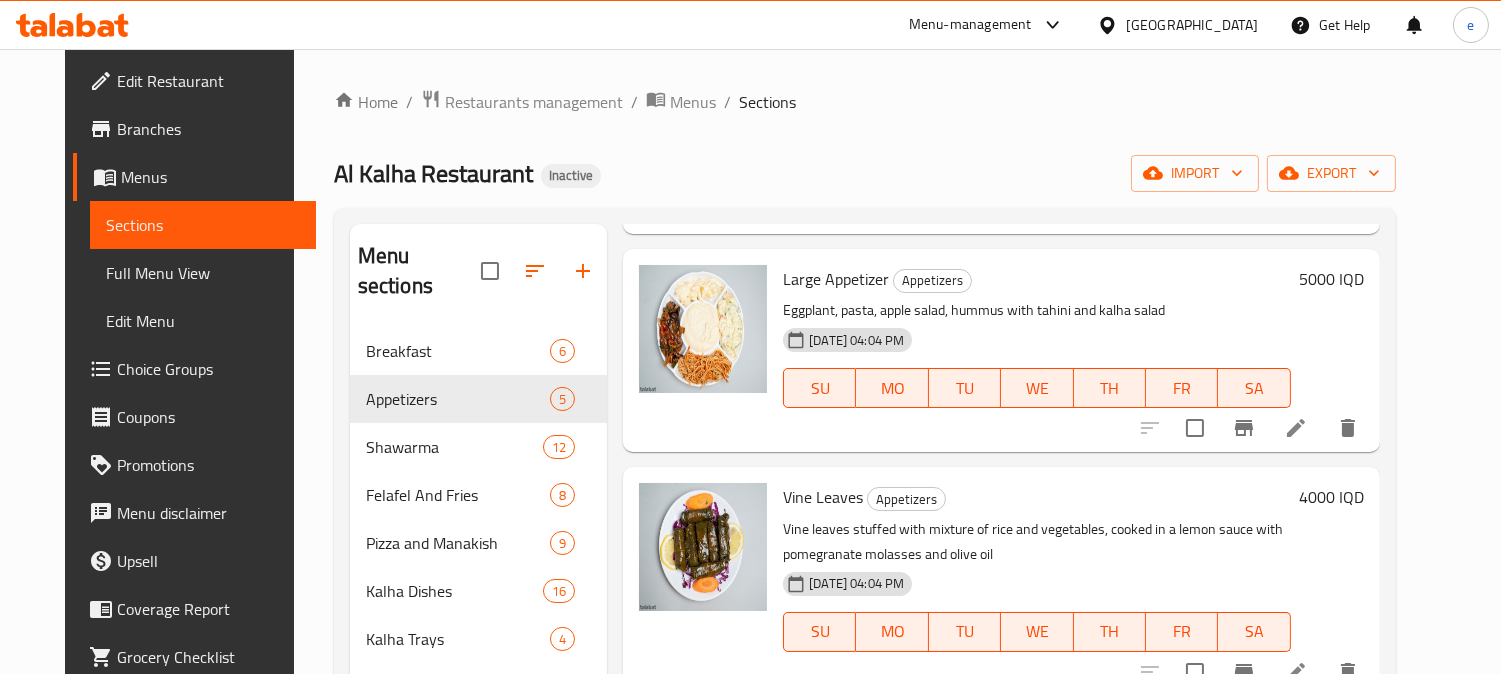 scroll, scrollTop: 492, scrollLeft: 0, axis: vertical 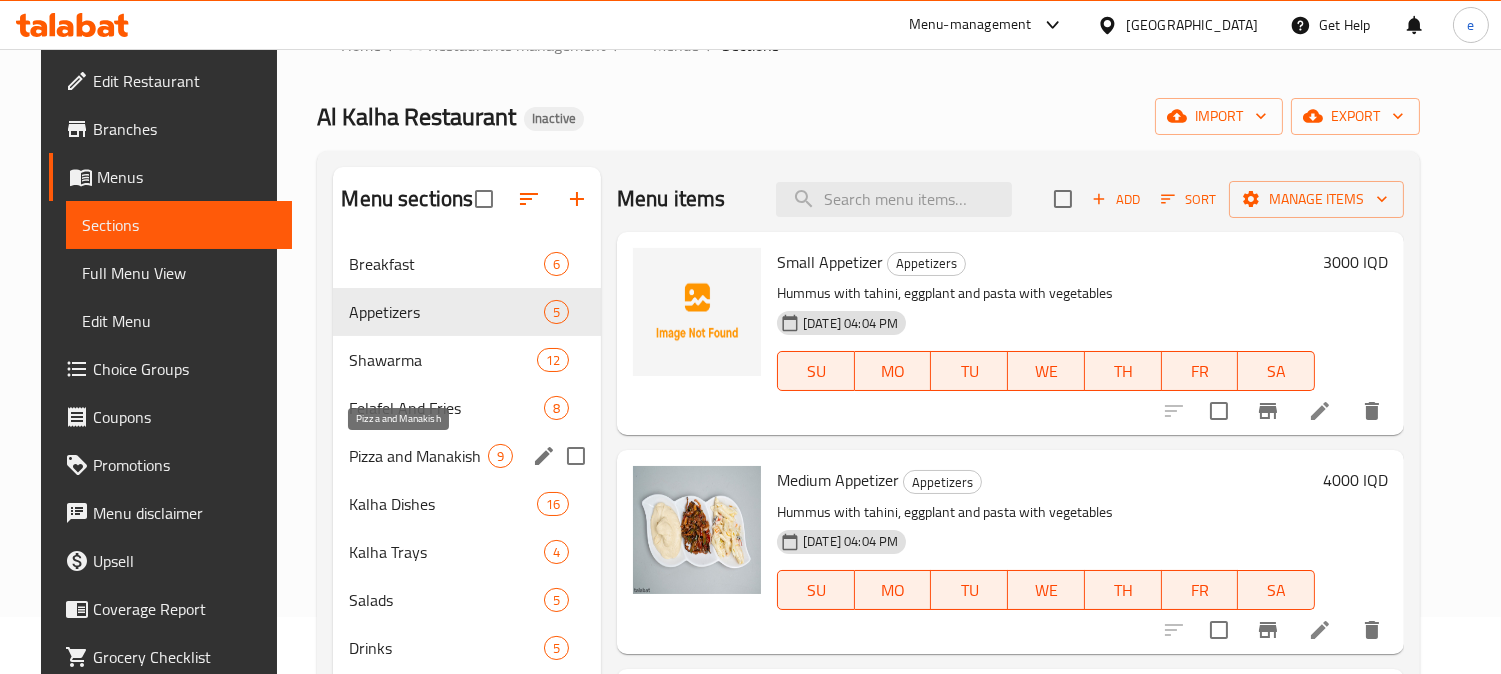 click on "Pizza and Manakish" at bounding box center (418, 456) 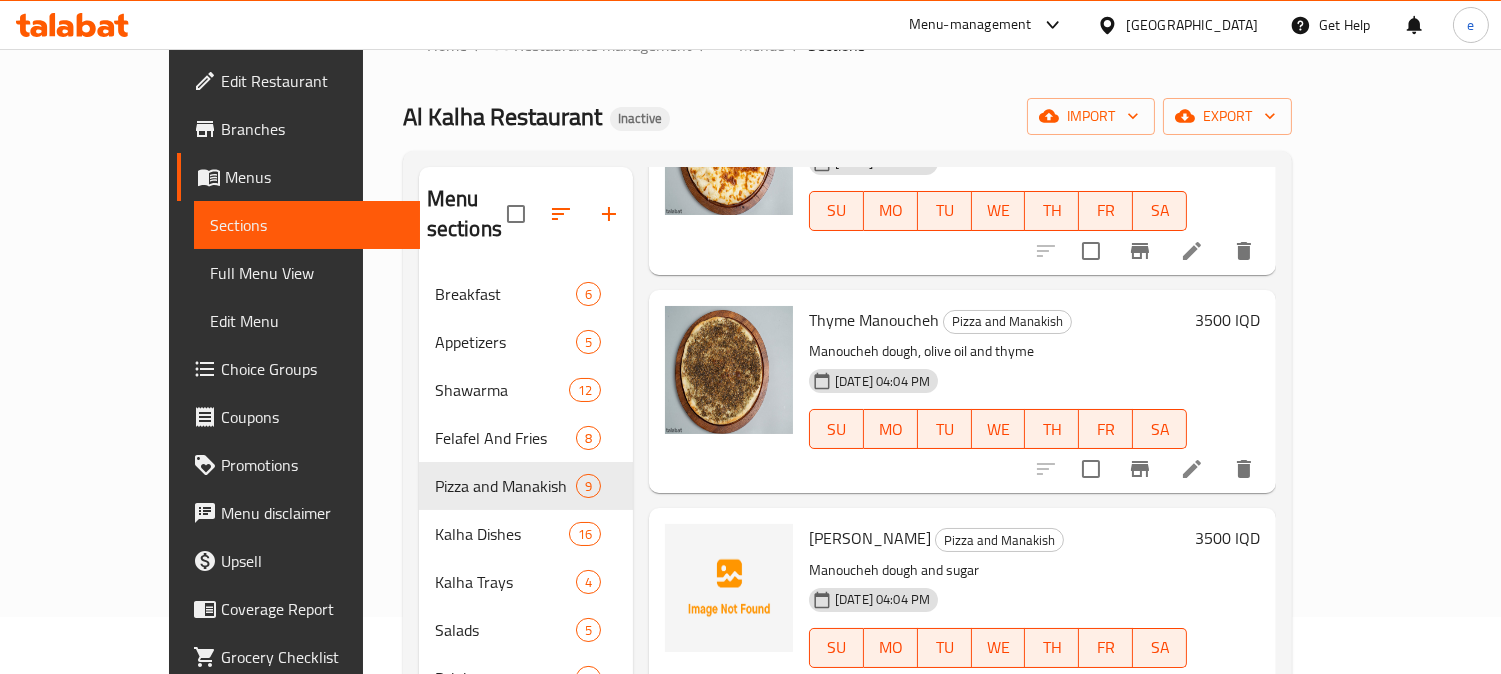 scroll, scrollTop: 1341, scrollLeft: 0, axis: vertical 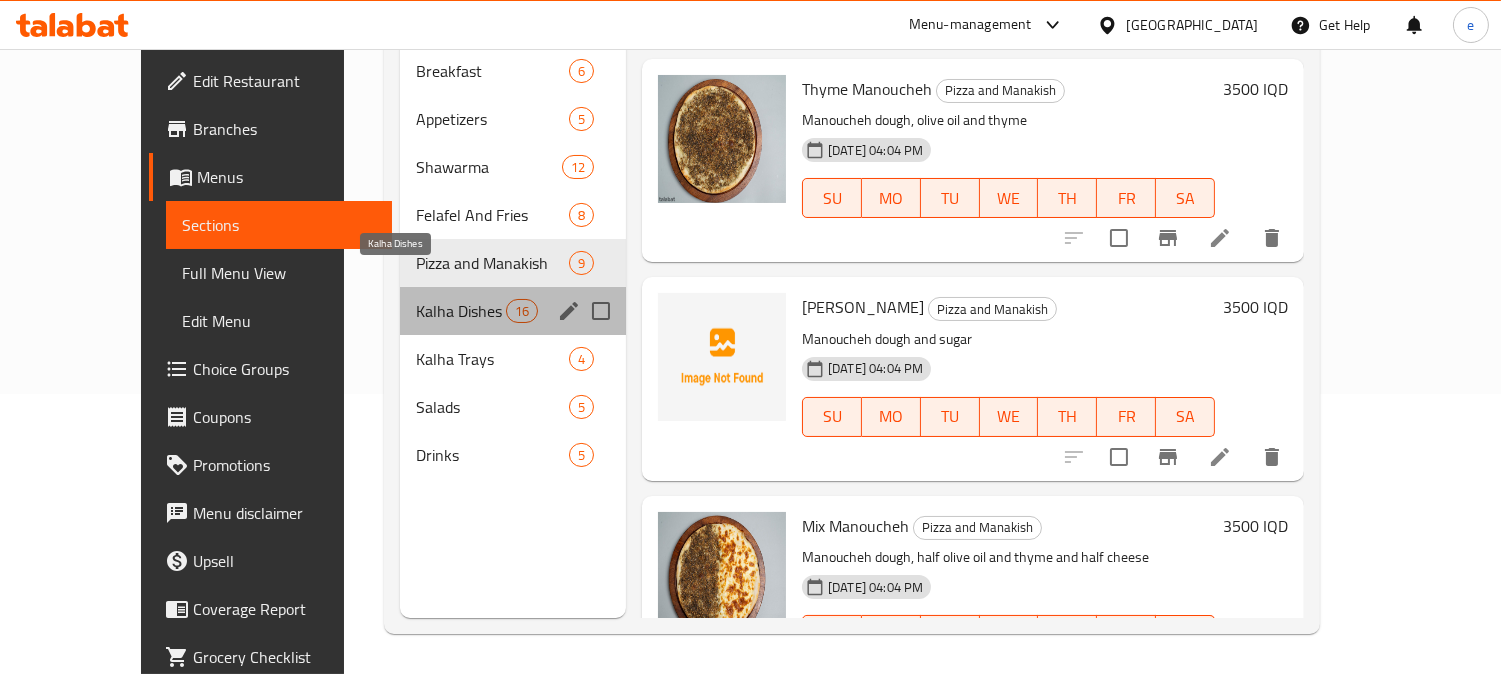 click on "Kalha Dishes" at bounding box center [461, 311] 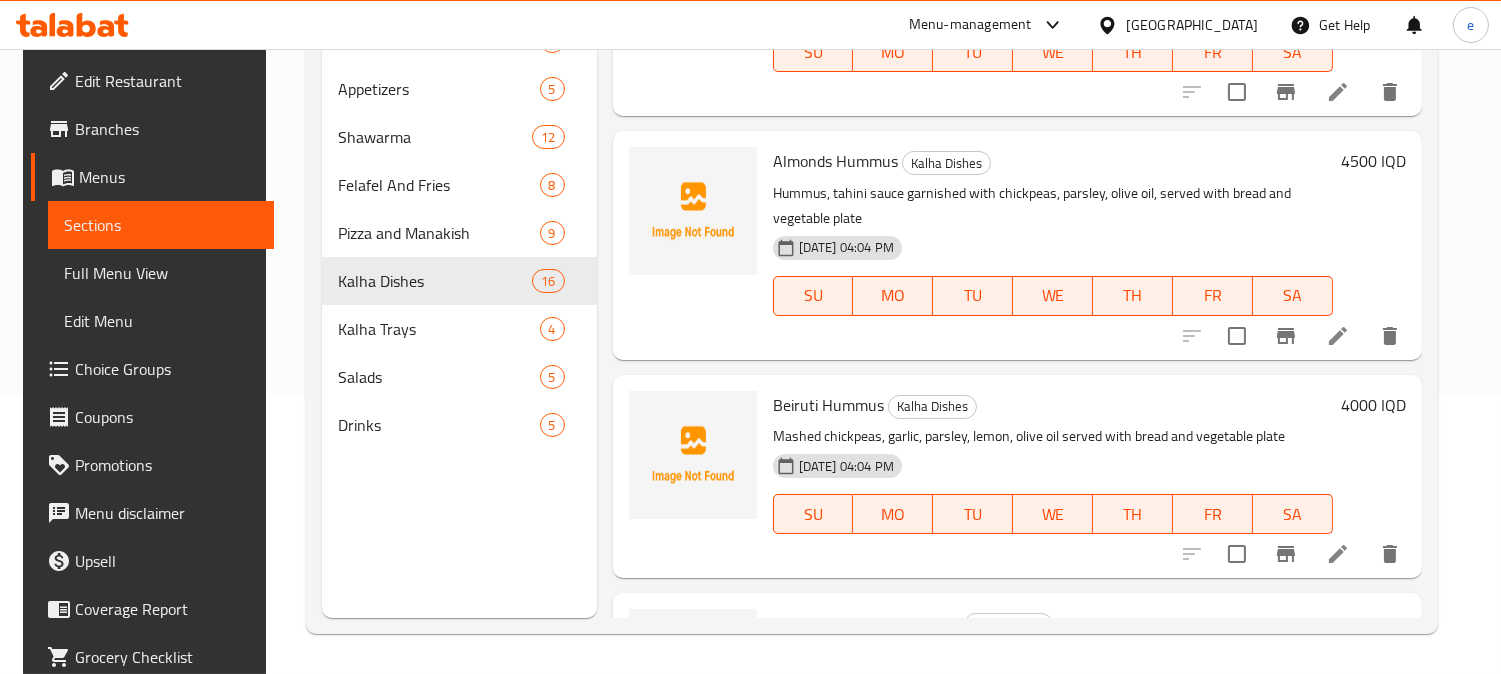 scroll, scrollTop: 0, scrollLeft: 0, axis: both 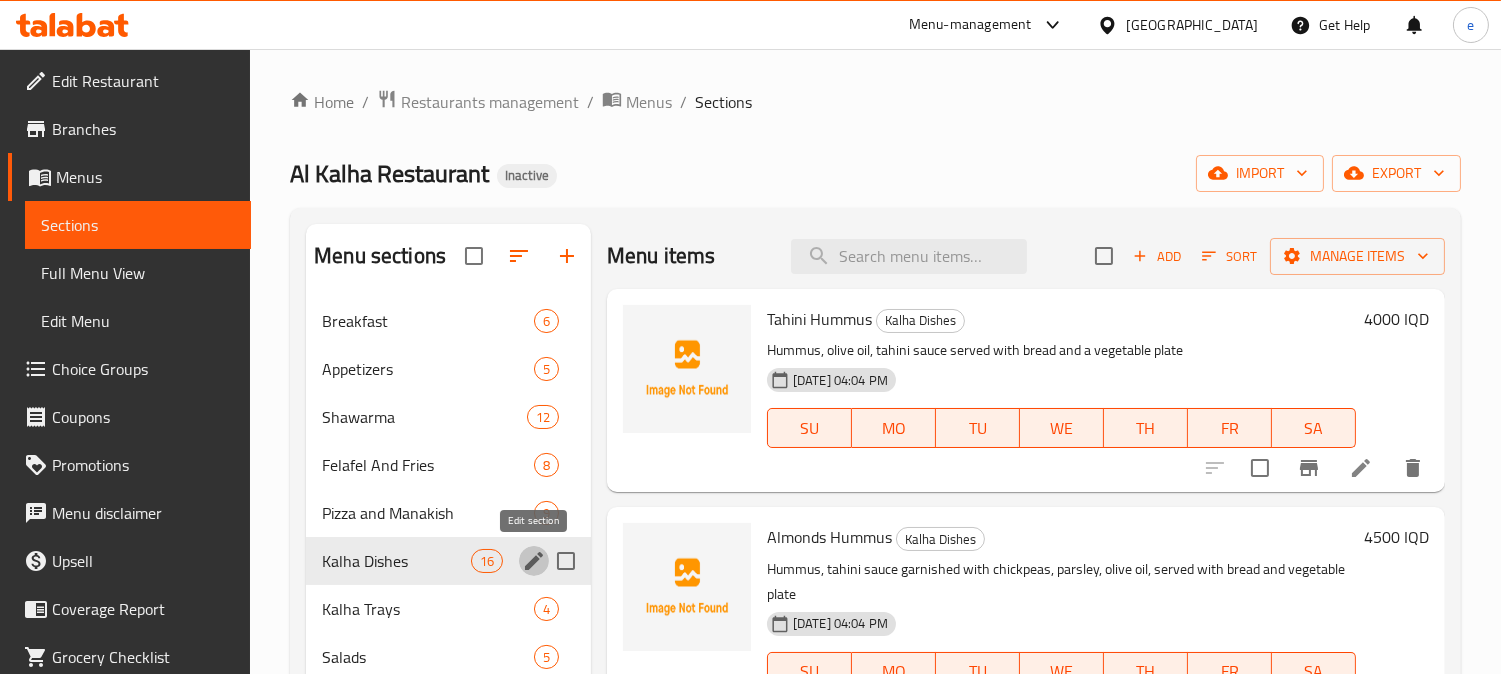 click 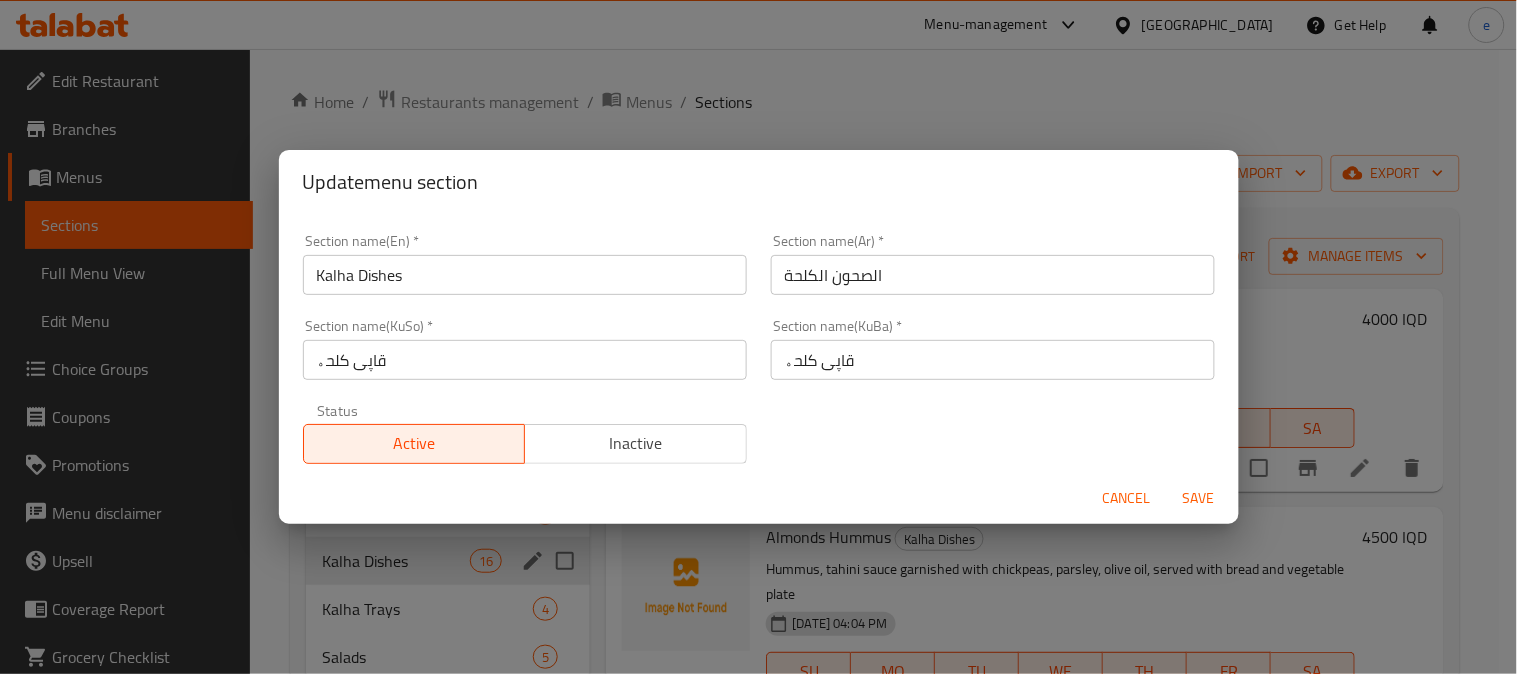 click on "Kalha Dishes" at bounding box center (525, 275) 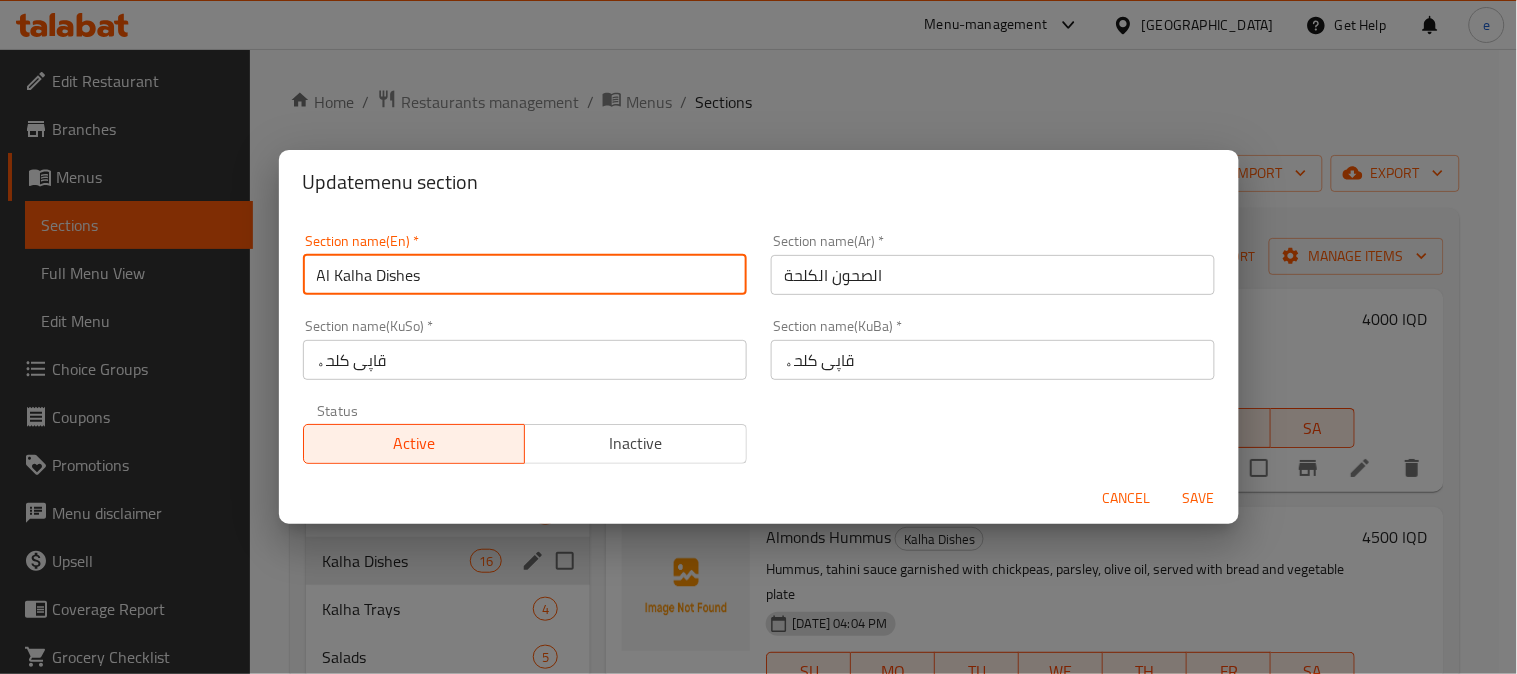 type on "Al Kalha Dishes" 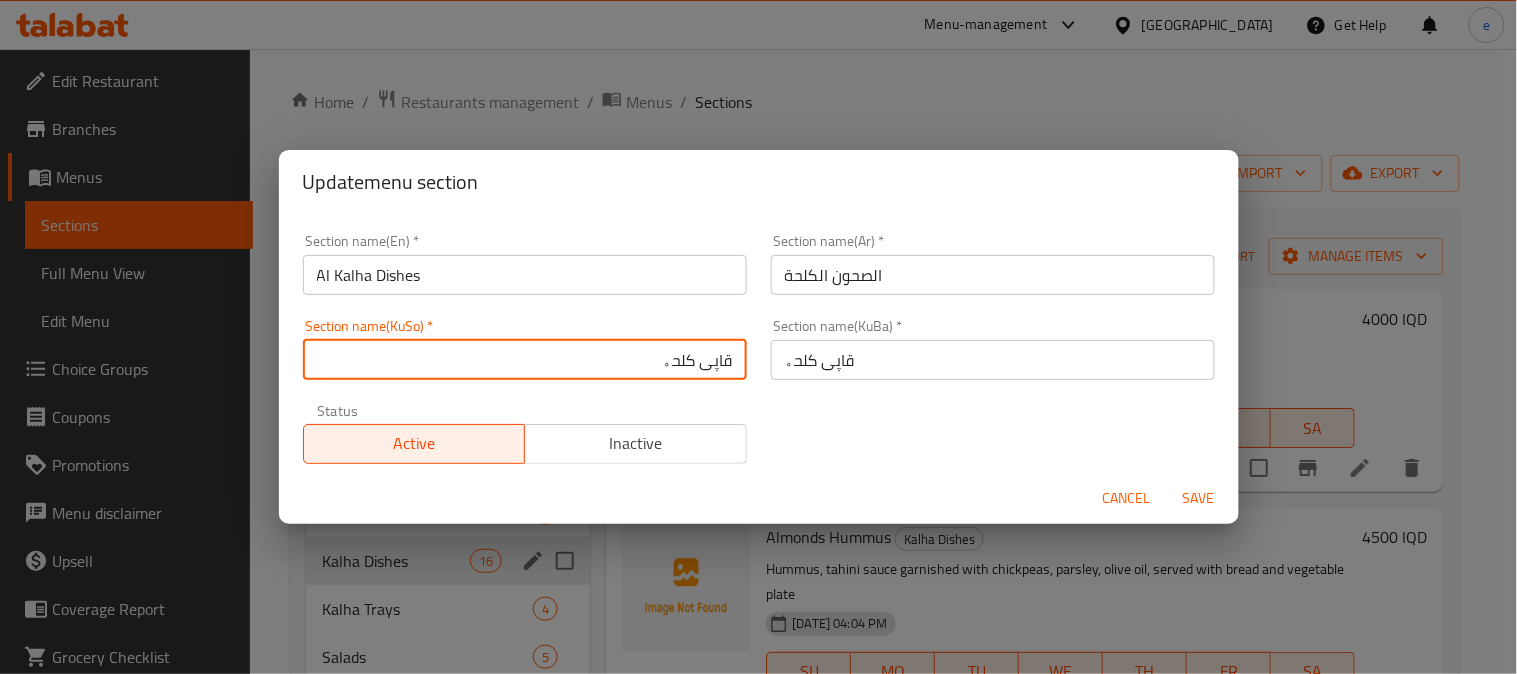 click on "قاپی کلحە" at bounding box center (525, 360) 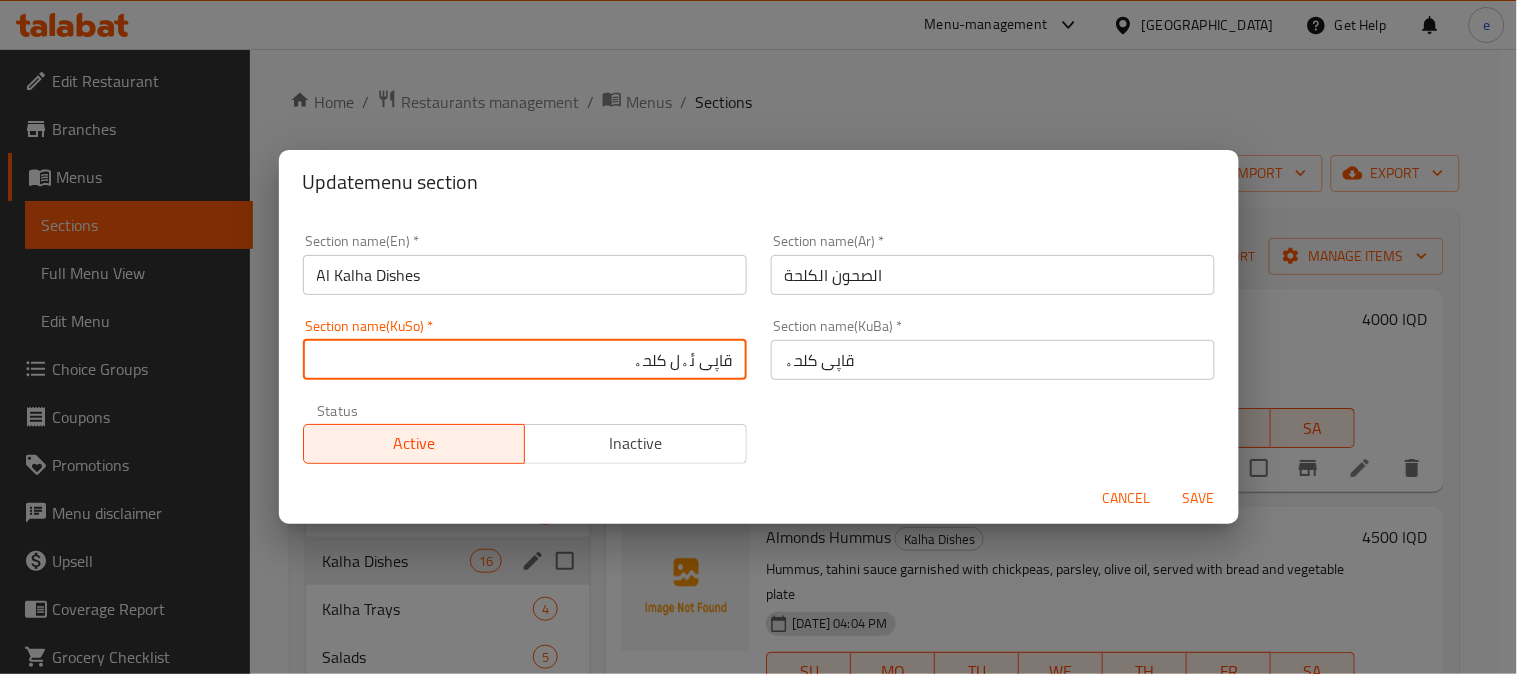 click on "قاپی ئەل کلحە" at bounding box center (525, 360) 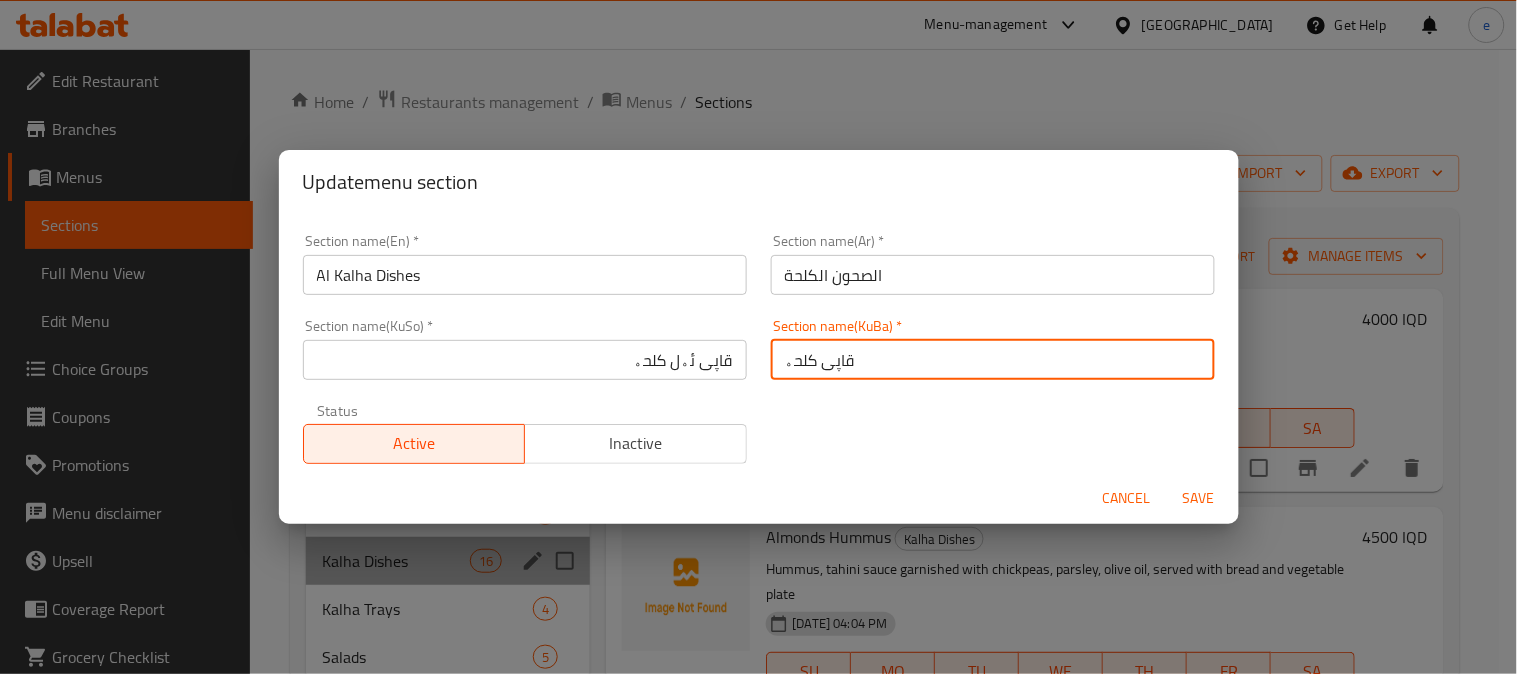 click on "قاپی کلحە" at bounding box center (993, 360) 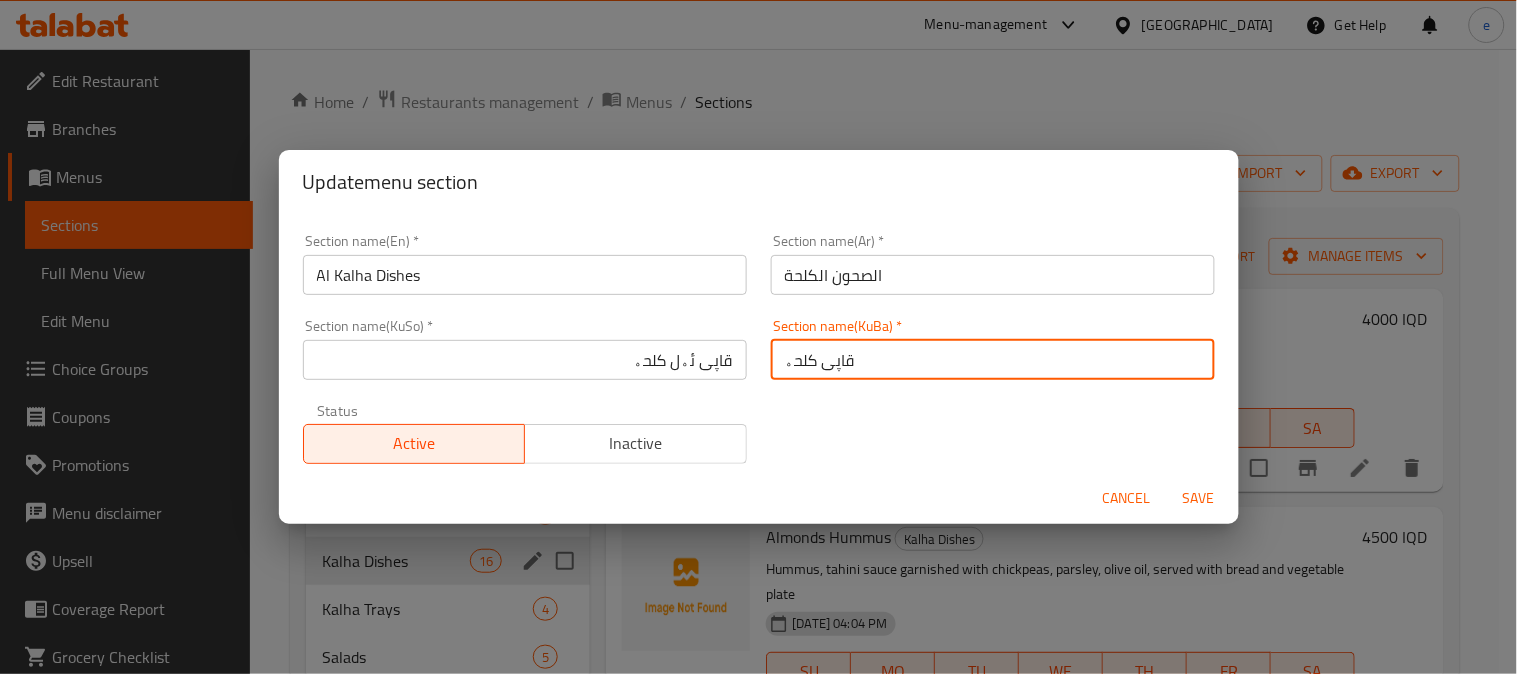 click on "قاپی کلحە" at bounding box center [993, 360] 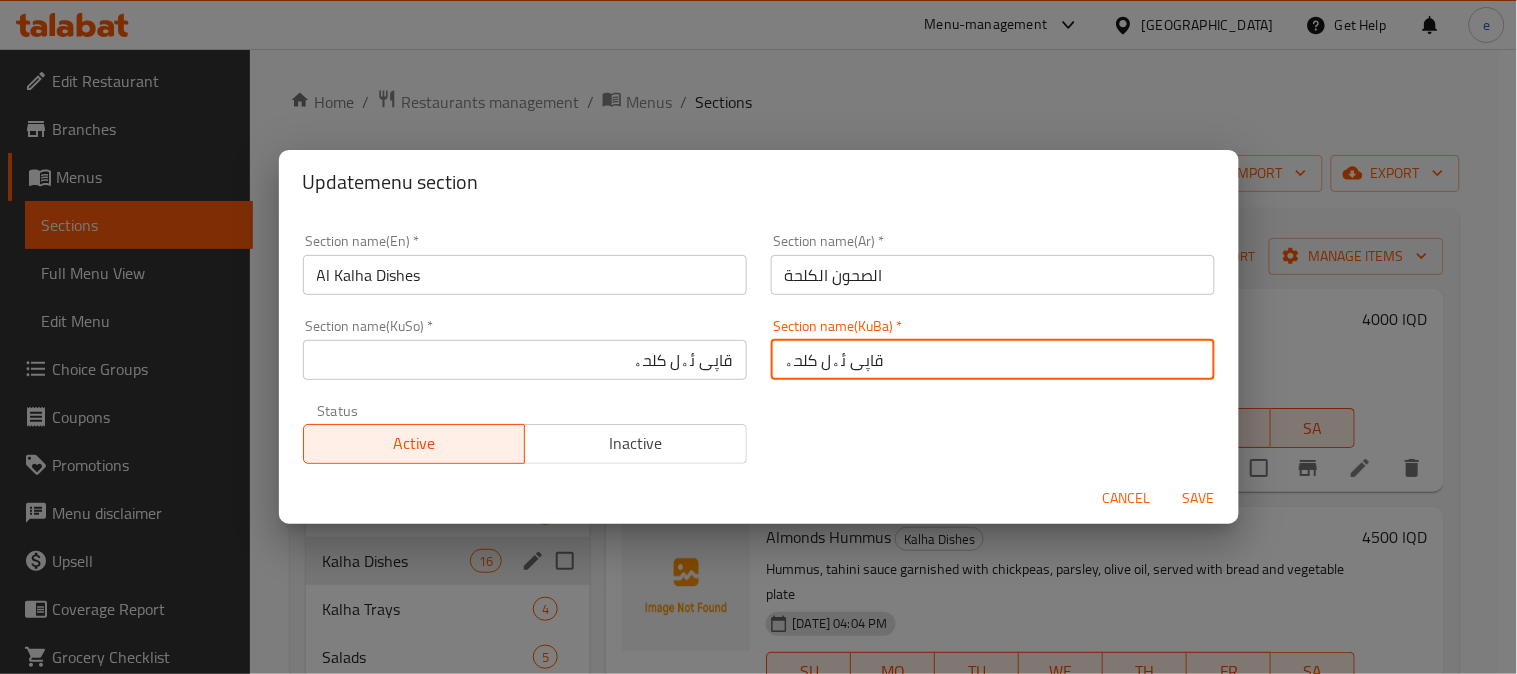 type on "قاپی ئەل کلحە" 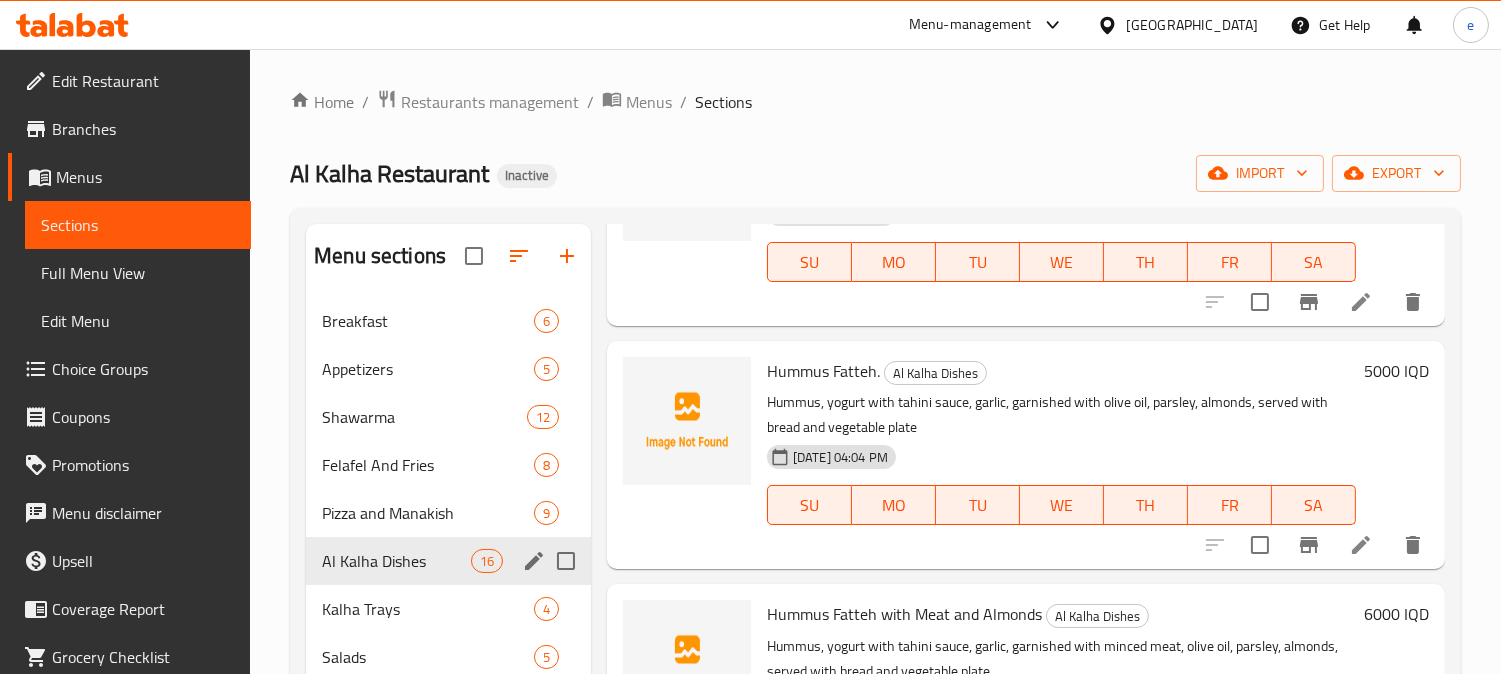 scroll, scrollTop: 3044, scrollLeft: 0, axis: vertical 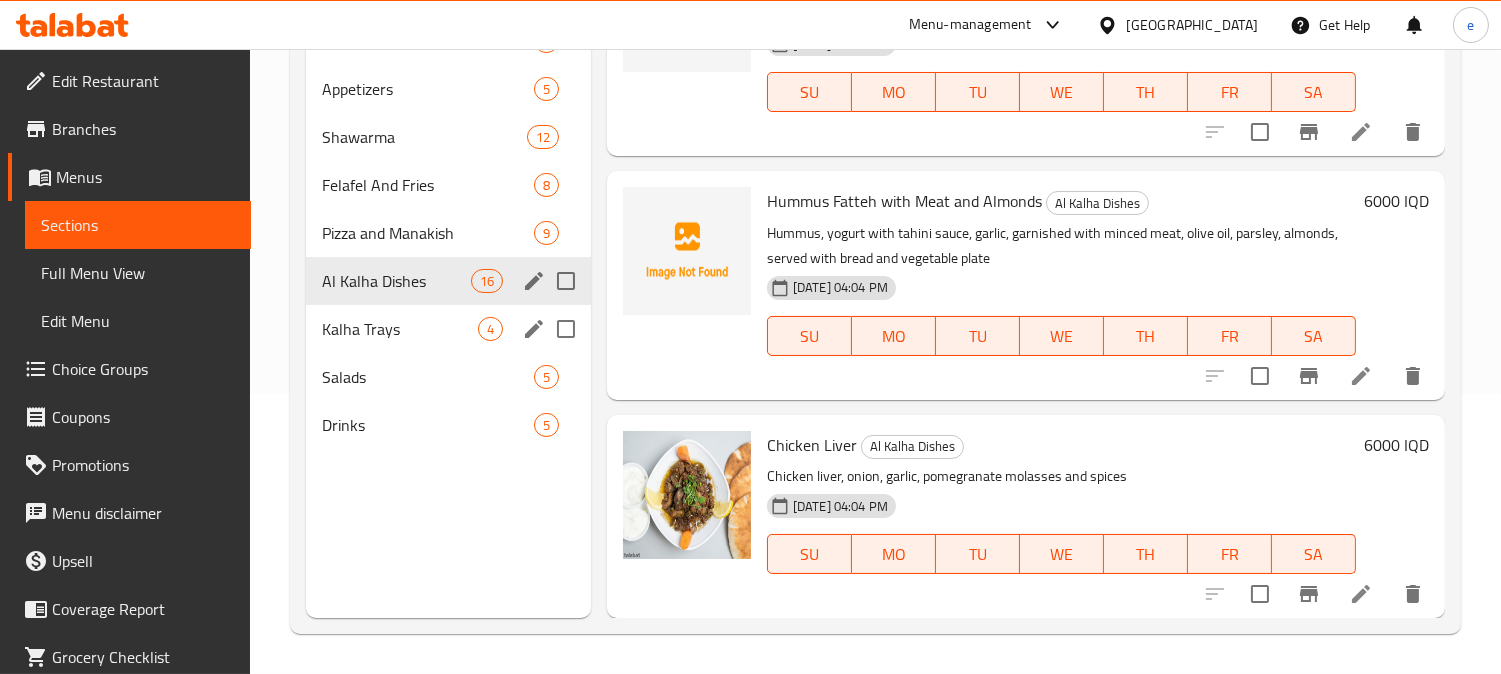 click on "Kalha Trays" at bounding box center (400, 329) 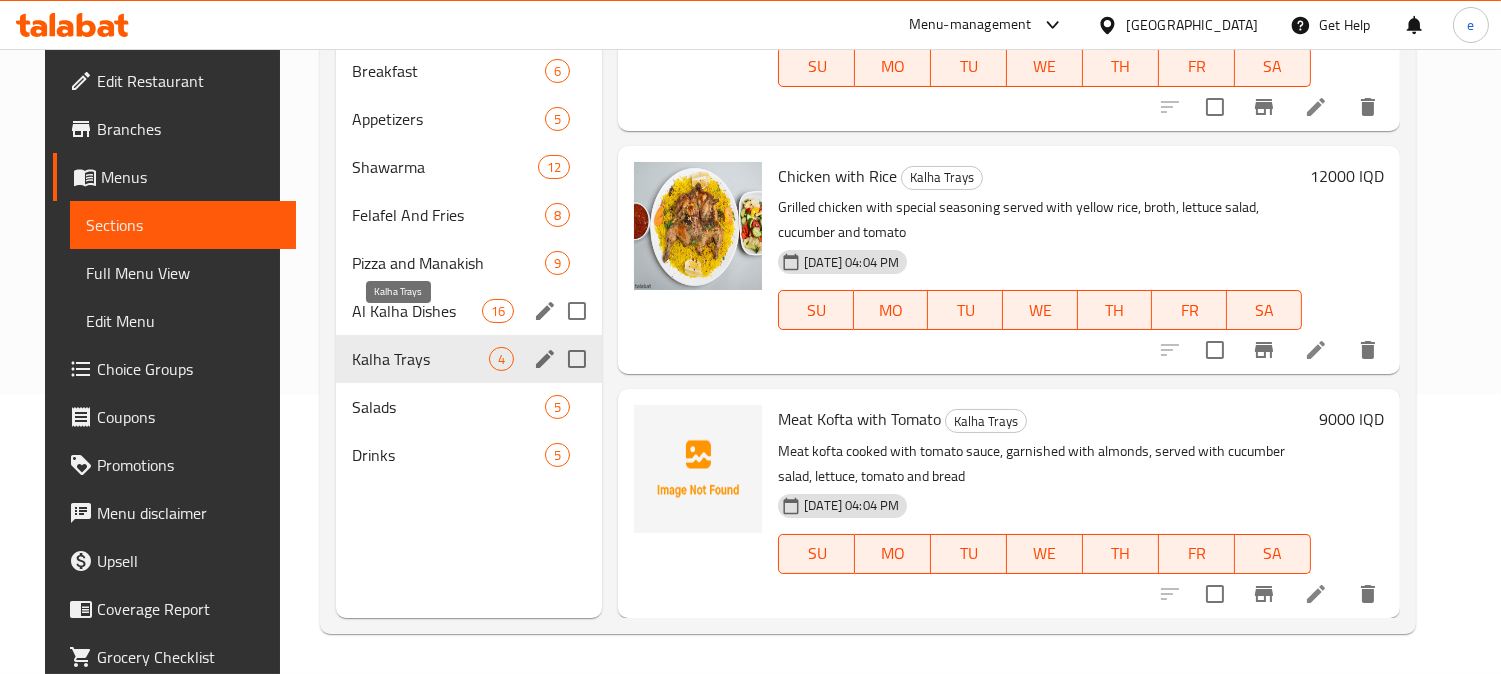 scroll, scrollTop: 323, scrollLeft: 0, axis: vertical 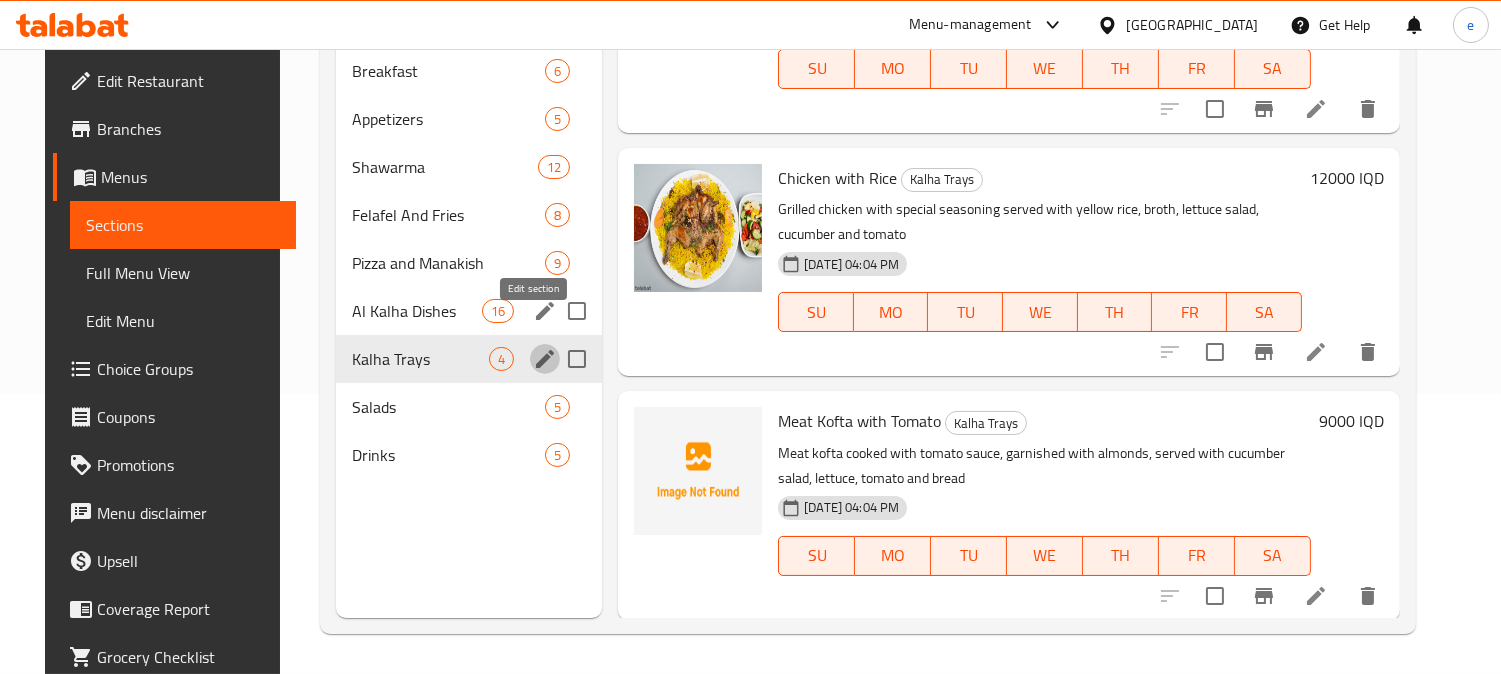 click 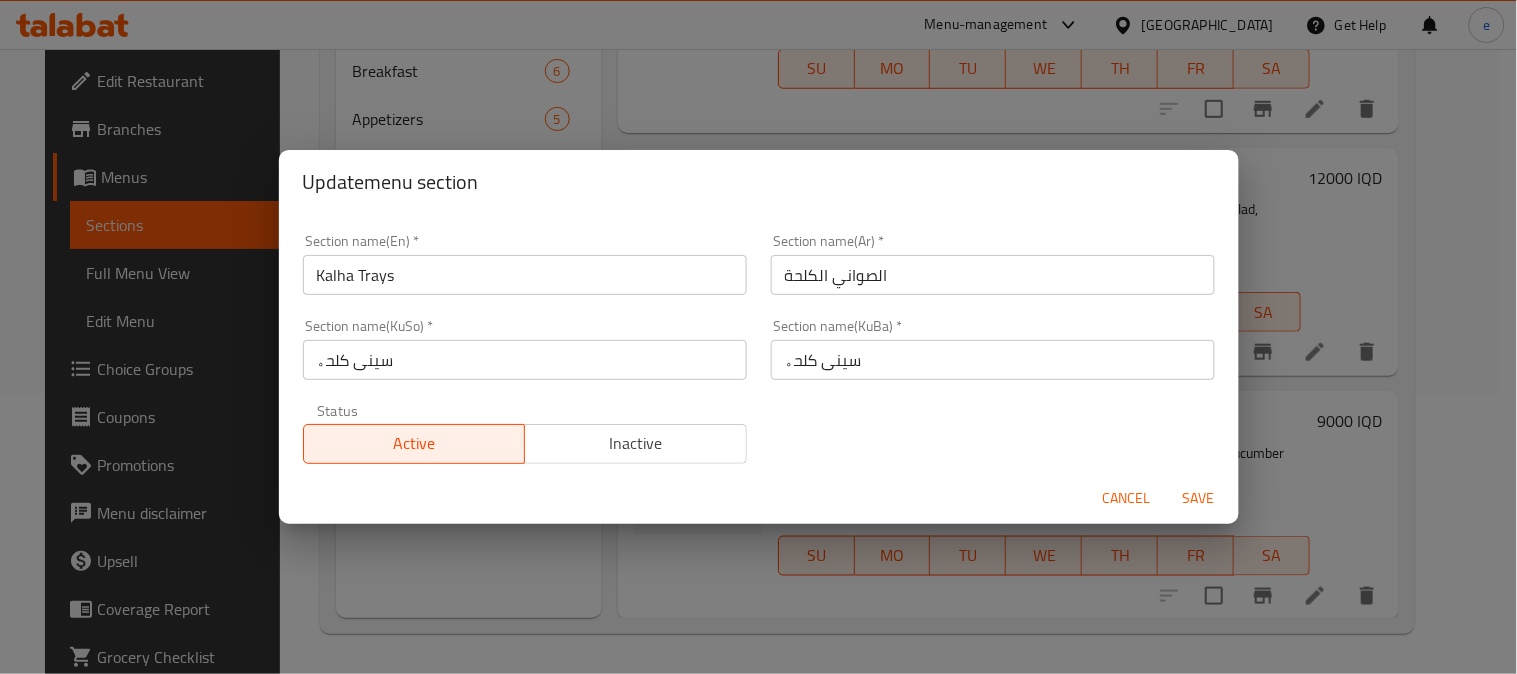 click on "Kalha Trays" at bounding box center (525, 275) 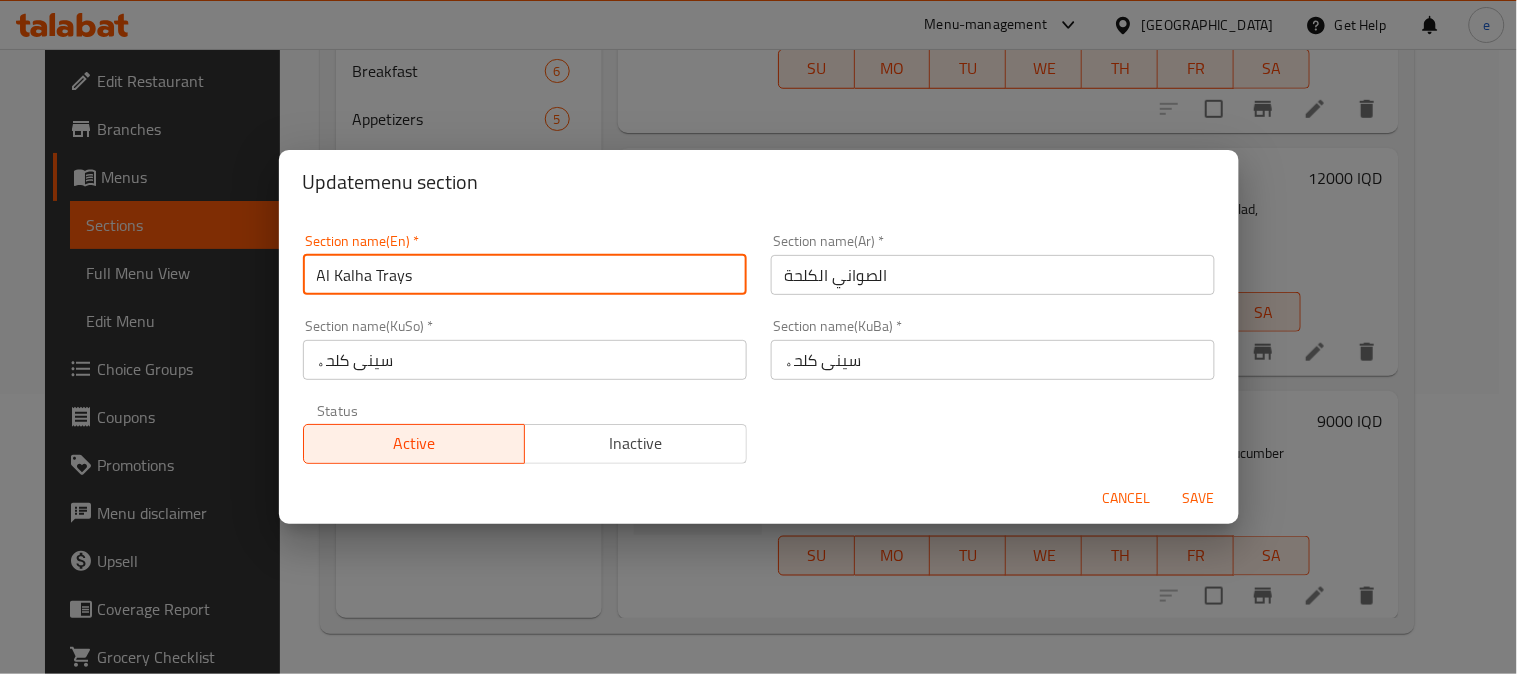 type on "Al Kalha Trays" 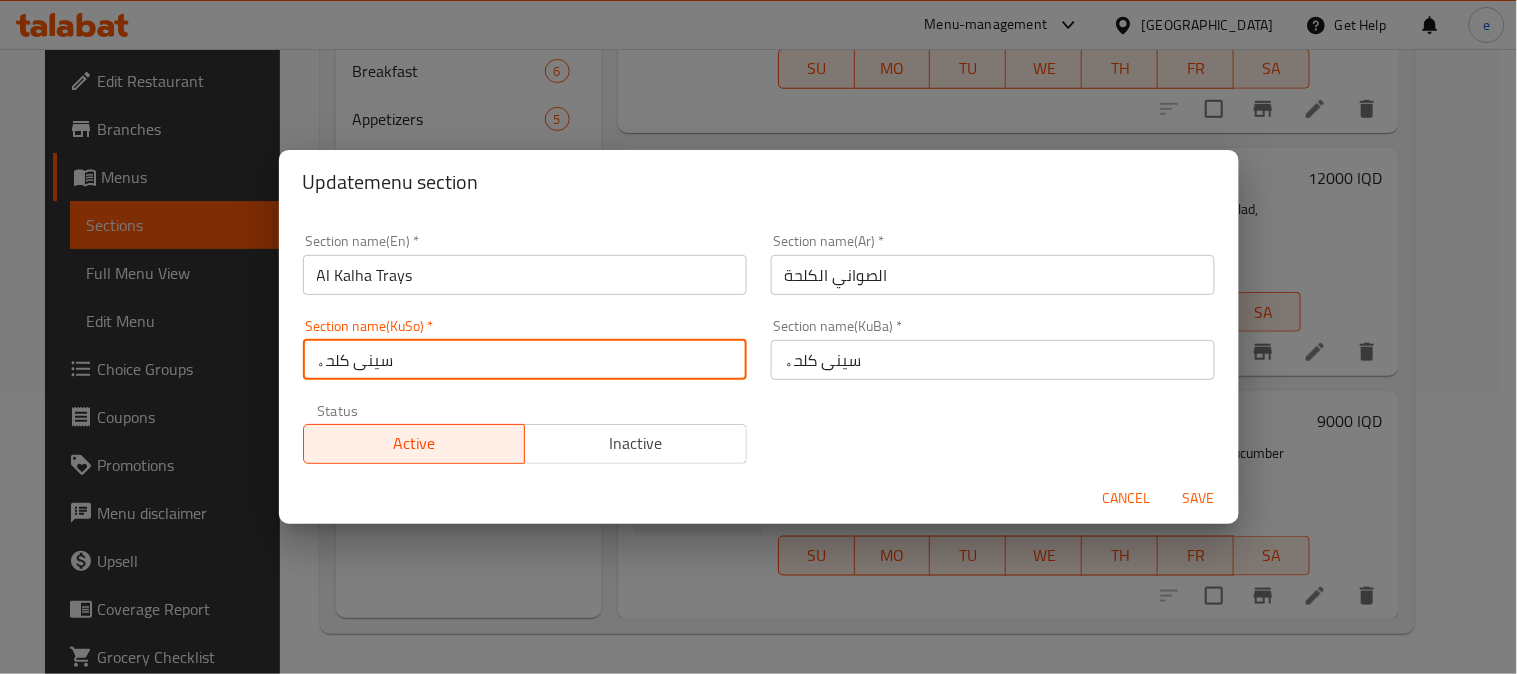 click on "سینی کلحە" at bounding box center (525, 360) 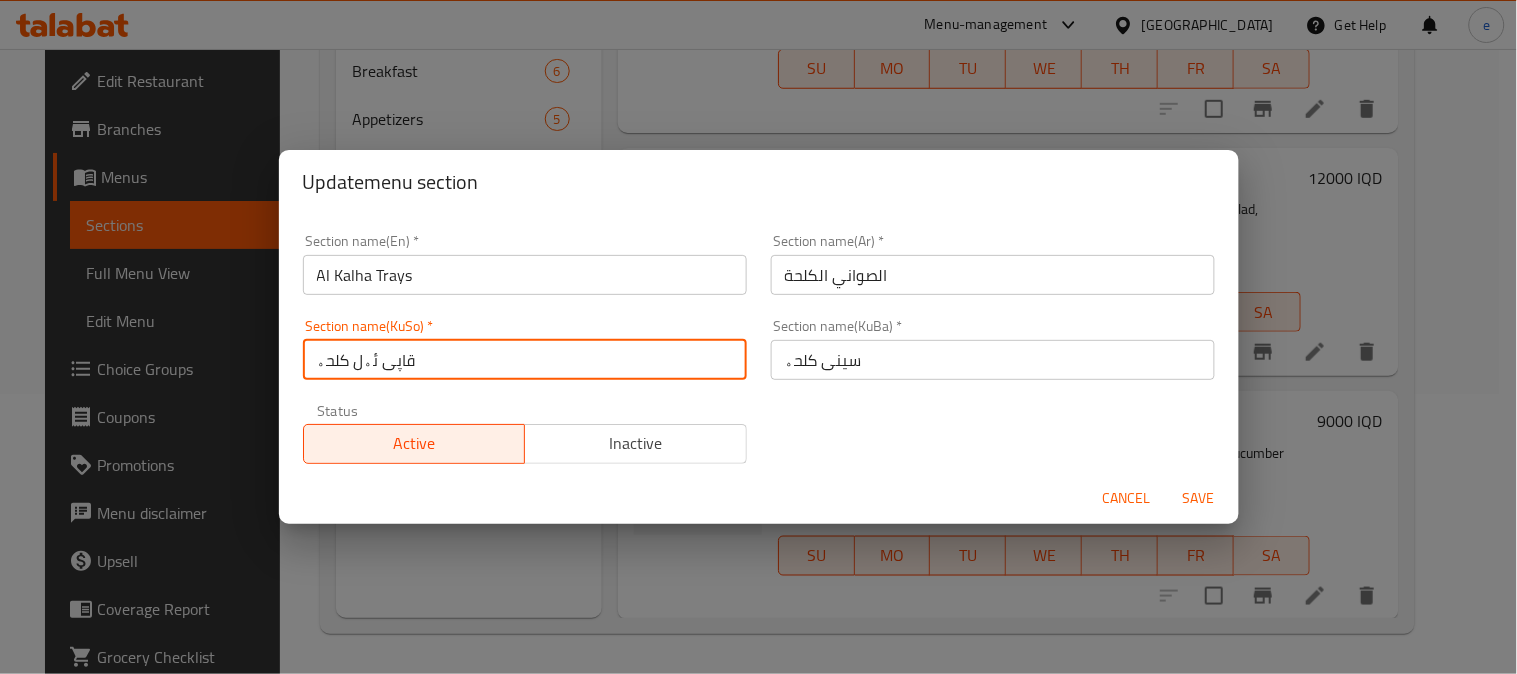 type on "قاپی ئەل کلحە" 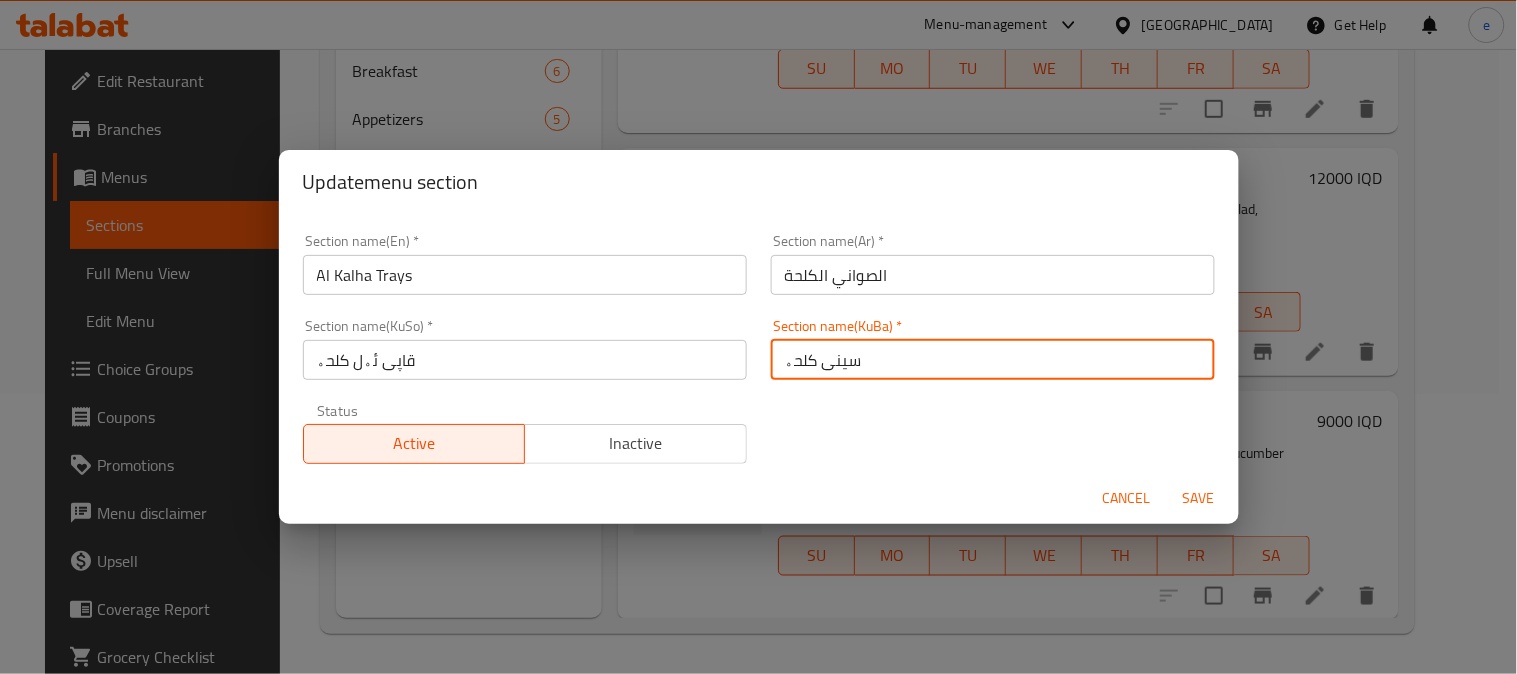 drag, startPoint x: 770, startPoint y: 363, endPoint x: 805, endPoint y: 363, distance: 35 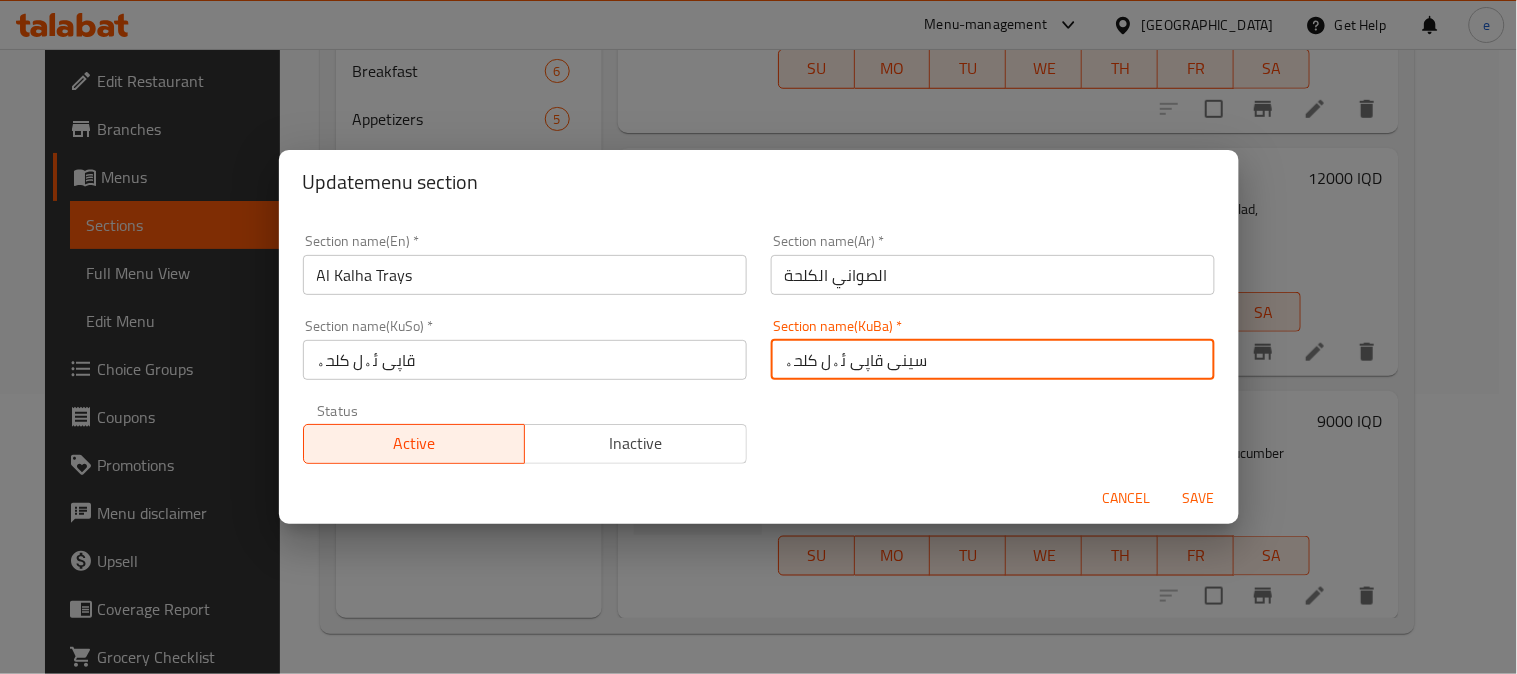 click on "سینی قاپی ئەل کلحە" at bounding box center [993, 360] 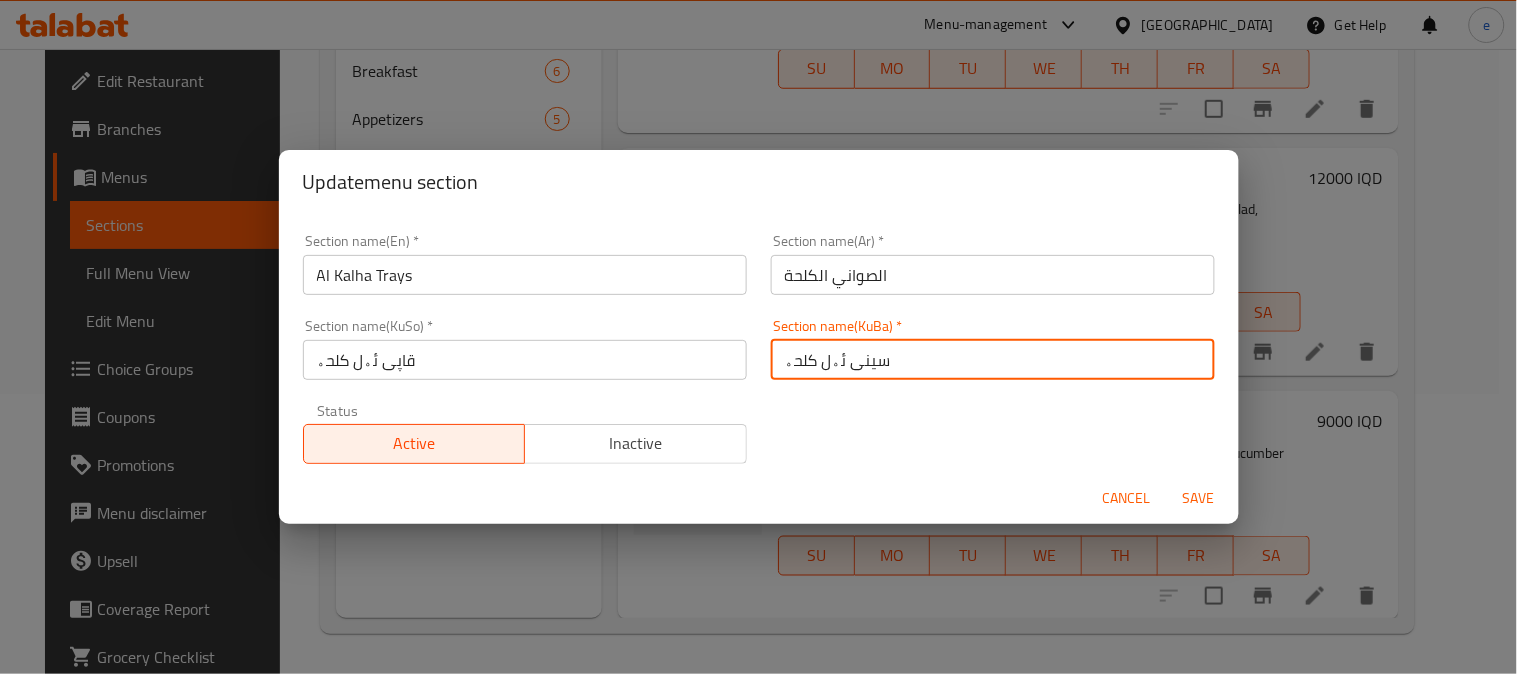 click on "سینی ئەل کلحە" at bounding box center (993, 360) 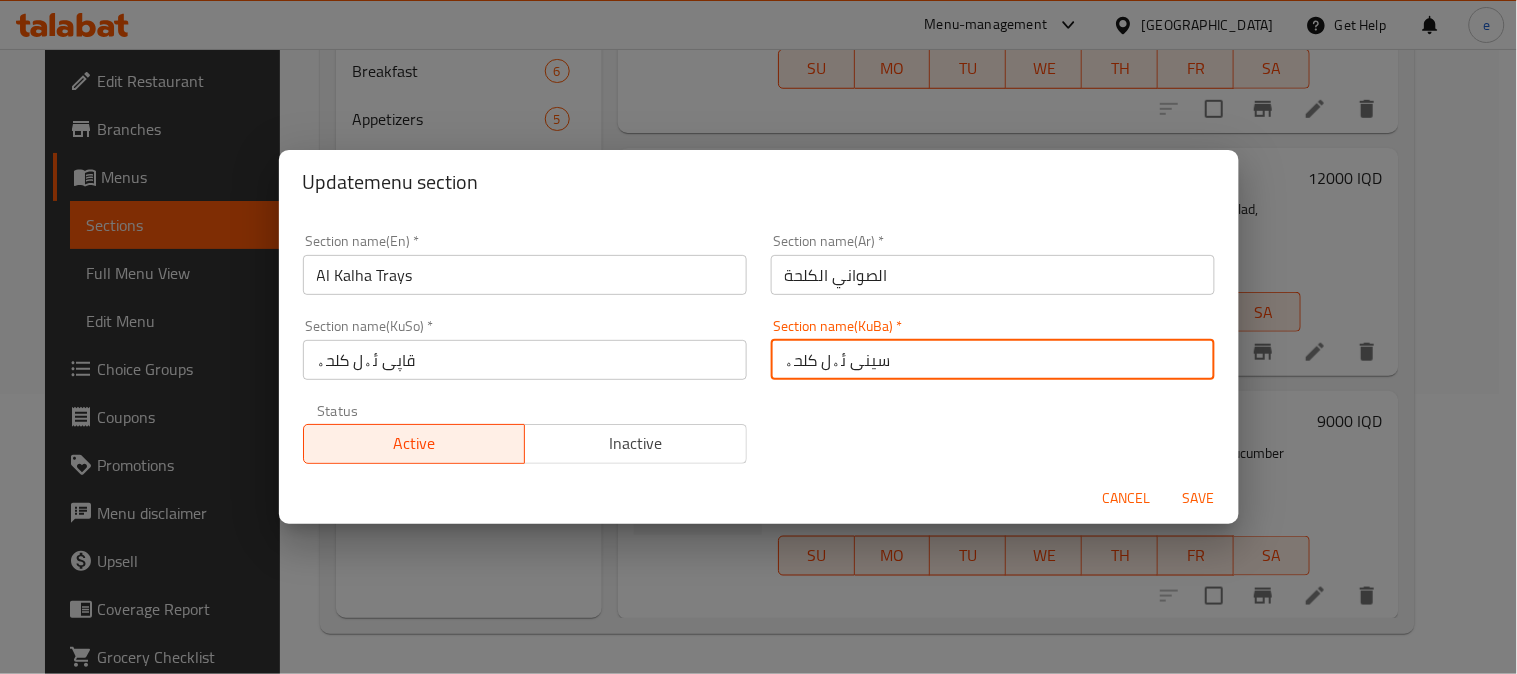 type on "سینی ئەل کلحە" 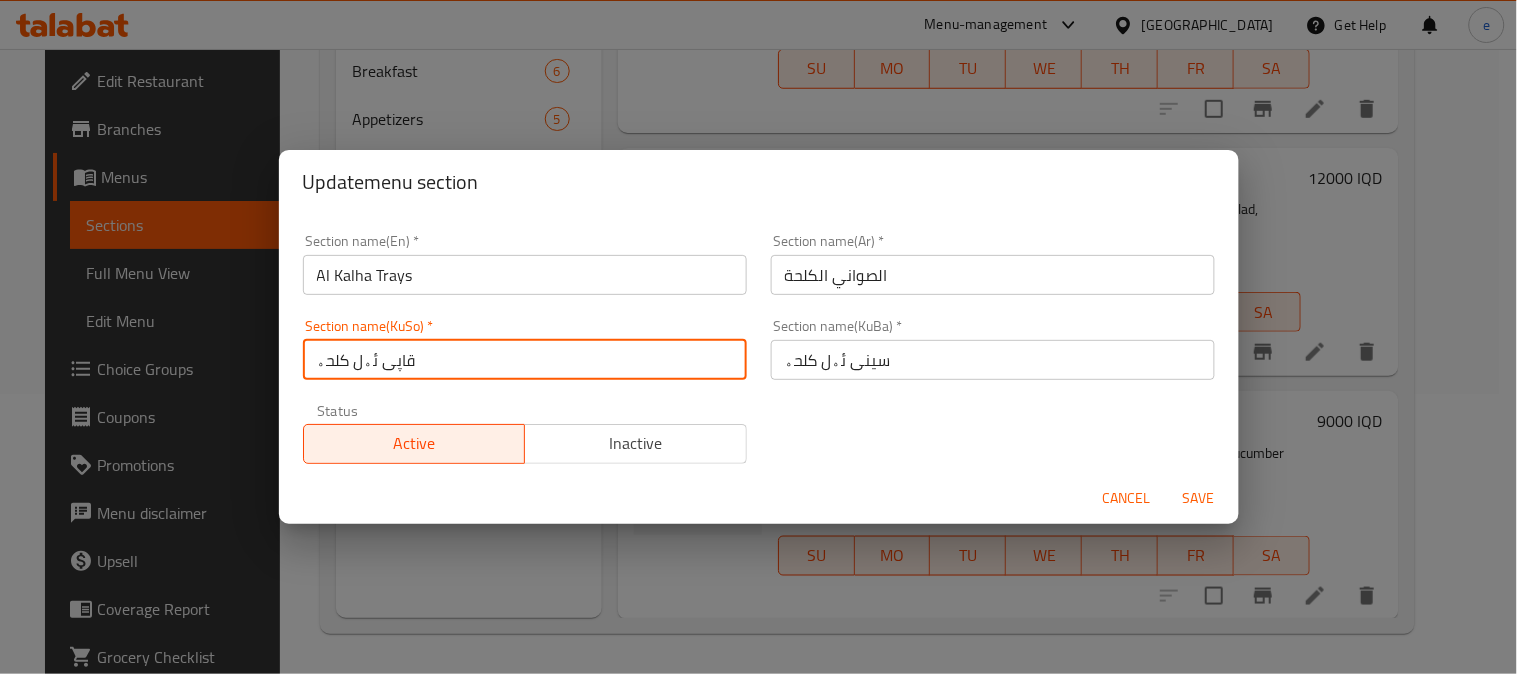 click on "قاپی ئەل کلحە" at bounding box center [525, 360] 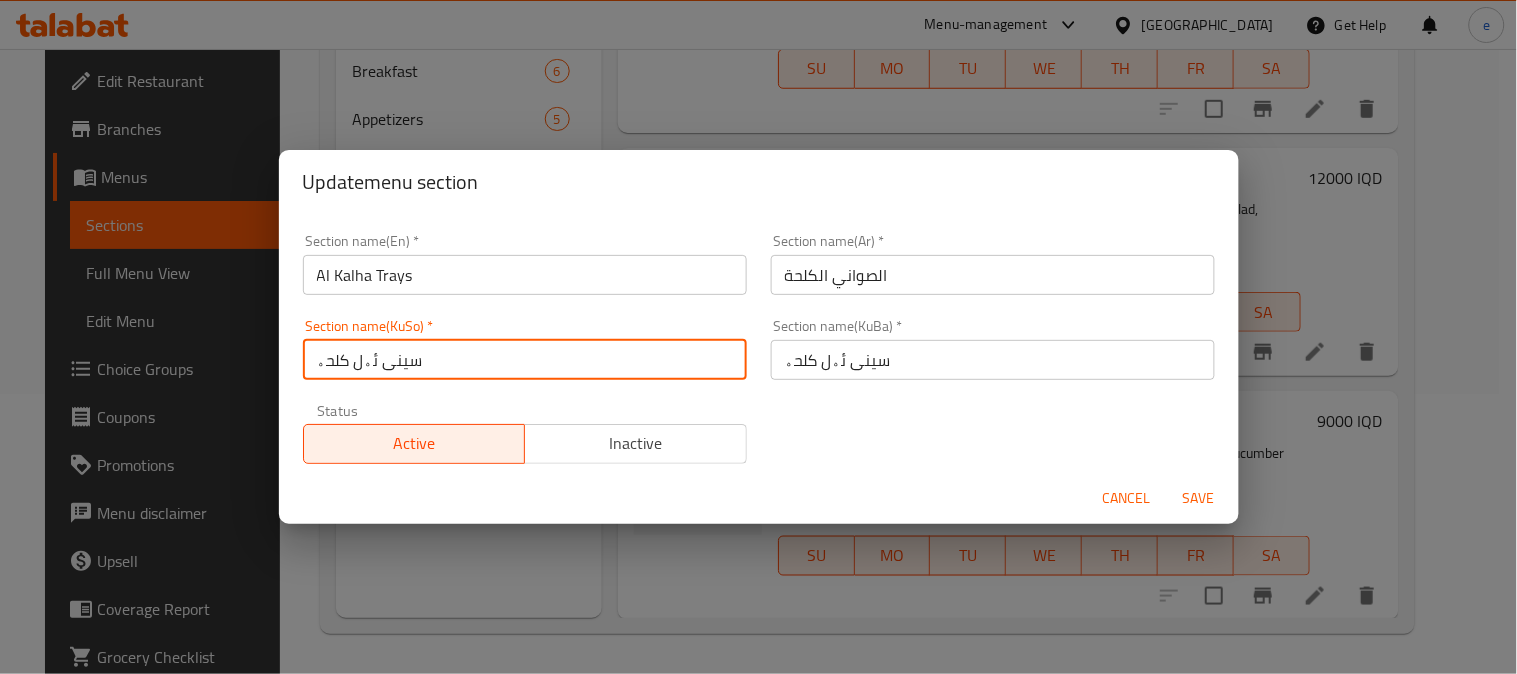 type on "سینی ئەل کلحە" 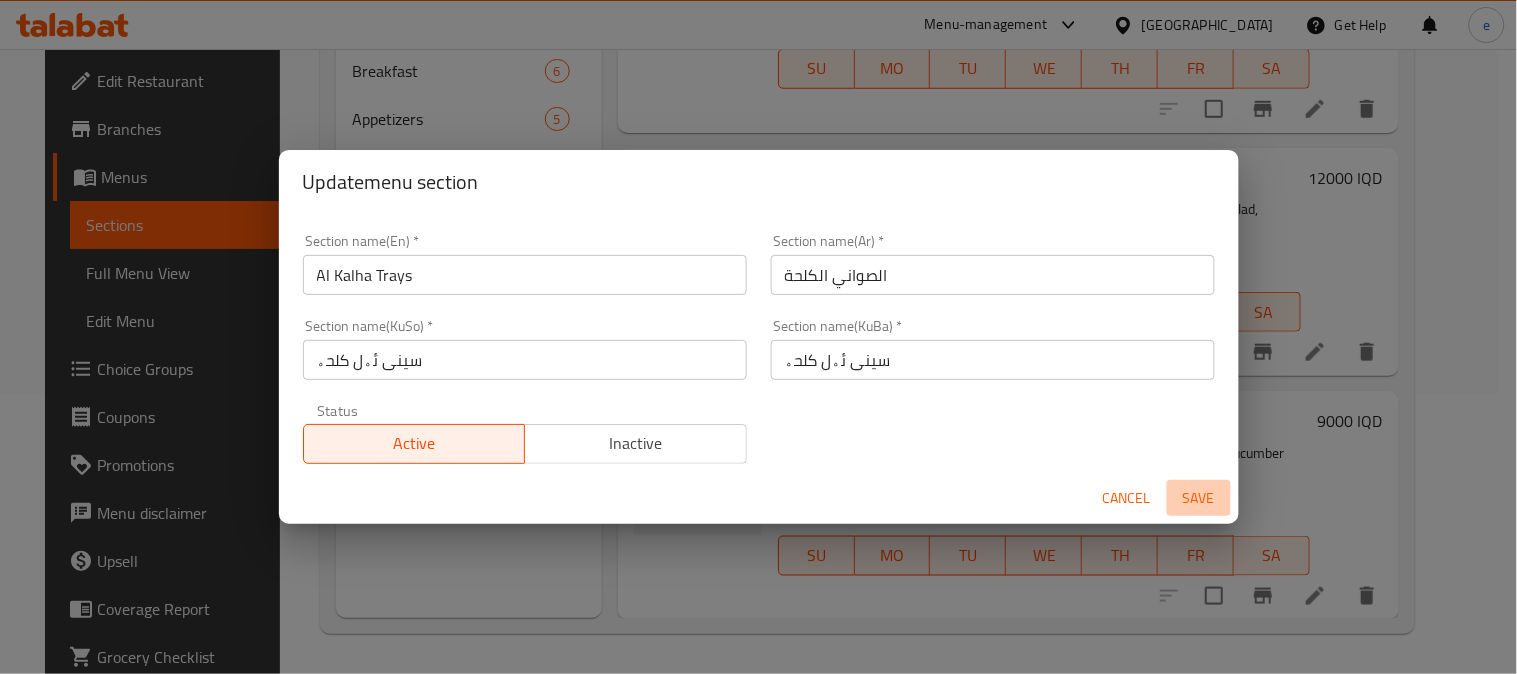 click on "Save" at bounding box center (1199, 498) 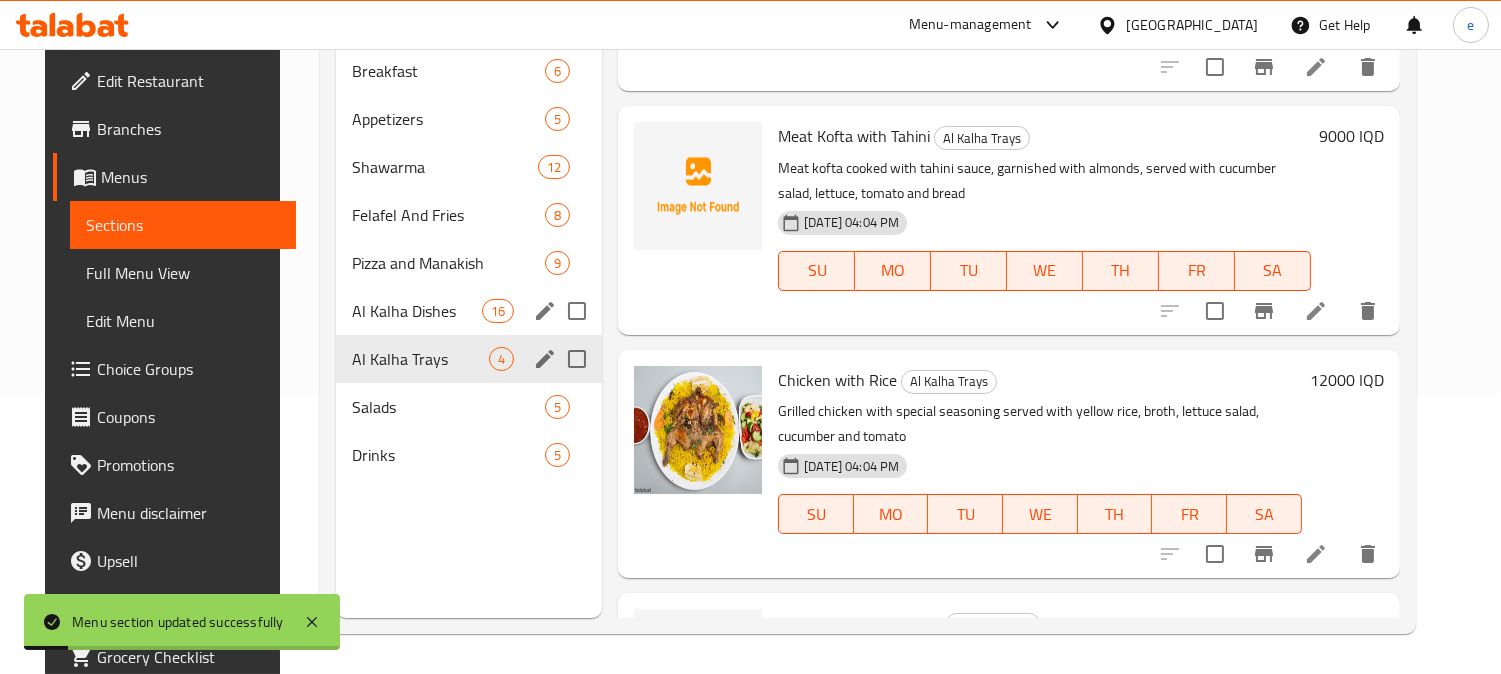 scroll, scrollTop: 0, scrollLeft: 0, axis: both 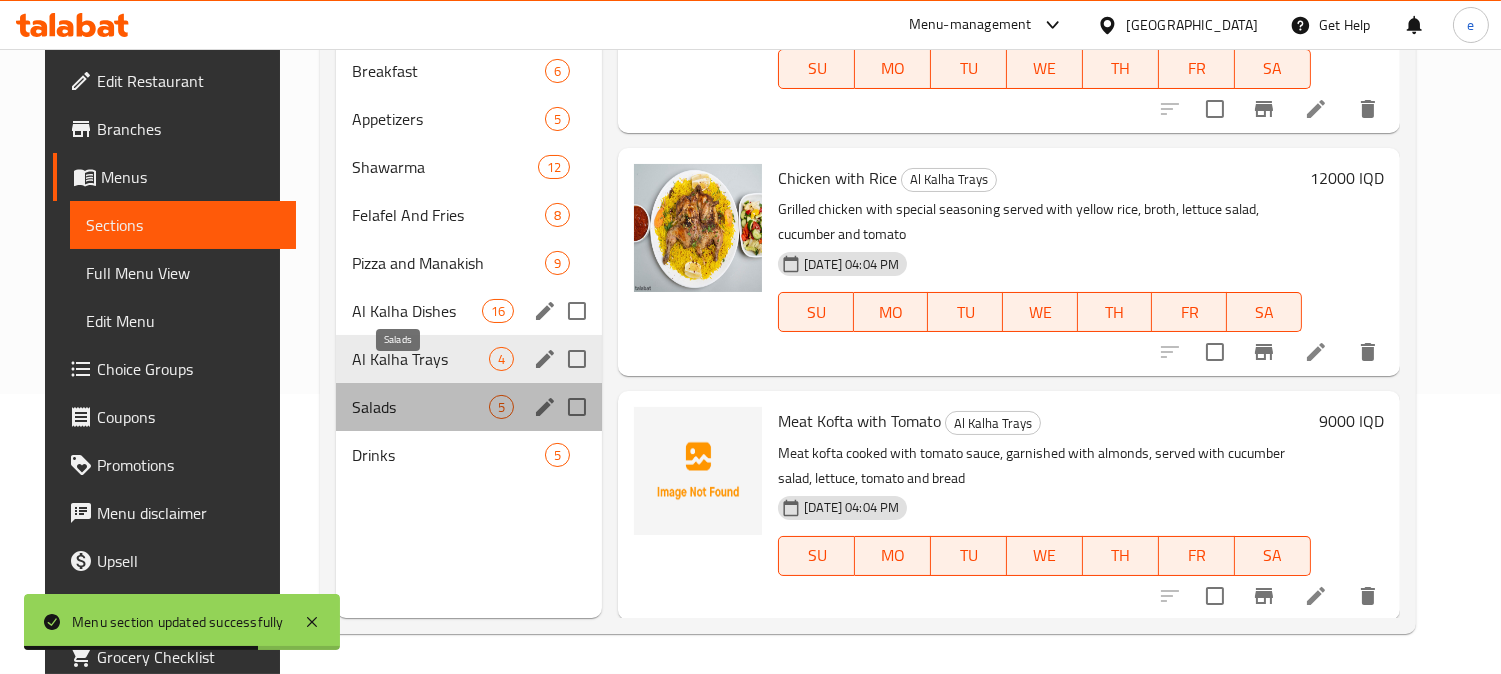 click on "Salads" at bounding box center (420, 407) 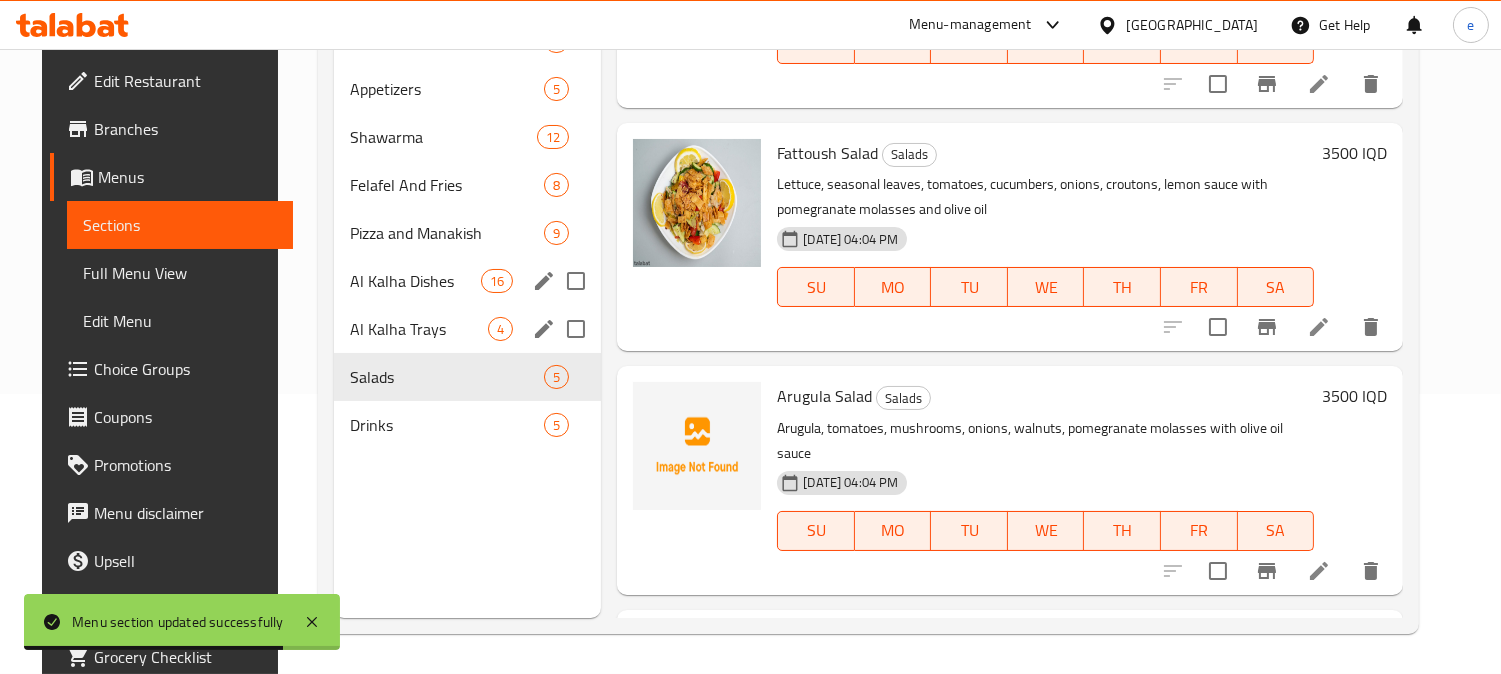 scroll, scrollTop: 0, scrollLeft: 0, axis: both 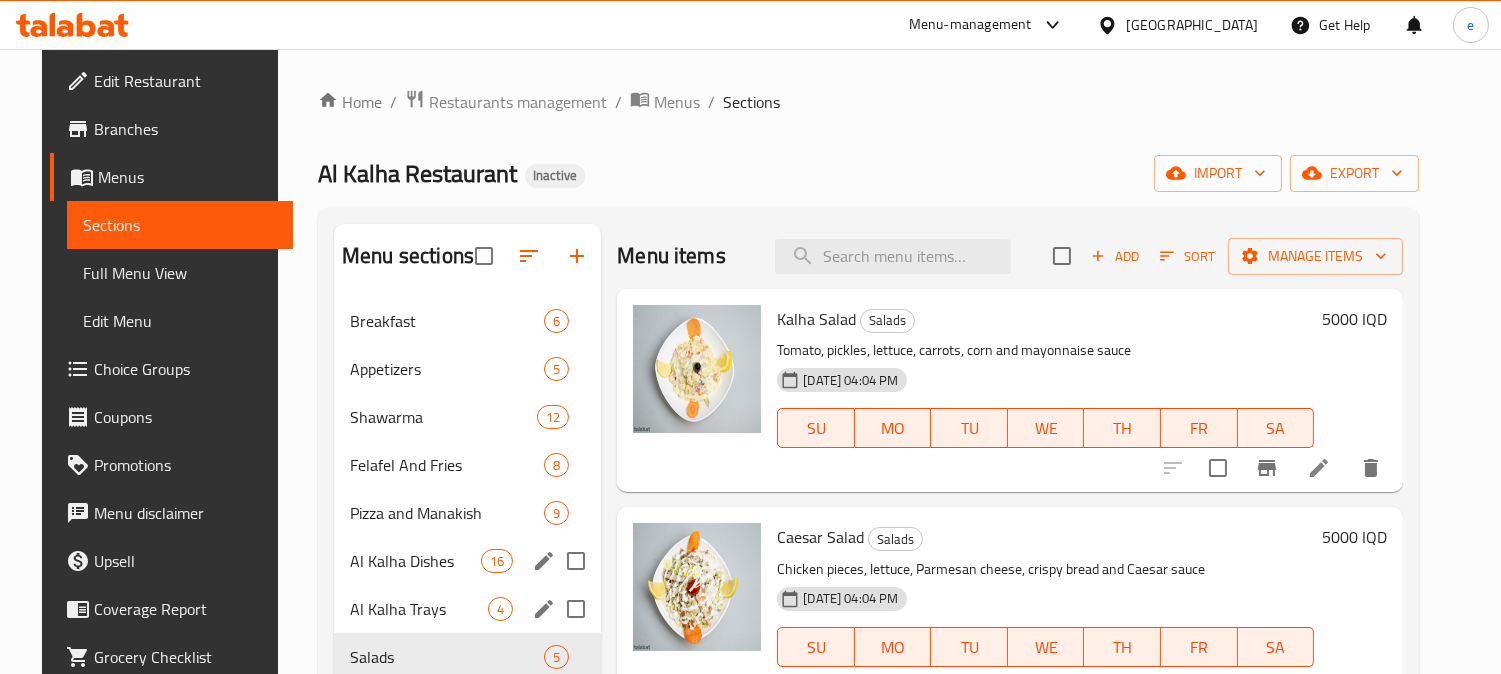 click 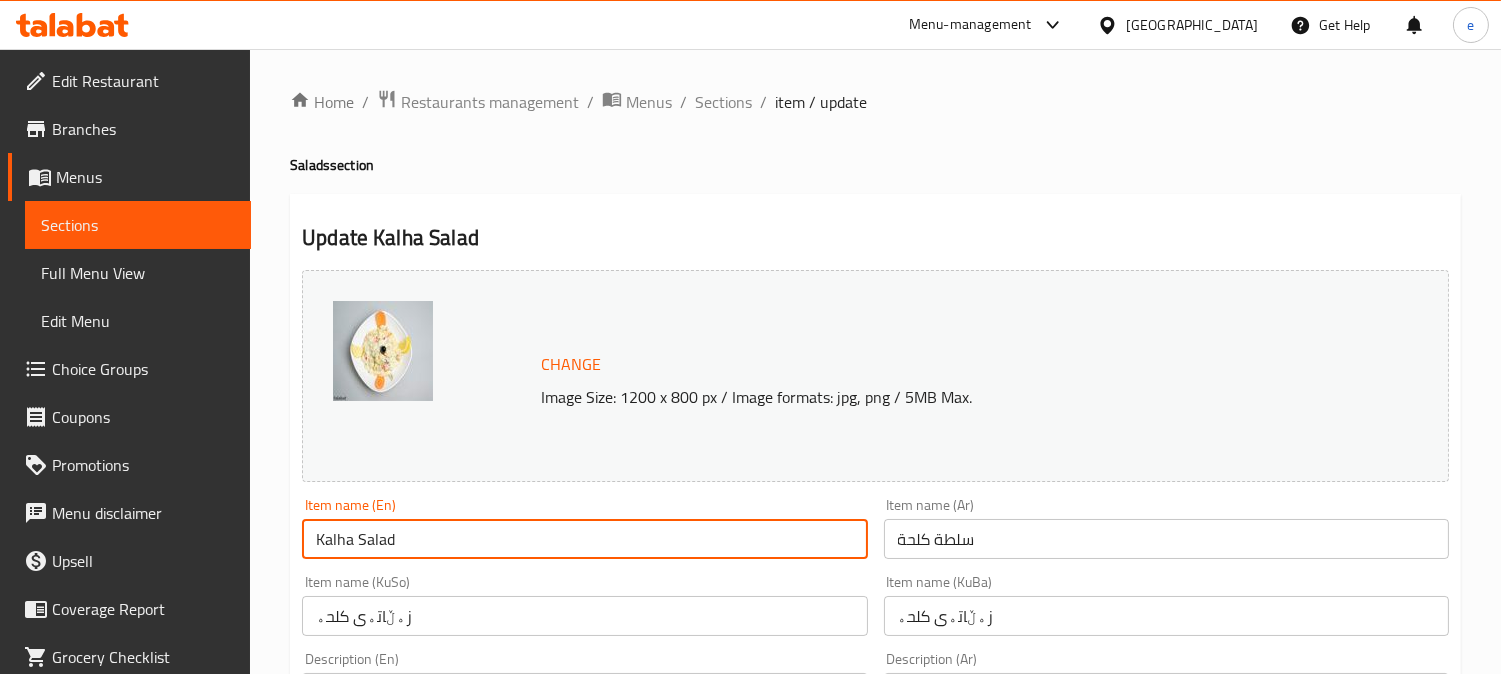 click on "Kalha Salad" at bounding box center (584, 539) 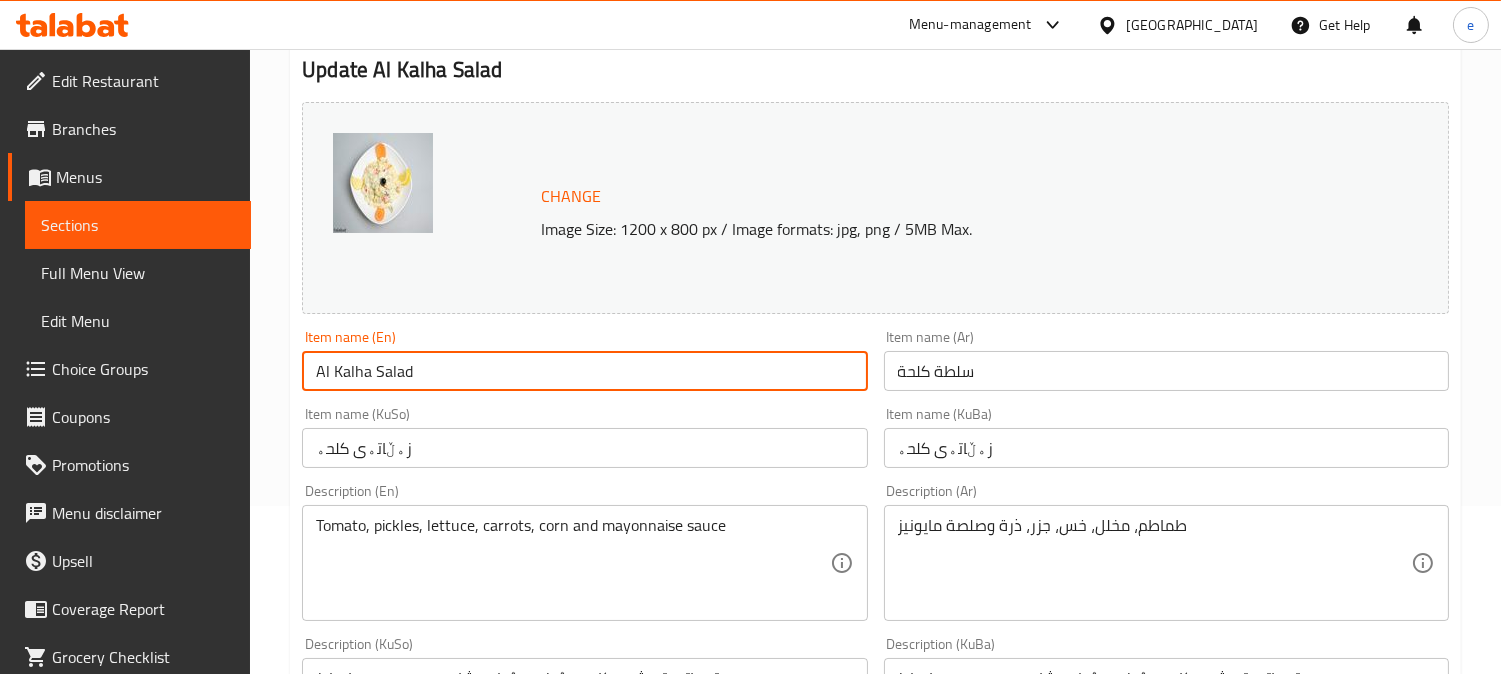 scroll, scrollTop: 222, scrollLeft: 0, axis: vertical 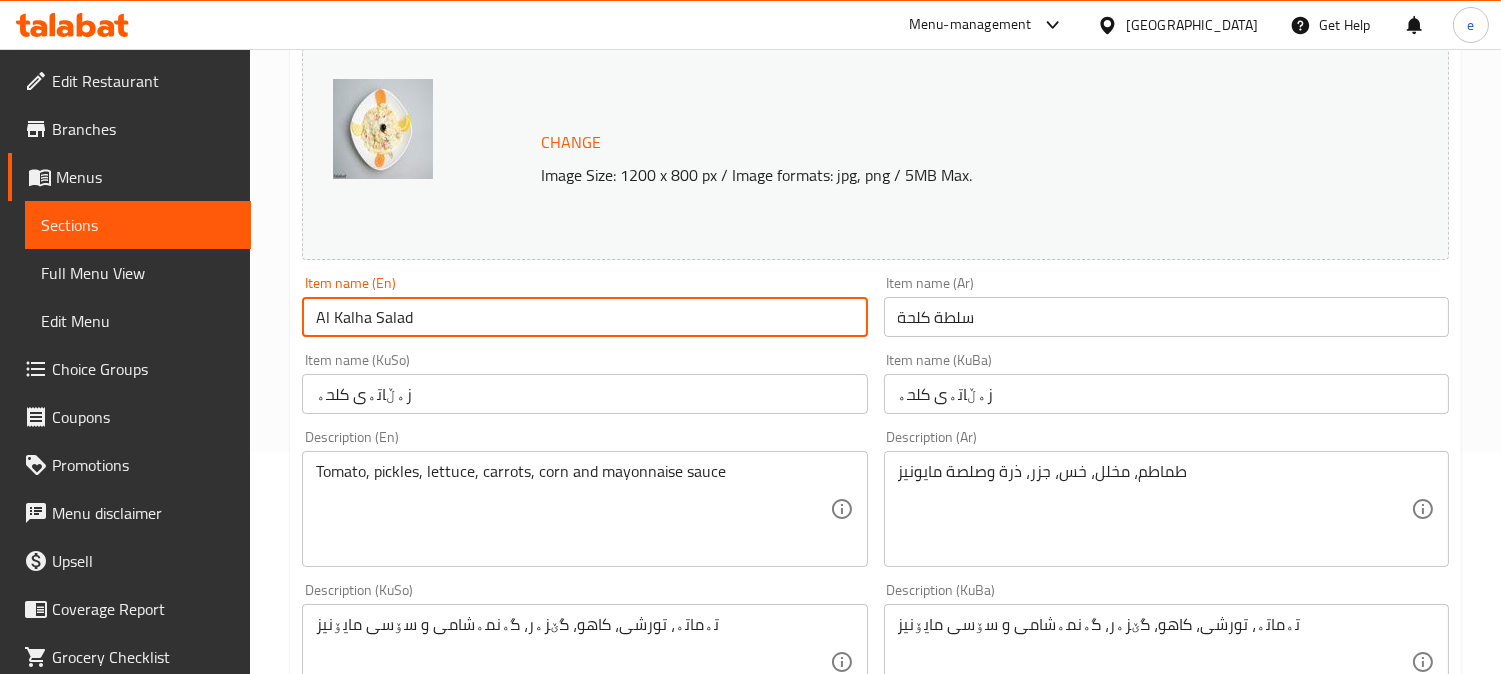 type on "Al Kalha Salad" 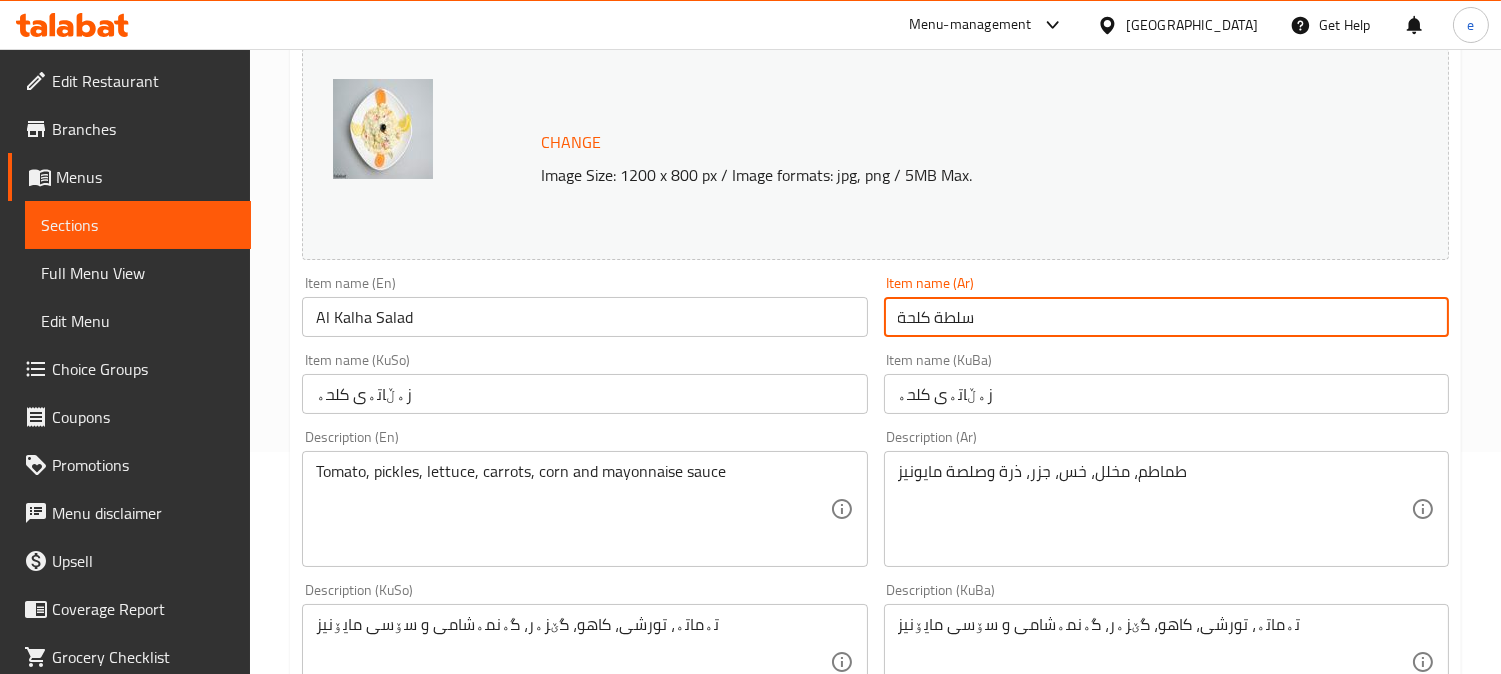 click on "سلطة كلحة" at bounding box center (1166, 317) 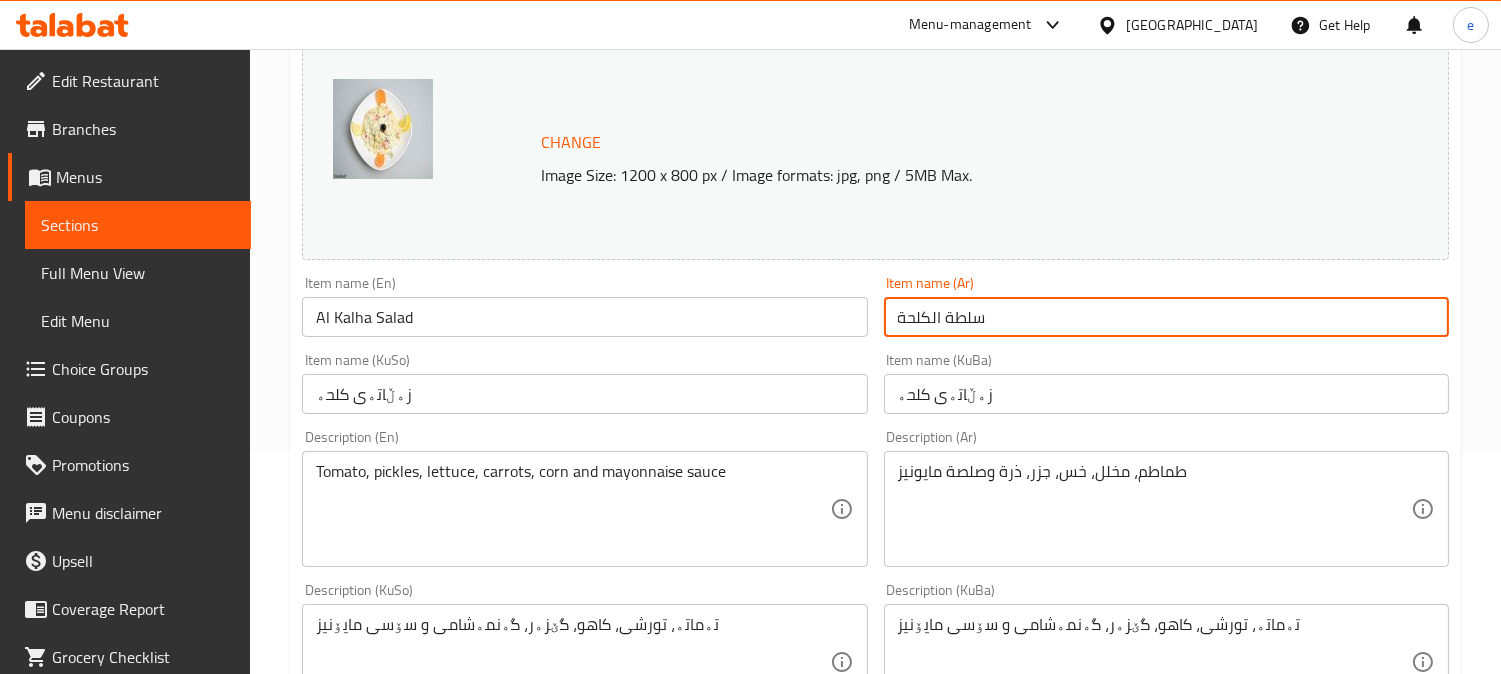 type on "سلطة الكلحة" 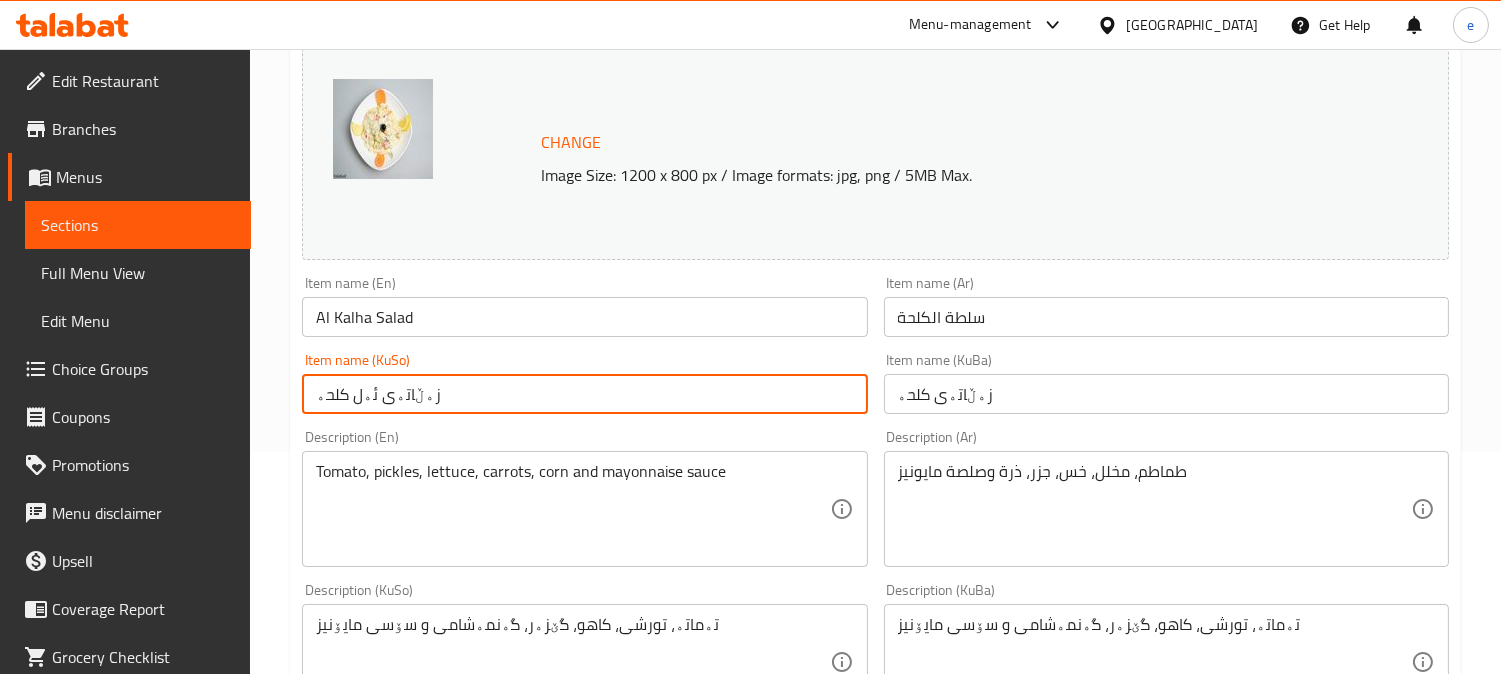 click on "زەڵاتەی ئەل کلحە" at bounding box center [584, 394] 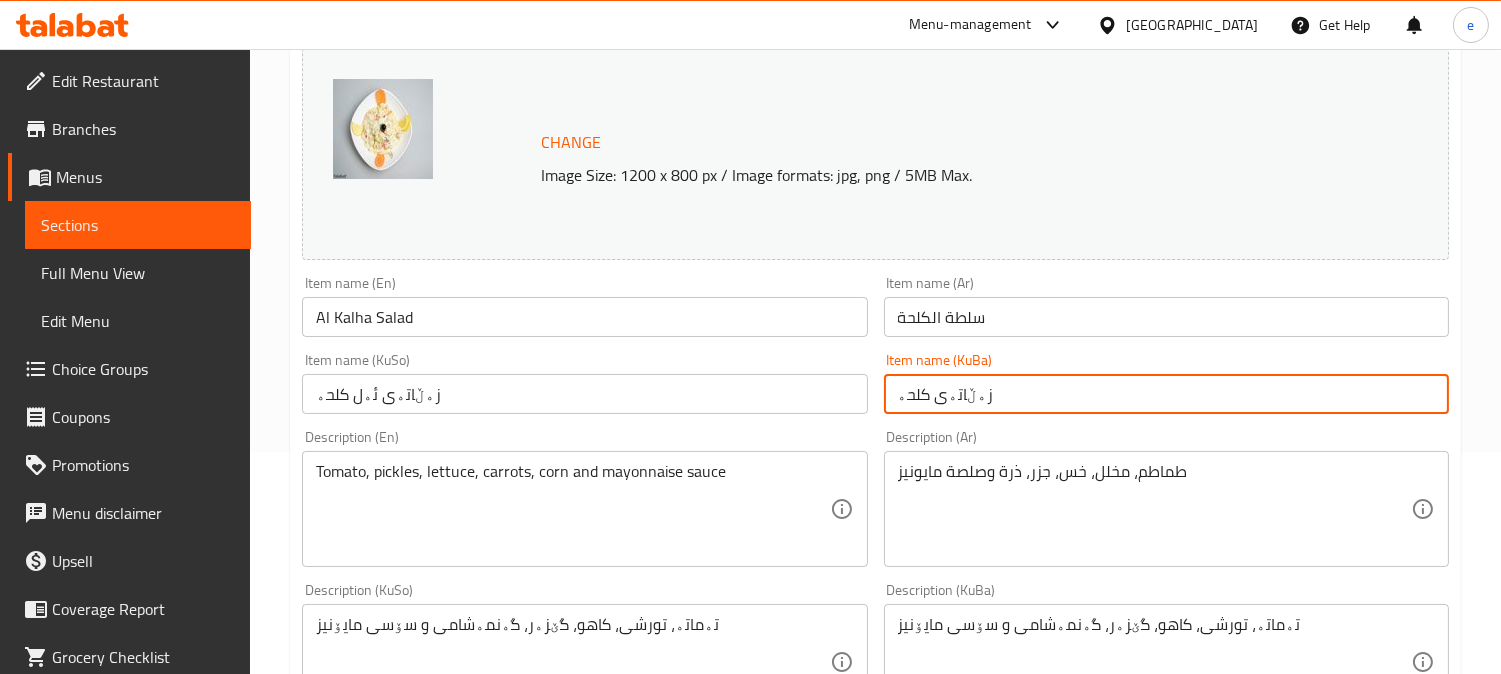 click on "زەڵاتەی کلحە" at bounding box center (1166, 394) 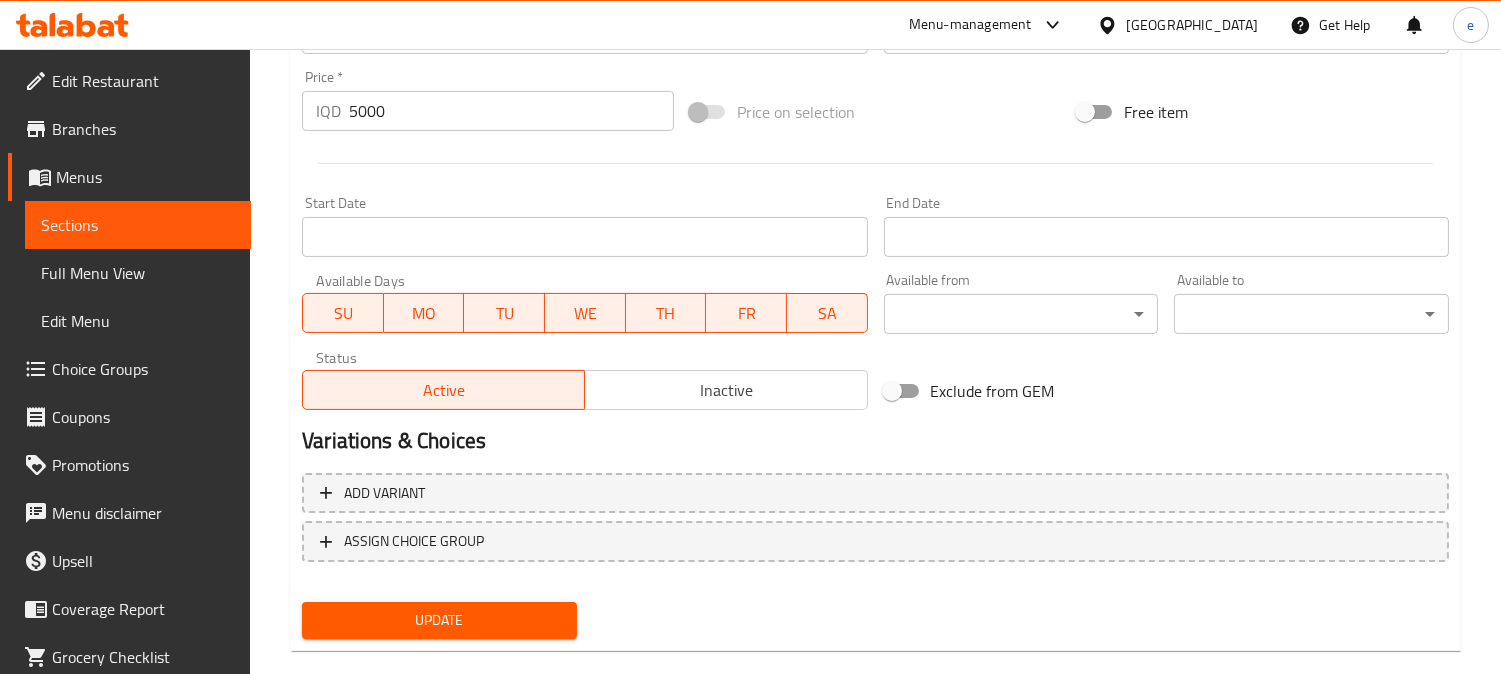 scroll, scrollTop: 994, scrollLeft: 0, axis: vertical 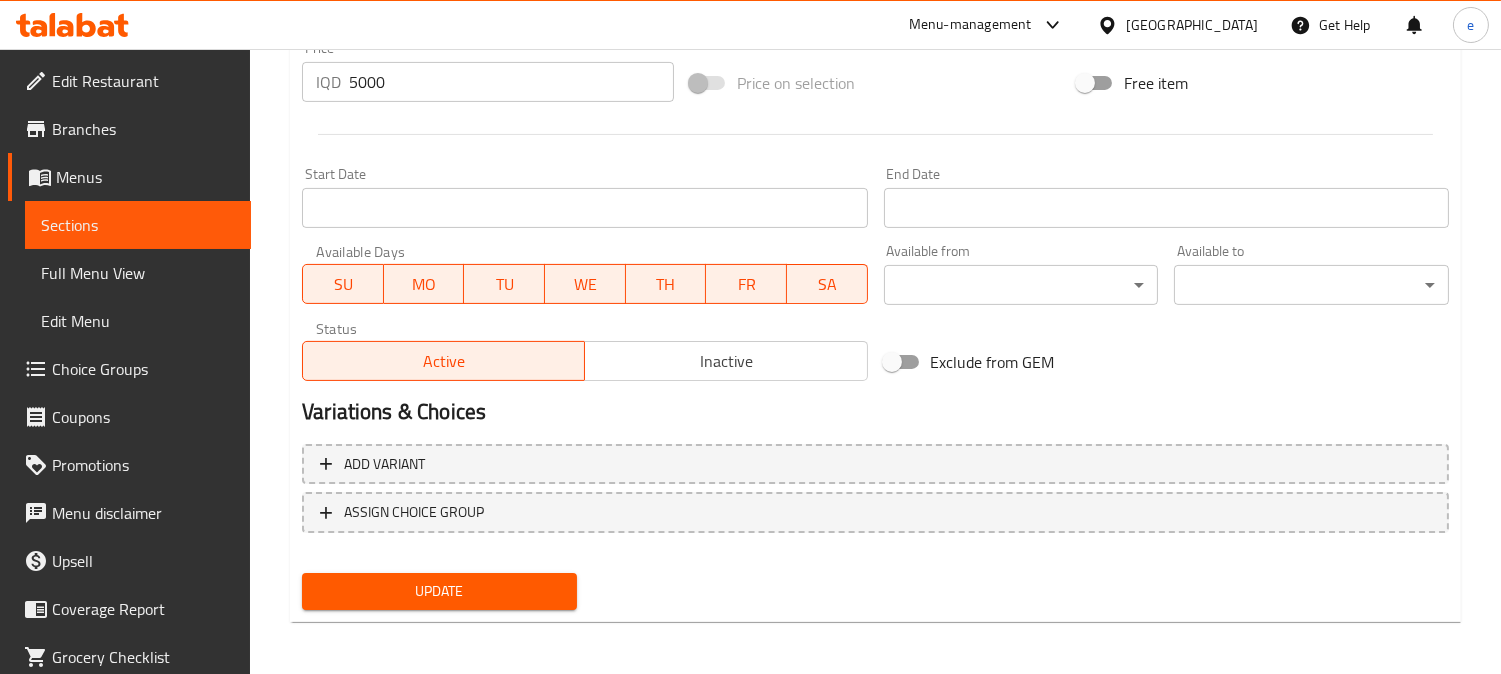 type on "زەڵاتەی ئەل کلحە" 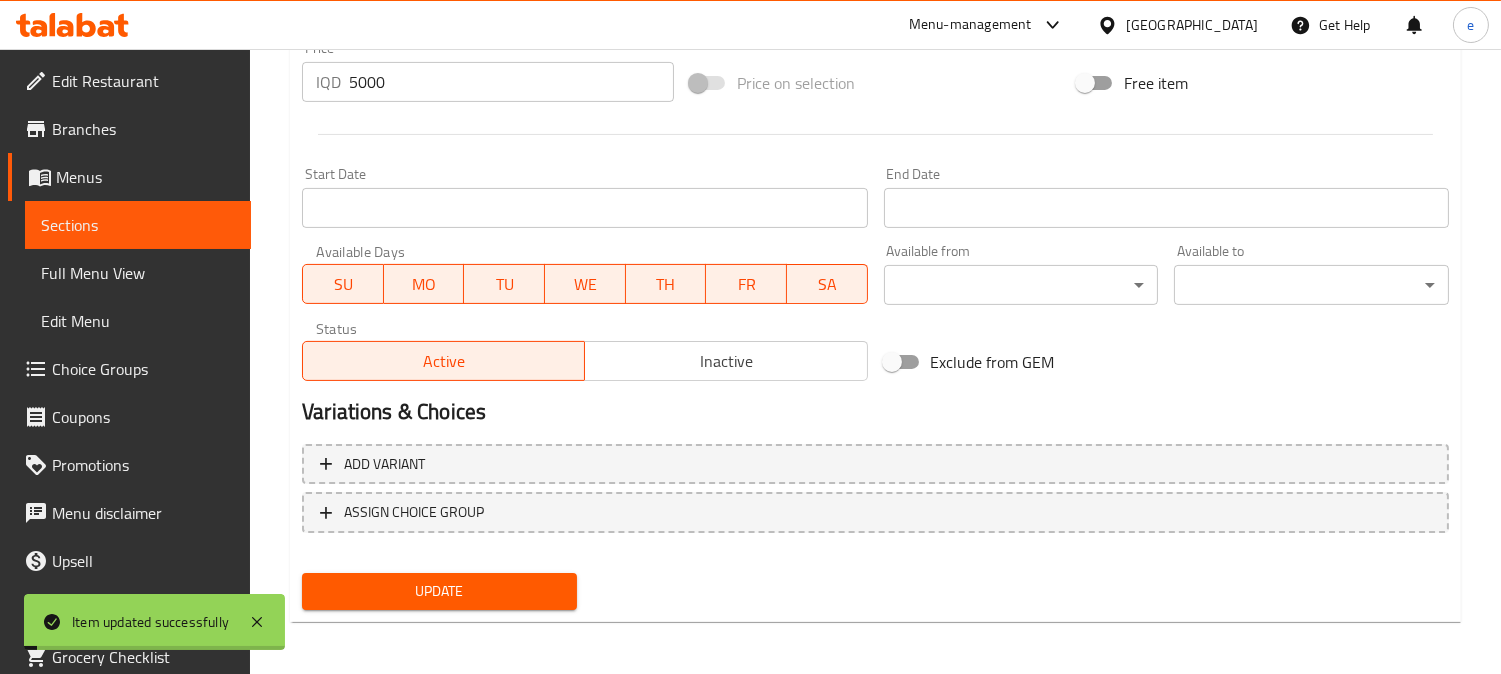 click on "Sections" at bounding box center (138, 225) 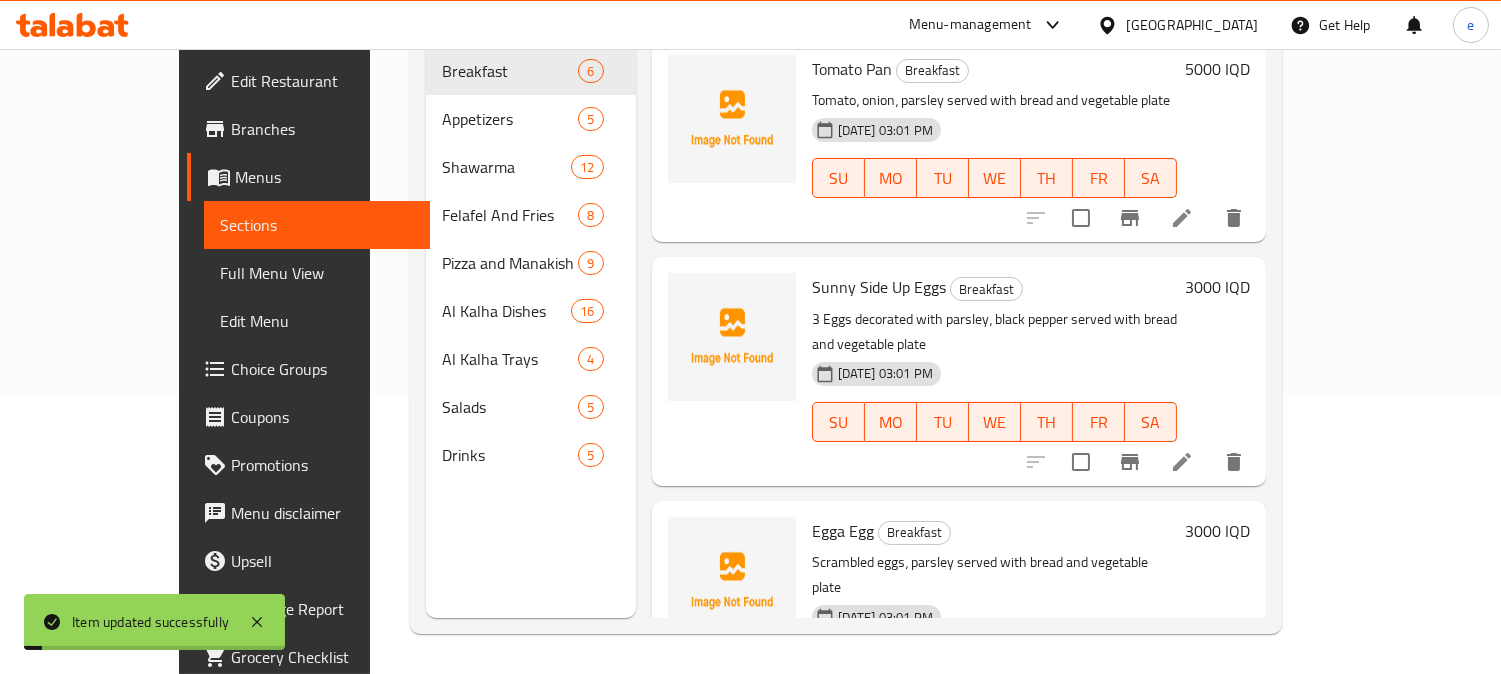 scroll, scrollTop: 280, scrollLeft: 0, axis: vertical 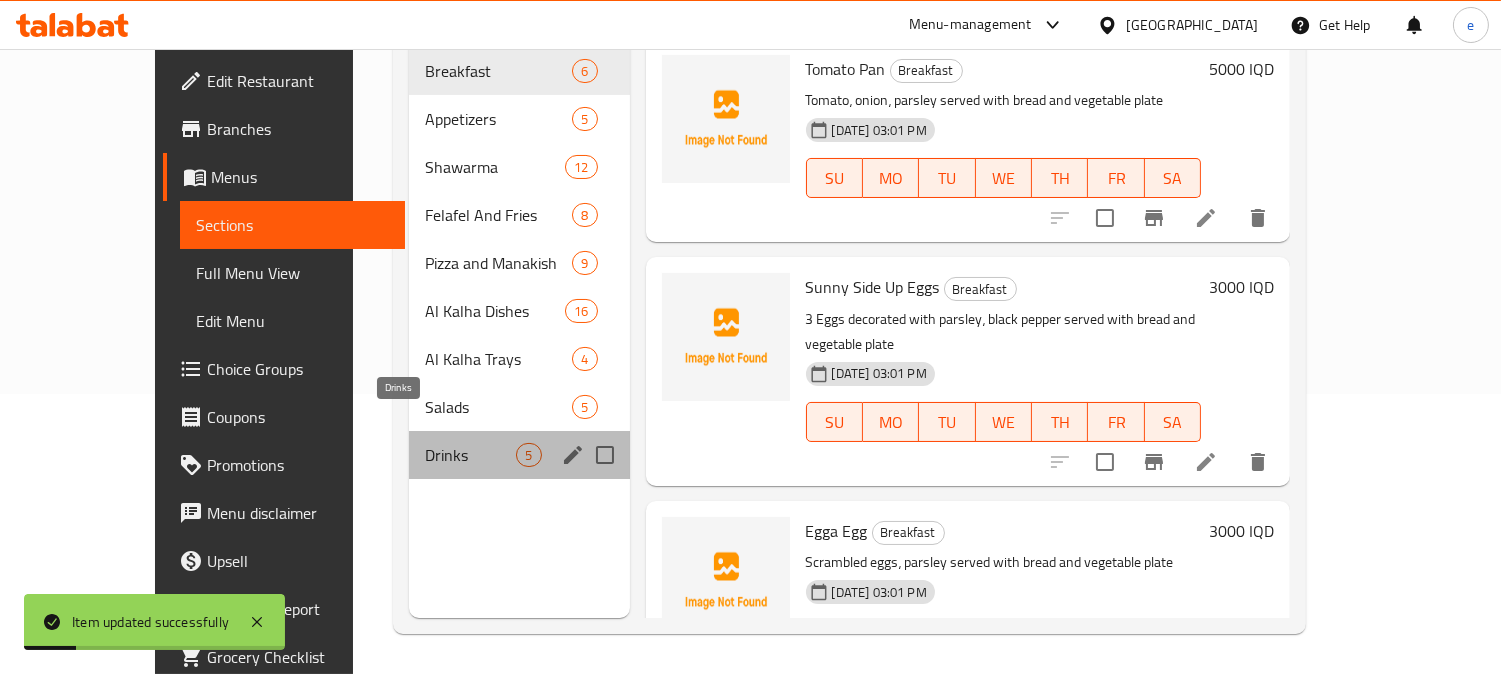click on "Drinks" at bounding box center [470, 455] 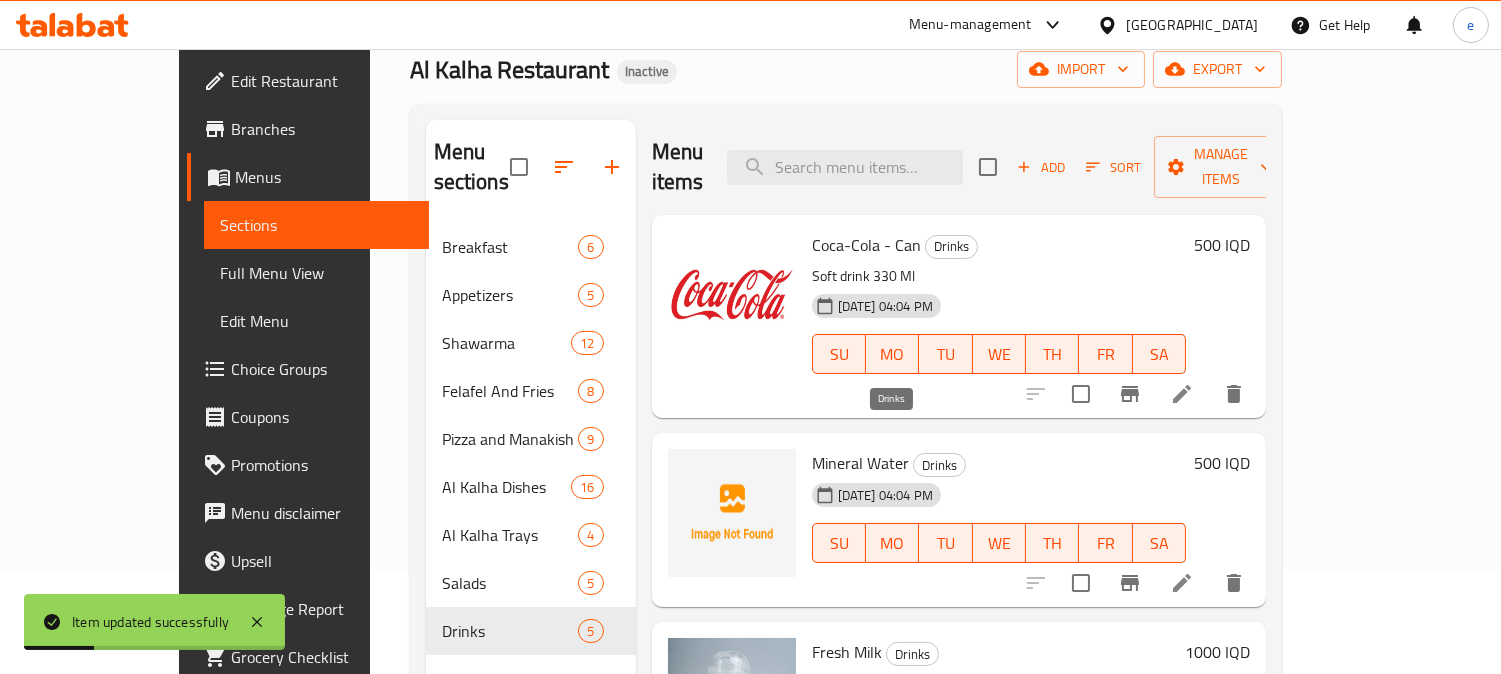 scroll, scrollTop: 0, scrollLeft: 0, axis: both 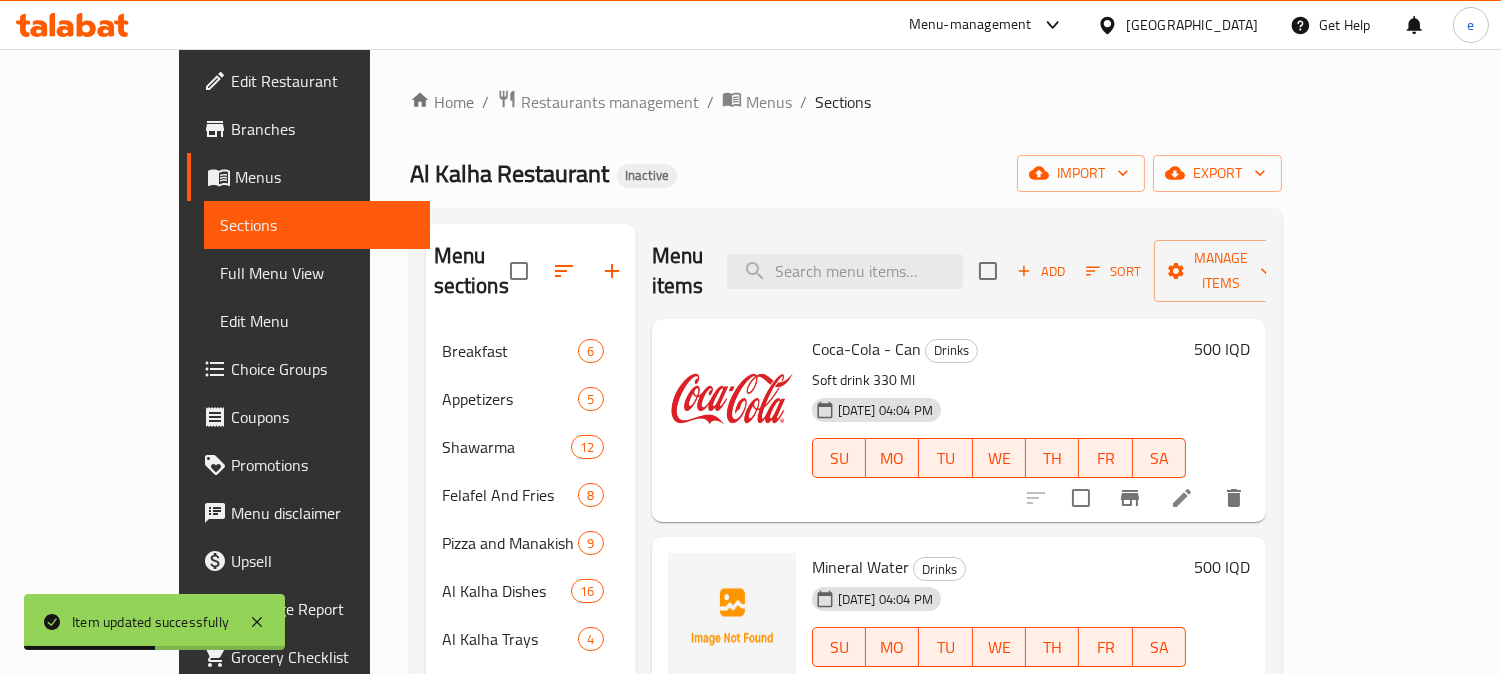 click on "Full Menu View" at bounding box center (317, 273) 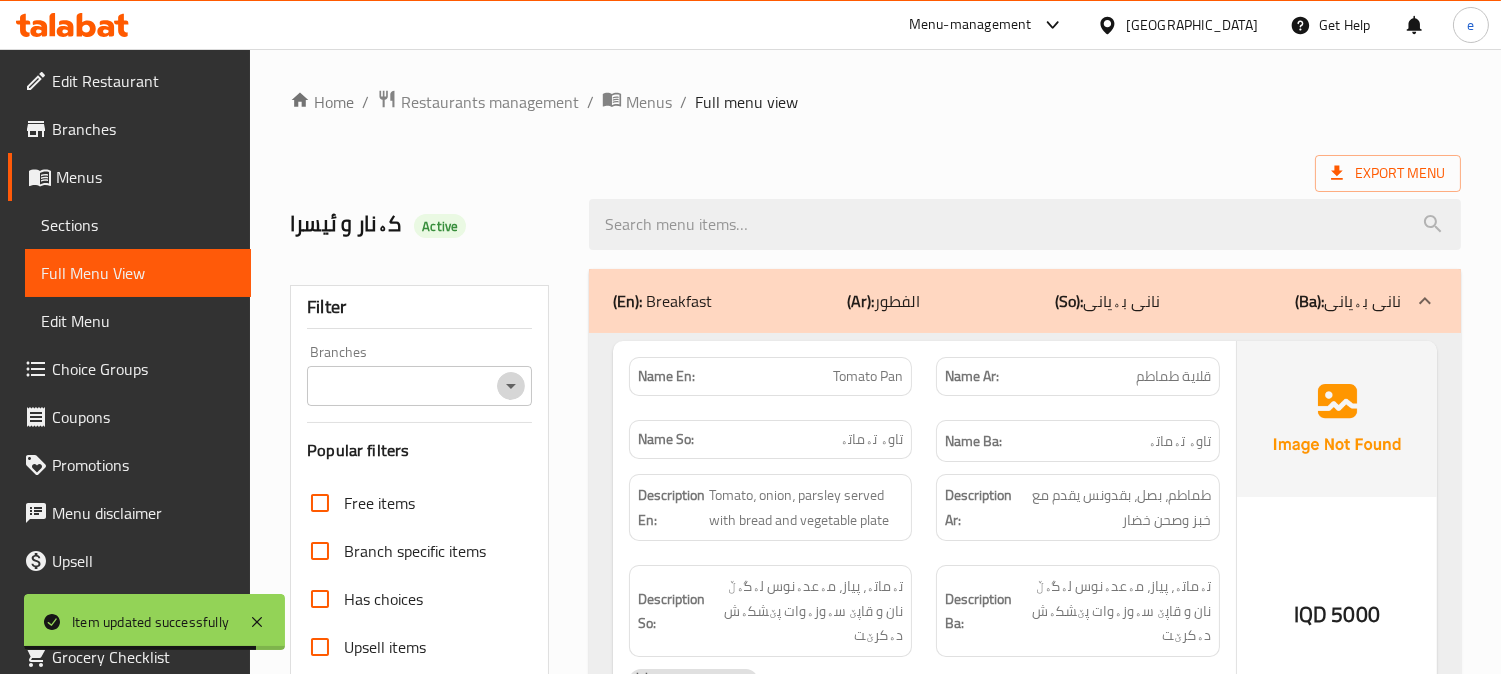 click 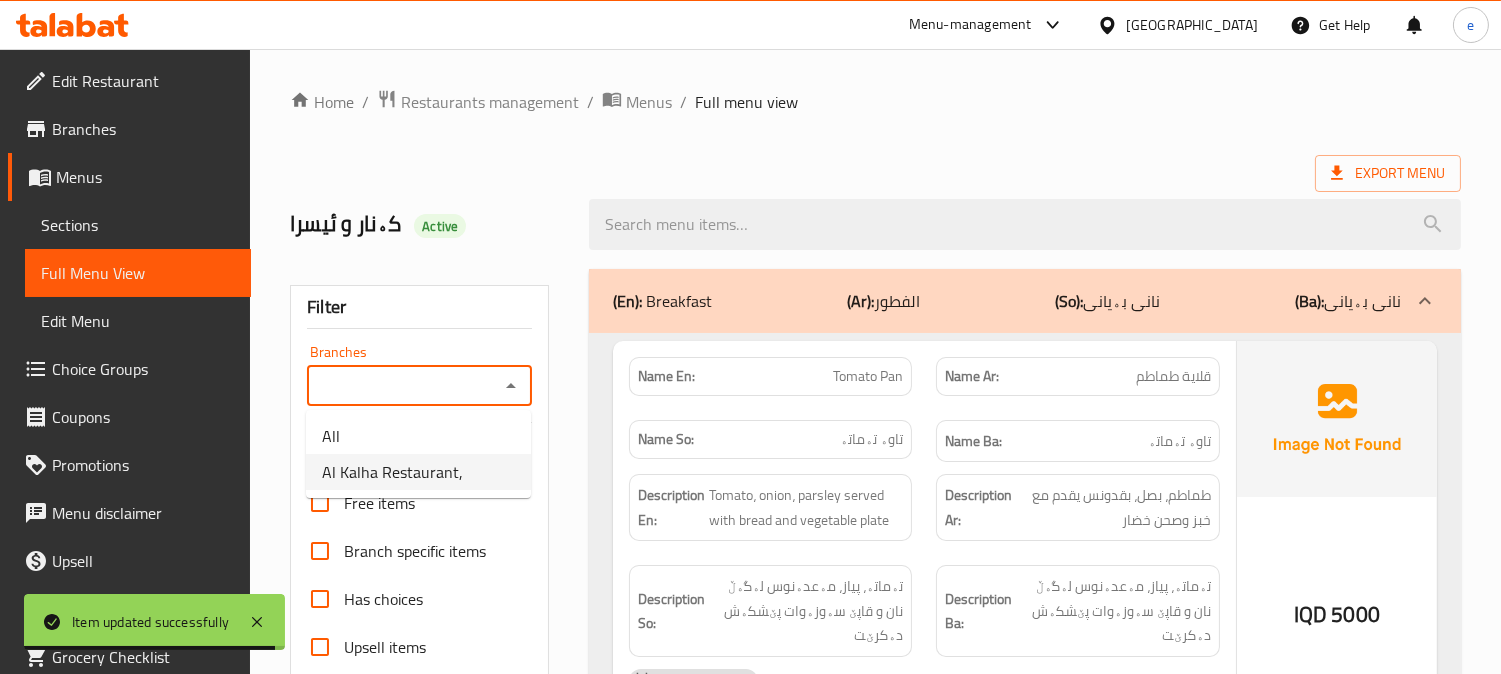click on "Al Kalha Restaurant," at bounding box center [392, 472] 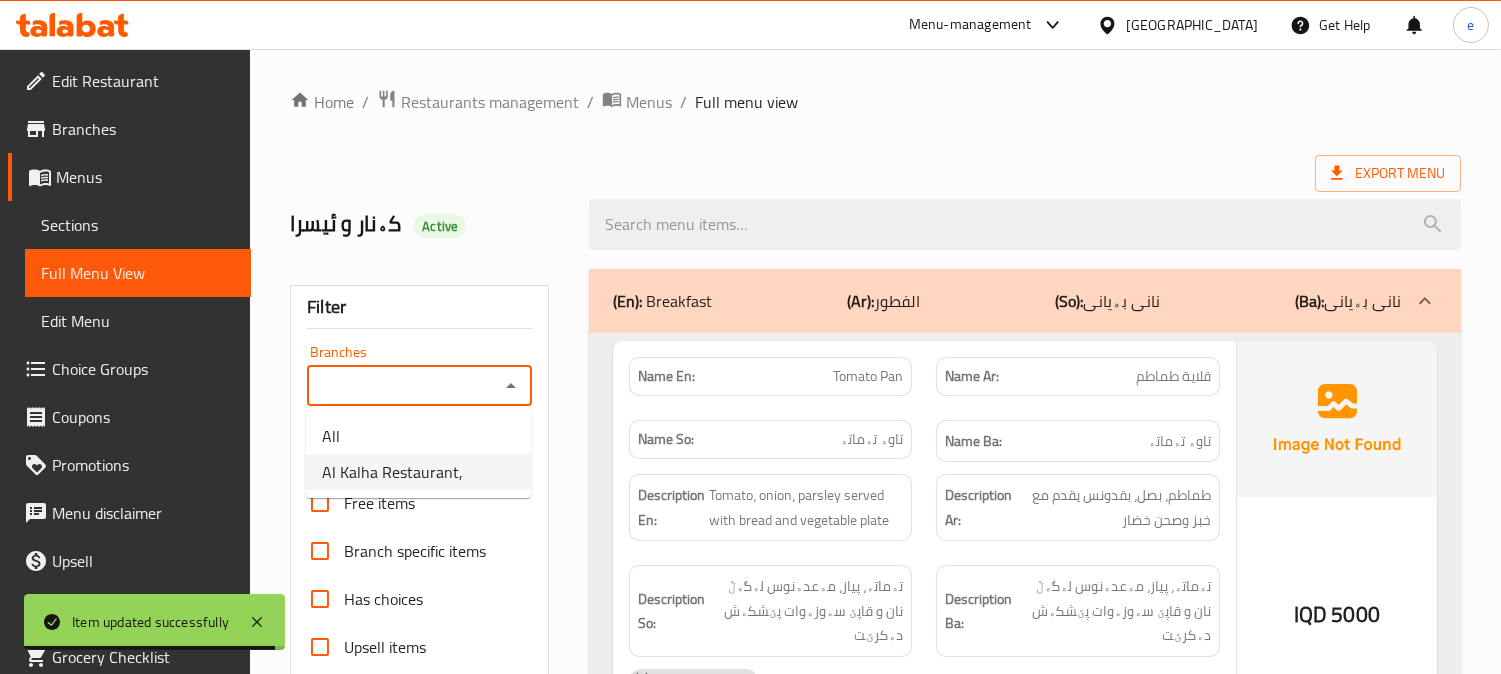 type on "Al Kalha Restaurant," 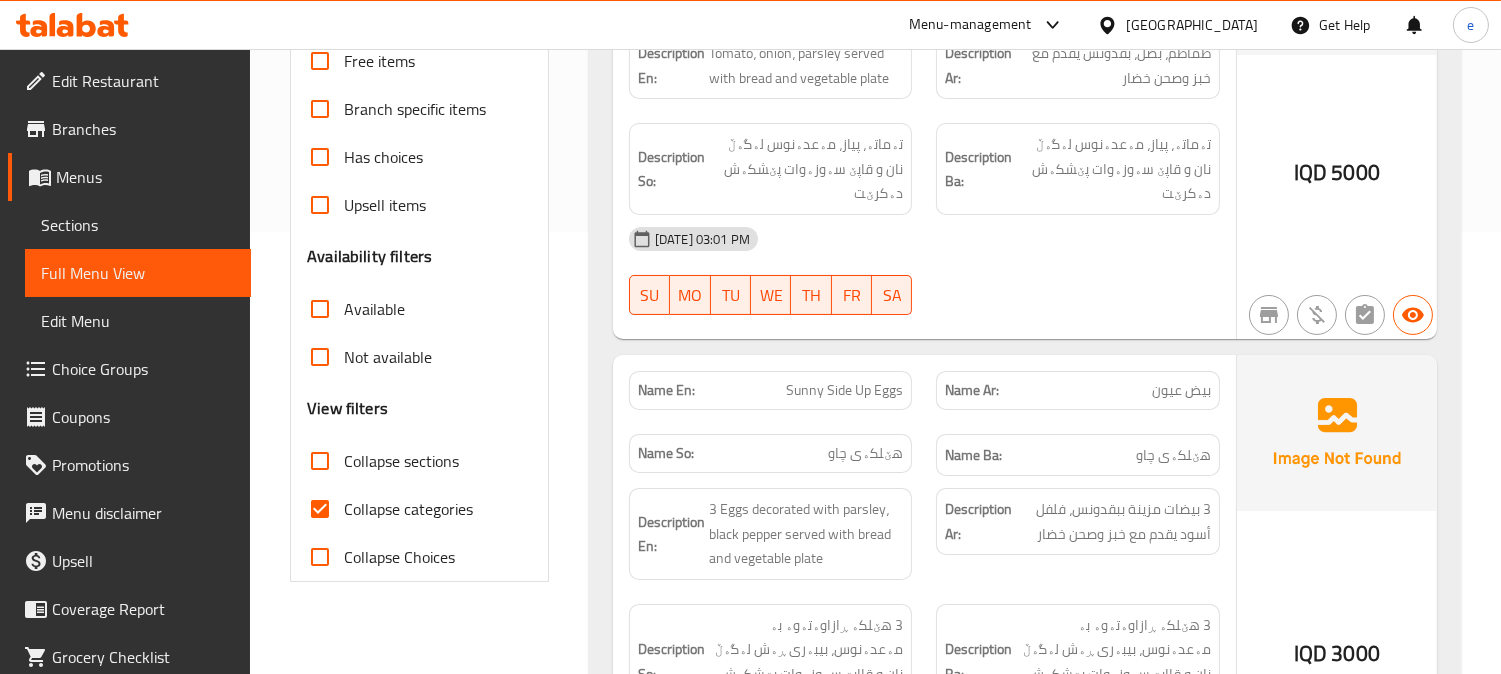 scroll, scrollTop: 444, scrollLeft: 0, axis: vertical 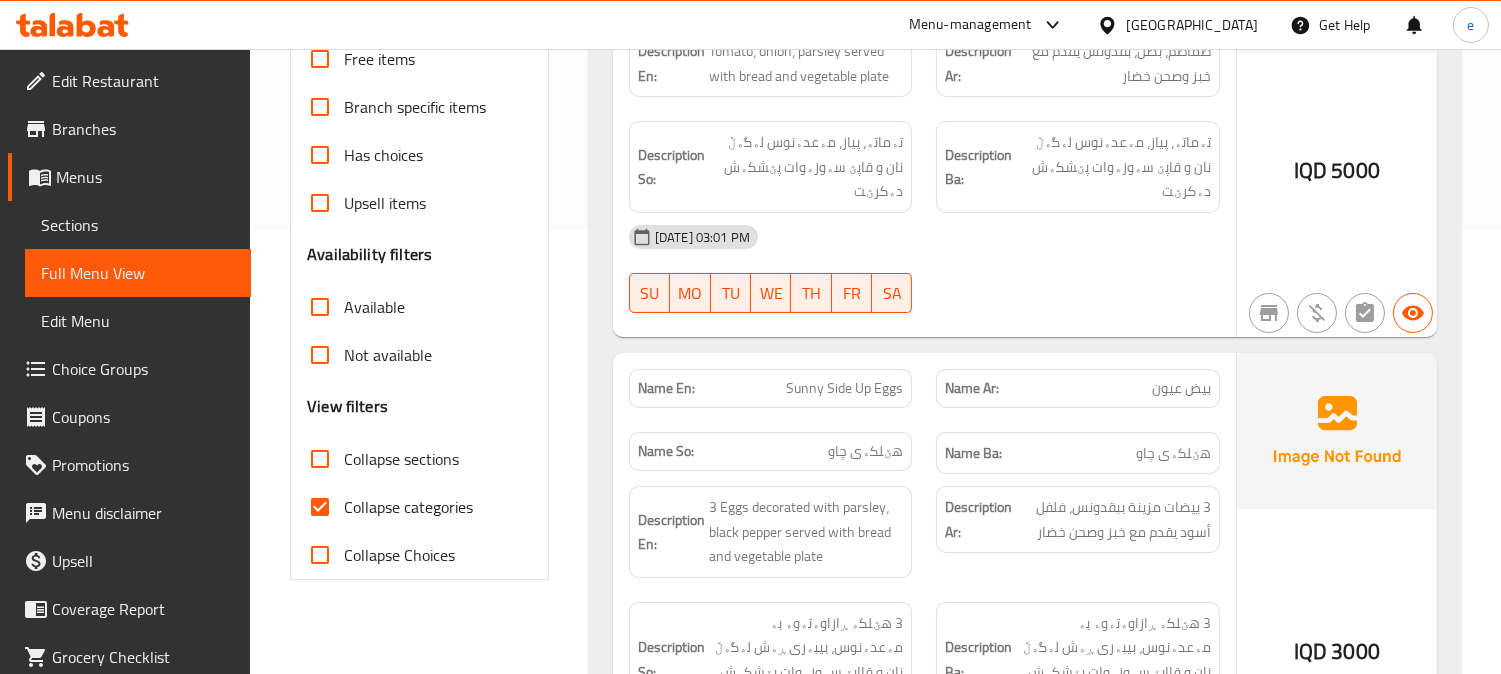click on "Collapse categories" at bounding box center (320, 507) 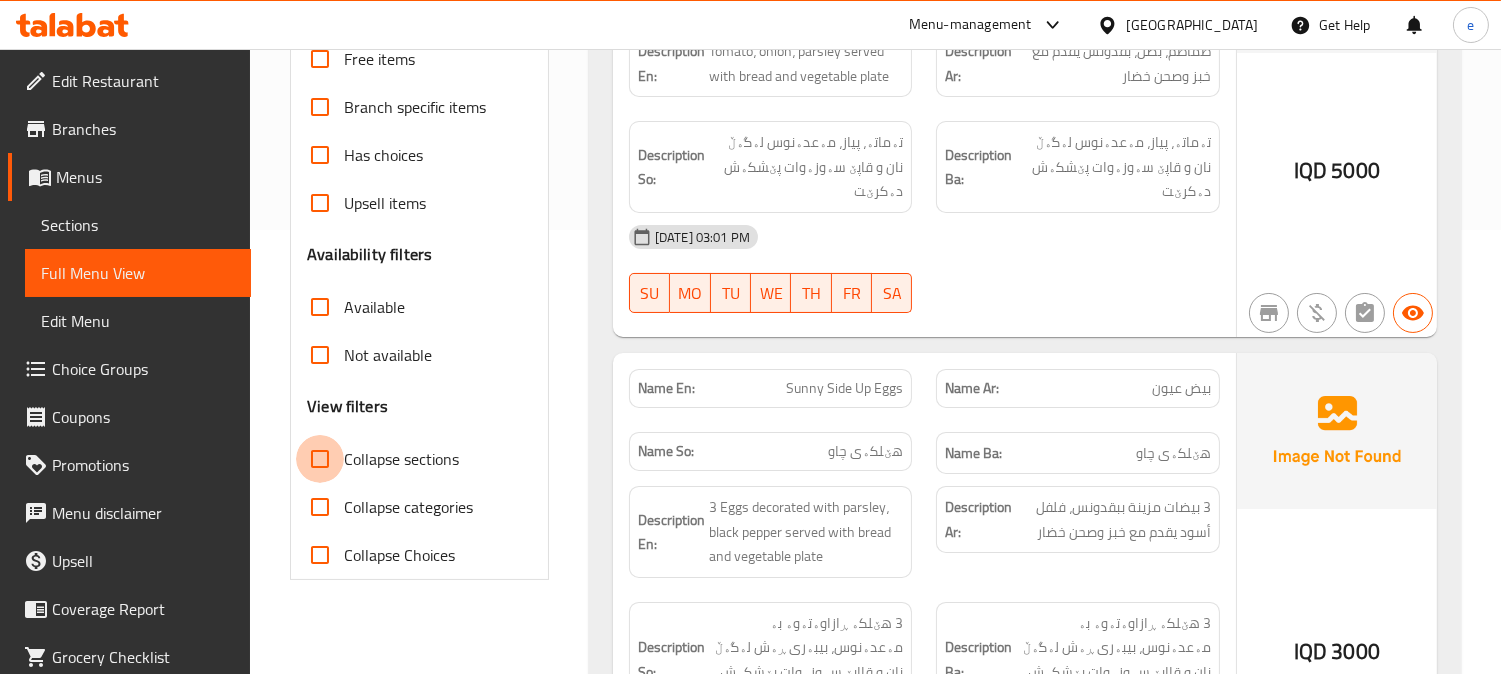 click on "Collapse sections" at bounding box center [320, 459] 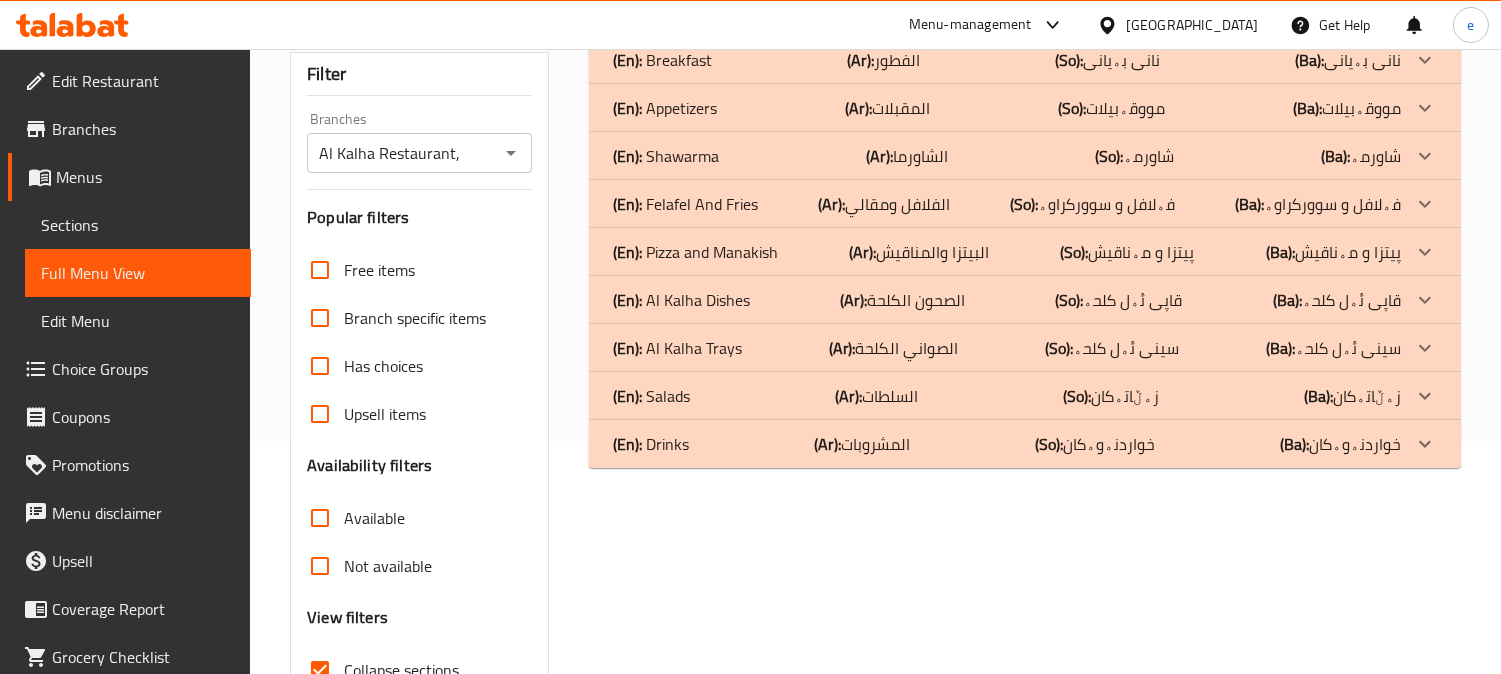 scroll, scrollTop: 390, scrollLeft: 0, axis: vertical 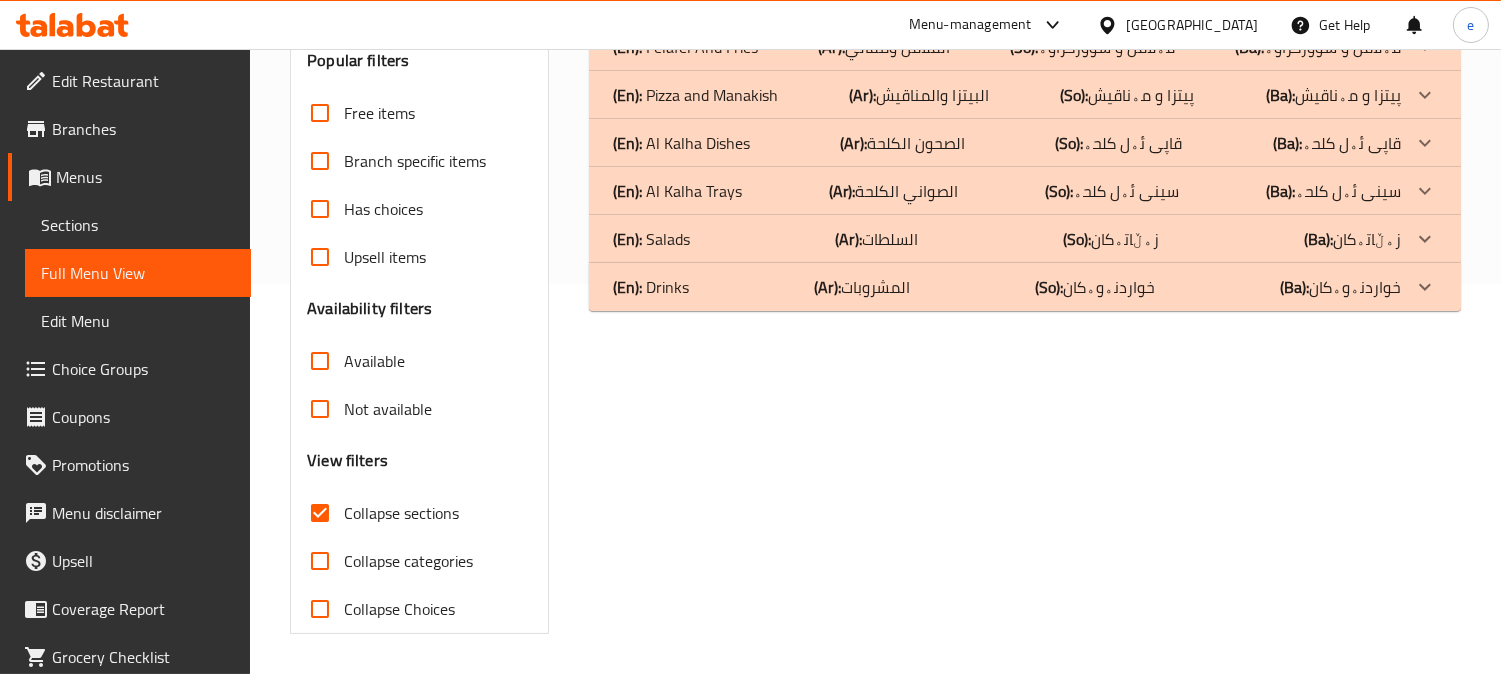 click on "(En):   Drinks (Ar): المشروبات (So): خواردنەوەکان (Ba): خواردنەوەکان" at bounding box center (1007, -97) 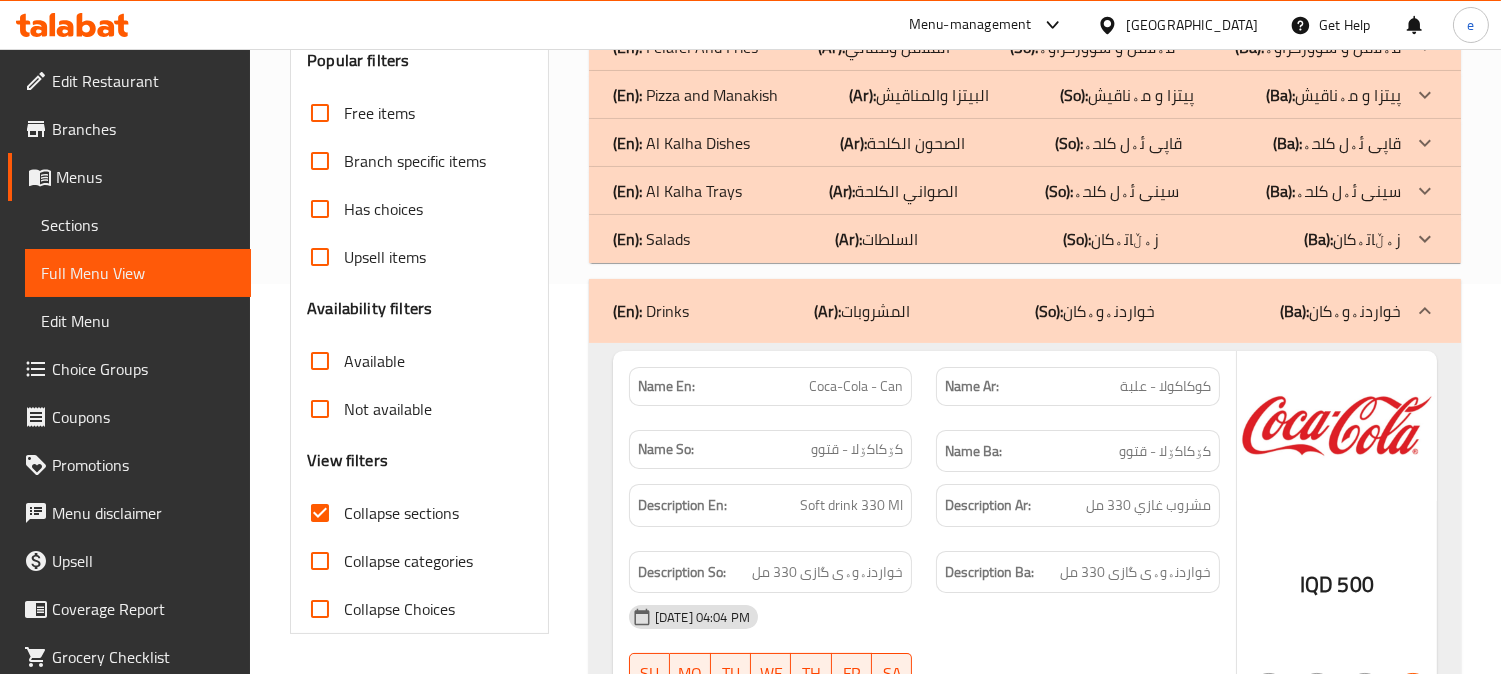 click on "(En):   Salads (Ar): السلطات  (So): زەڵاتەکان (Ba): زەڵاتەکان" at bounding box center [1007, -97] 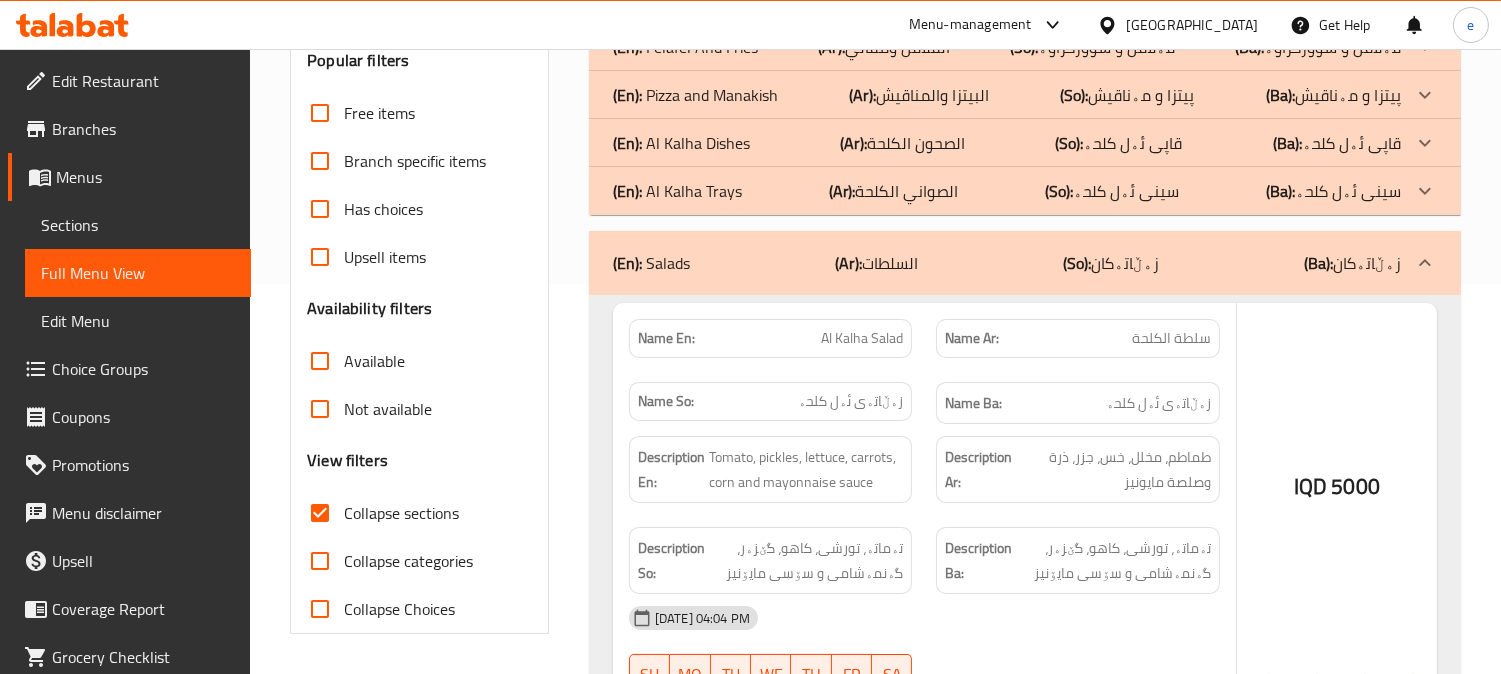 click on "(En):   [PERSON_NAME]" at bounding box center [662, -97] 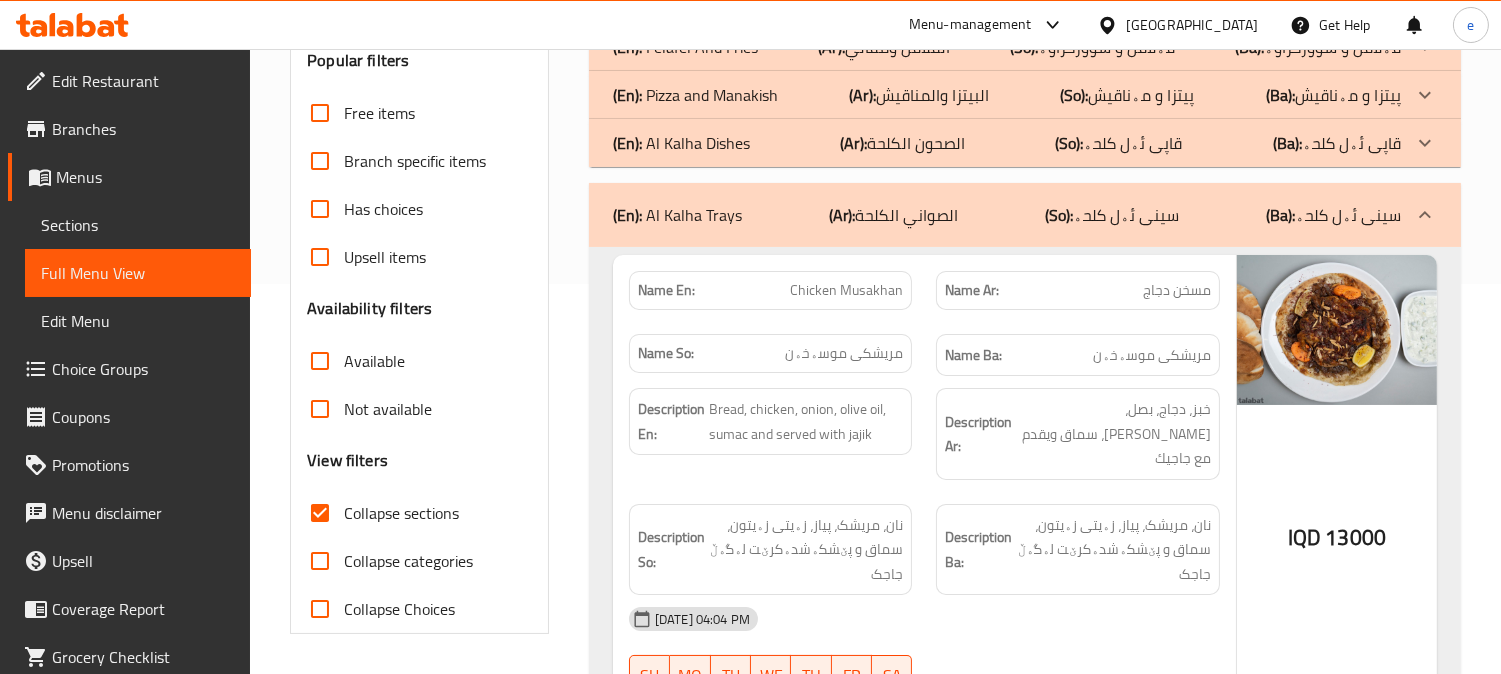 click on "(En):   Al Kalha Dishes" at bounding box center [662, -97] 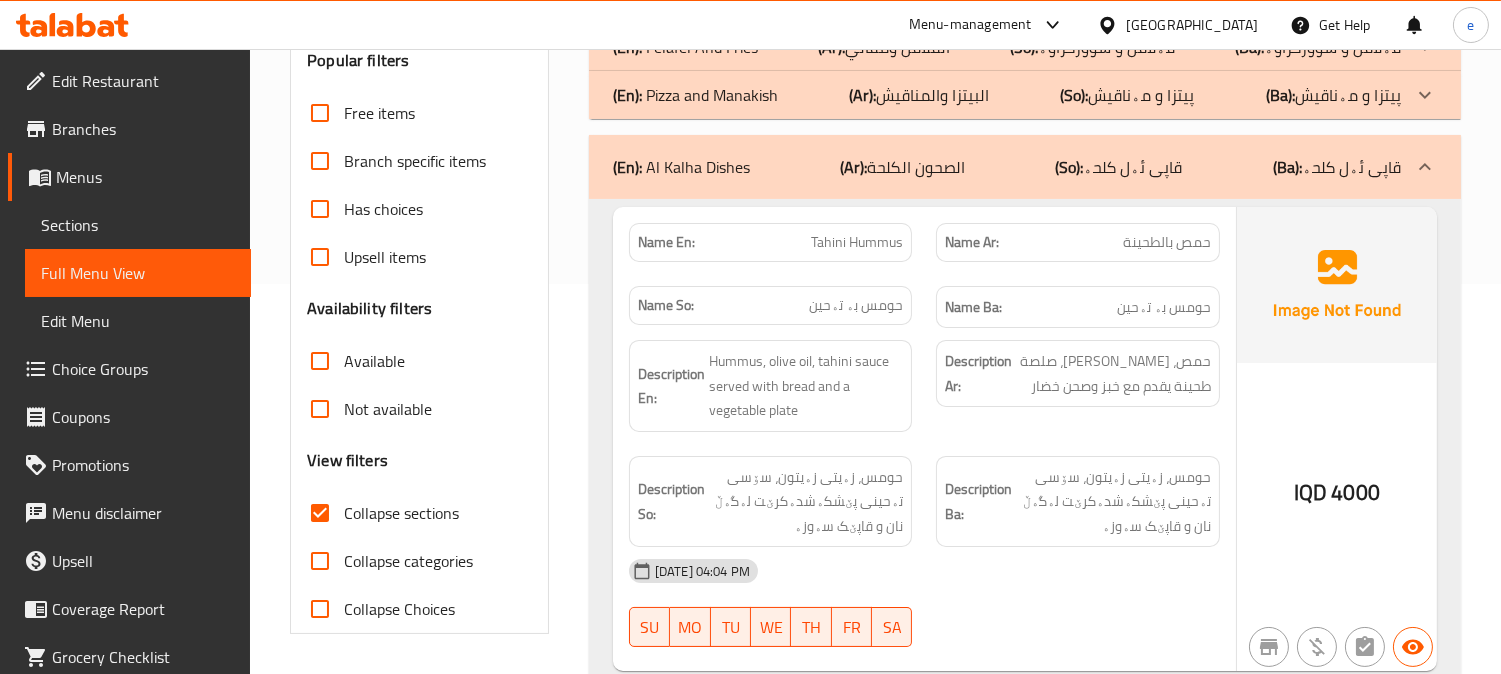 click on "(En):   [PERSON_NAME] and Manakish" at bounding box center (662, -97) 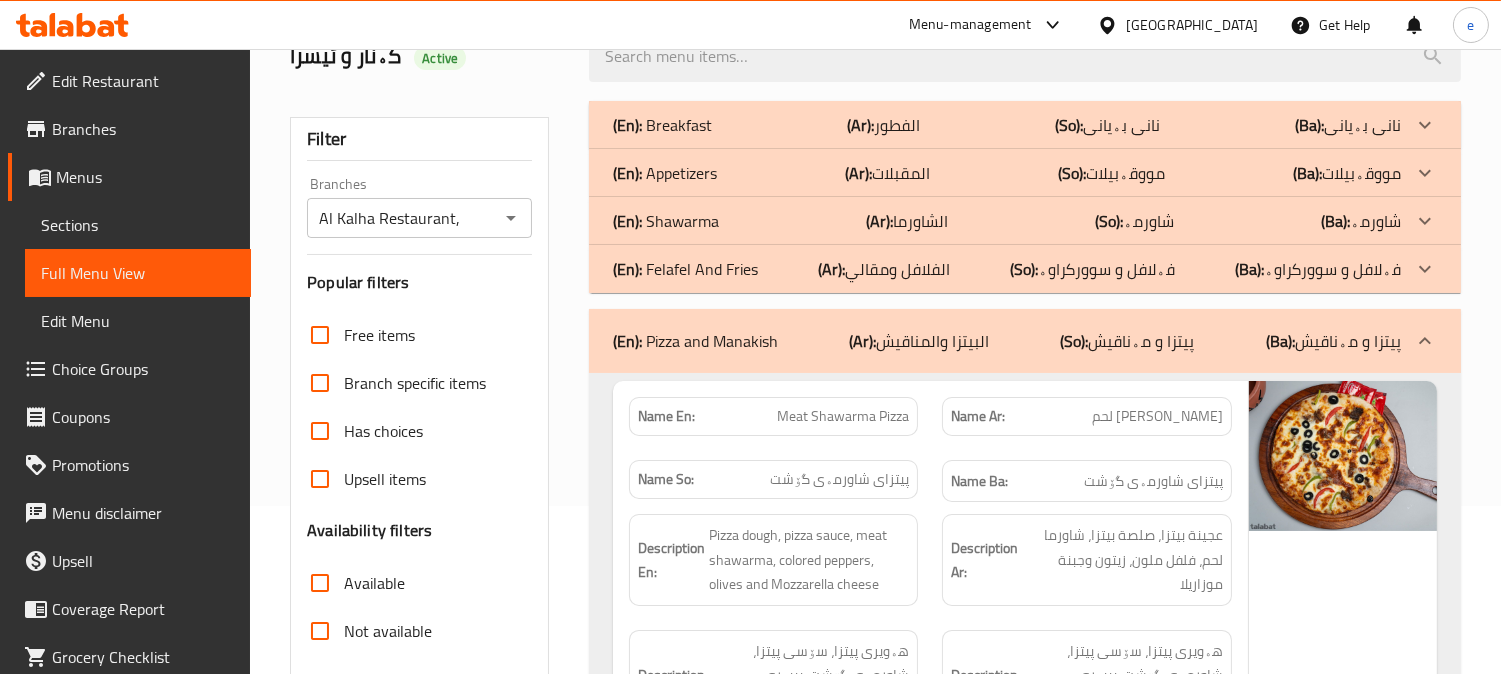 scroll, scrollTop: 167, scrollLeft: 0, axis: vertical 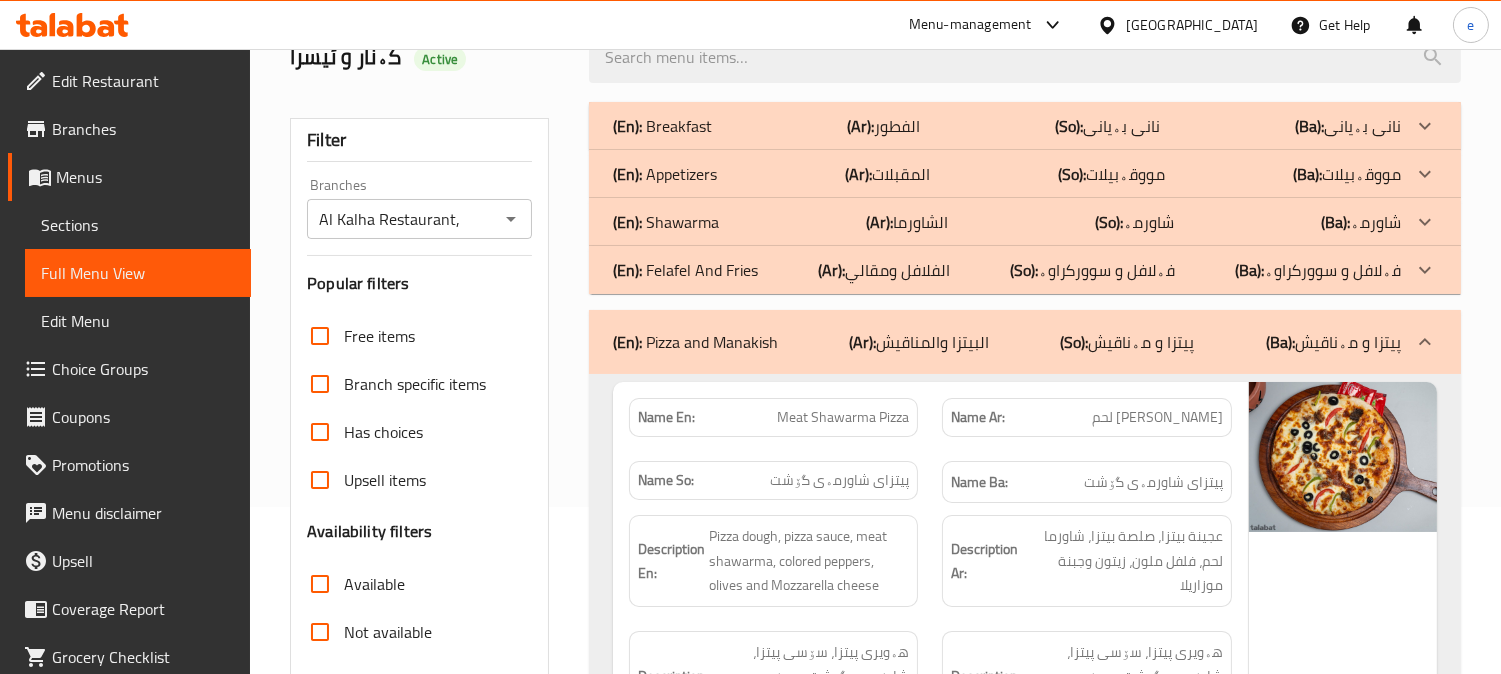 click on "(En):   Appetizers" at bounding box center (662, 126) 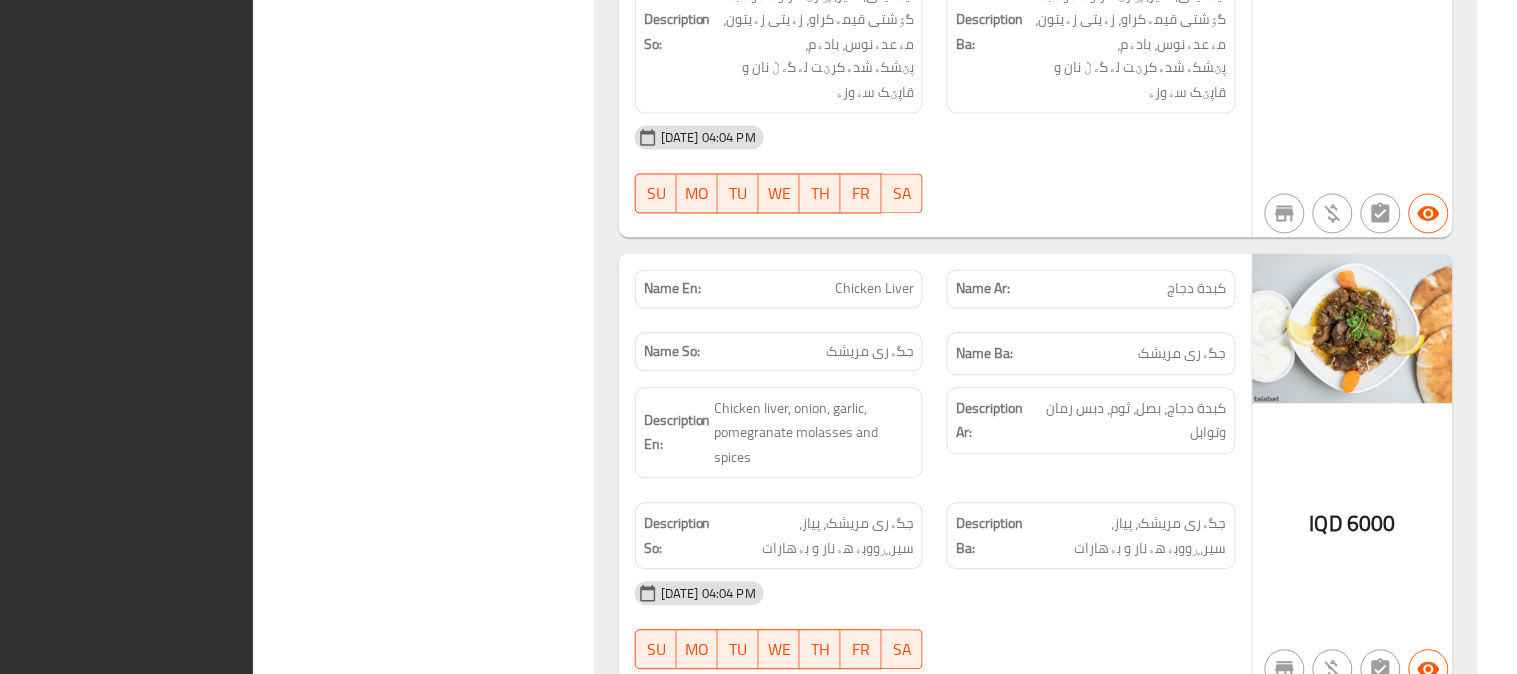 scroll, scrollTop: 16992, scrollLeft: 0, axis: vertical 